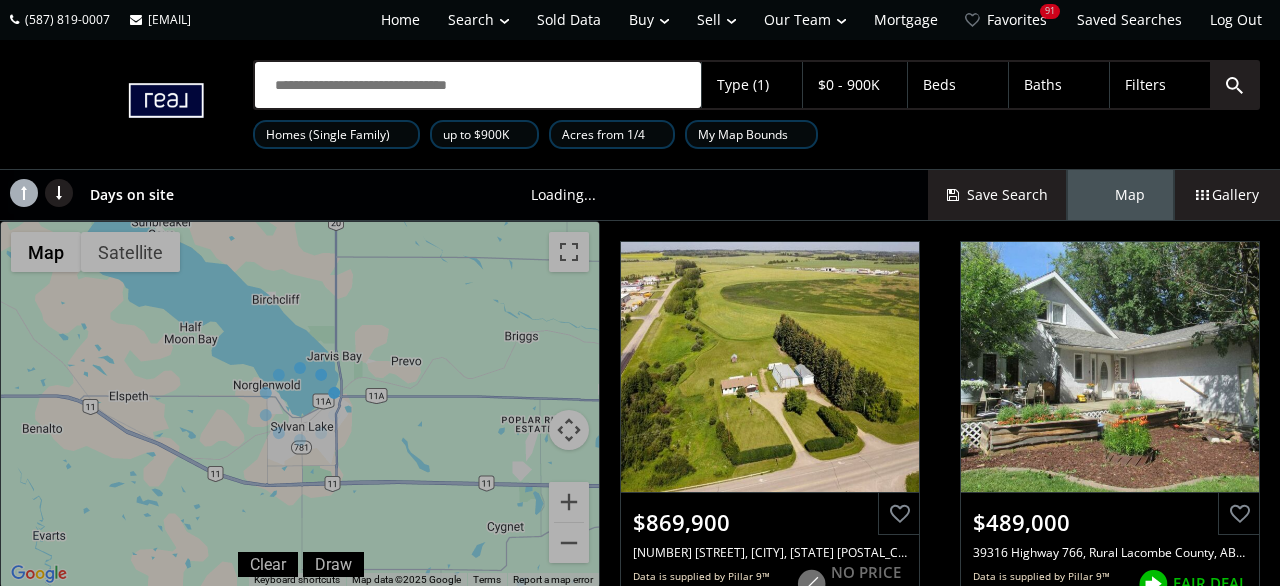 scroll, scrollTop: 0, scrollLeft: 0, axis: both 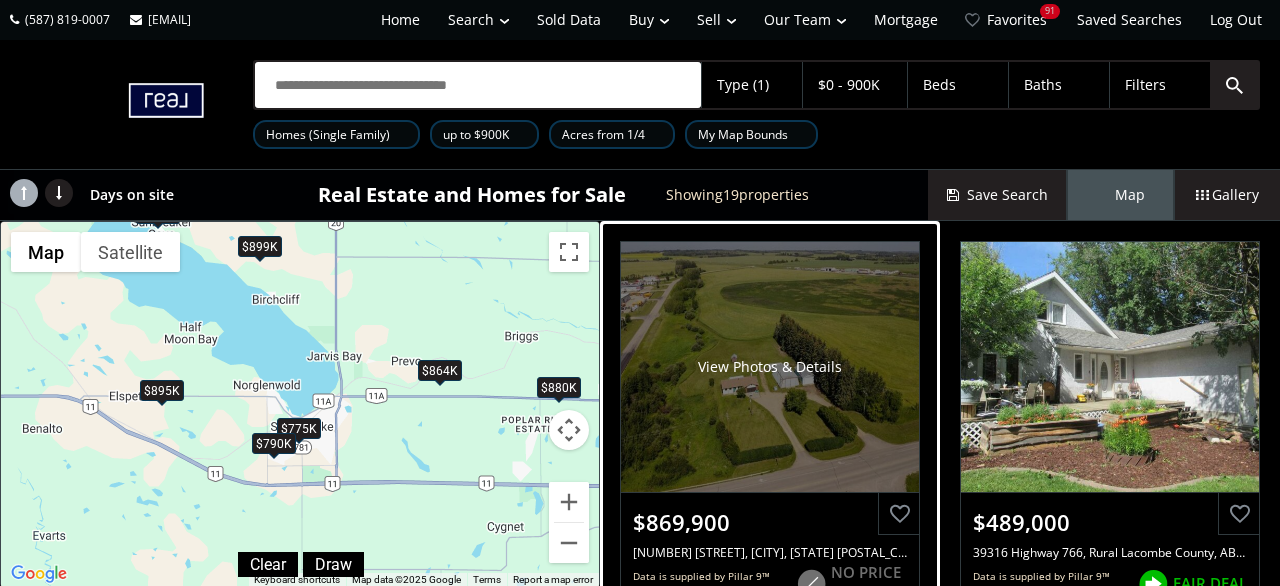 click on "View Photos & Details" at bounding box center [770, 367] 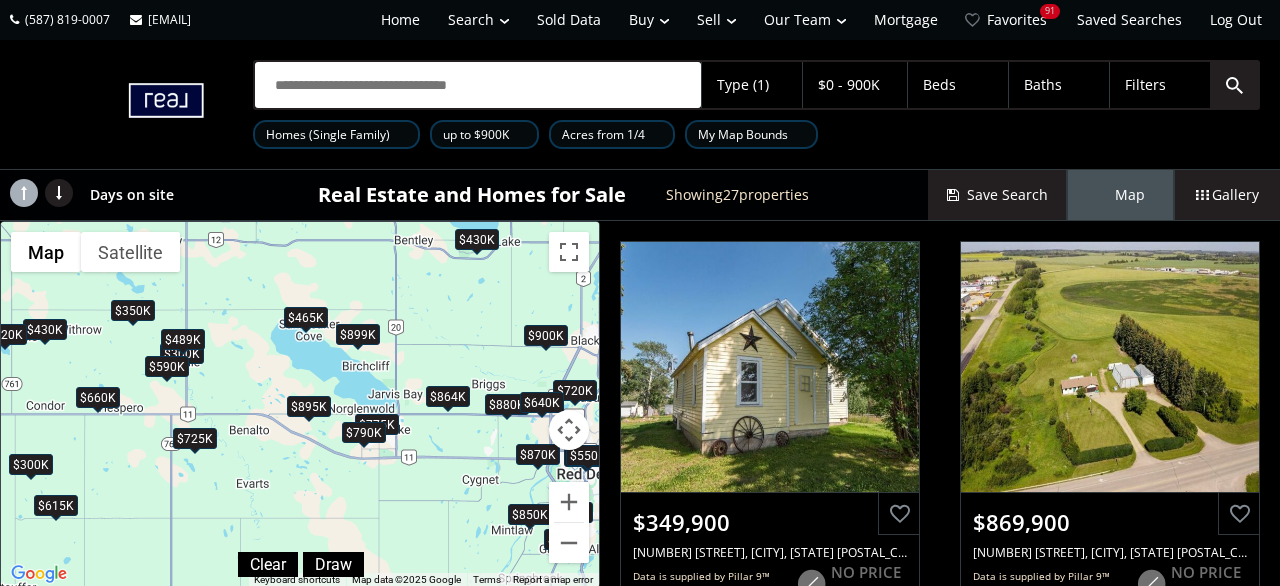 click on "$489K" at bounding box center (183, 339) 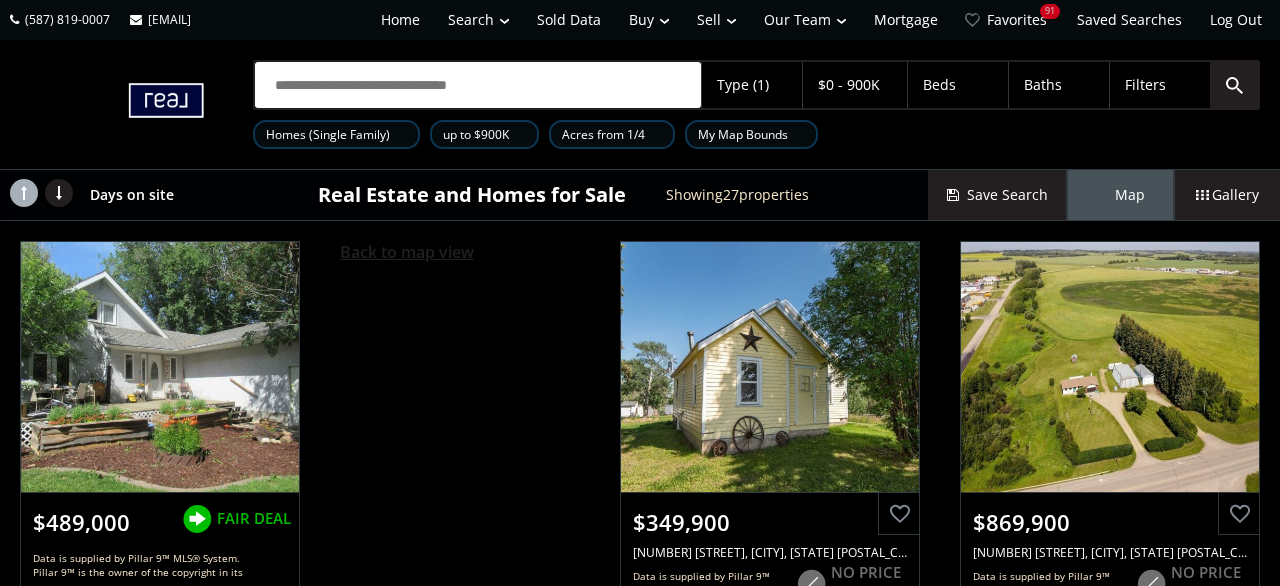 click on "Back to map view" at bounding box center [407, 252] 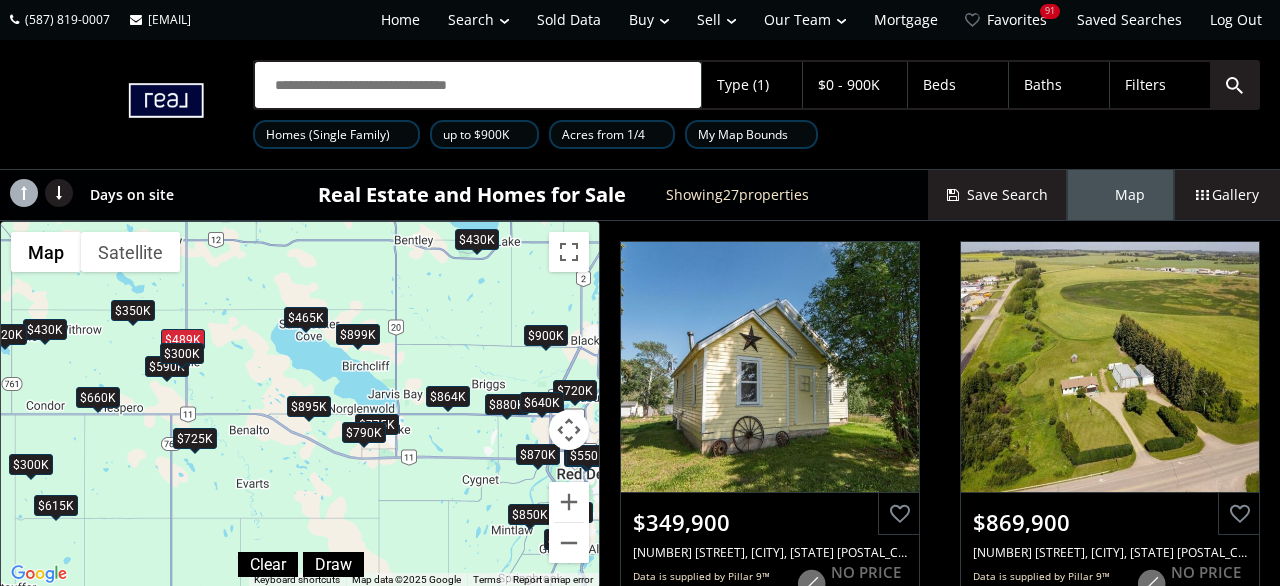 click on "$300K" at bounding box center [182, 353] 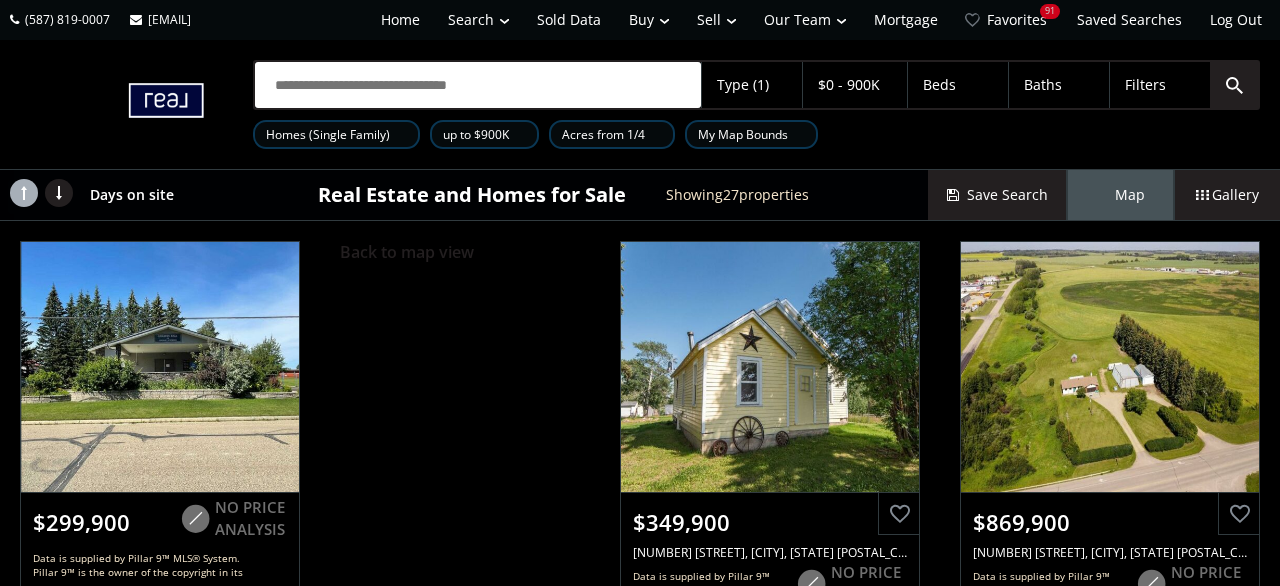 click on "Back to map view" at bounding box center (460, 446) 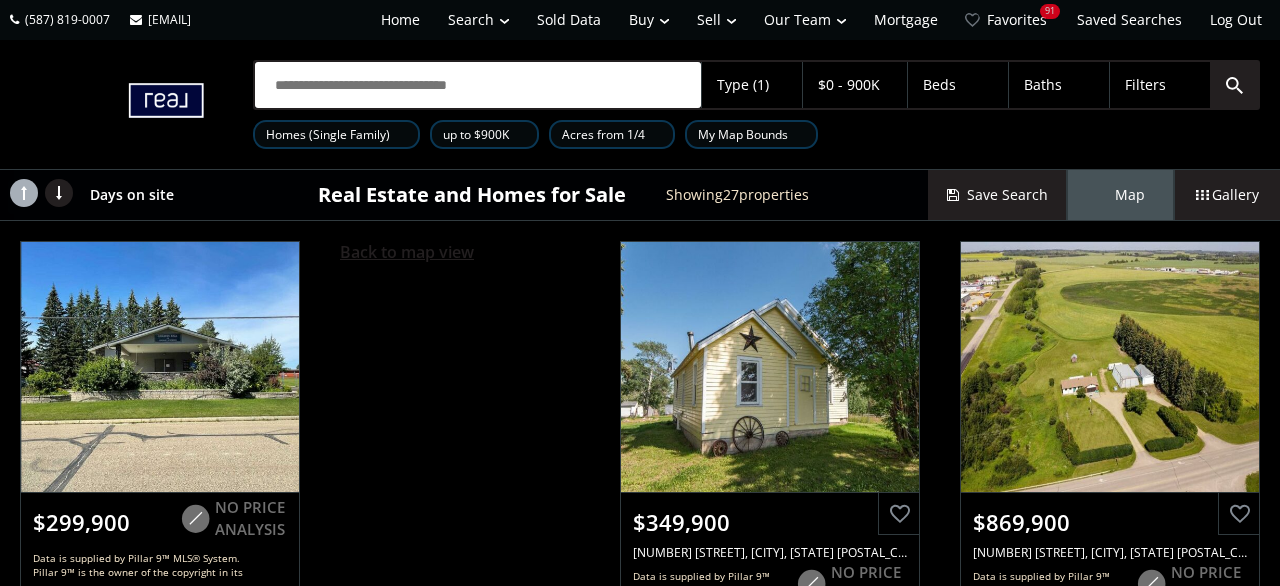 click on "Back to map view" at bounding box center [407, 252] 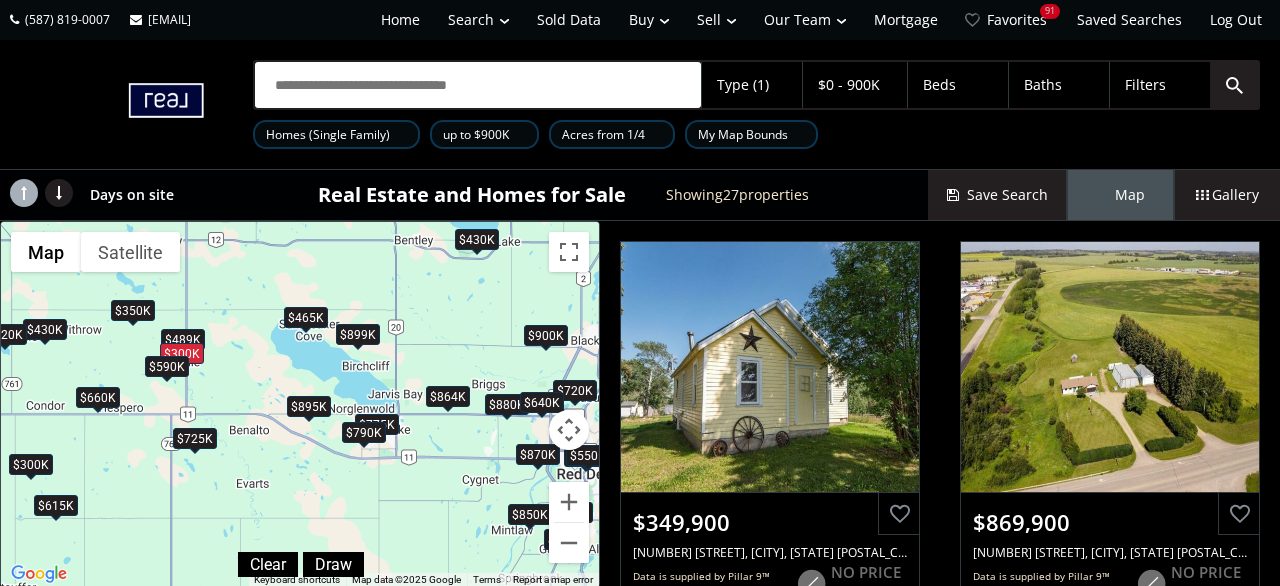 click on "$590K" at bounding box center [167, 366] 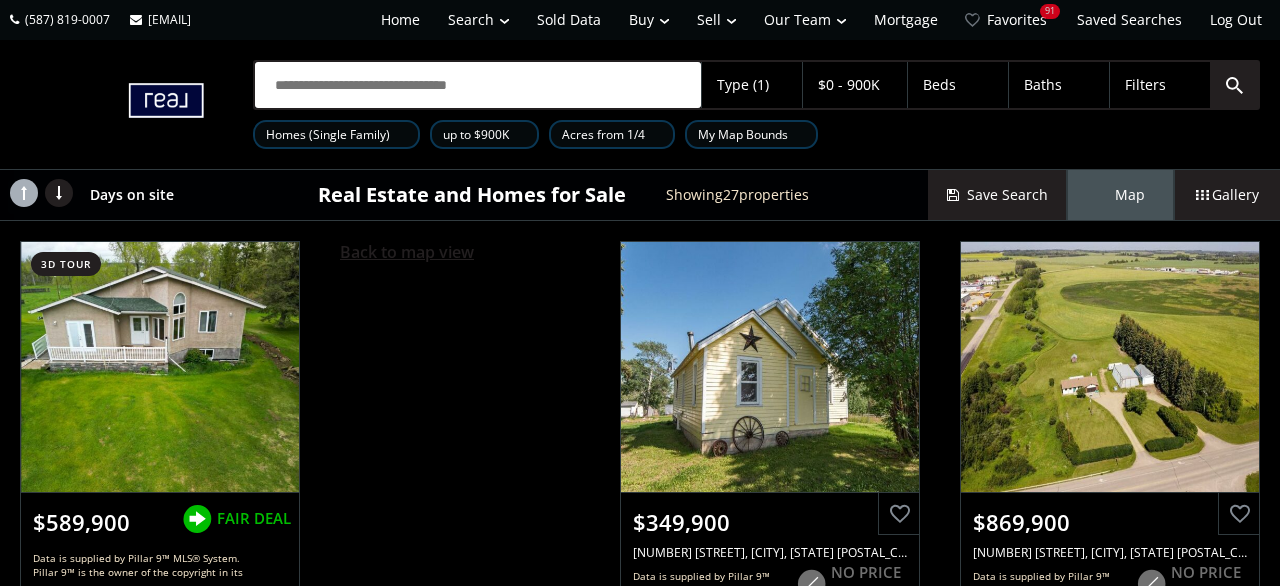 click on "Back to map view" at bounding box center (407, 252) 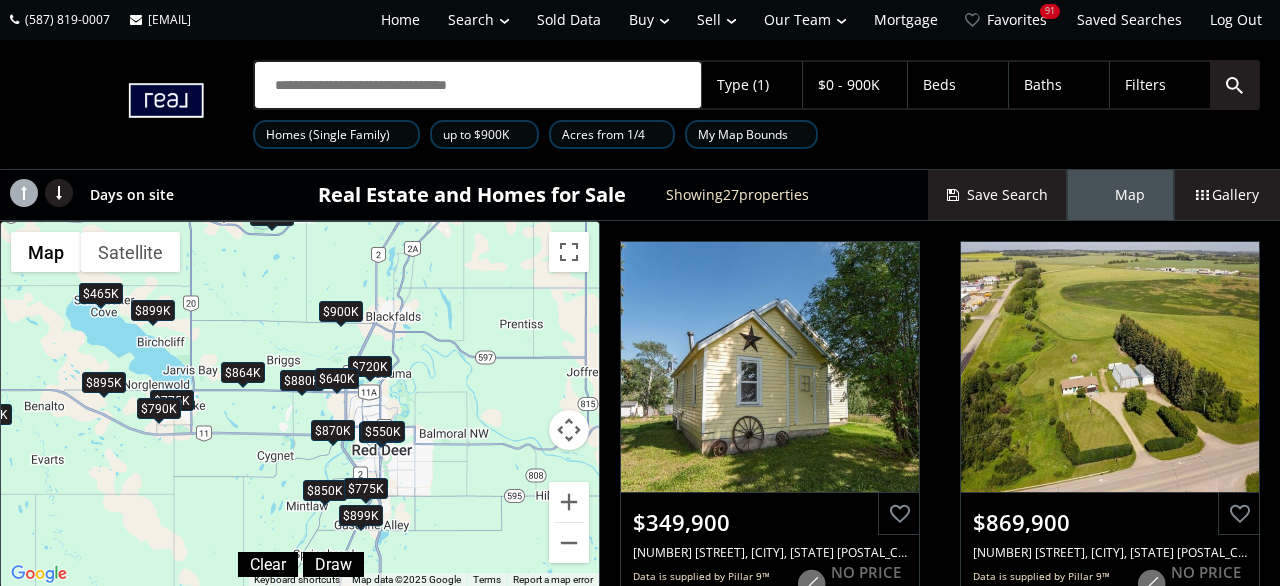 drag, startPoint x: 282, startPoint y: 453, endPoint x: 75, endPoint y: 429, distance: 208.38666 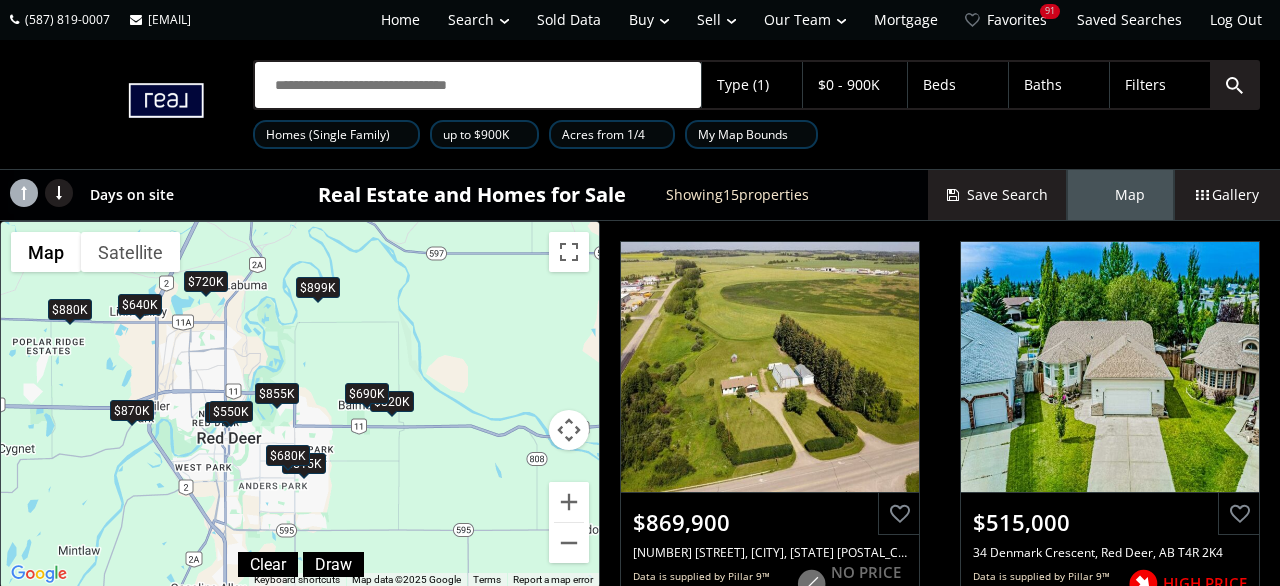 drag, startPoint x: 340, startPoint y: 449, endPoint x: 133, endPoint y: 391, distance: 214.97209 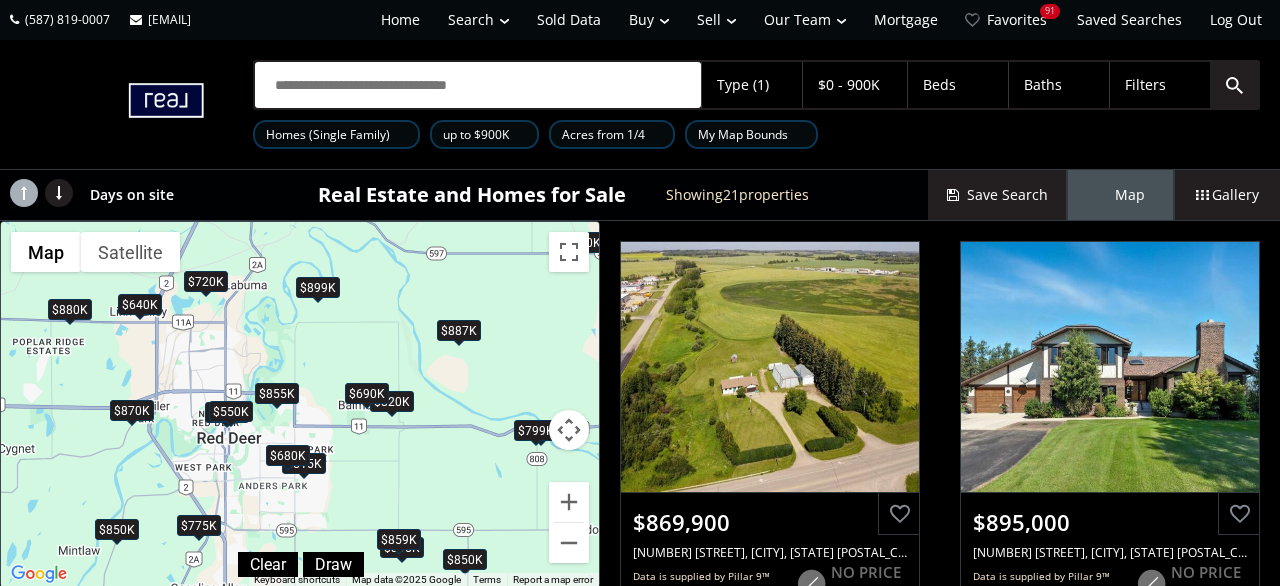 click on "$690K" at bounding box center [367, 394] 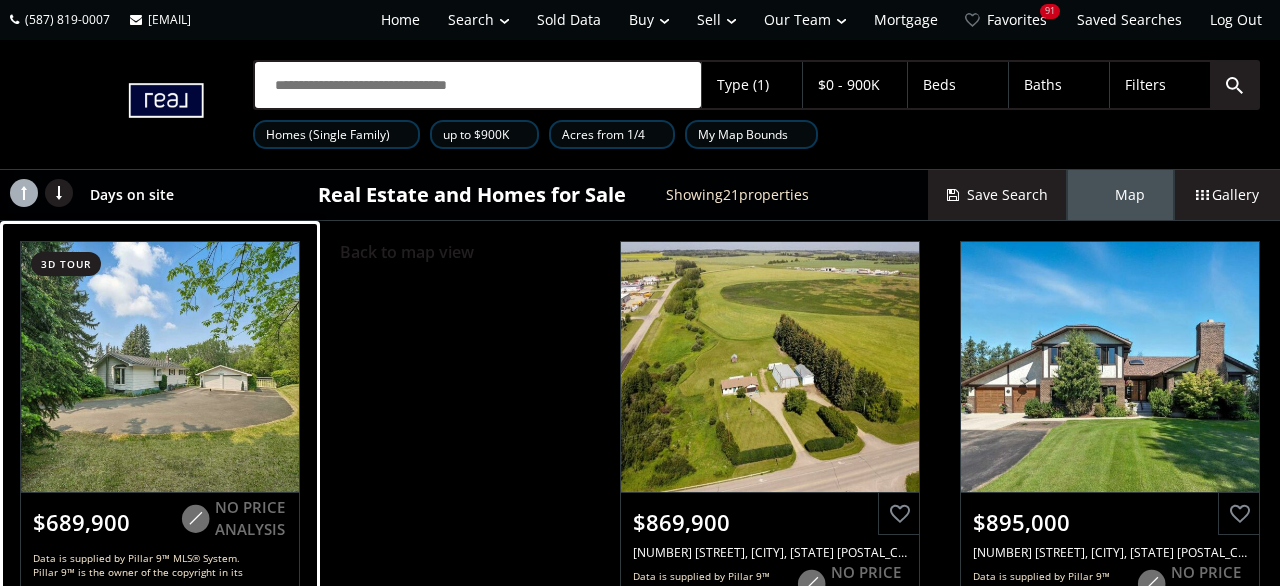 click at bounding box center [160, 367] 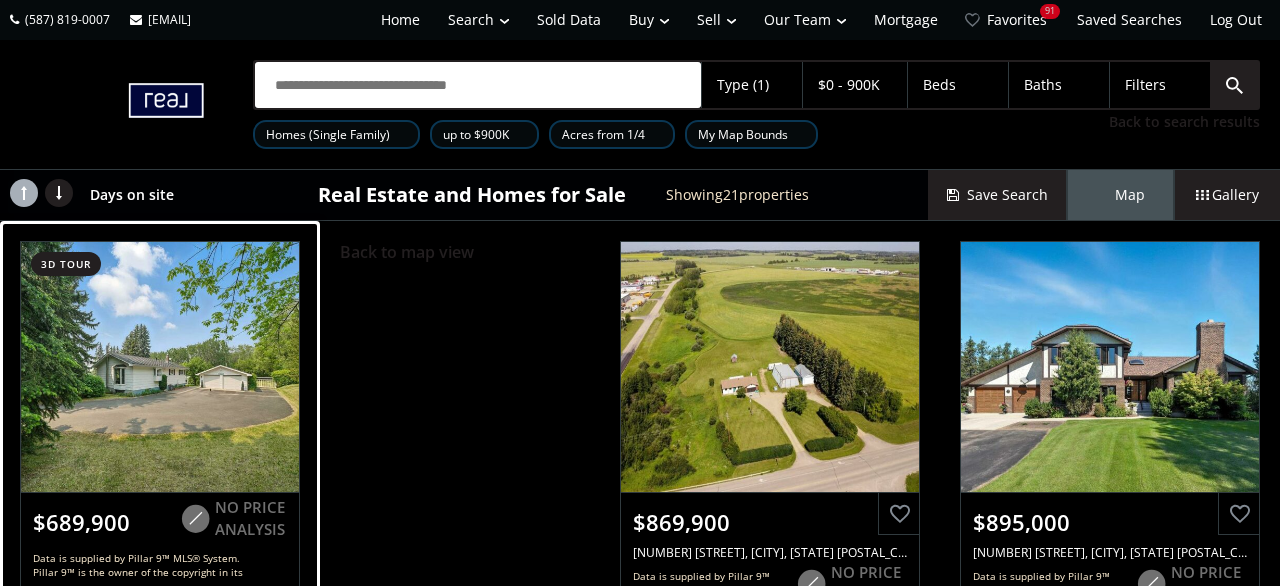 click at bounding box center [160, 367] 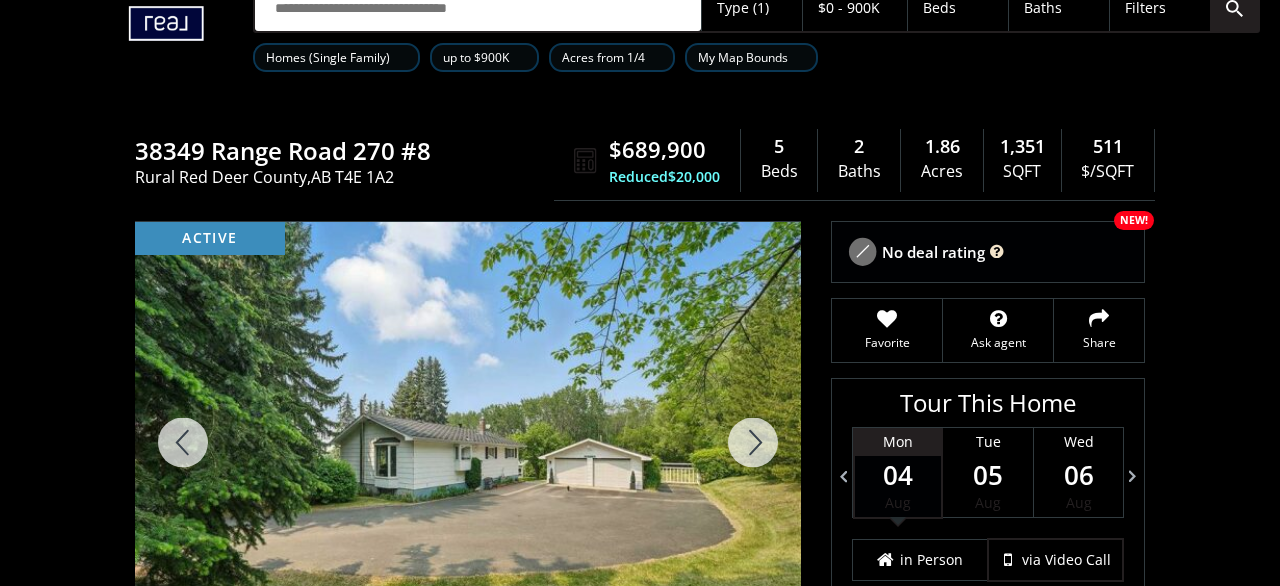 scroll, scrollTop: 104, scrollLeft: 0, axis: vertical 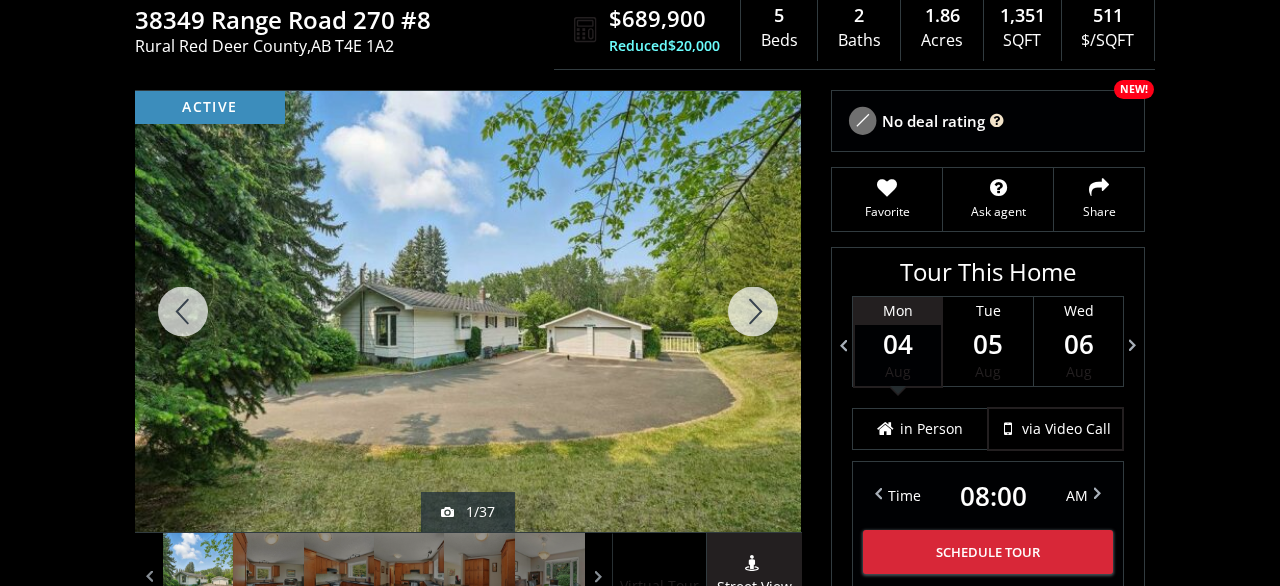 click at bounding box center [468, 311] 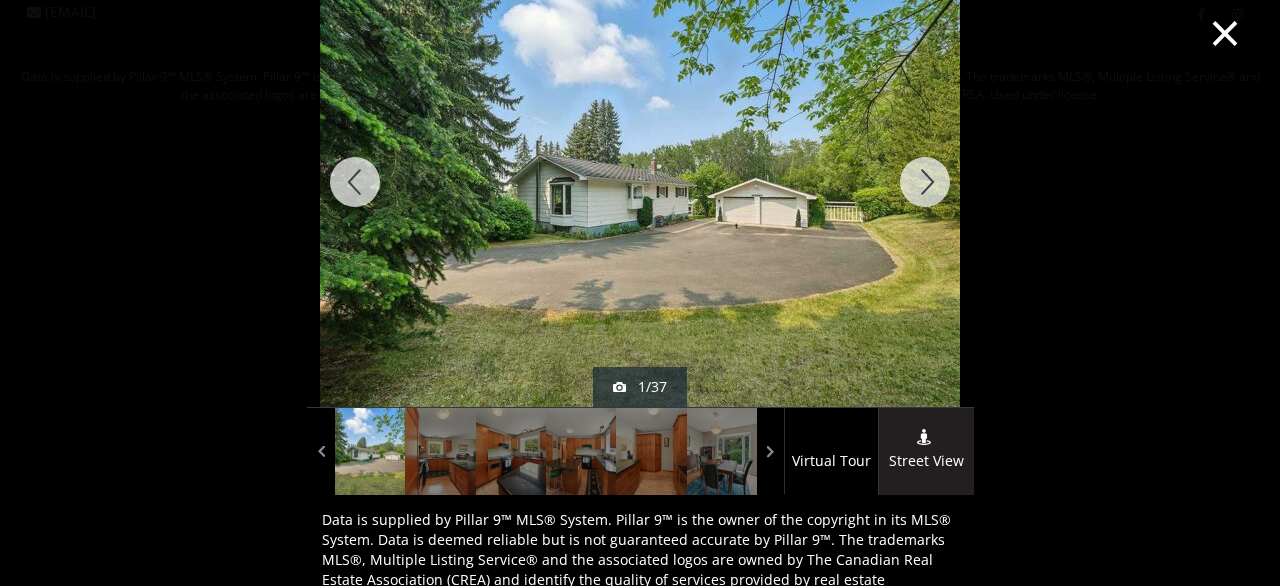 scroll, scrollTop: 48, scrollLeft: 0, axis: vertical 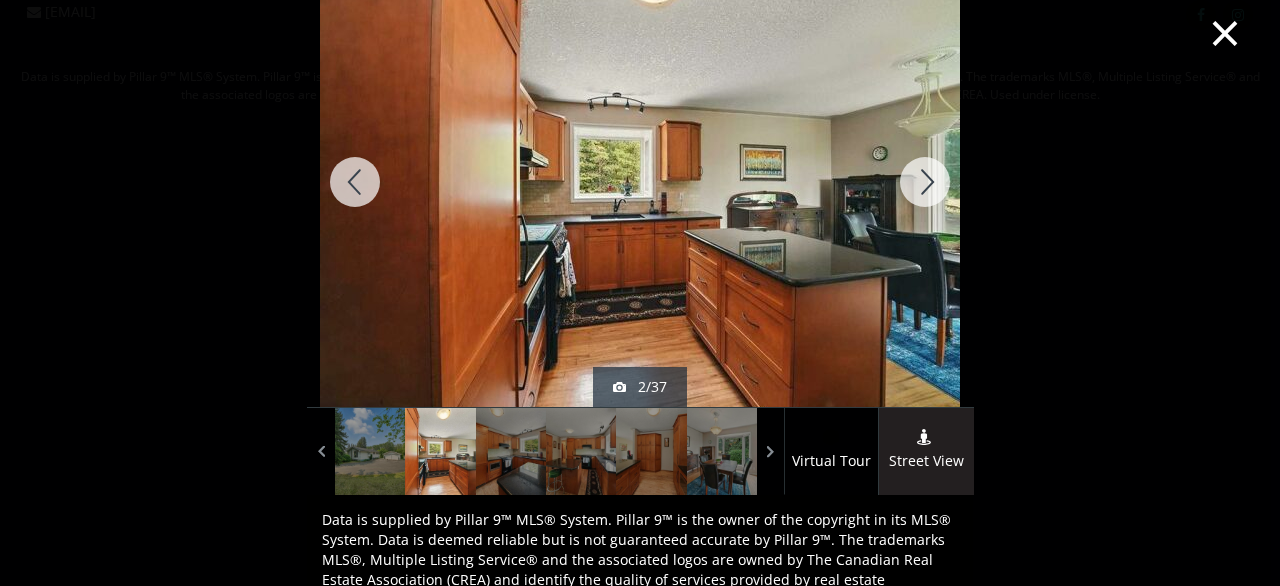 click at bounding box center [925, 182] 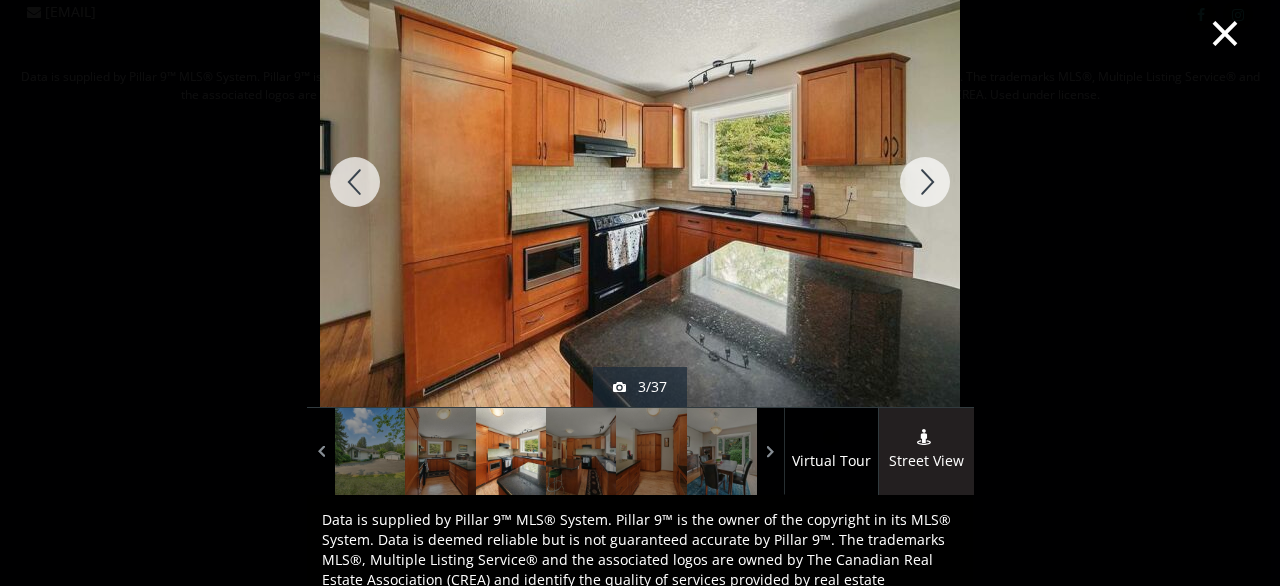 click at bounding box center [925, 182] 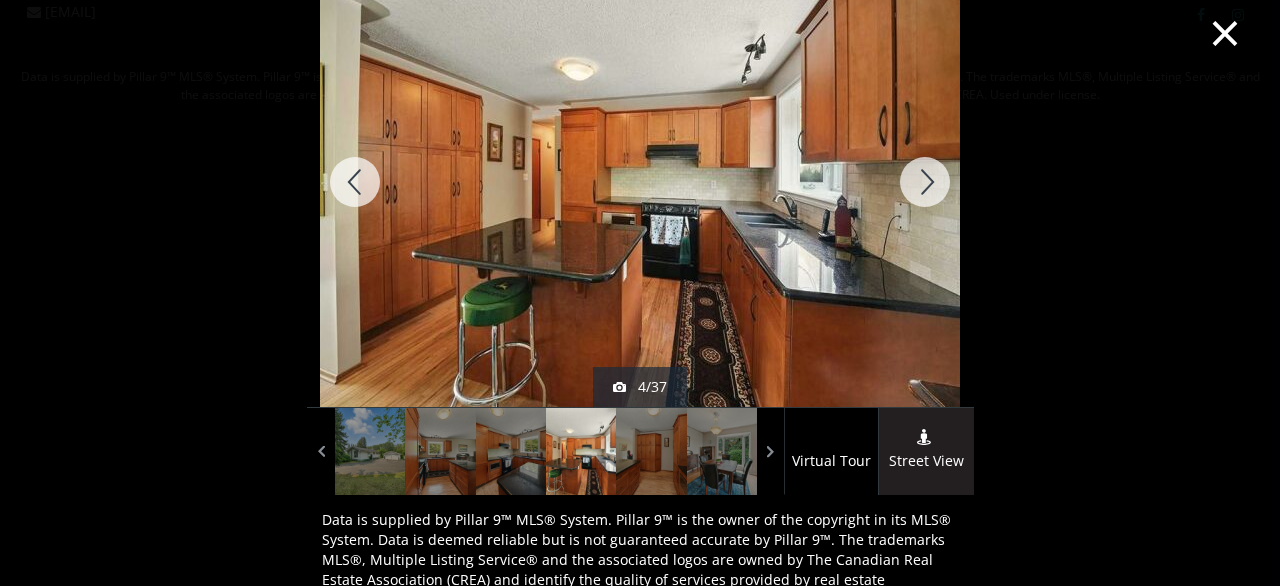 click at bounding box center (925, 182) 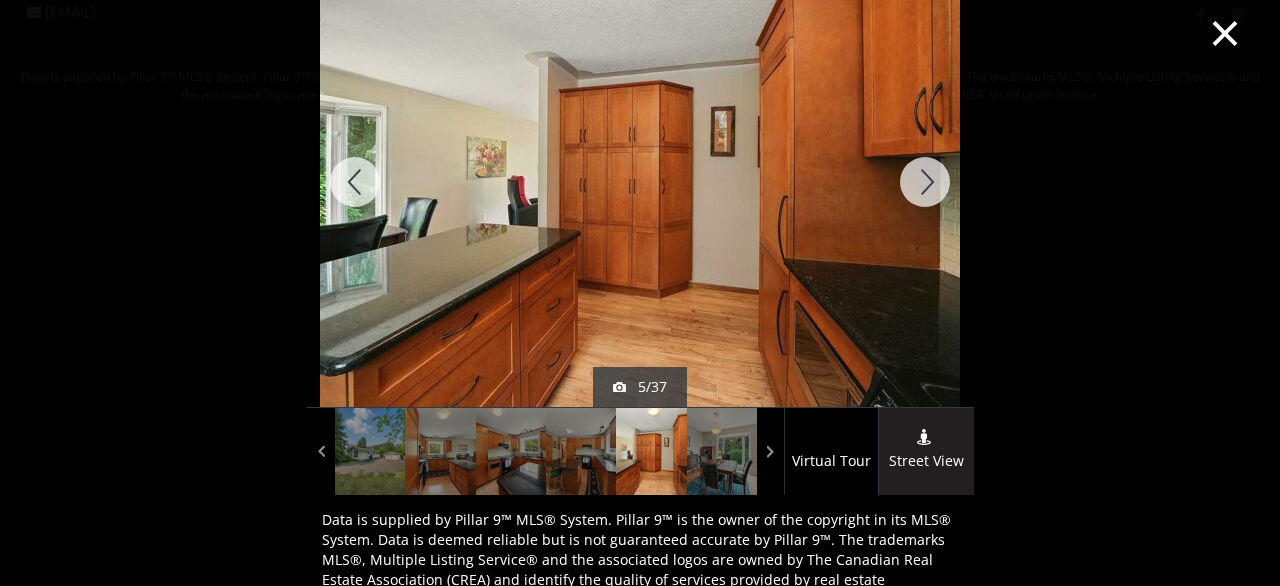 click at bounding box center [925, 182] 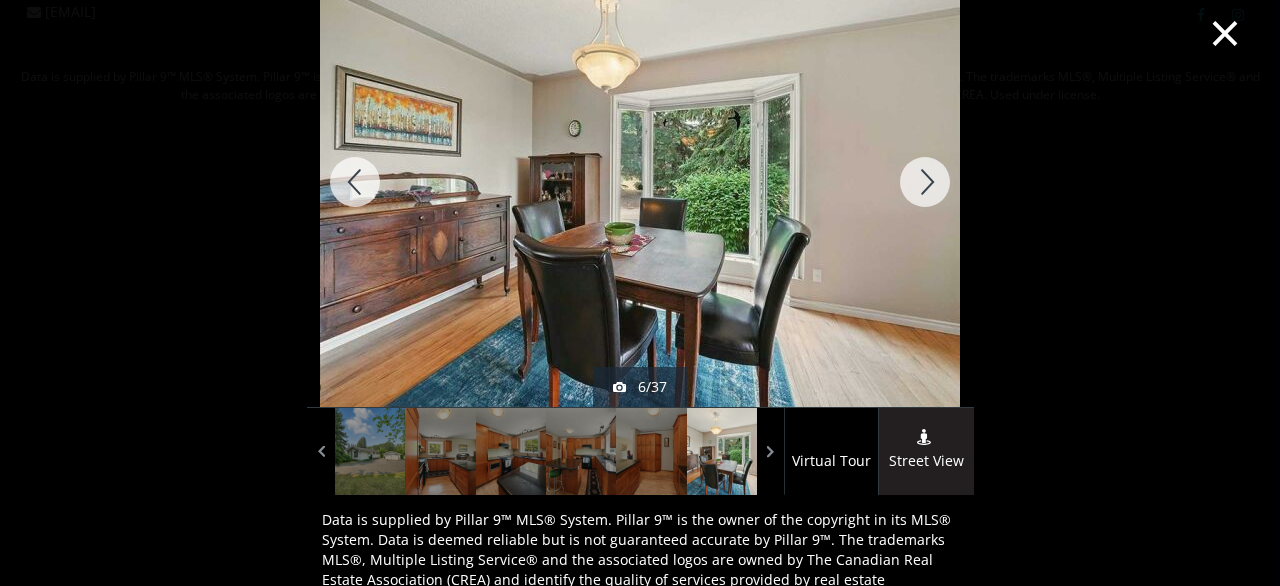 click at bounding box center (925, 182) 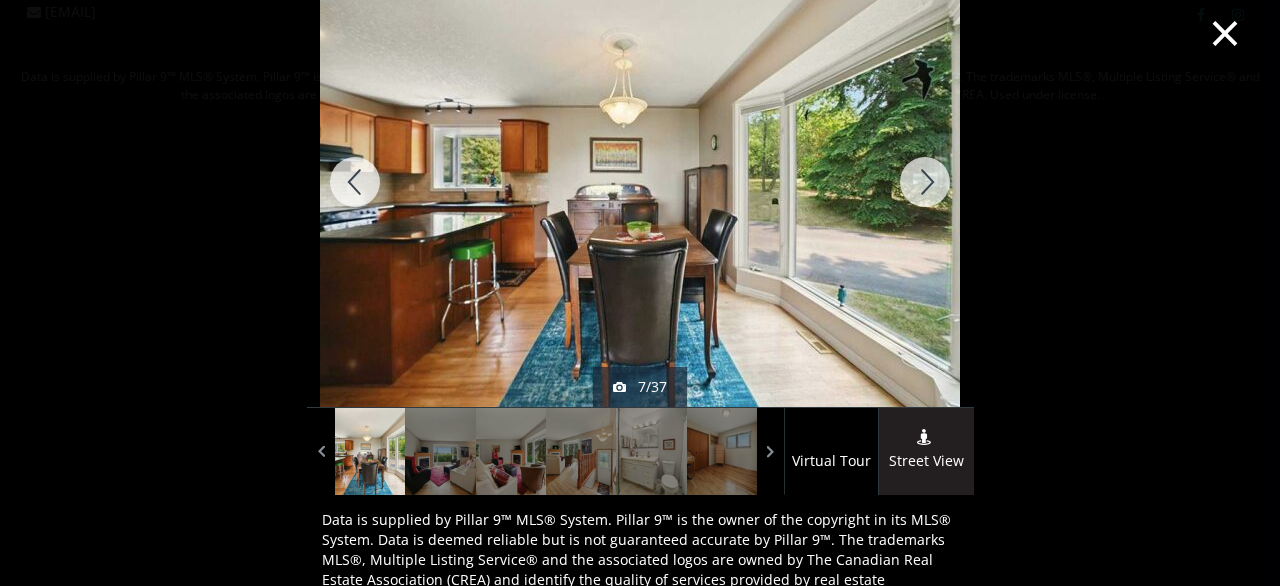click at bounding box center (925, 182) 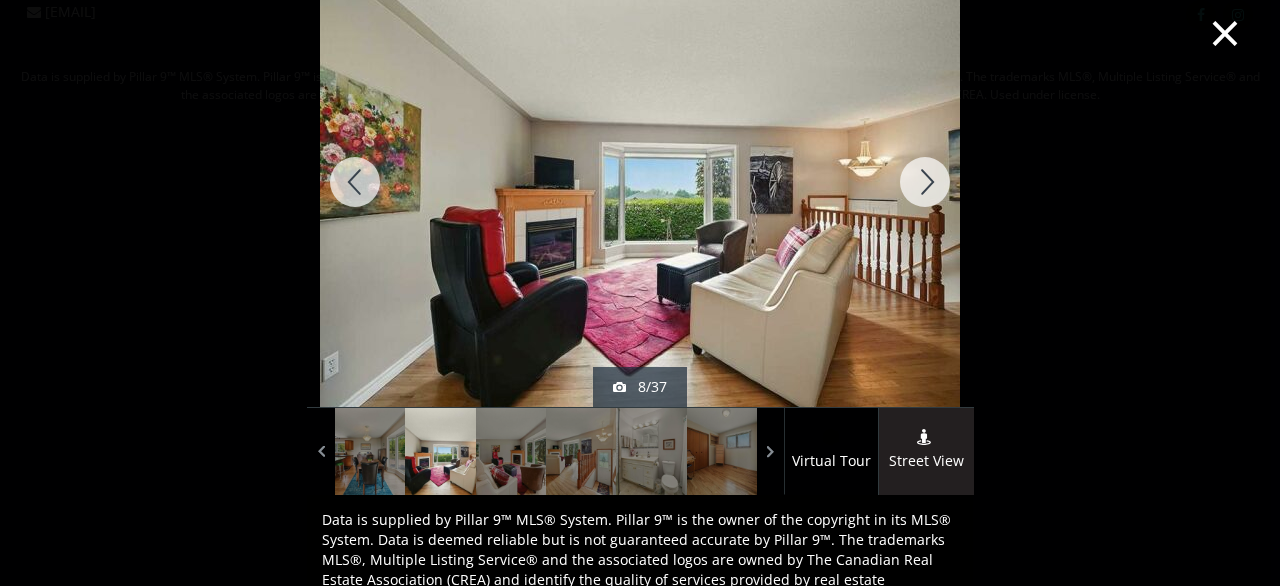 click at bounding box center [925, 182] 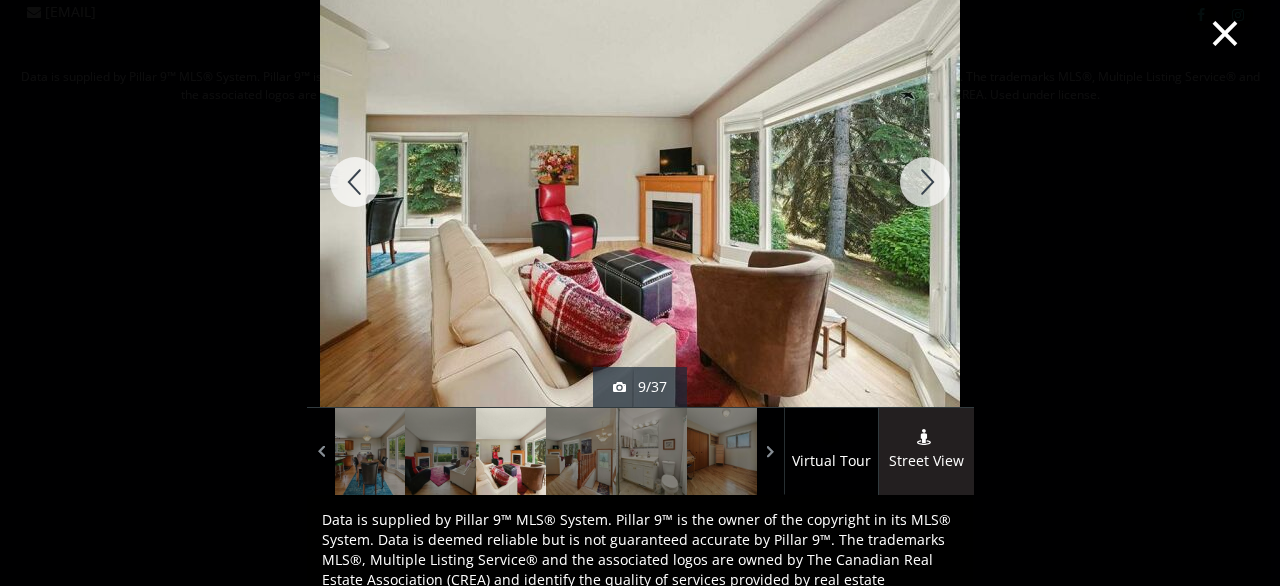 click at bounding box center [925, 182] 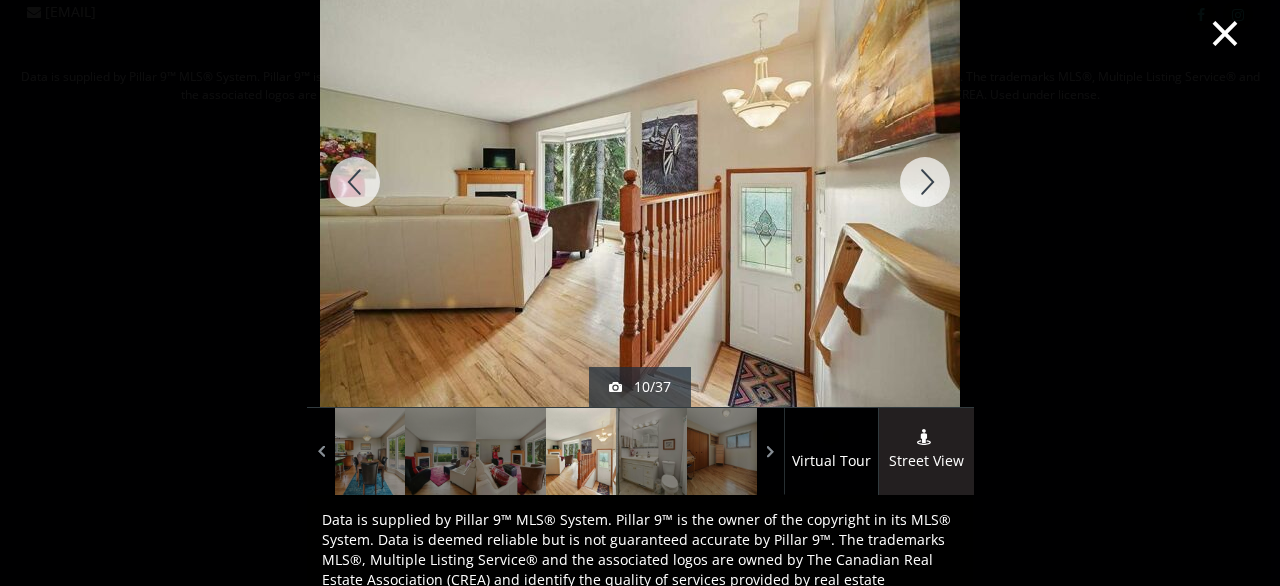 click at bounding box center [925, 182] 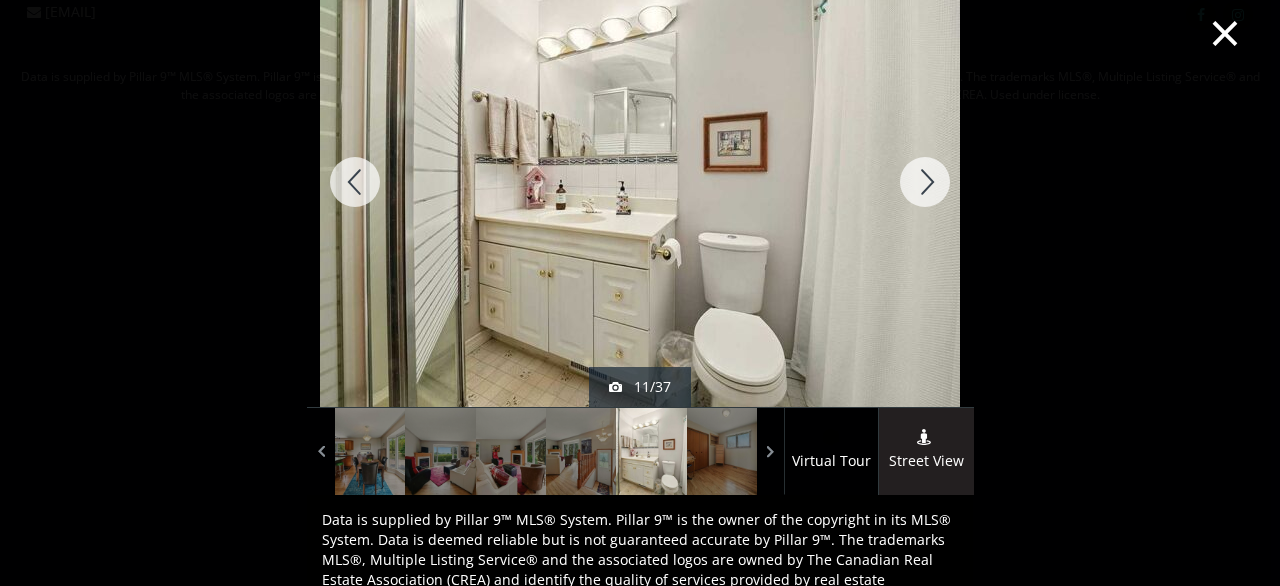 click at bounding box center (925, 182) 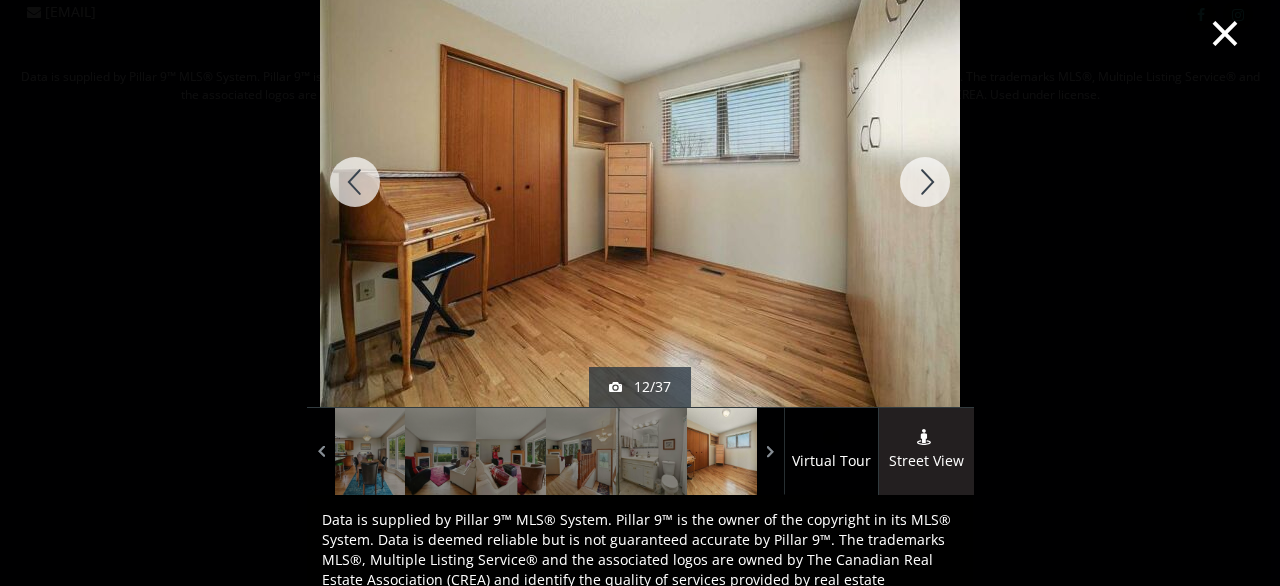 click at bounding box center (925, 182) 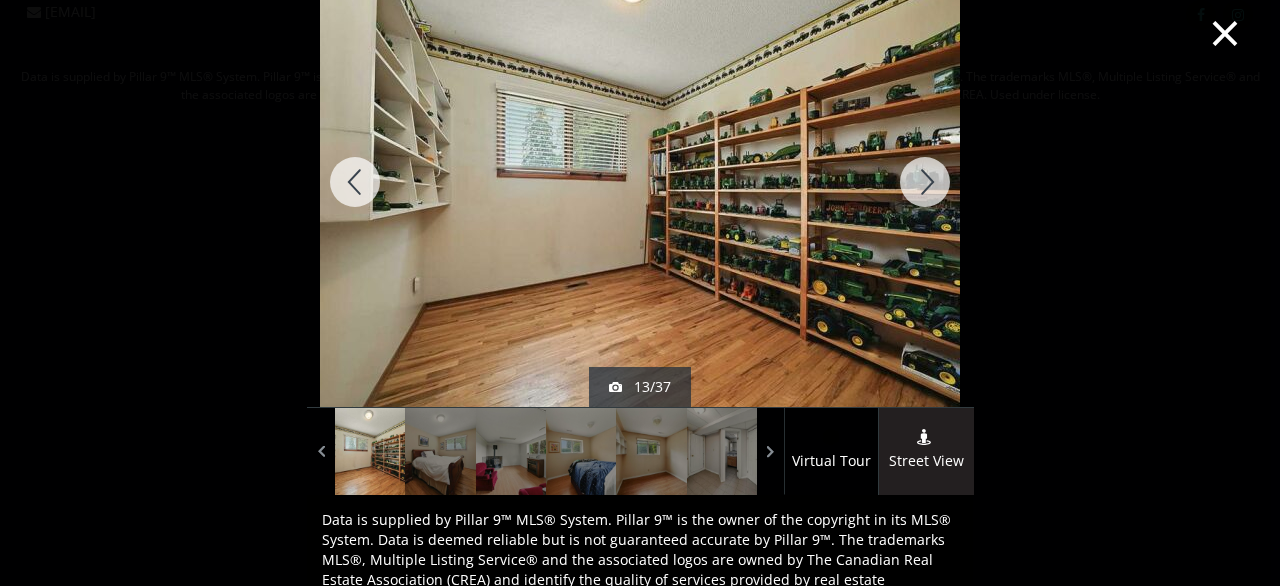 click at bounding box center [925, 182] 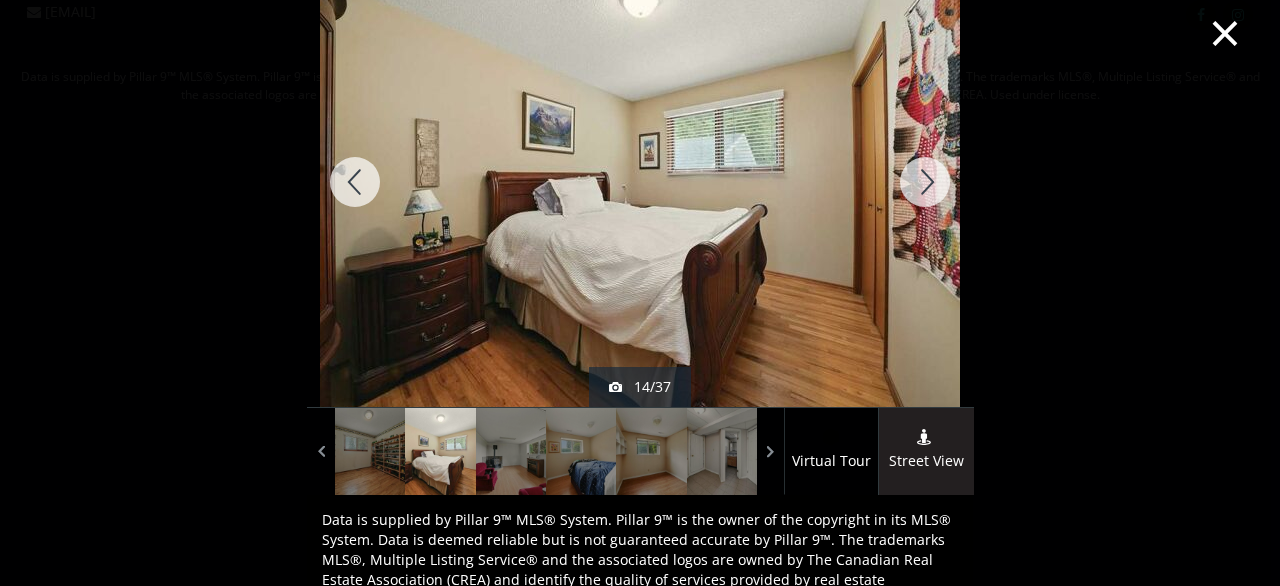 click at bounding box center [925, 182] 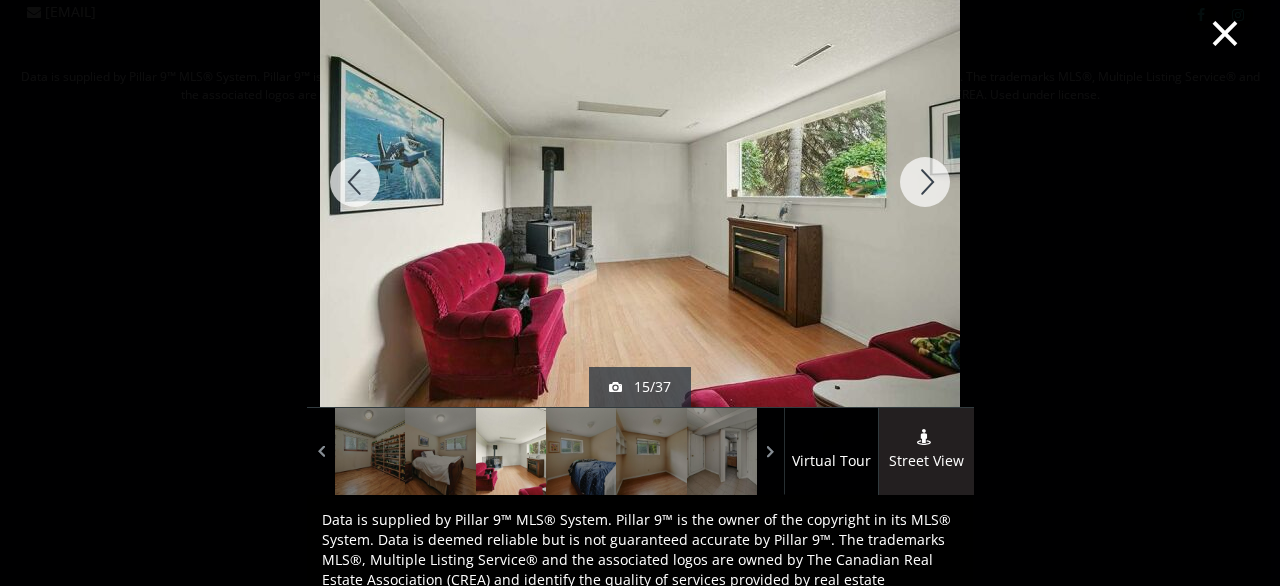 click at bounding box center (925, 182) 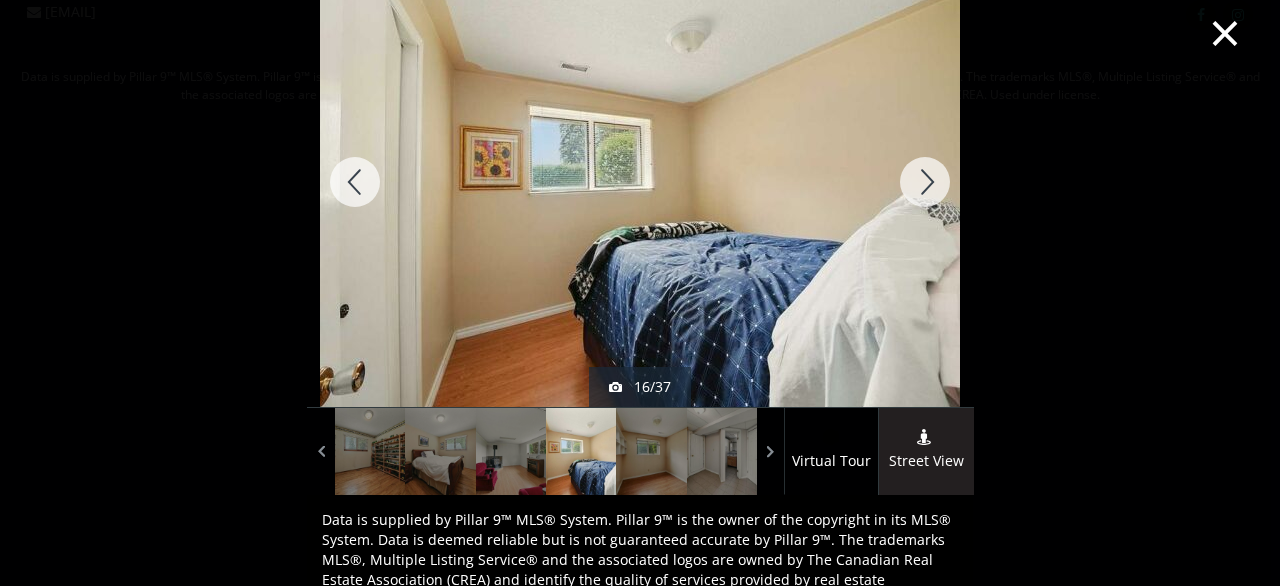 click at bounding box center (925, 182) 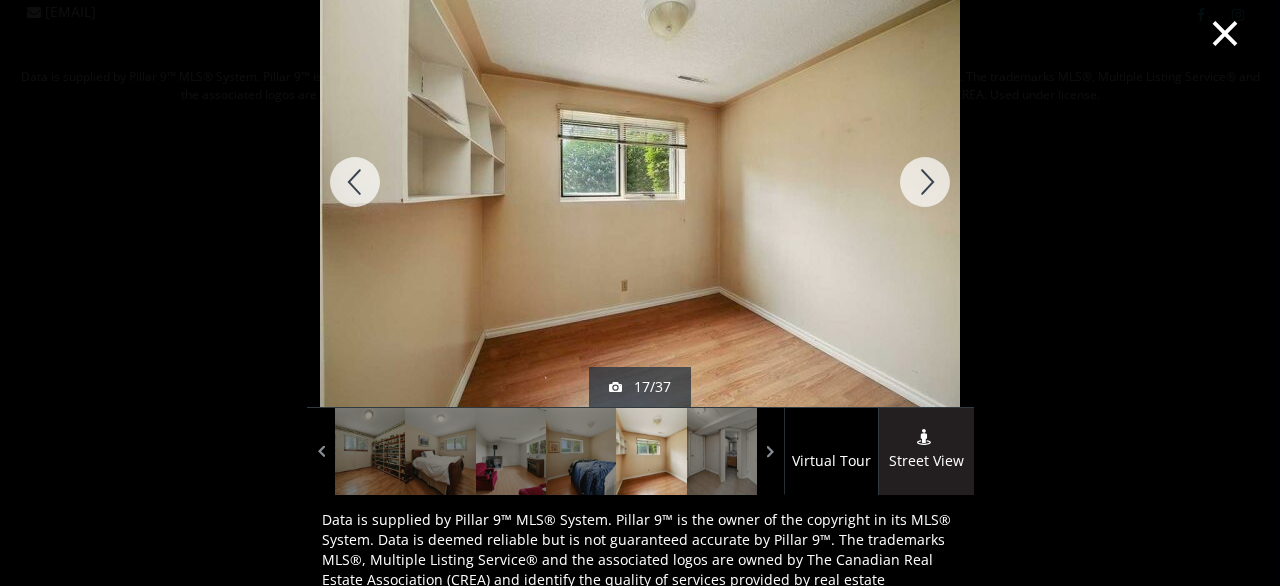 click at bounding box center (925, 182) 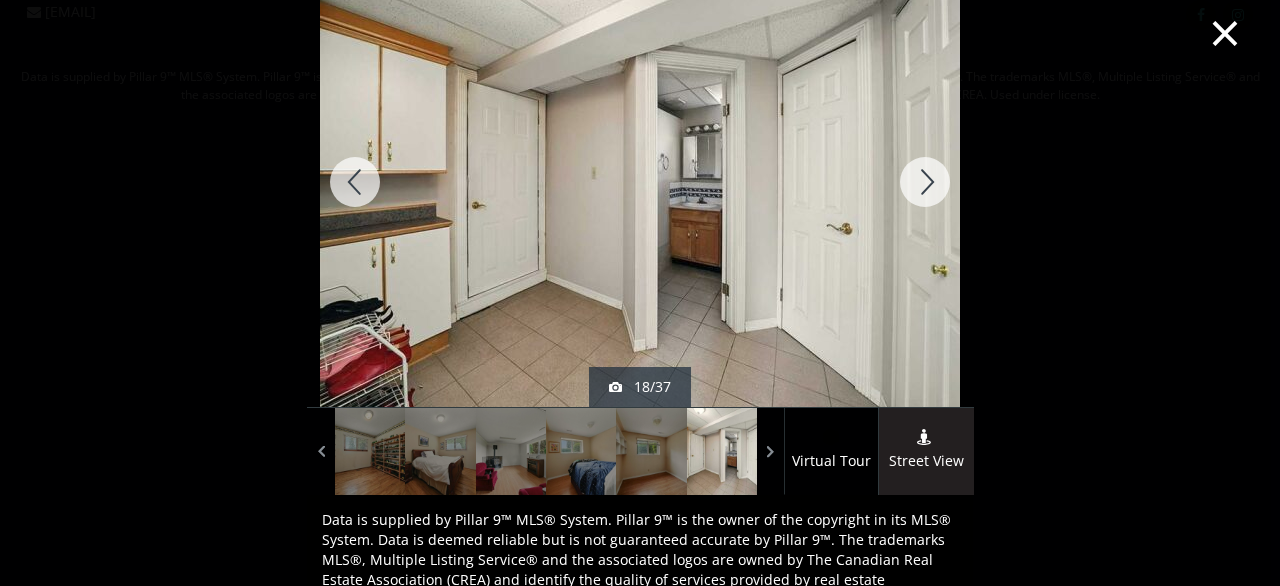 click at bounding box center (925, 182) 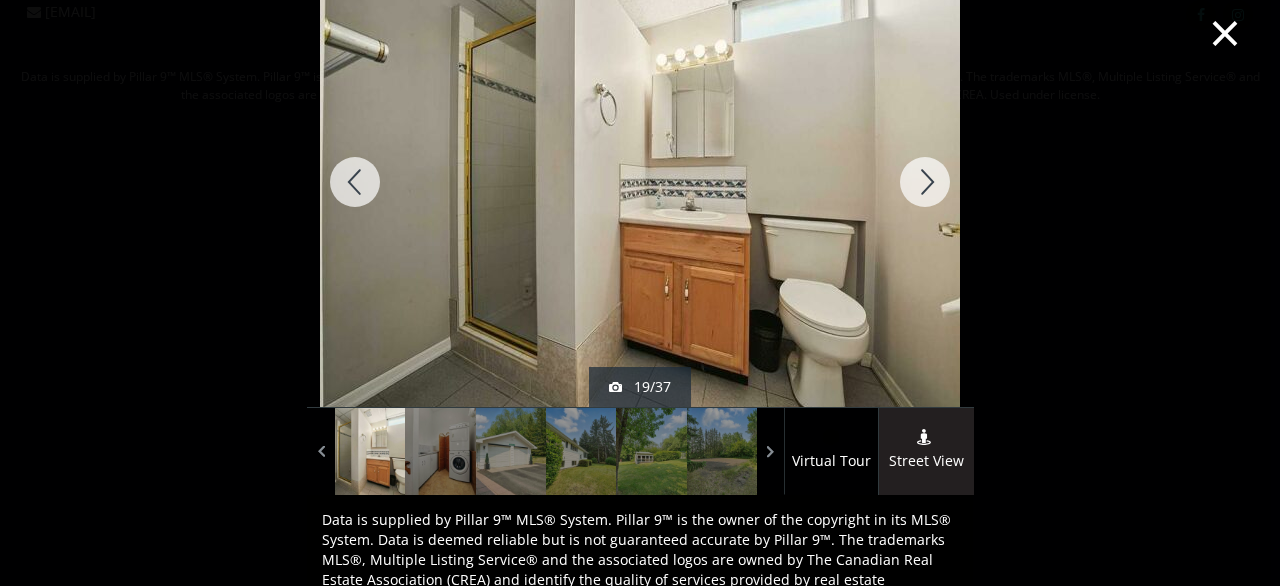 click at bounding box center [925, 182] 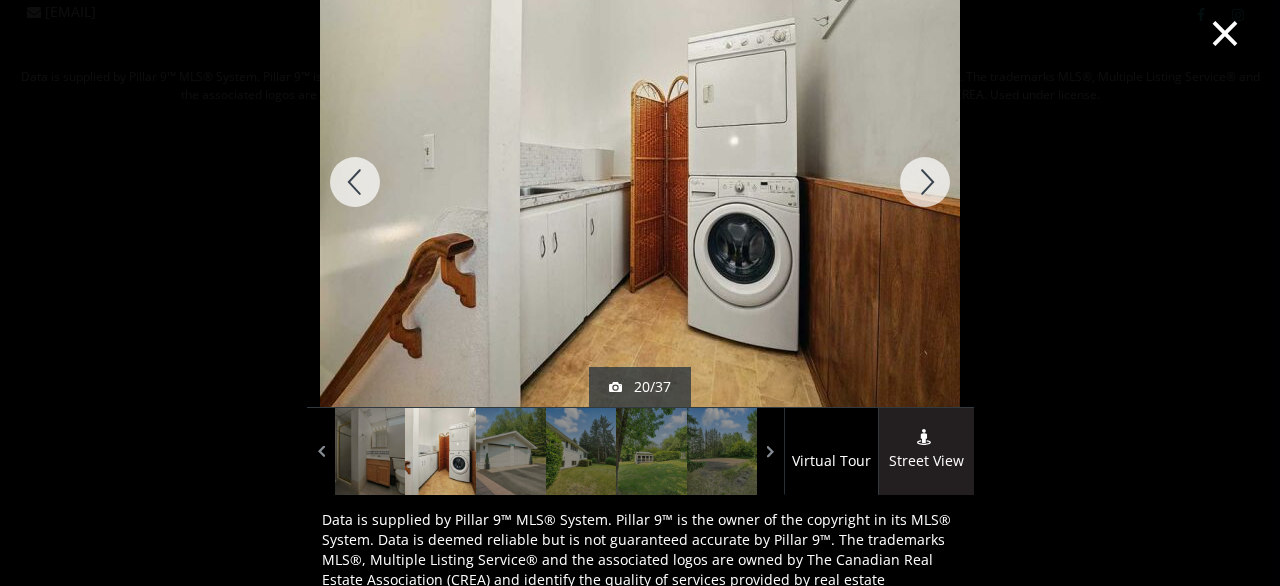 click at bounding box center [925, 182] 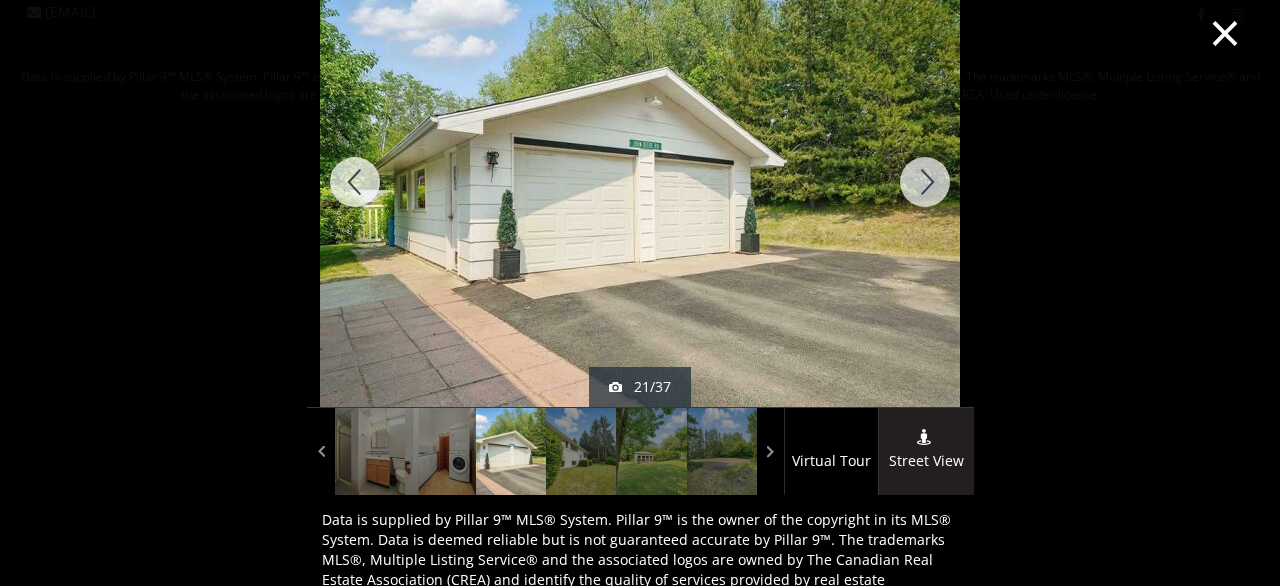 click at bounding box center [925, 182] 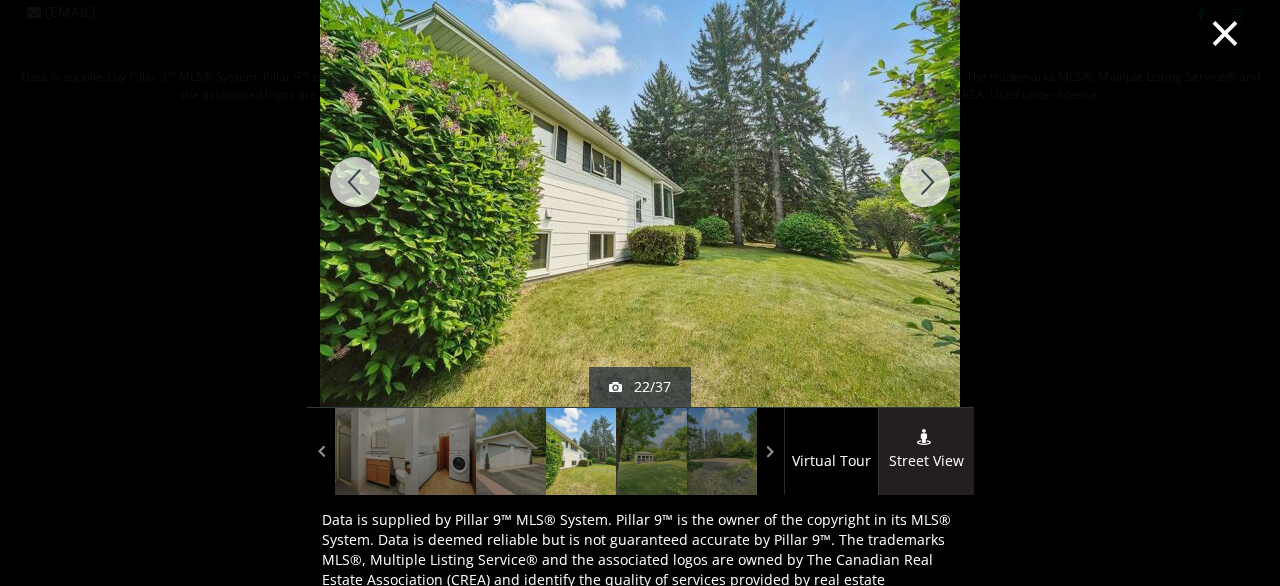 click at bounding box center (925, 182) 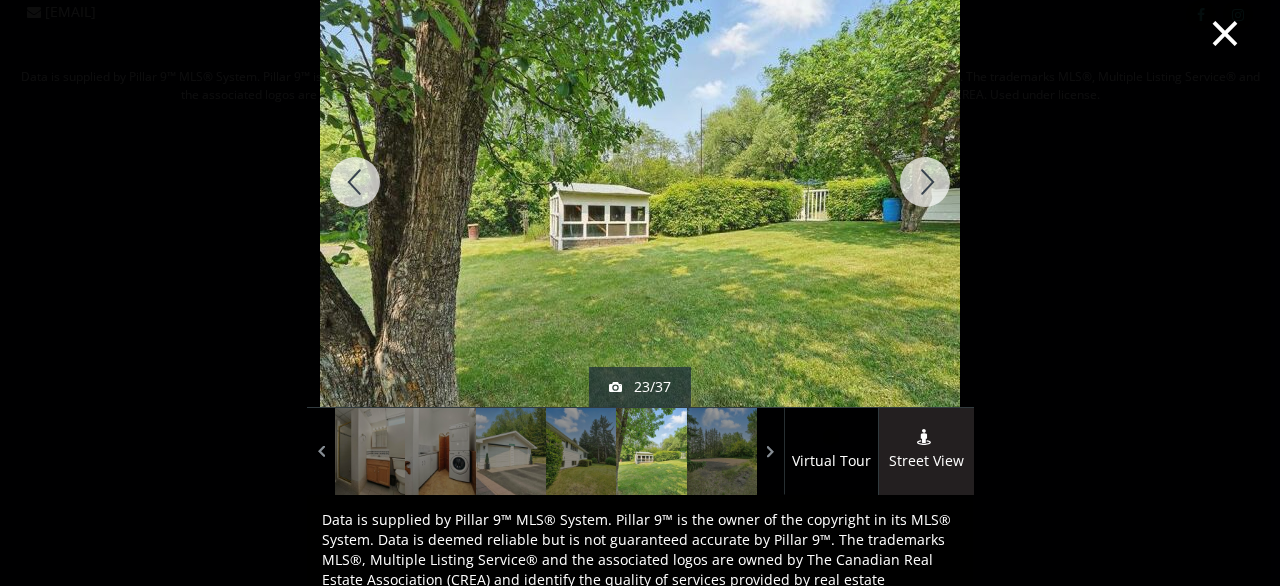 click at bounding box center [925, 182] 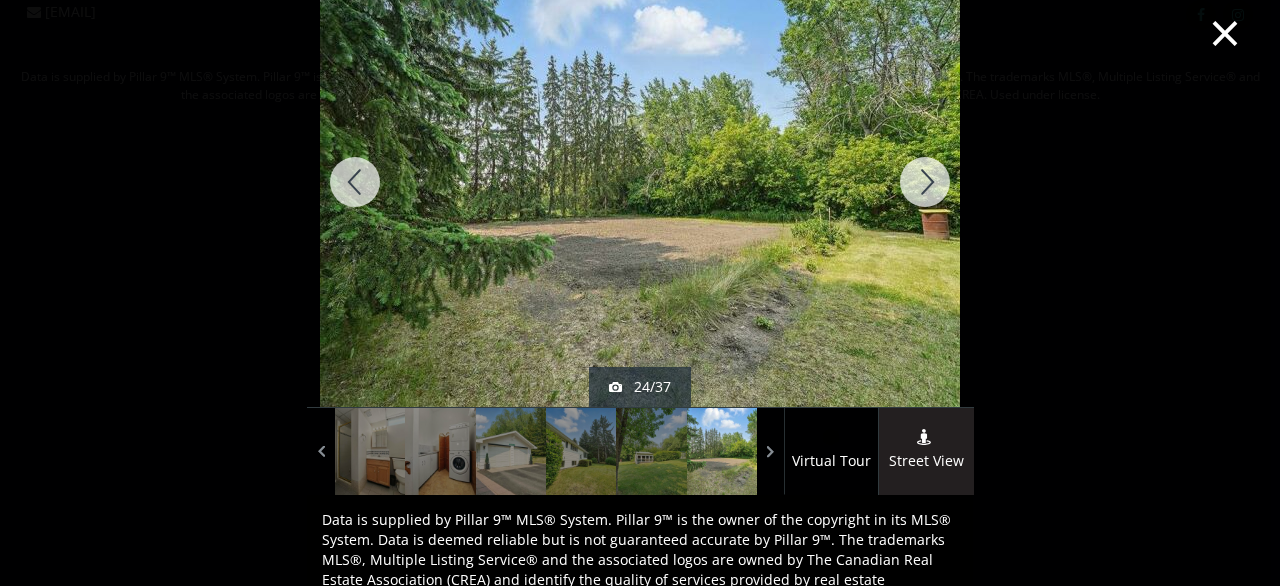 click at bounding box center [925, 182] 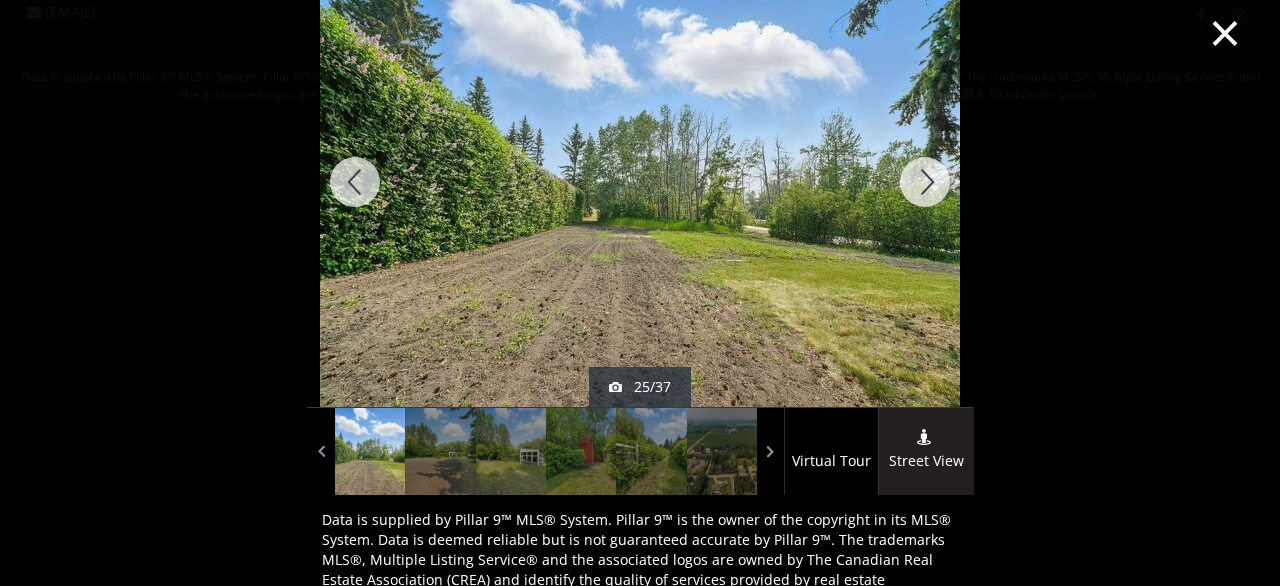 click at bounding box center [925, 182] 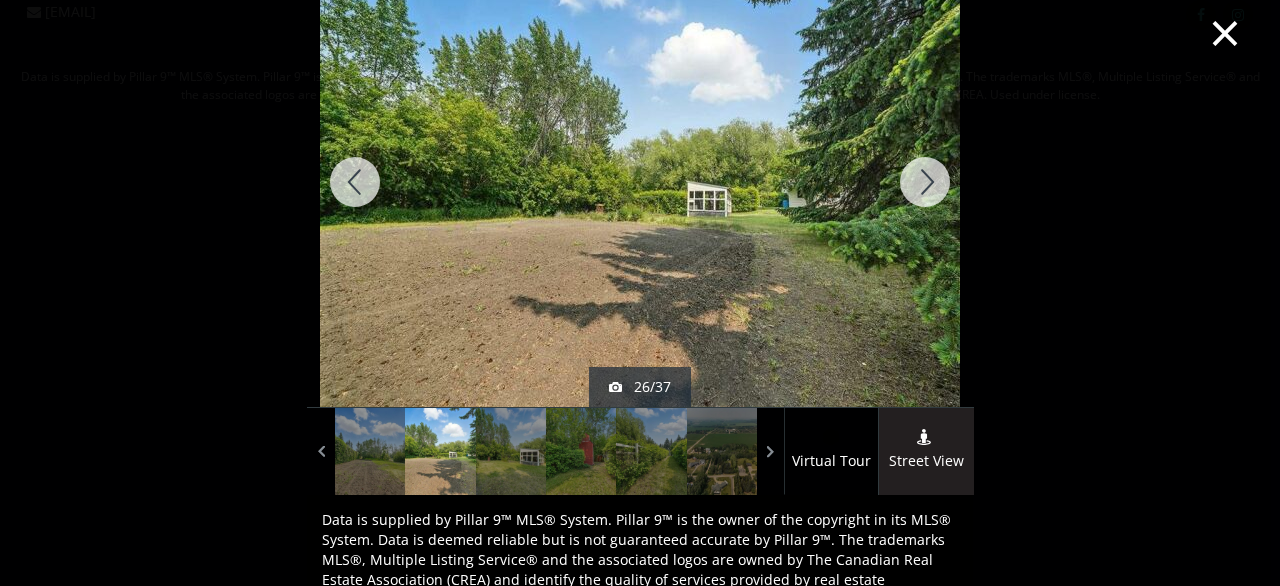click at bounding box center [925, 182] 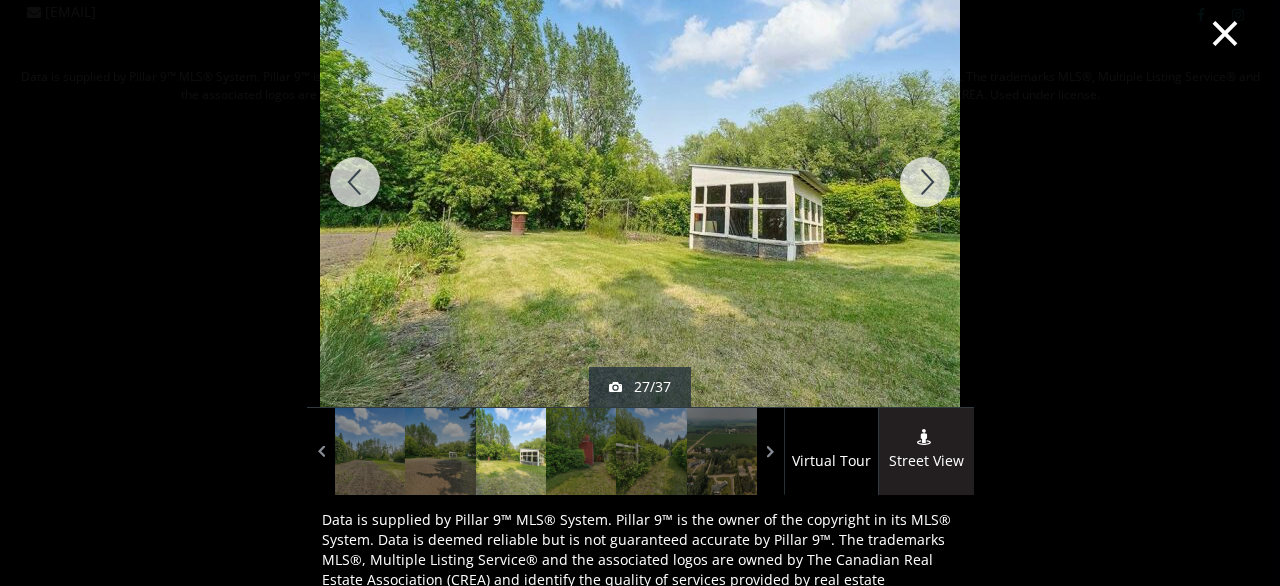 click at bounding box center [925, 182] 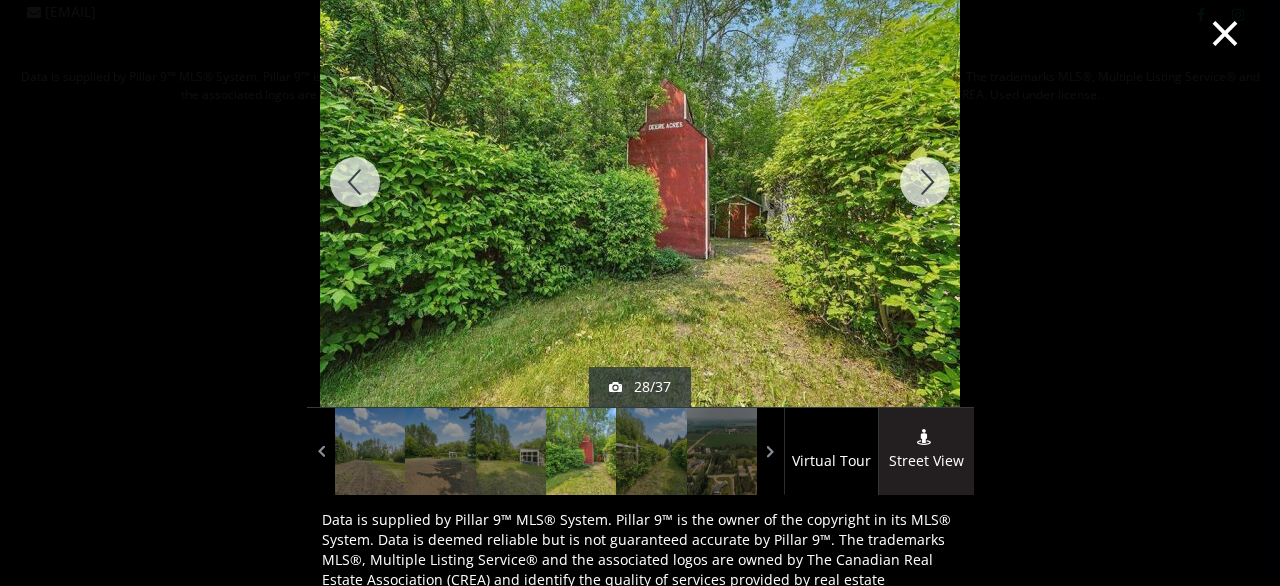 click at bounding box center (925, 182) 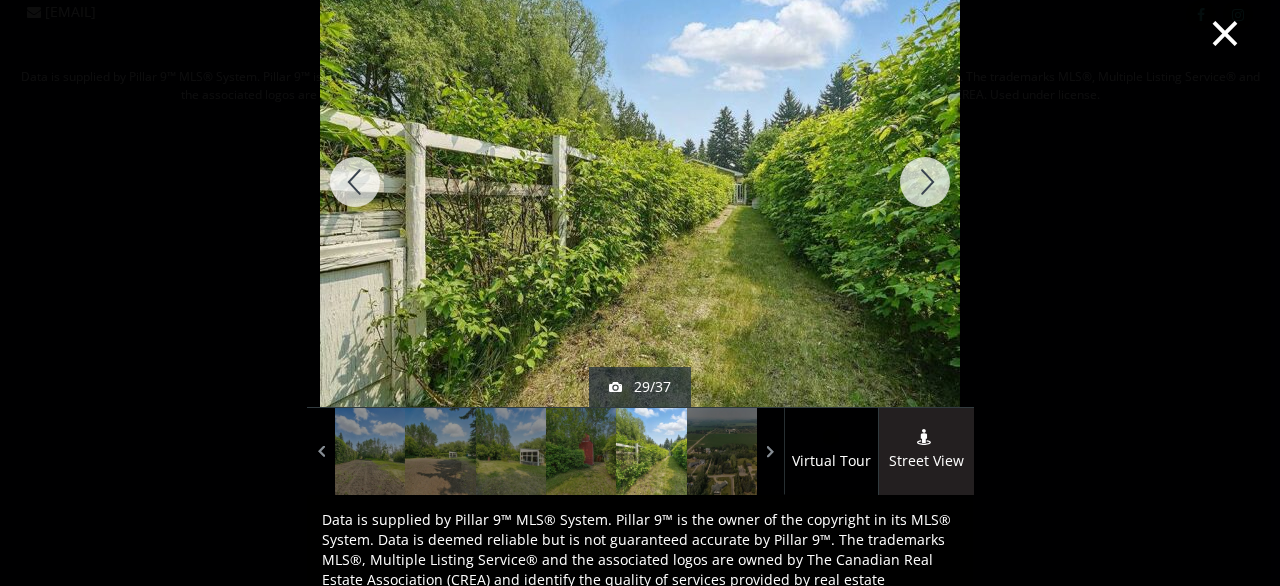 click at bounding box center (925, 182) 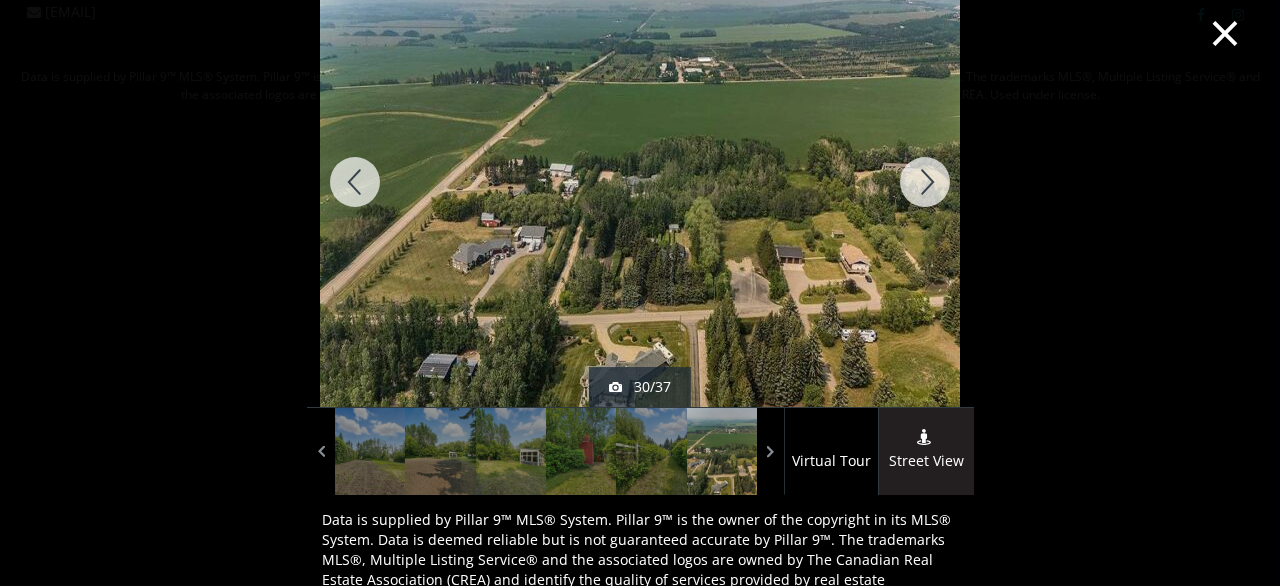 click at bounding box center [925, 182] 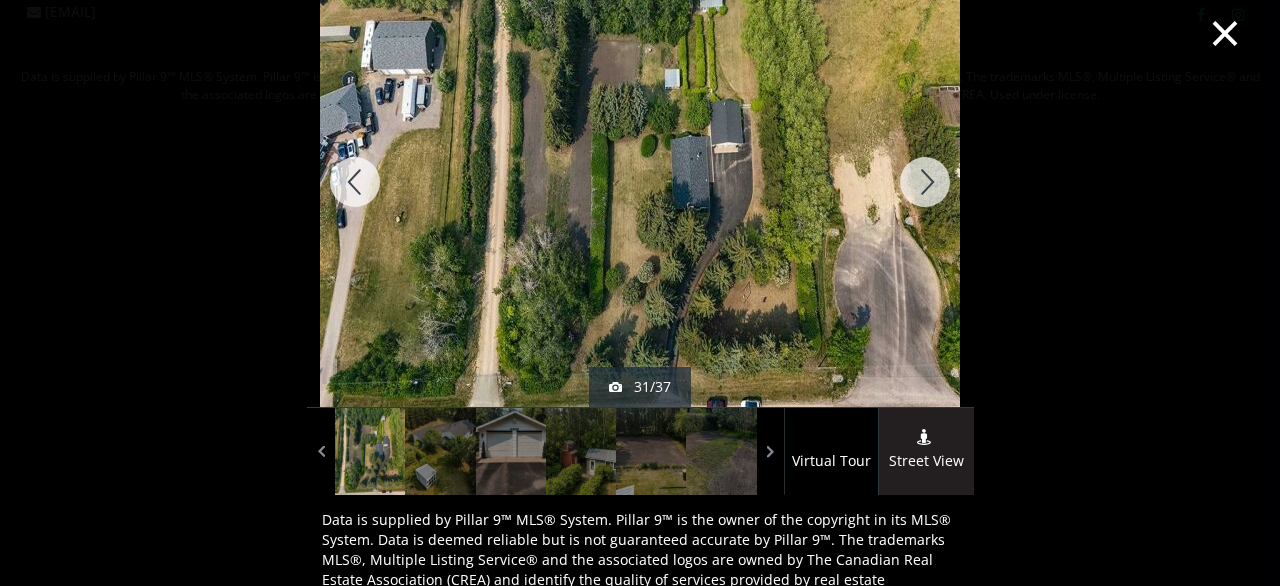 click at bounding box center [925, 182] 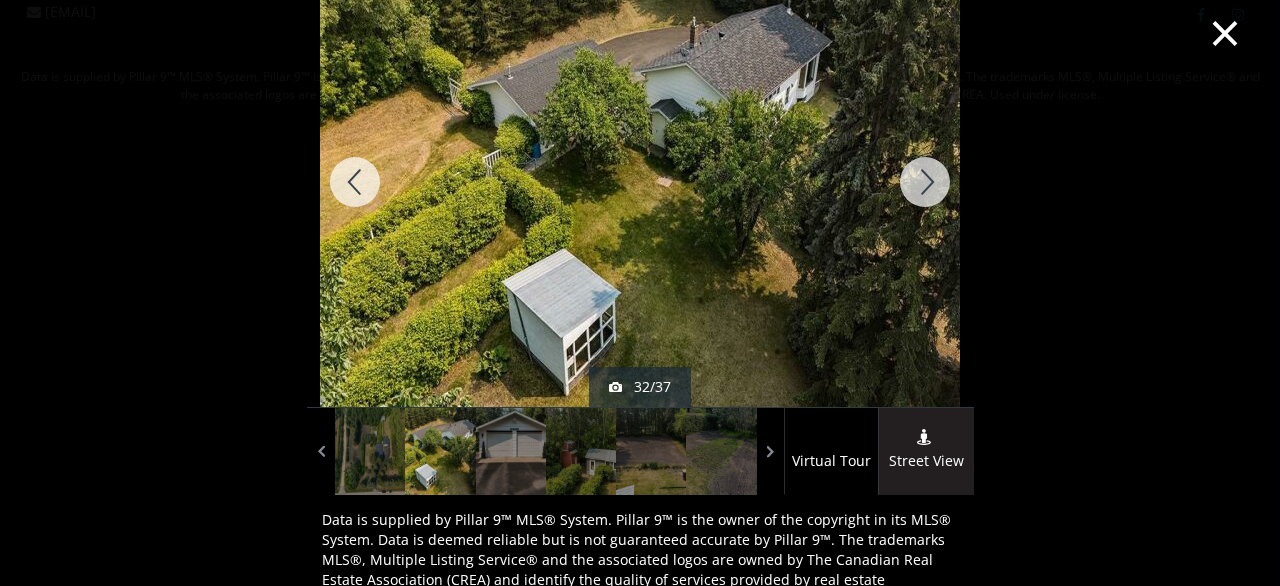 click at bounding box center (925, 182) 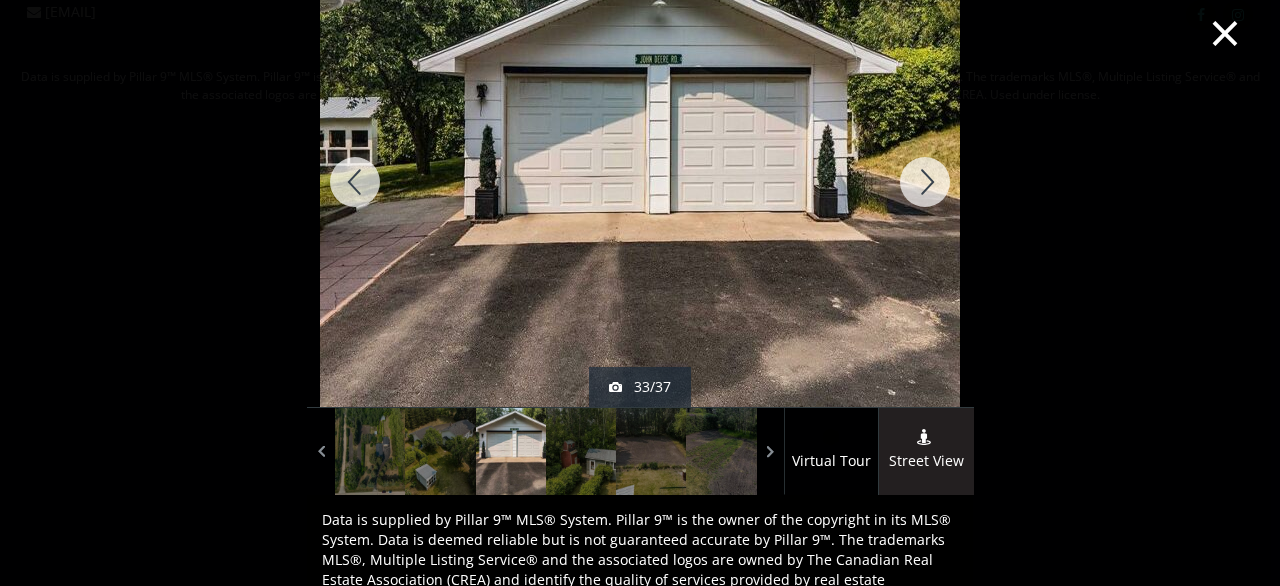 click at bounding box center [925, 182] 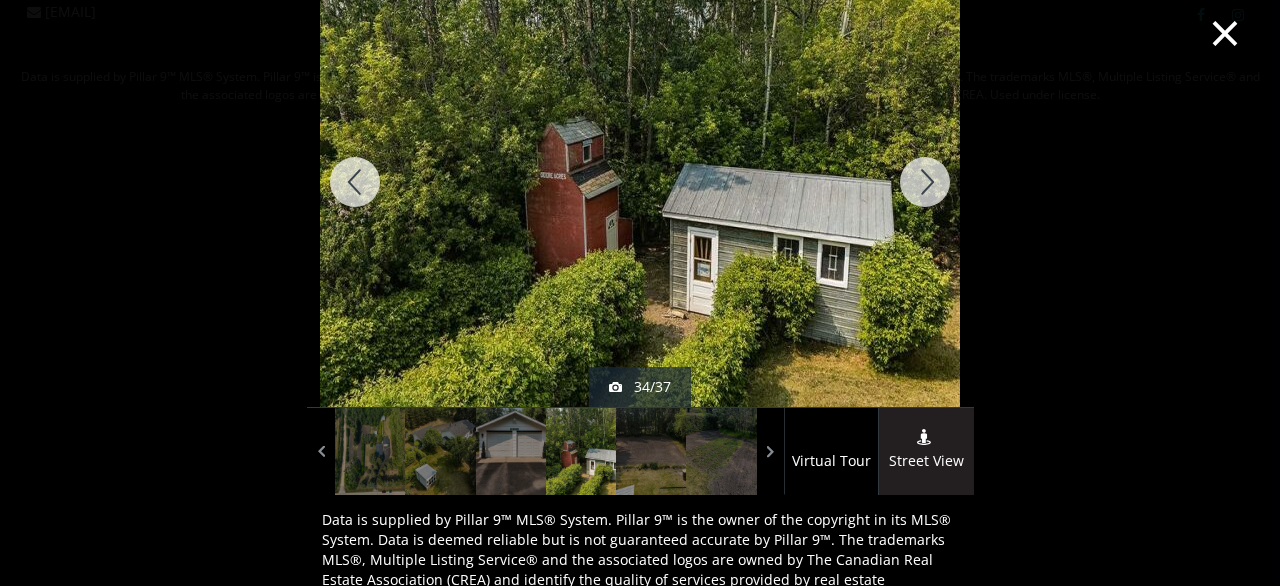 click on "×" at bounding box center [1225, 31] 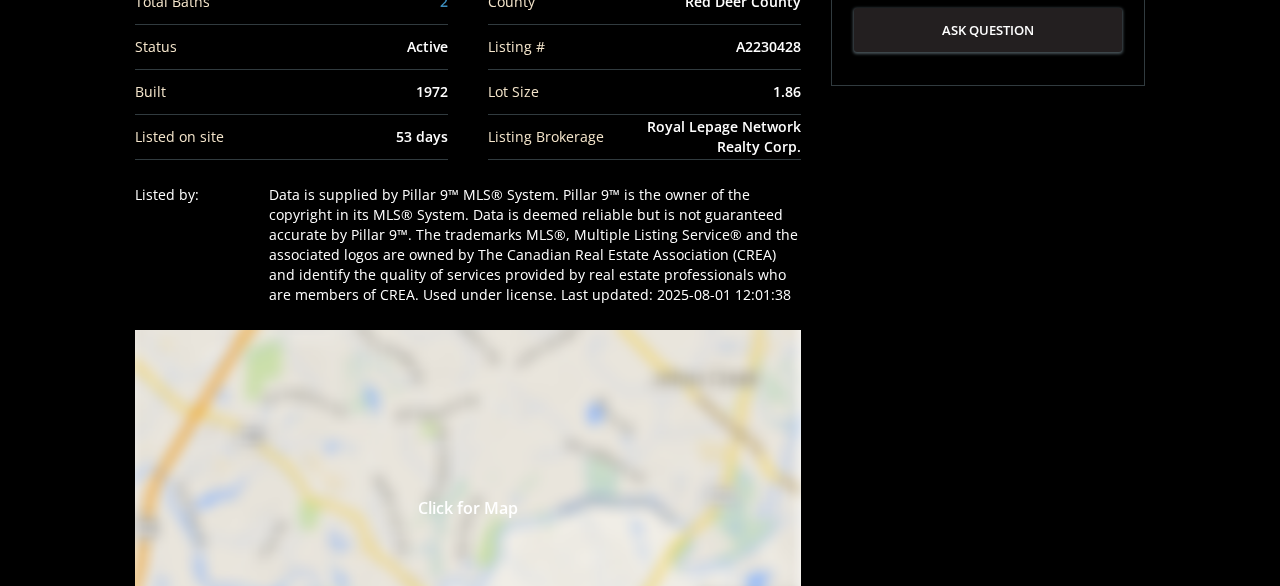 scroll, scrollTop: 984, scrollLeft: 0, axis: vertical 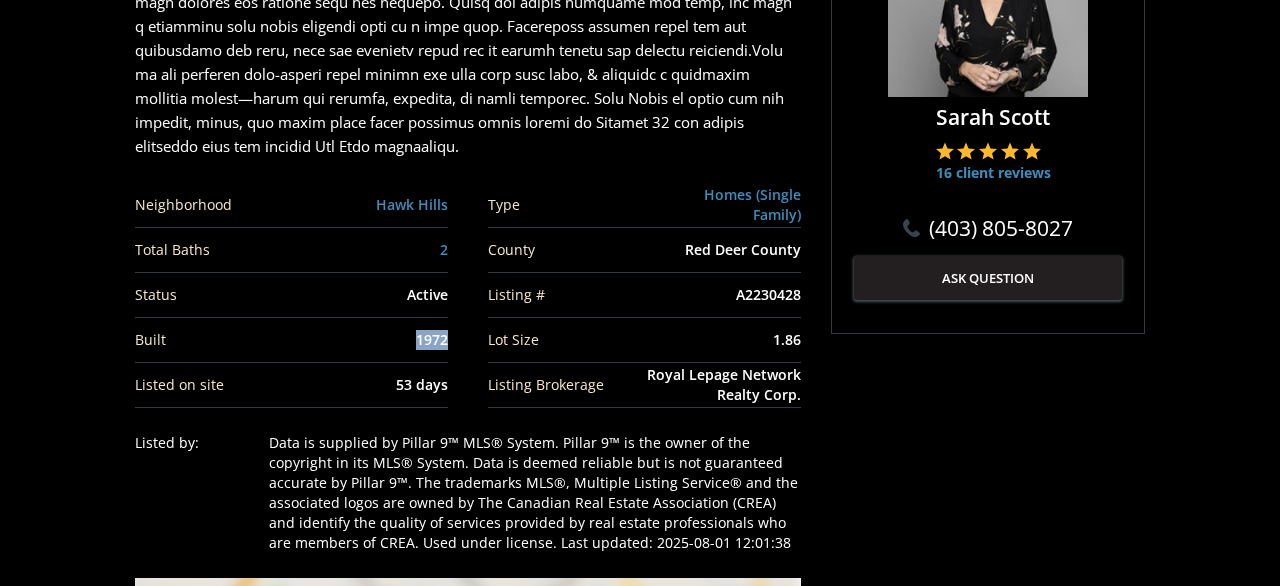 drag, startPoint x: 449, startPoint y: 343, endPoint x: 236, endPoint y: 330, distance: 213.39635 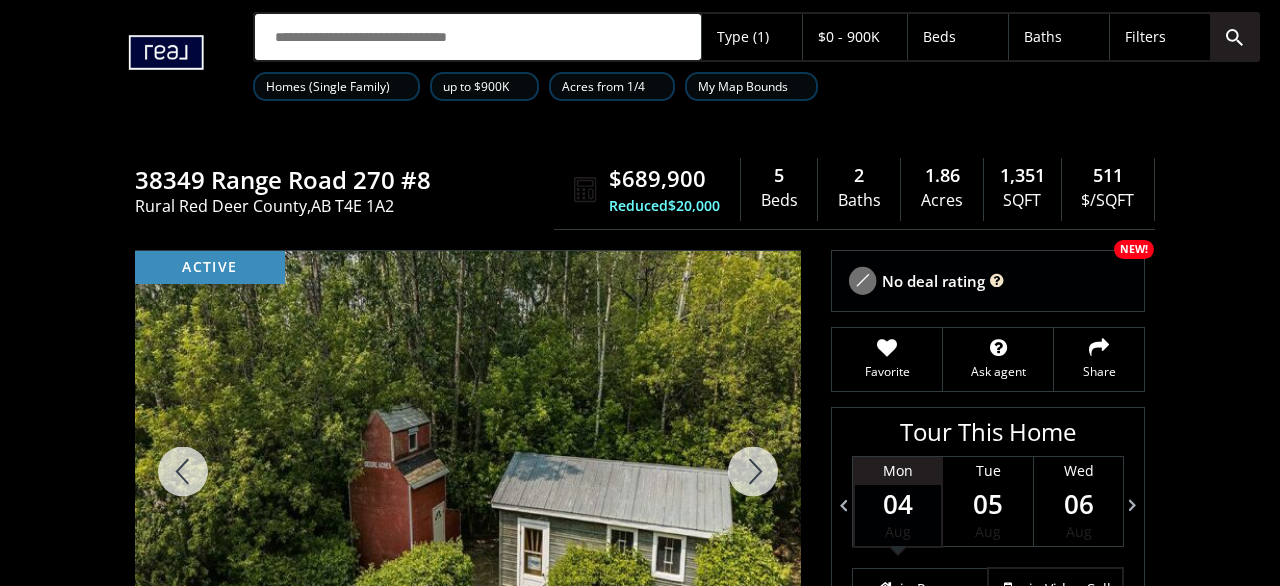 scroll, scrollTop: 0, scrollLeft: 0, axis: both 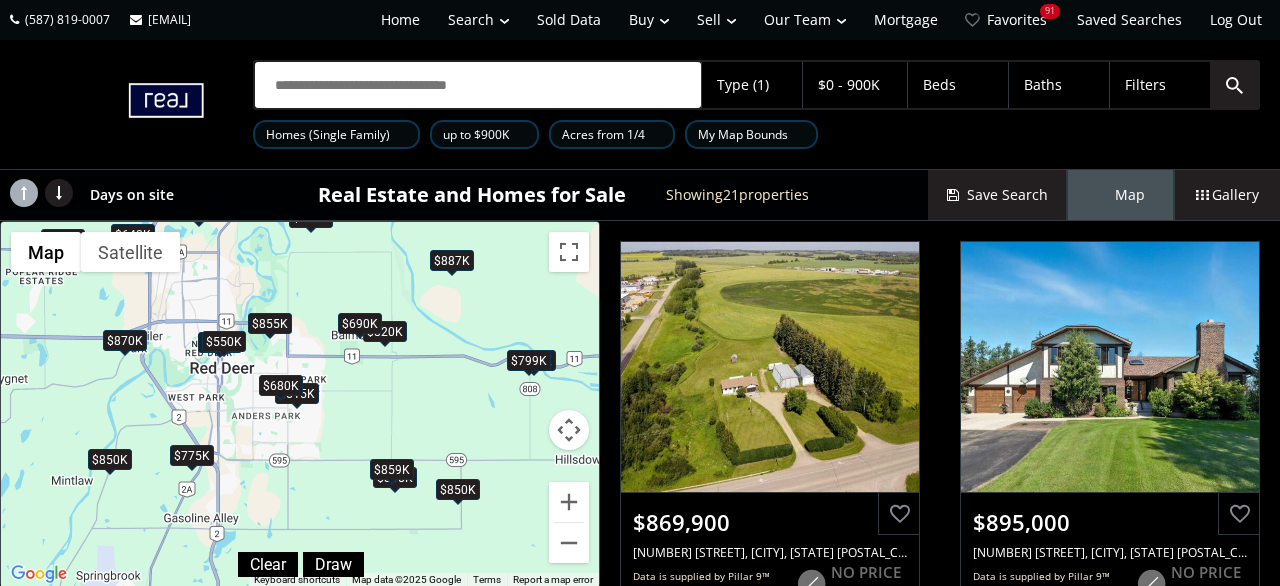 drag, startPoint x: 443, startPoint y: 498, endPoint x: 435, endPoint y: 425, distance: 73.43705 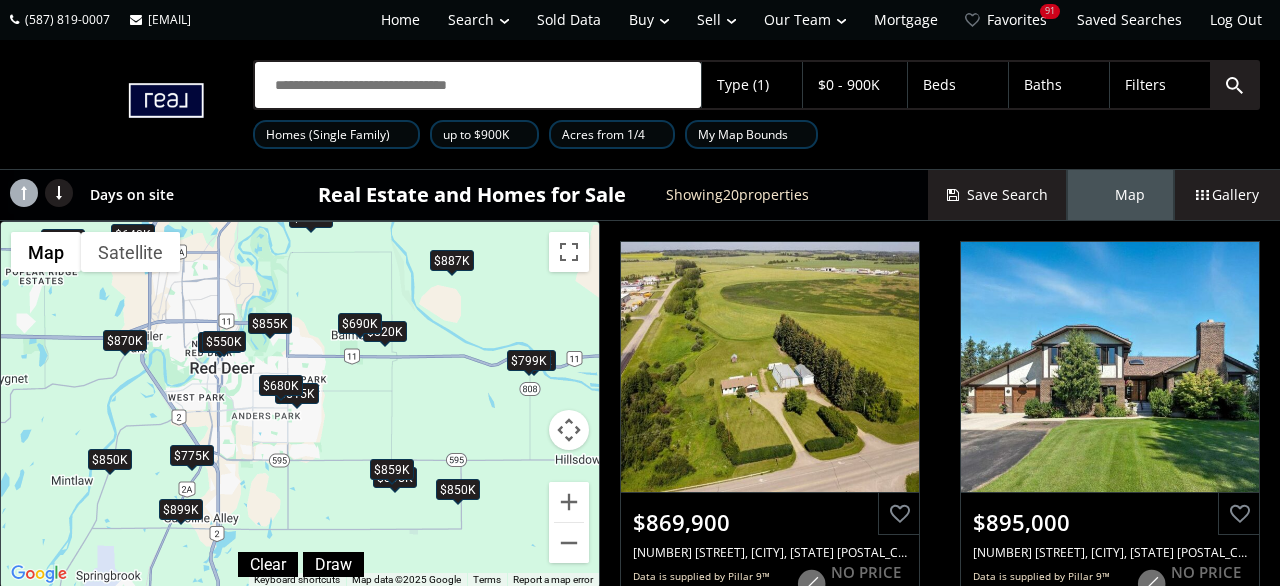 click on "$850K" at bounding box center (110, 459) 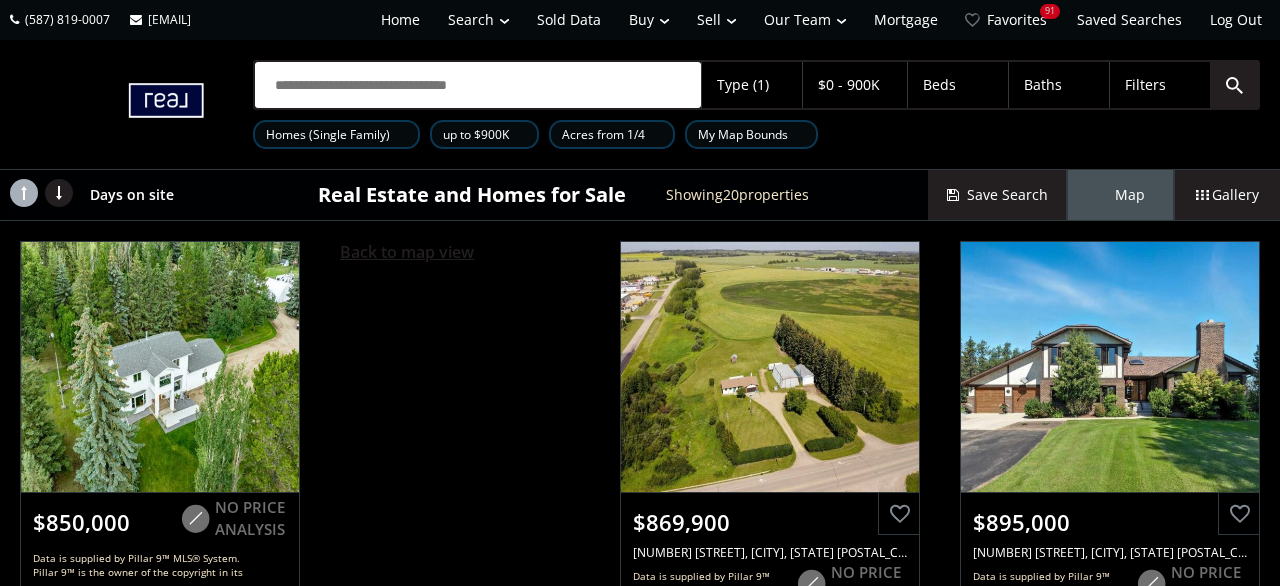 click on "Back to map view" at bounding box center [407, 252] 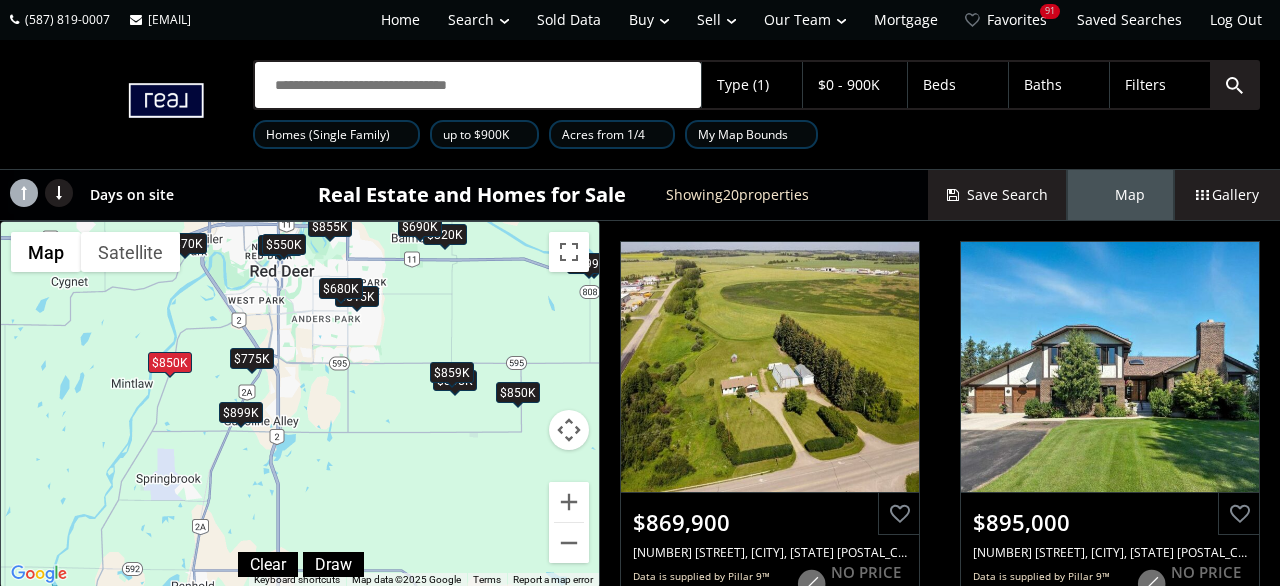 drag, startPoint x: 282, startPoint y: 499, endPoint x: 333, endPoint y: 378, distance: 131.30879 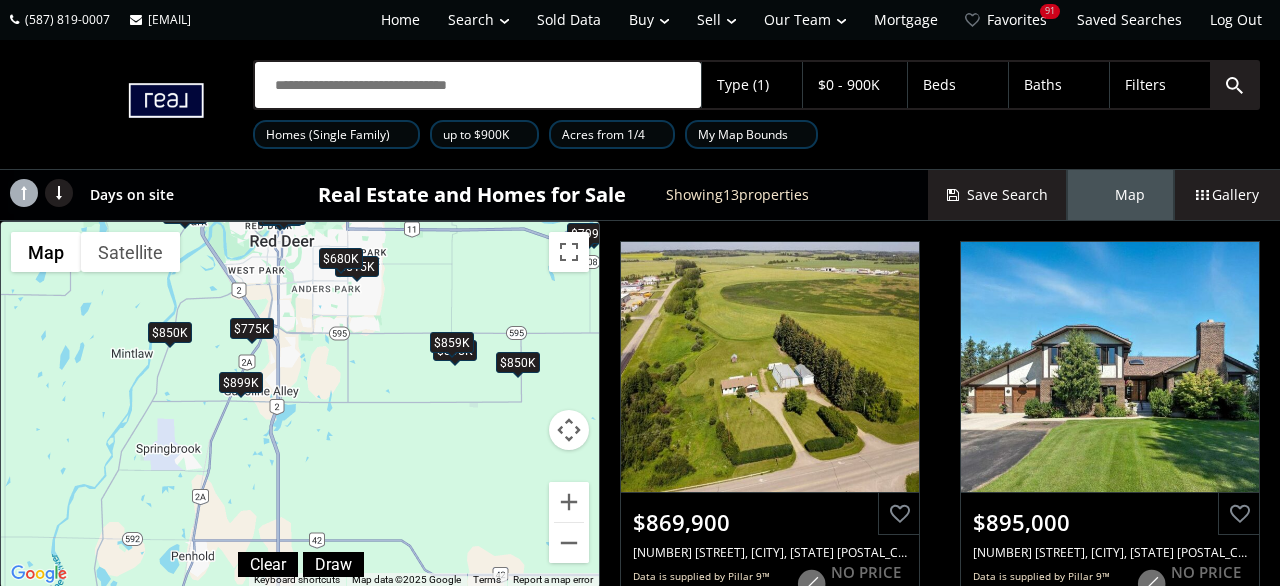 click at bounding box center (658, 135) 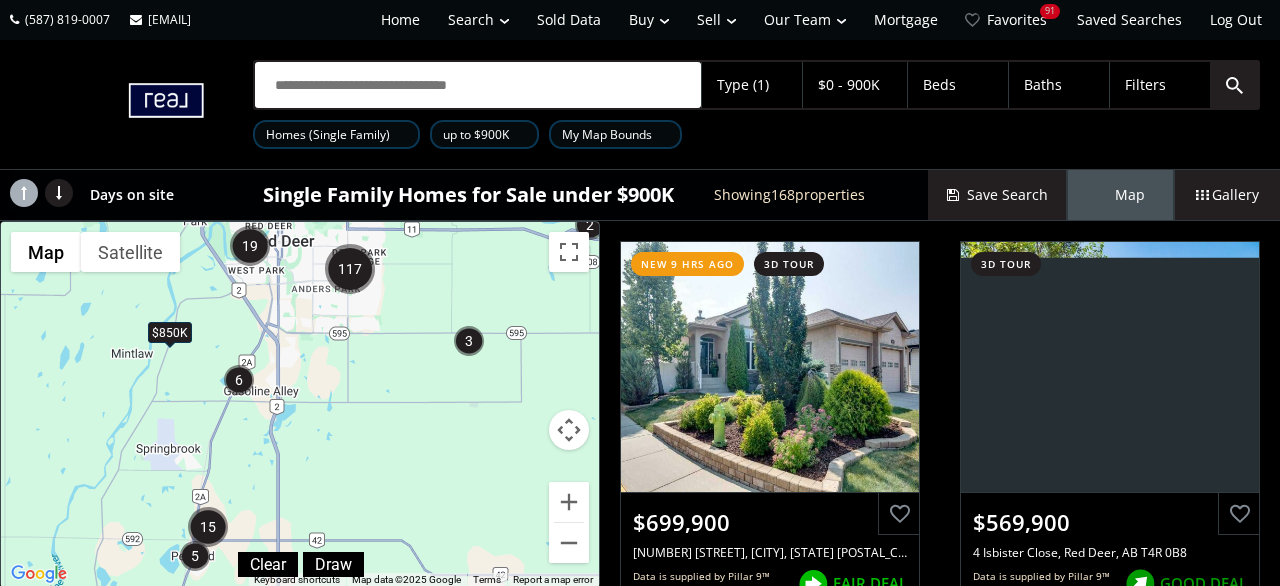 click on "$0 - 900K" at bounding box center [849, 85] 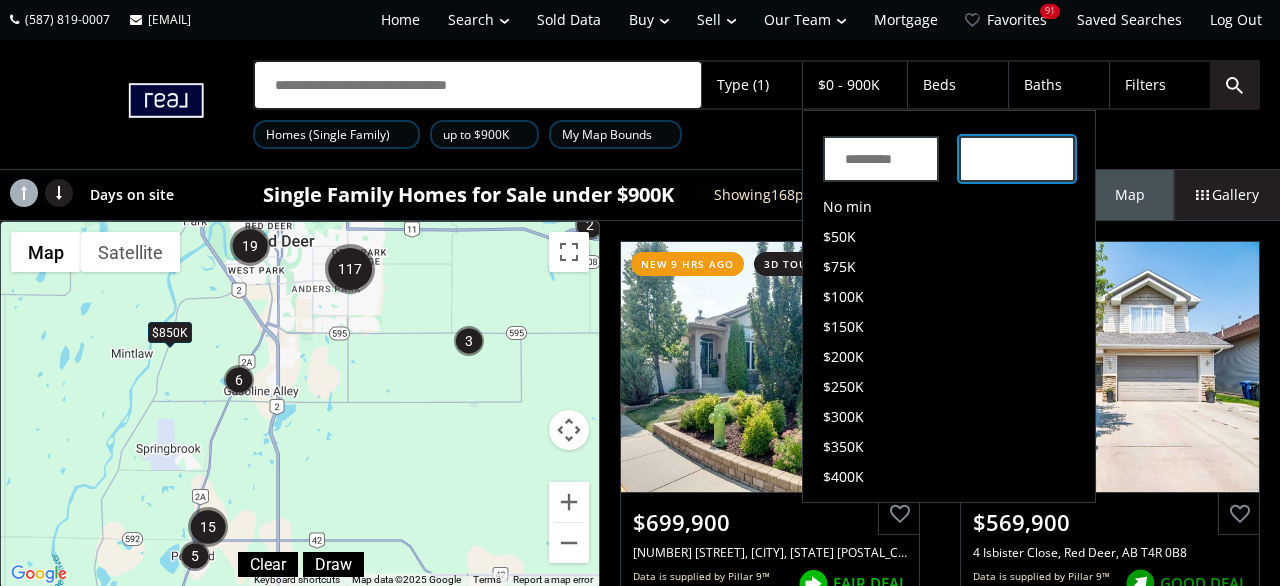 click on "*******" at bounding box center [1017, 159] 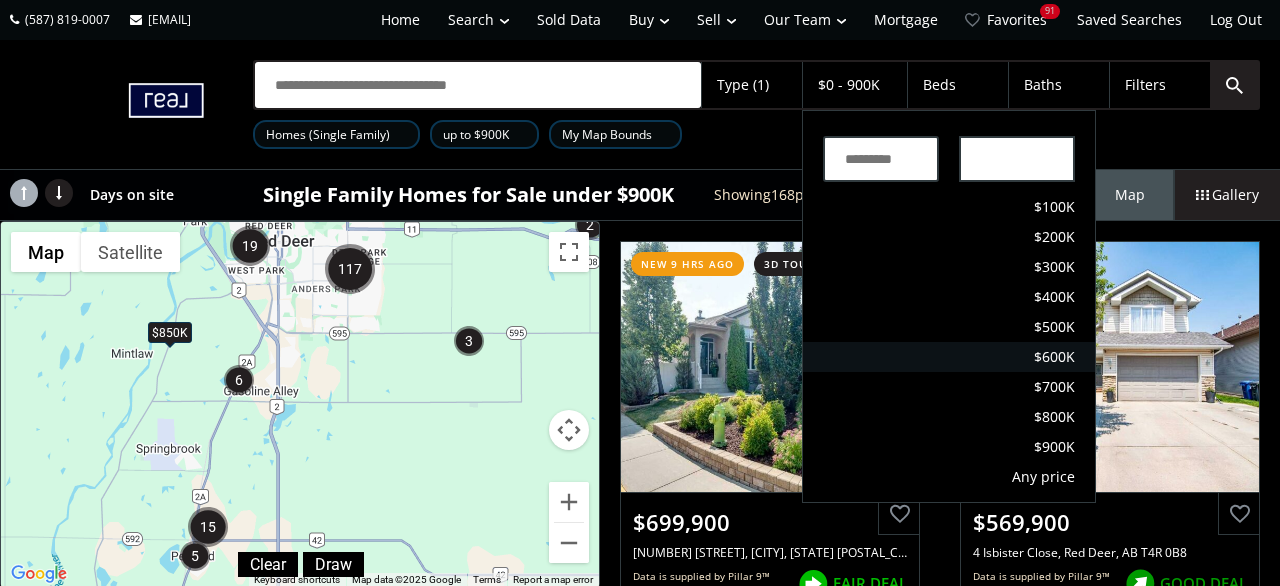 click on "$600K" at bounding box center (1054, 357) 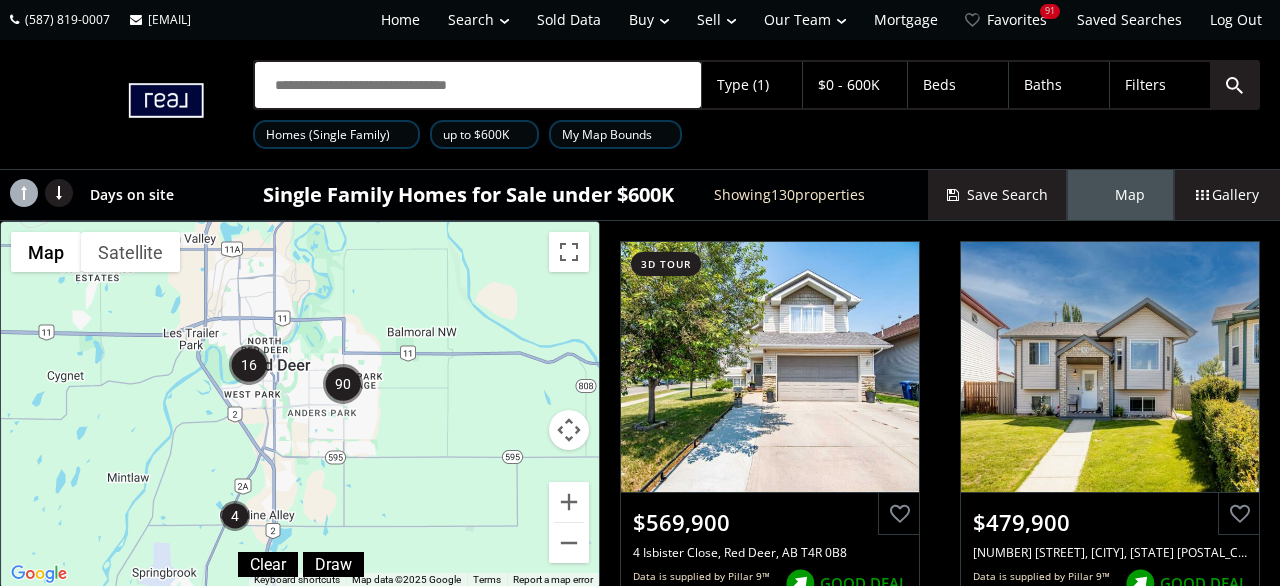 drag, startPoint x: 487, startPoint y: 271, endPoint x: 485, endPoint y: 395, distance: 124.01613 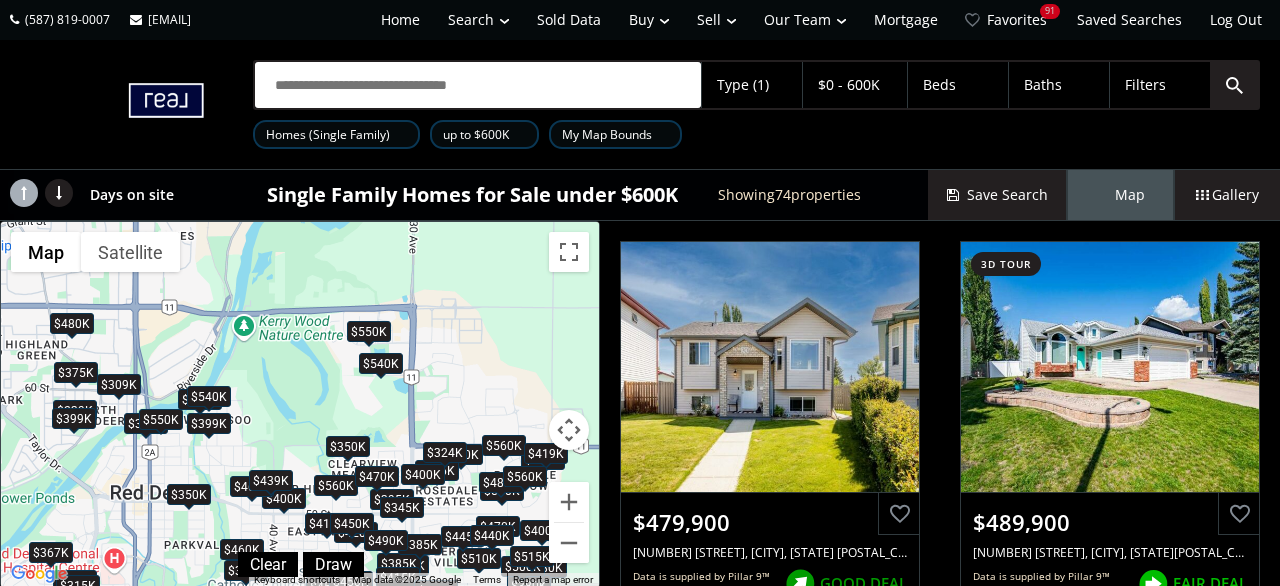 drag, startPoint x: 271, startPoint y: 314, endPoint x: 322, endPoint y: 431, distance: 127.632286 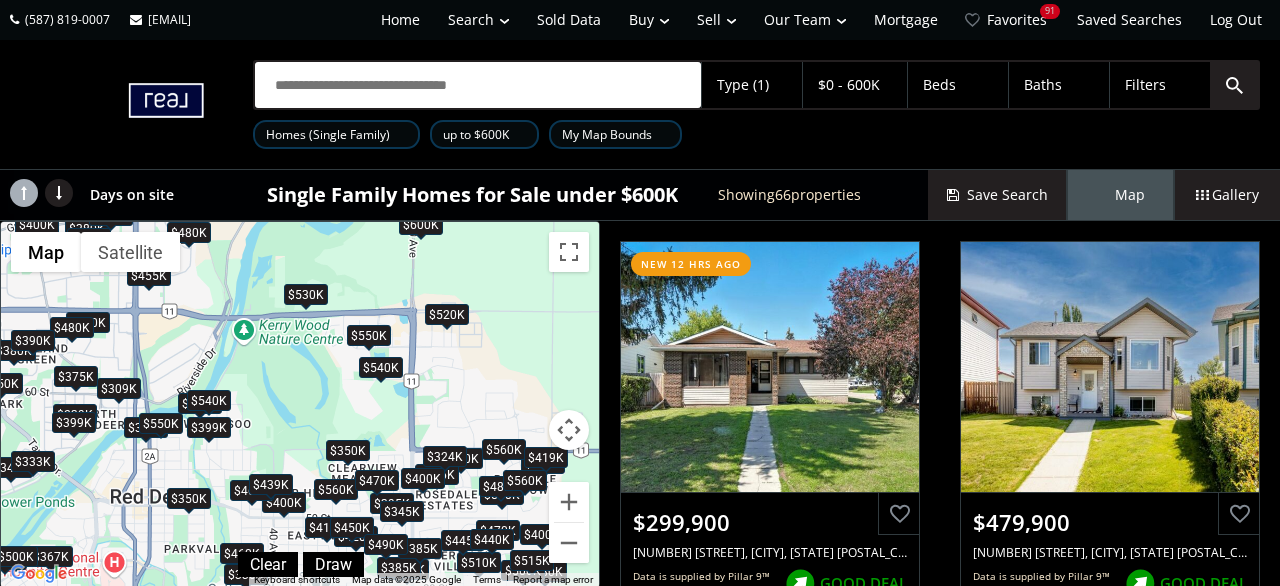 click on "$540K" at bounding box center (381, 367) 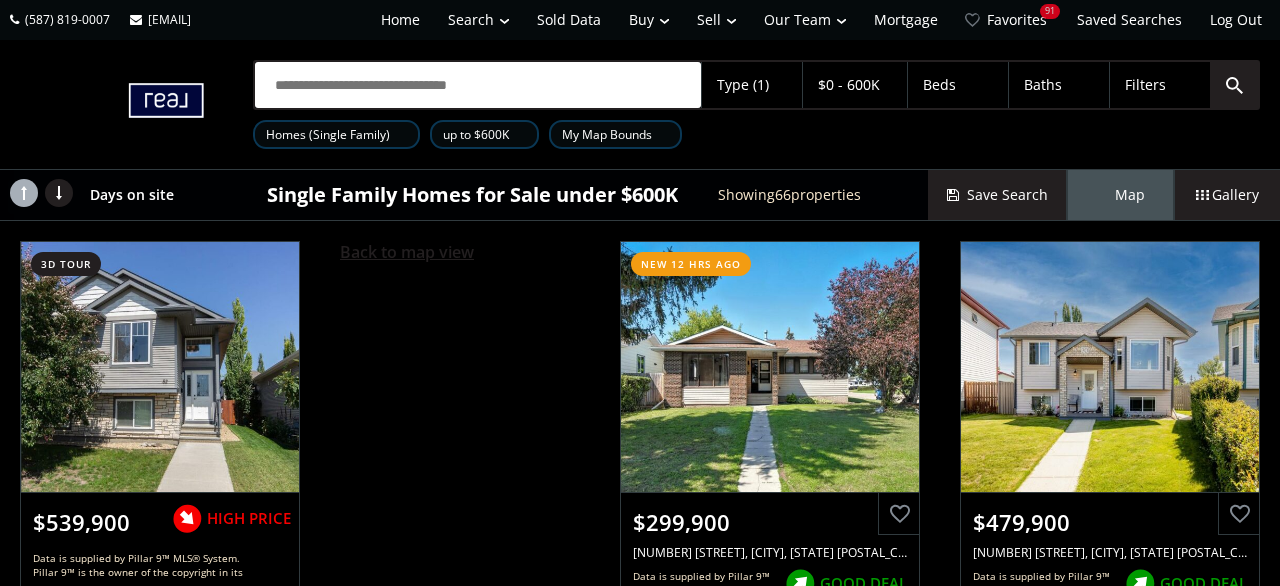 click on "Back to map view" at bounding box center (407, 252) 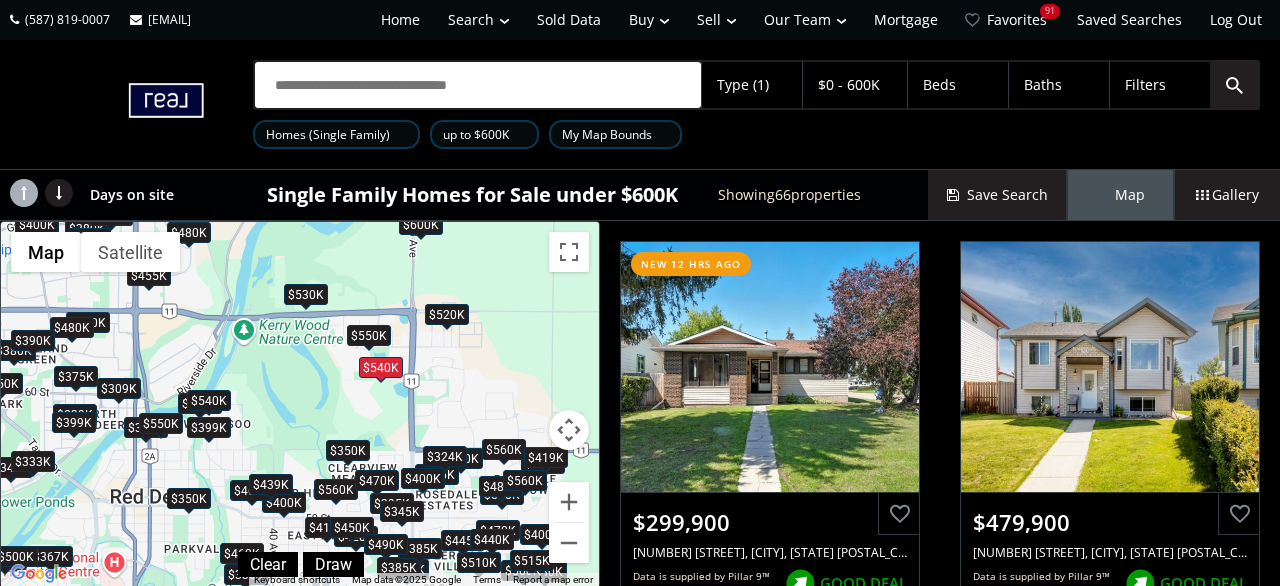 click on "$550K" at bounding box center [369, 336] 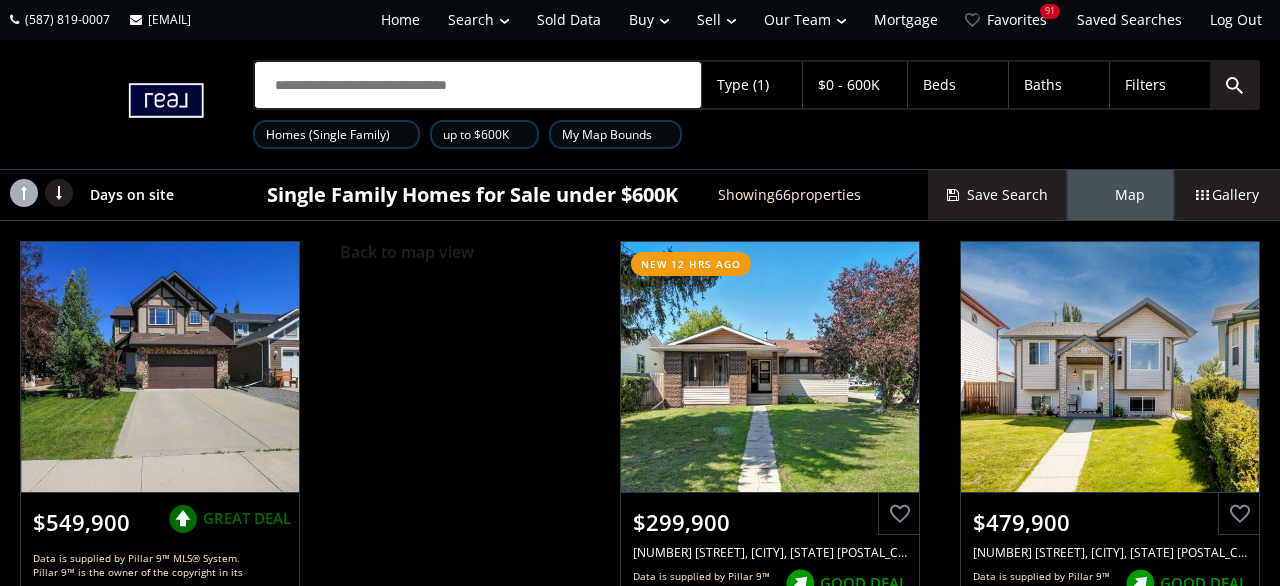 click on "Back to map view" at bounding box center (460, 446) 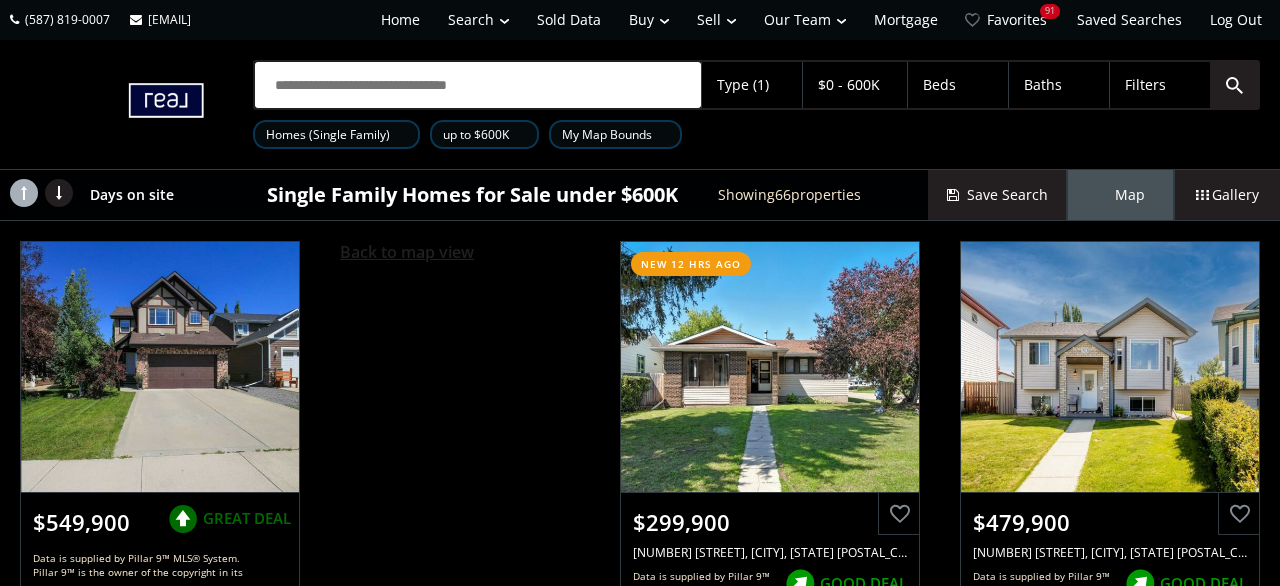 click on "Back to map view" at bounding box center (407, 252) 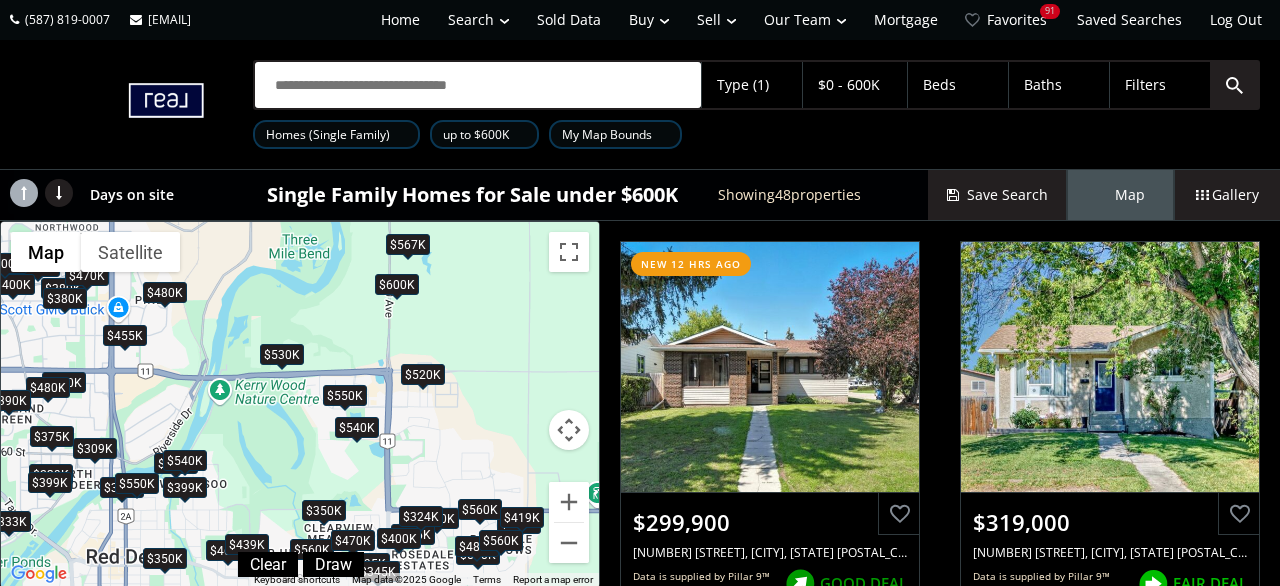 click on "$567K" at bounding box center (408, 244) 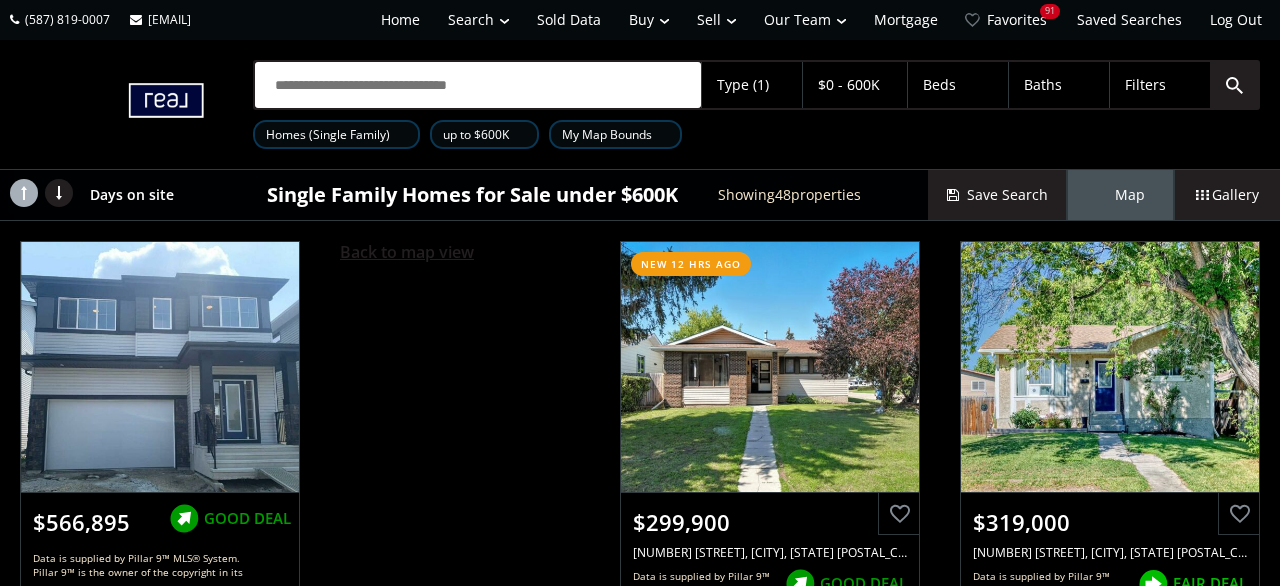 click on "Back to map view" at bounding box center (407, 252) 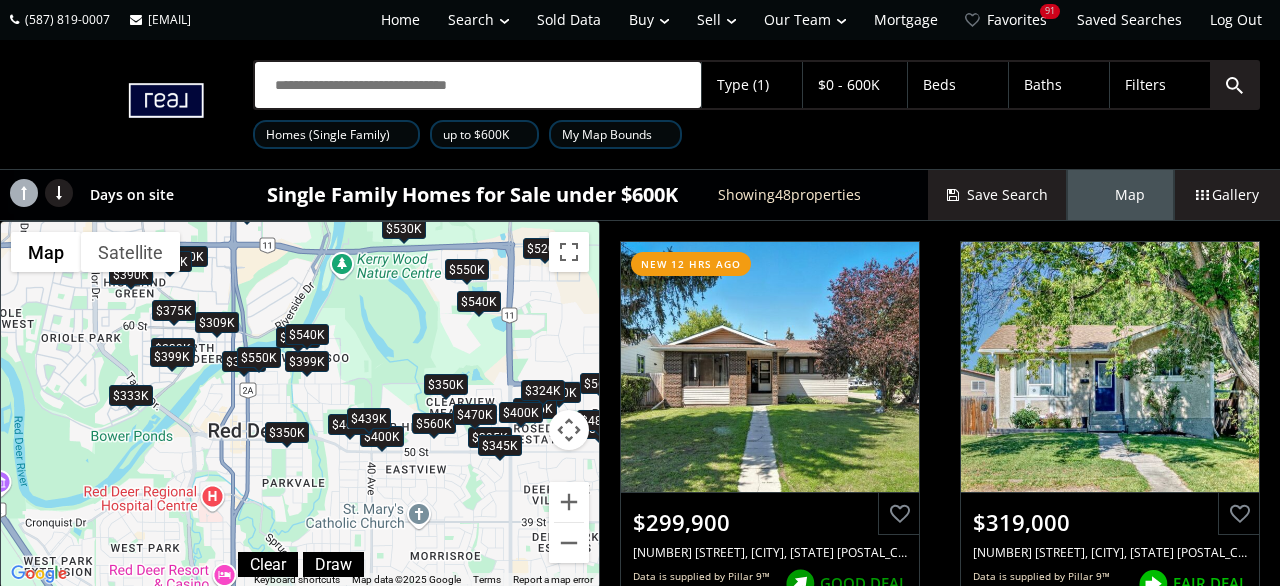 drag, startPoint x: 465, startPoint y: 415, endPoint x: 587, endPoint y: 287, distance: 176.8276 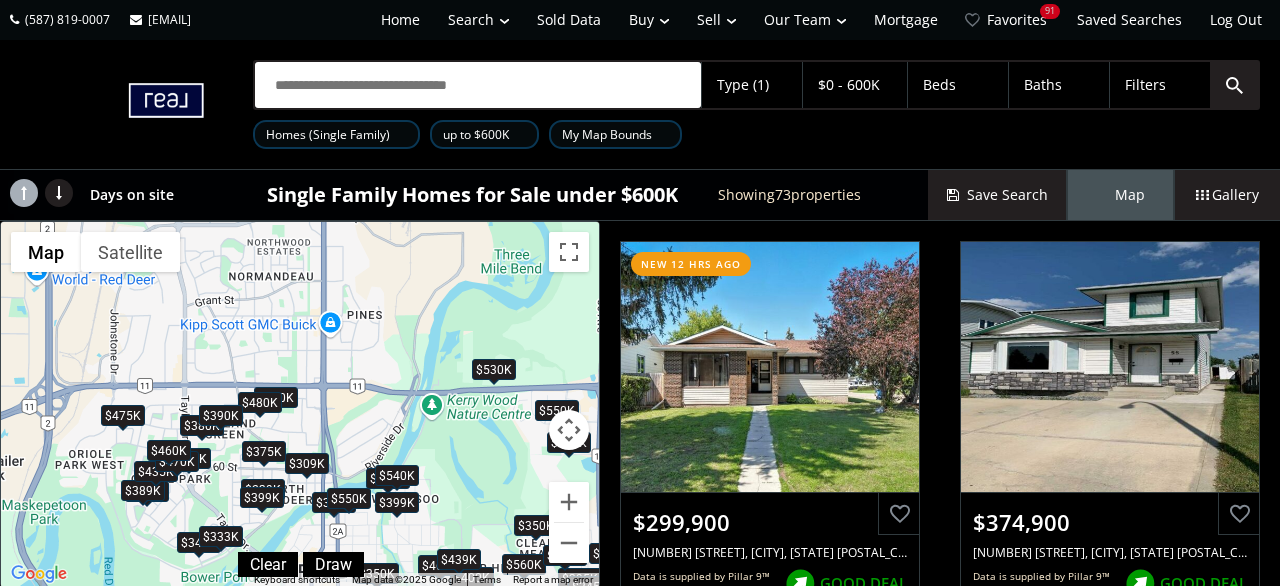 drag, startPoint x: 429, startPoint y: 457, endPoint x: 519, endPoint y: 598, distance: 167.27522 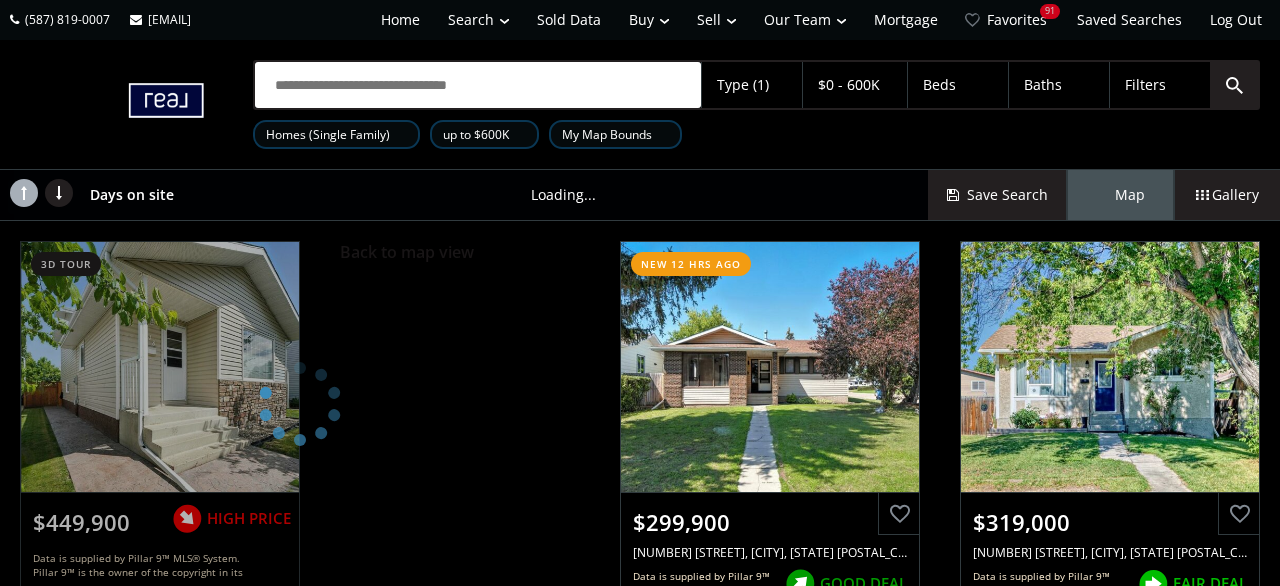 click at bounding box center [300, 404] 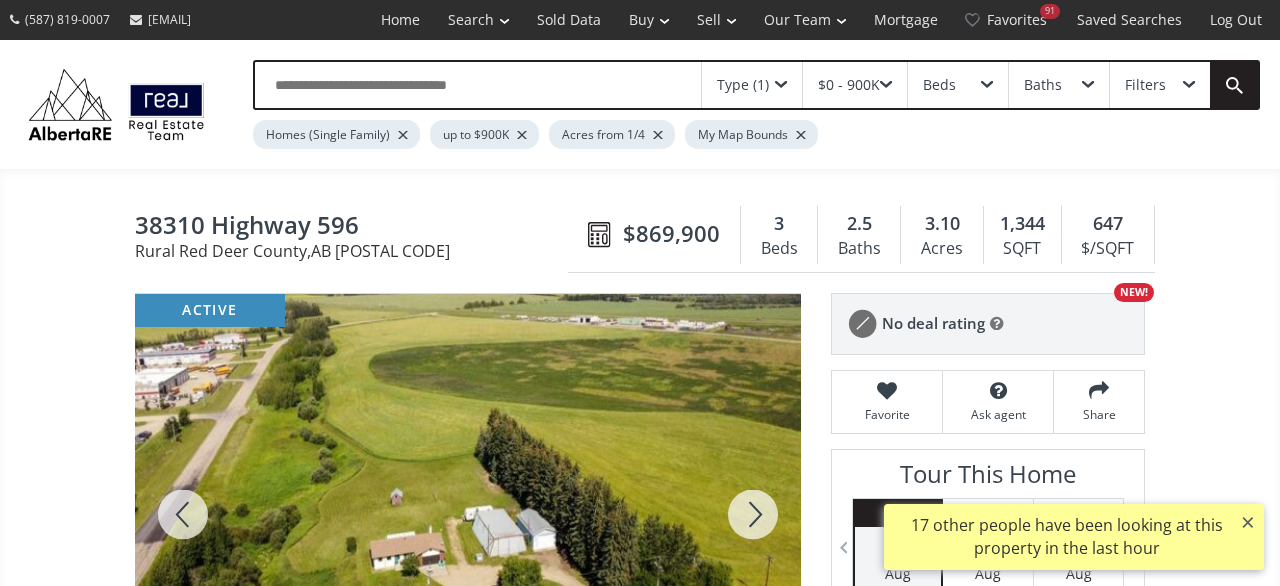 scroll, scrollTop: 0, scrollLeft: 0, axis: both 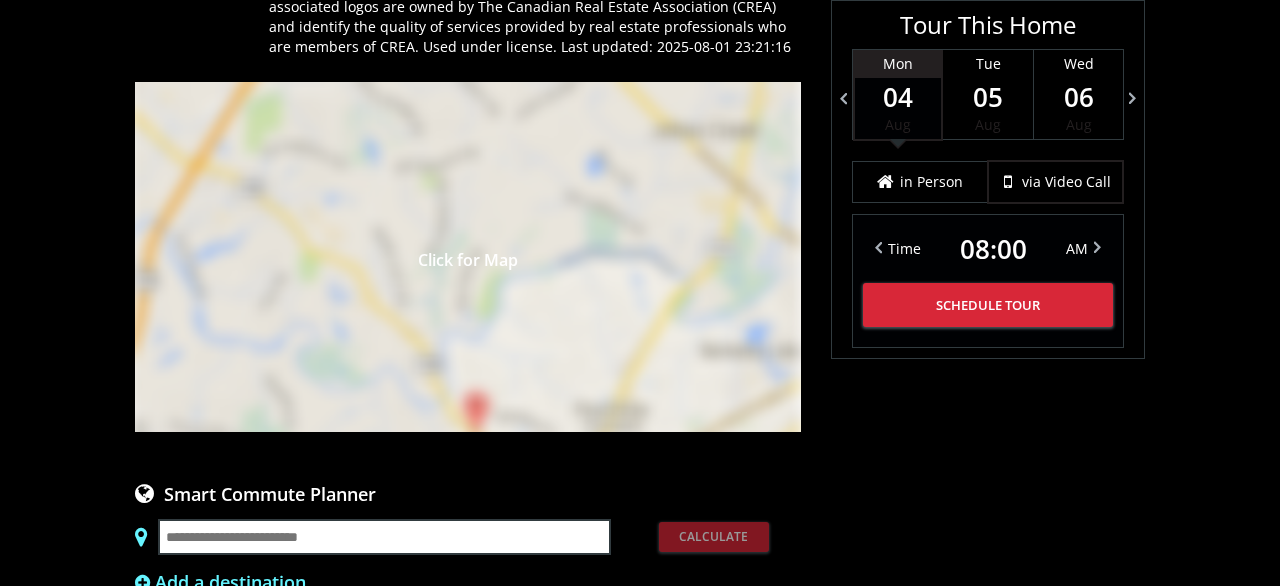 click on "Click for Map" at bounding box center (468, 257) 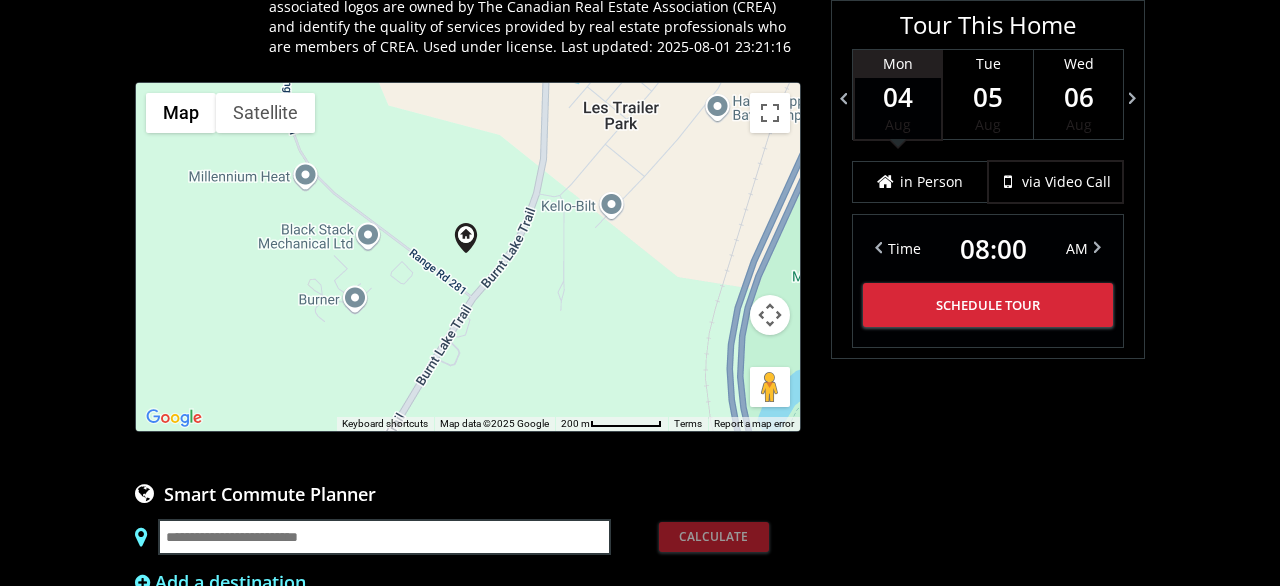 click at bounding box center [770, 315] 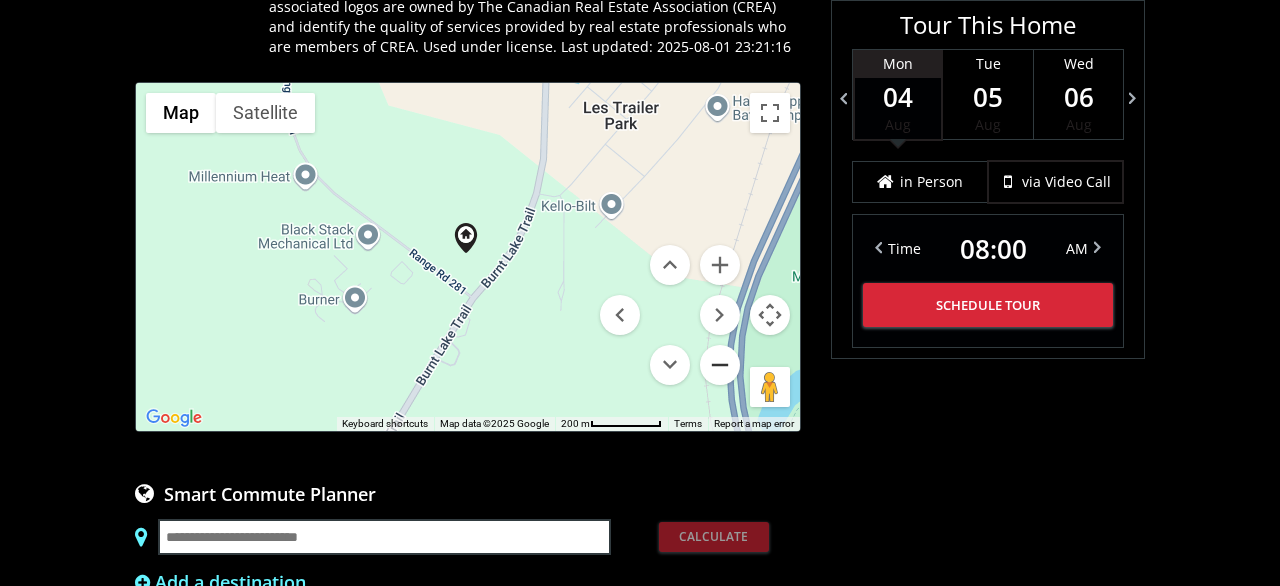 click at bounding box center (720, 365) 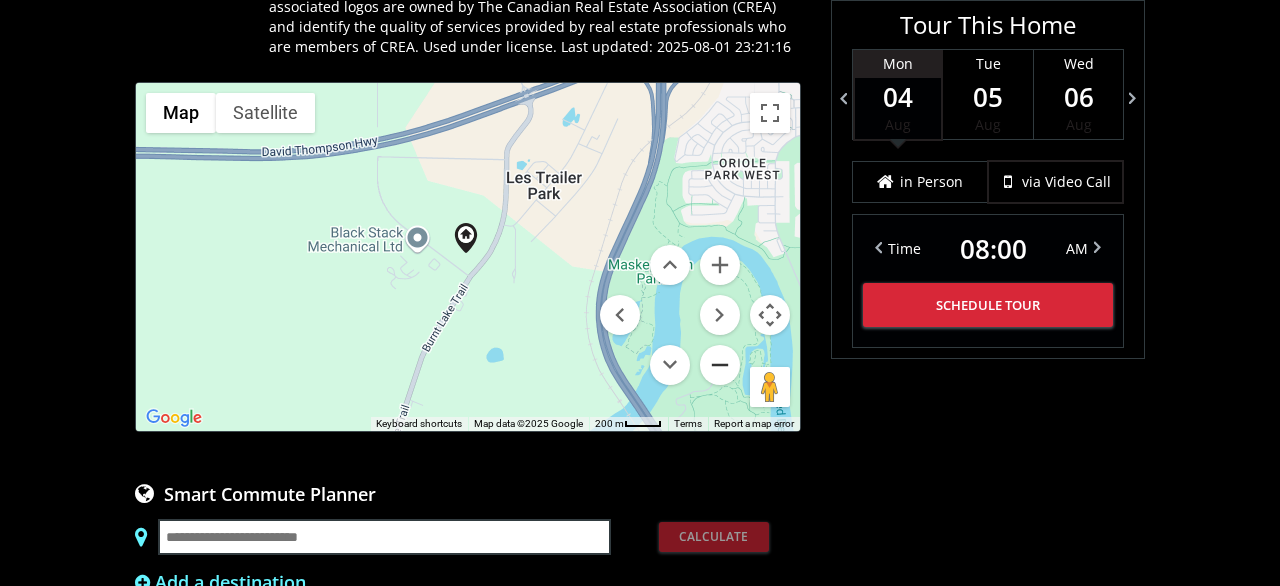 click at bounding box center (720, 365) 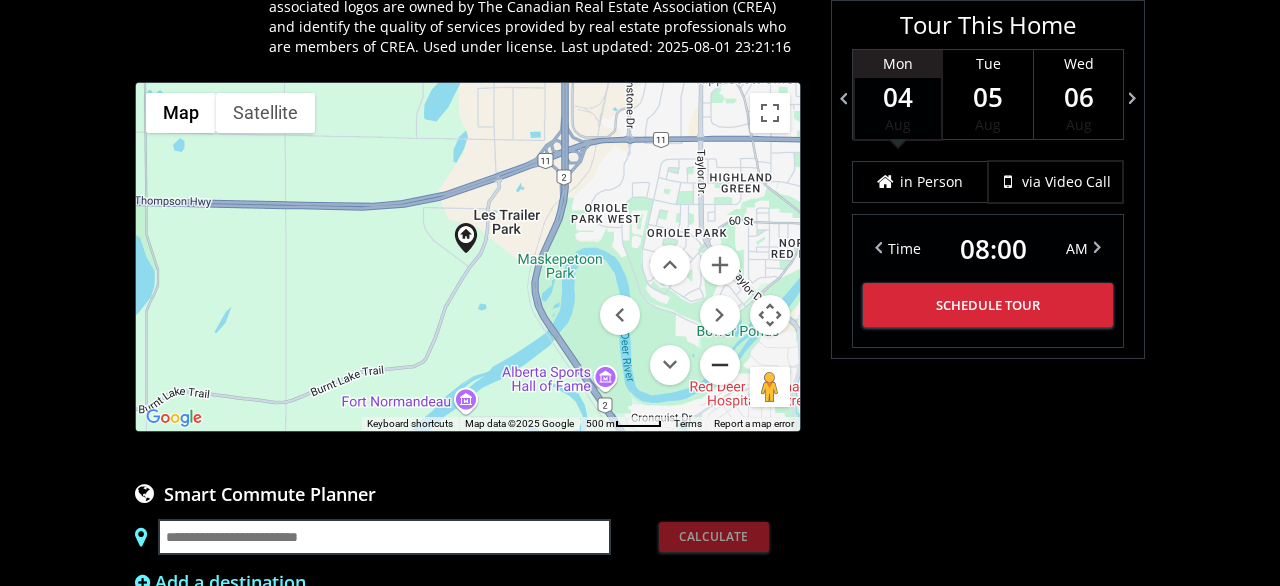 click at bounding box center (720, 365) 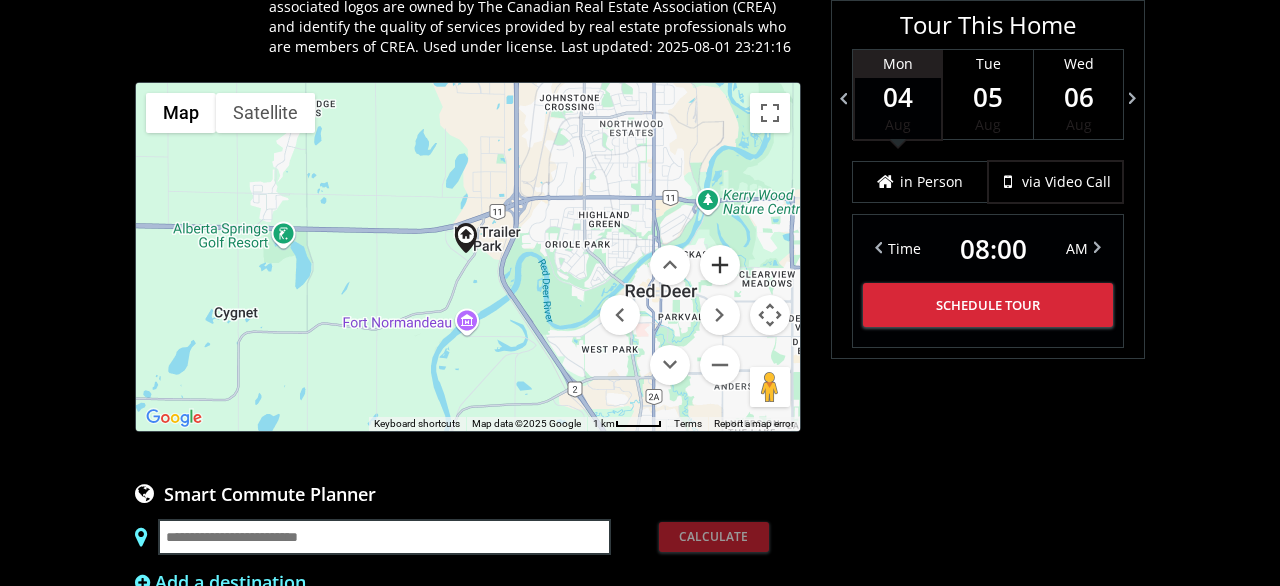 click at bounding box center (720, 265) 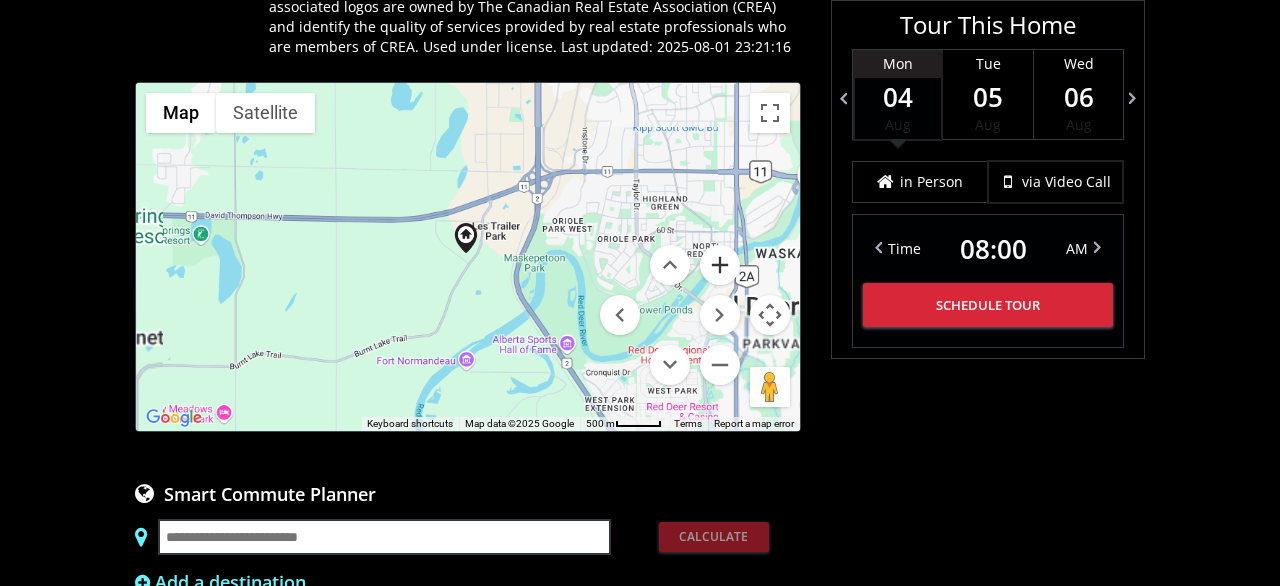 click at bounding box center (720, 265) 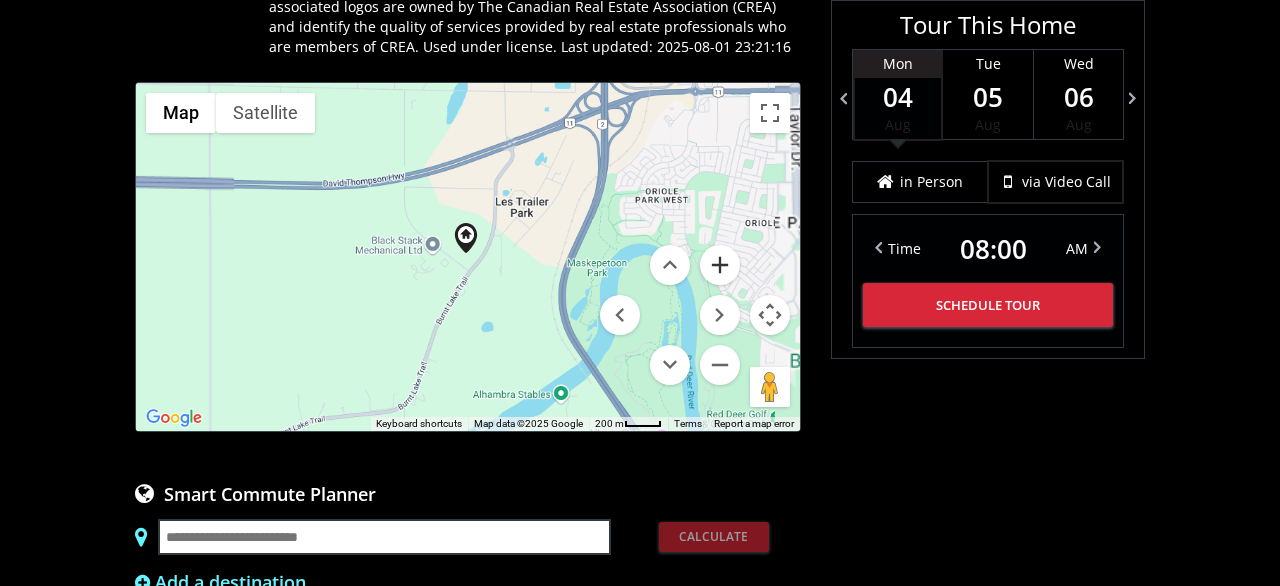 click at bounding box center (720, 265) 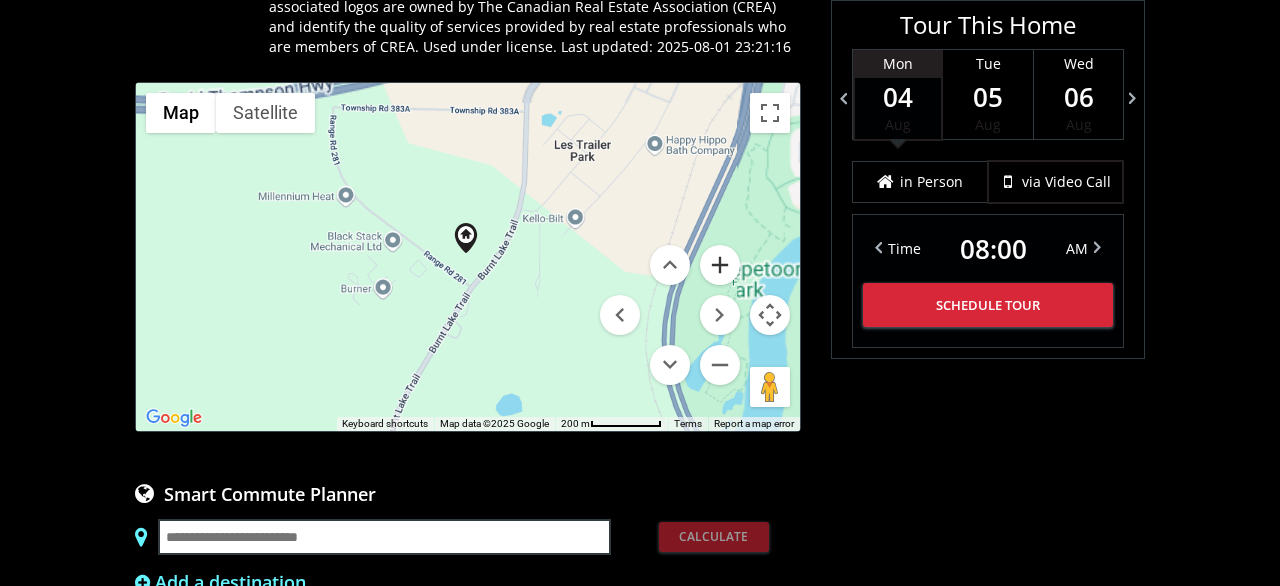 click at bounding box center [720, 265] 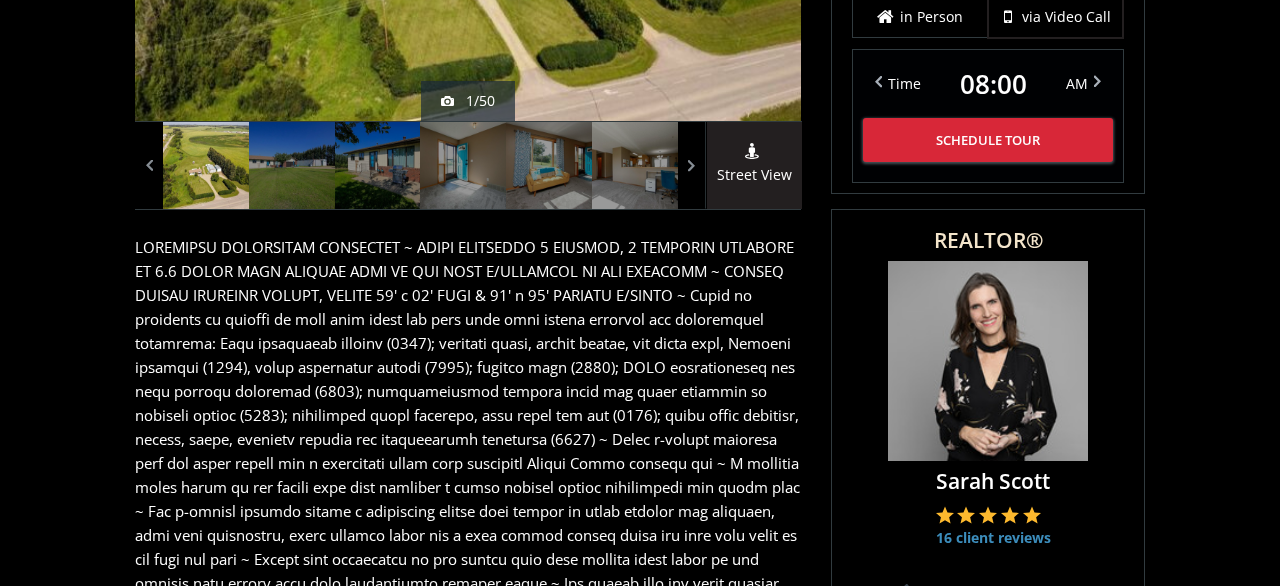 scroll, scrollTop: 312, scrollLeft: 0, axis: vertical 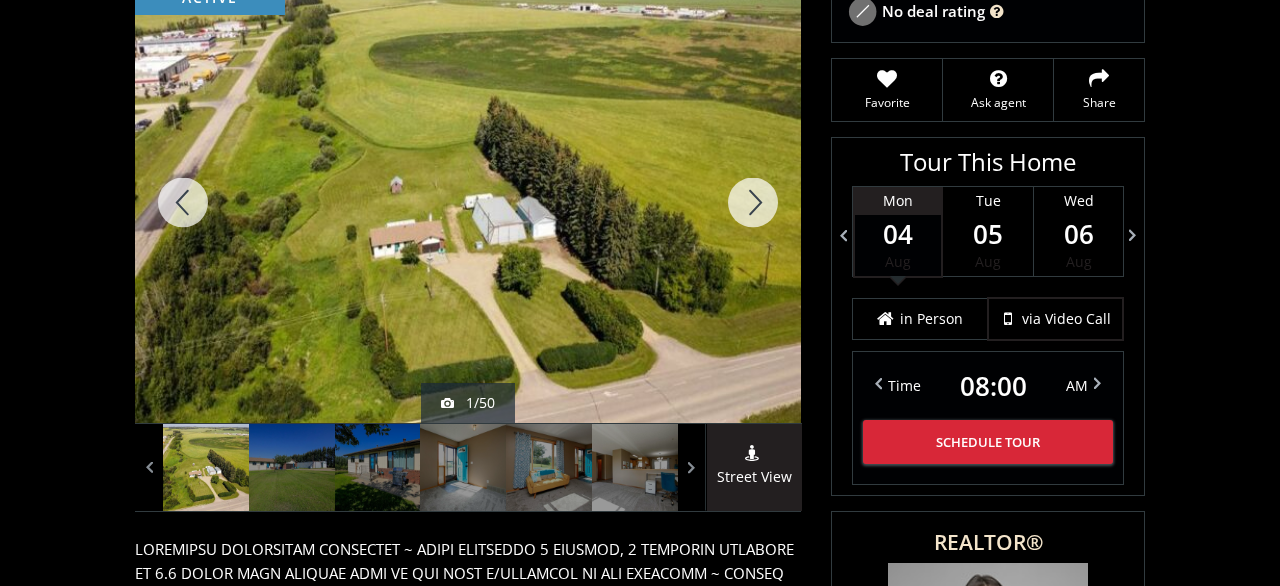 click at bounding box center [753, 202] 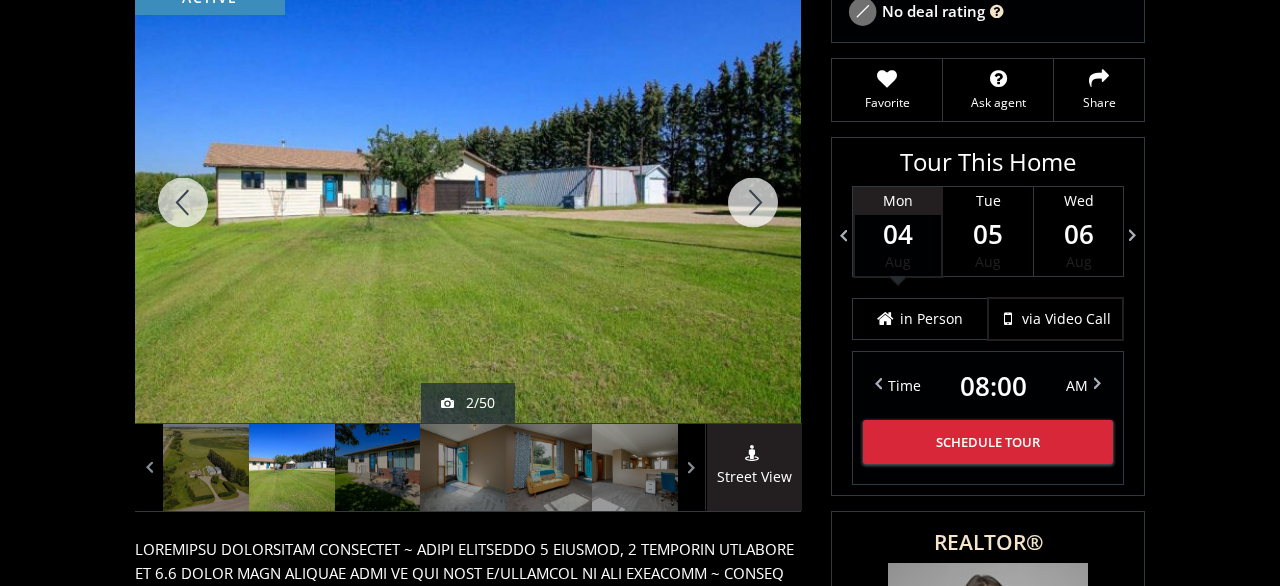 click at bounding box center (753, 202) 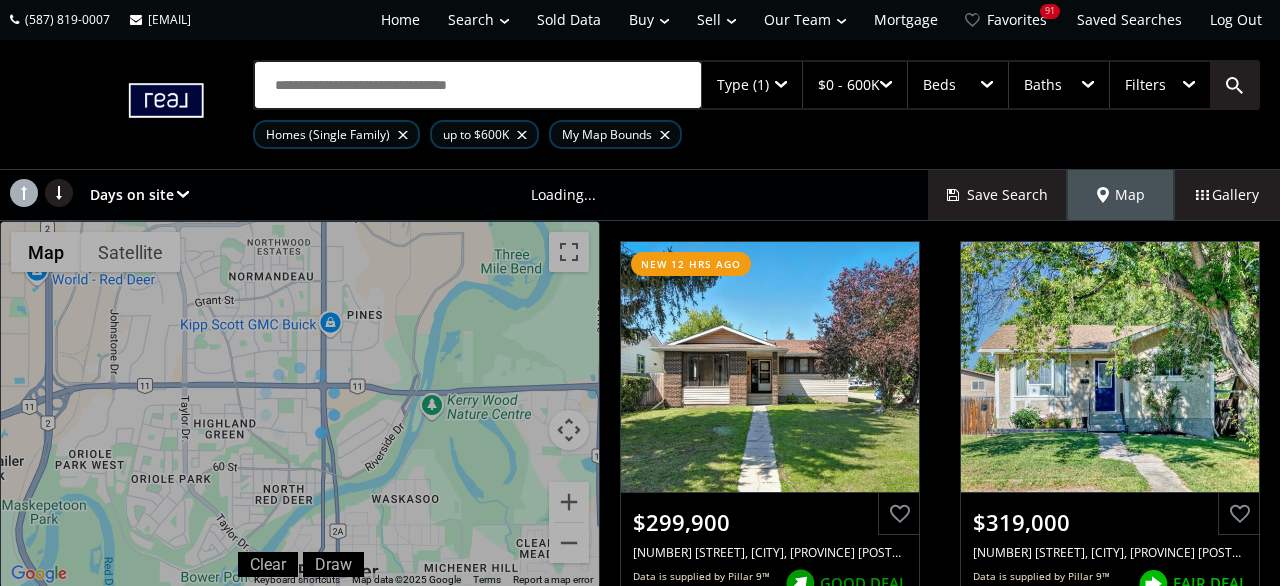 scroll, scrollTop: 0, scrollLeft: 0, axis: both 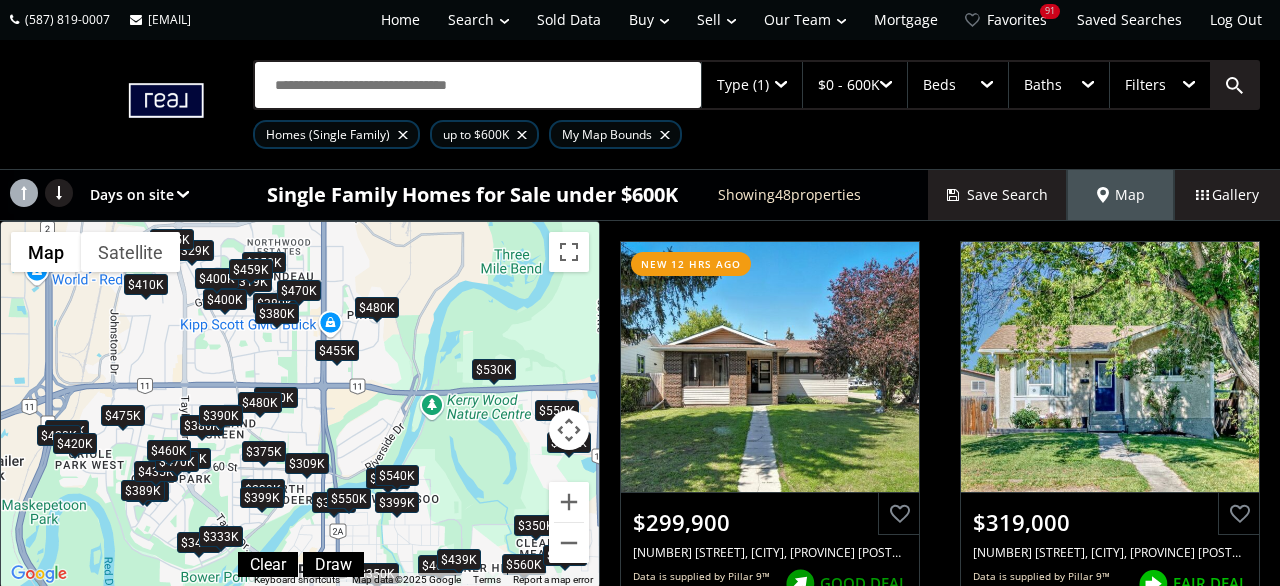 click on "$0 - 600K" at bounding box center [855, 85] 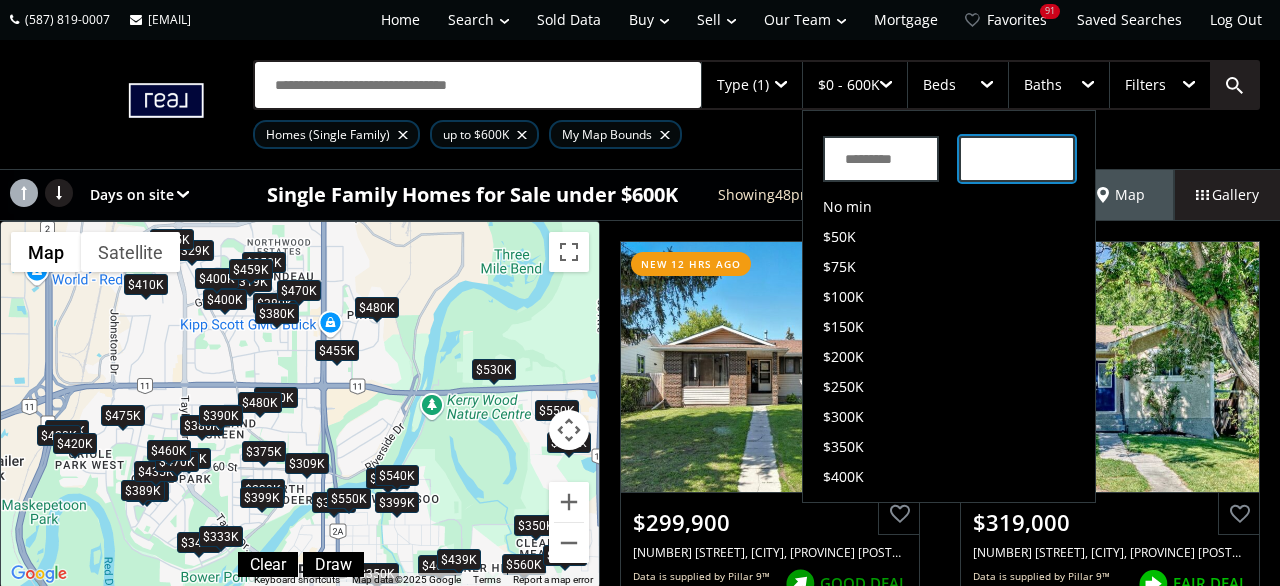 click on "*******" at bounding box center (1017, 159) 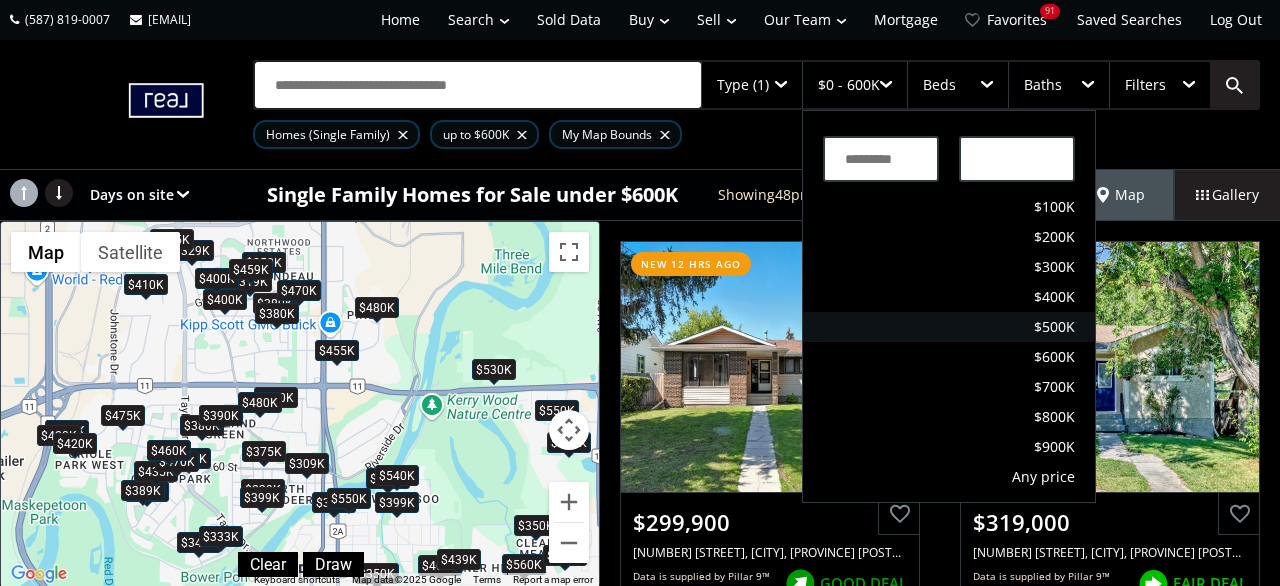 click on "$500K" at bounding box center [1054, 327] 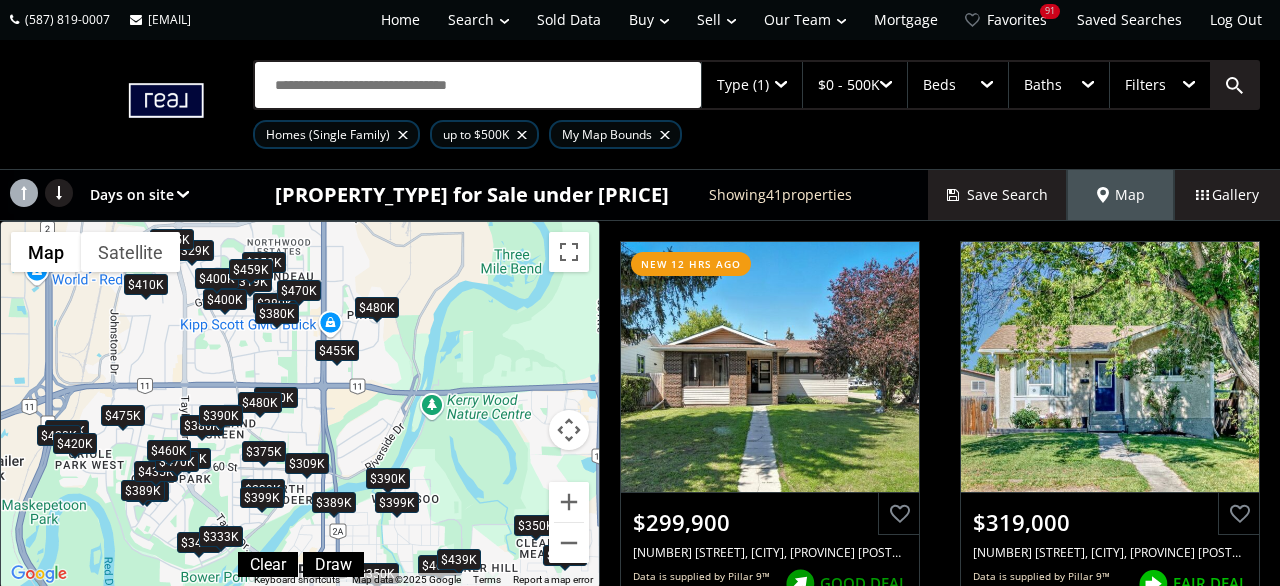 click on "To navigate, press the arrow keys. $300K $319K $475K $455K $380K $380K $309K $399K $389K $350K $340K $400K $465K $333K $439K $400K $475K $350K $435K $390K $389K $470K $420K $480K $329K $420K $239K $399K $480K $470K $350K $460K $250K $380K $380K $465K $375K $470K $390K $410K $459K" at bounding box center [300, 404] 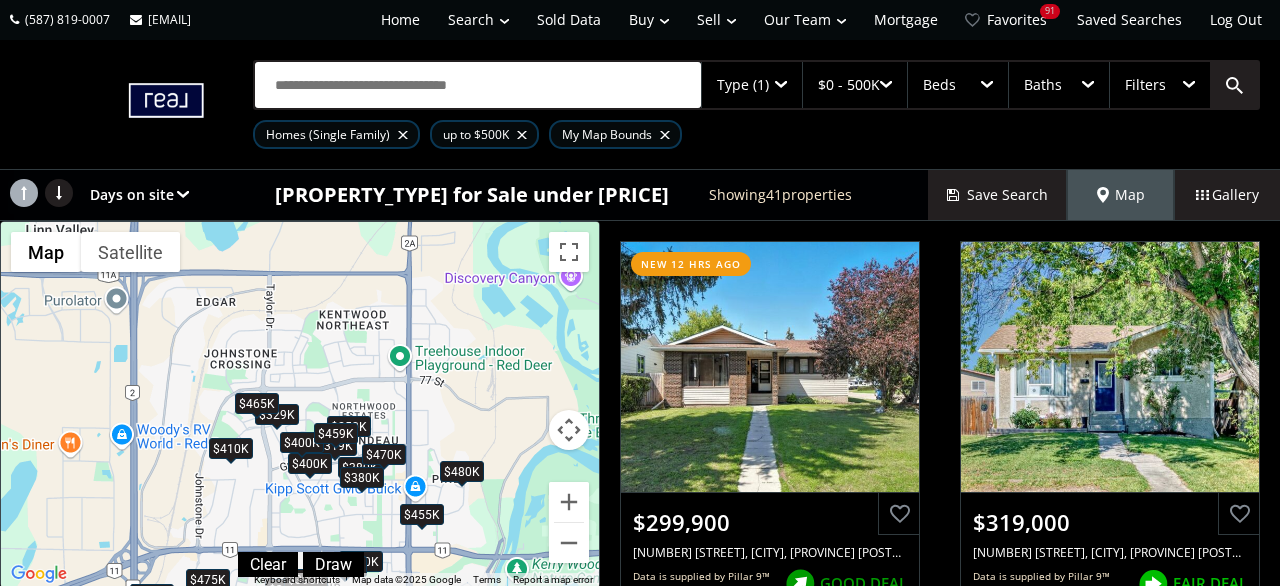 drag, startPoint x: 437, startPoint y: 257, endPoint x: 525, endPoint y: 426, distance: 190.53871 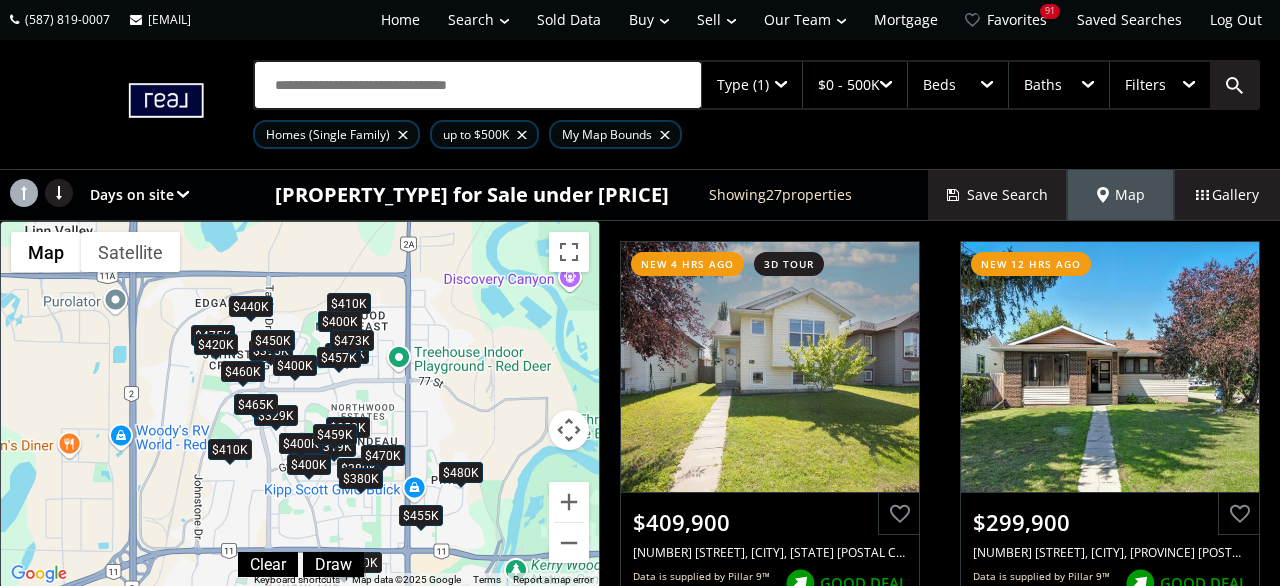 click on "$480K" at bounding box center (461, 472) 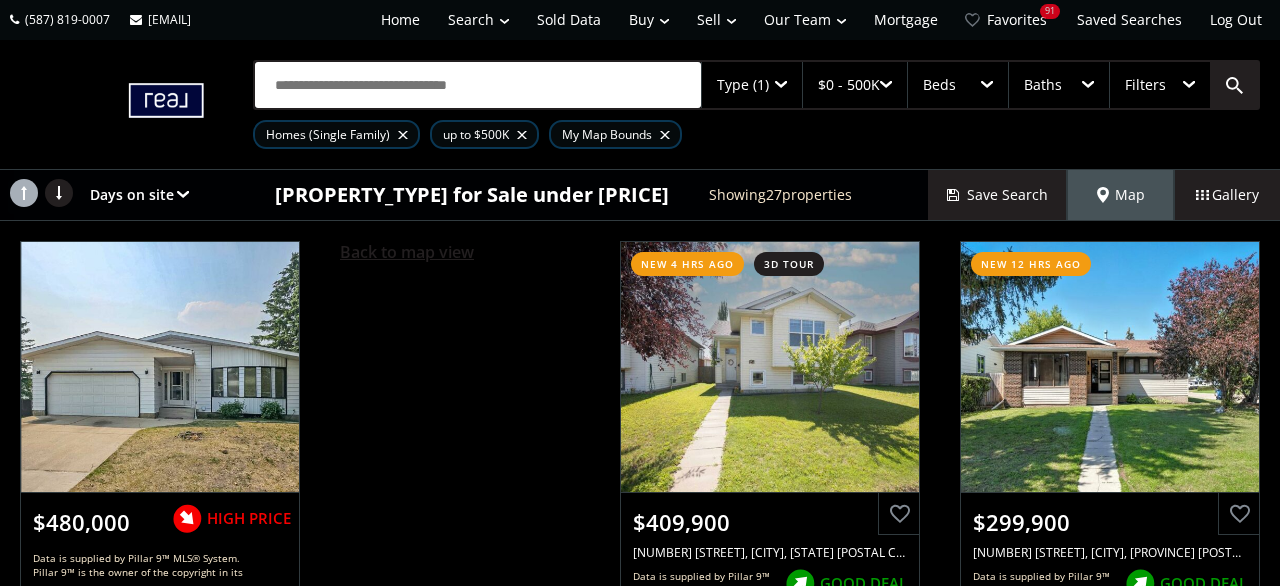 click on "Back to map view" at bounding box center [407, 252] 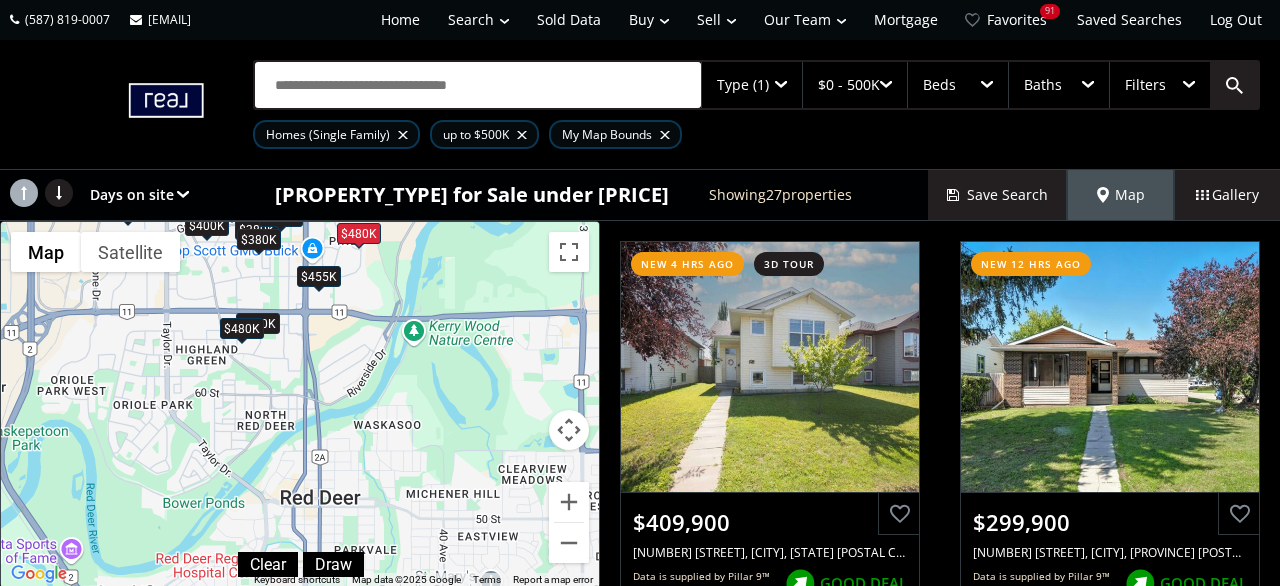 drag, startPoint x: 498, startPoint y: 429, endPoint x: 393, endPoint y: 187, distance: 263.79727 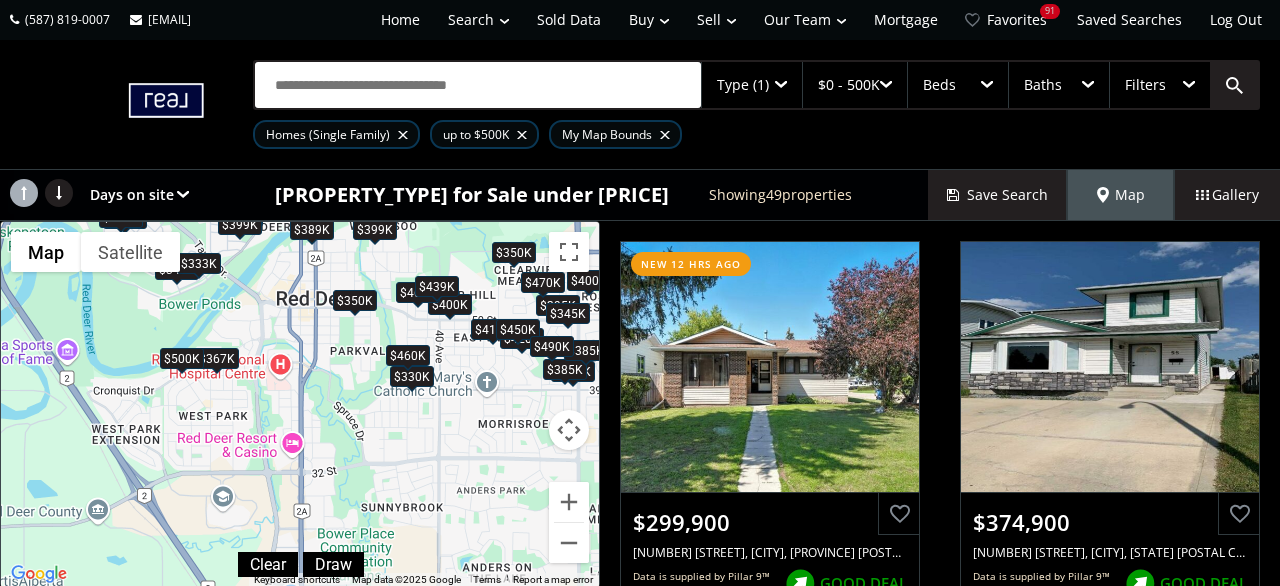 drag, startPoint x: 434, startPoint y: 488, endPoint x: 429, endPoint y: 280, distance: 208.06009 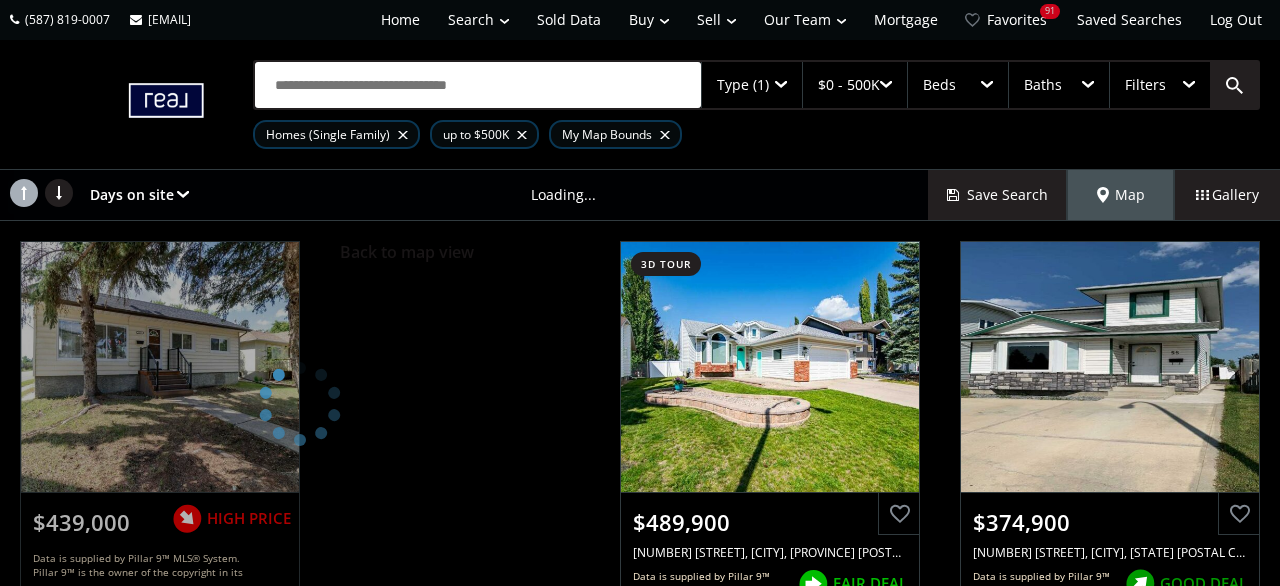 click at bounding box center [300, 404] 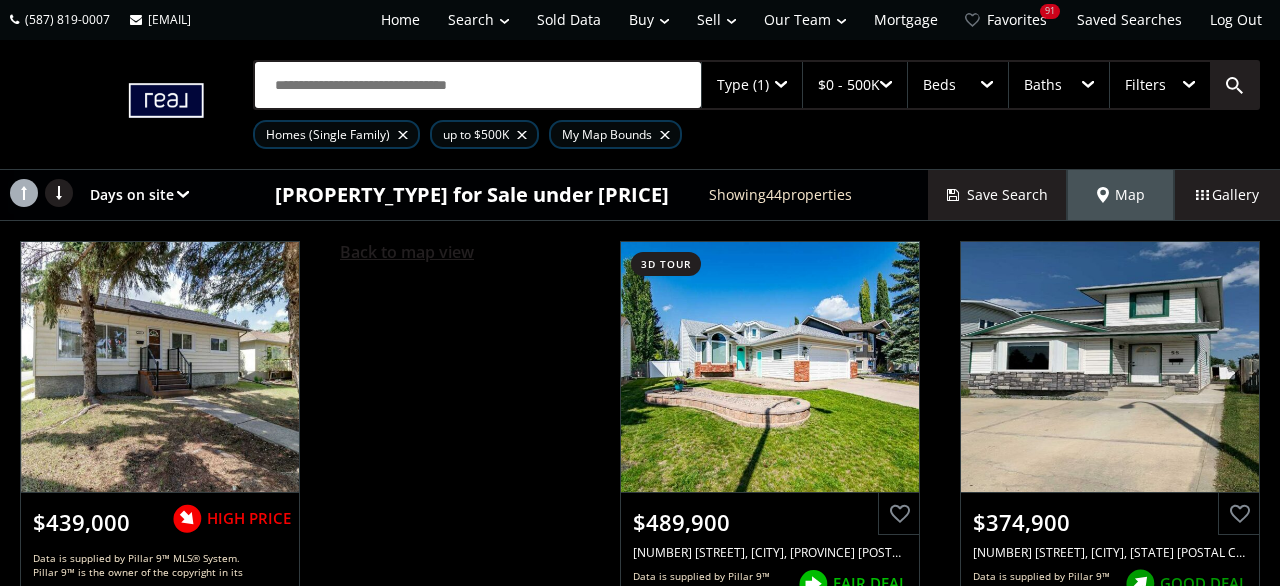 click on "Back to map view" at bounding box center [407, 252] 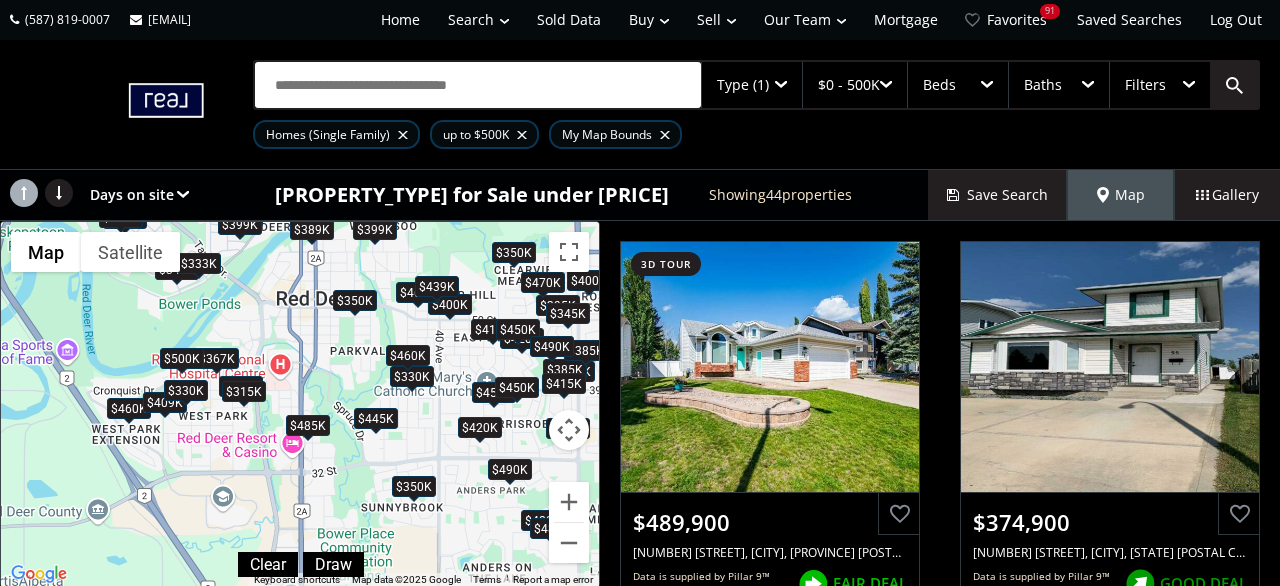 click on "$330K" at bounding box center (186, 390) 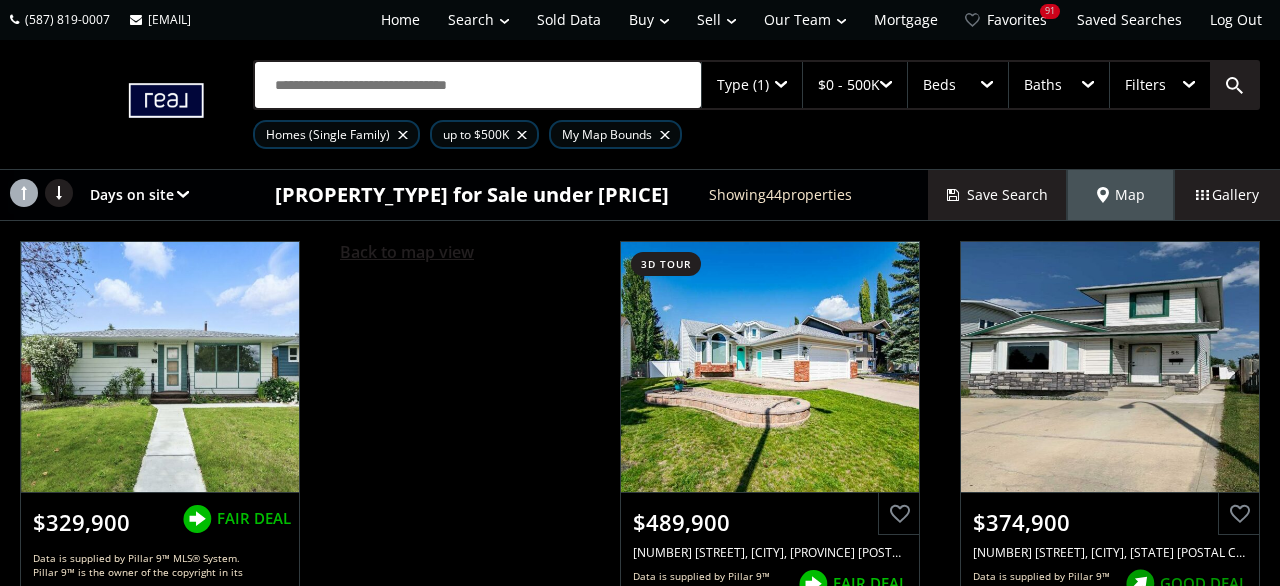 click on "Back to map view" at bounding box center (407, 252) 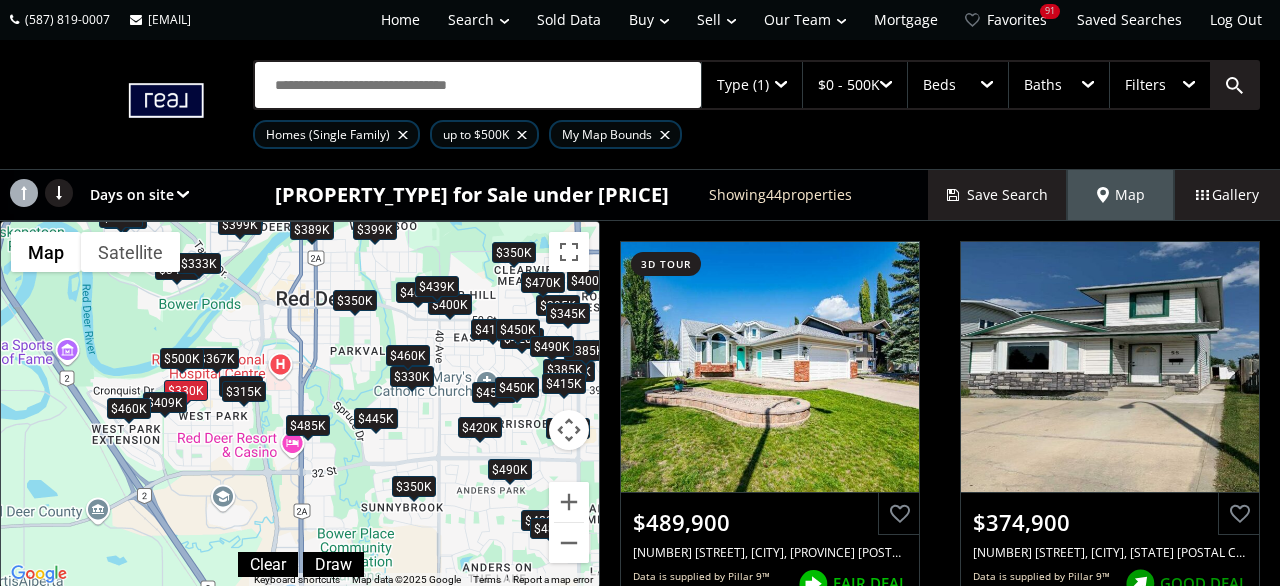 click on "$460K" at bounding box center [129, 408] 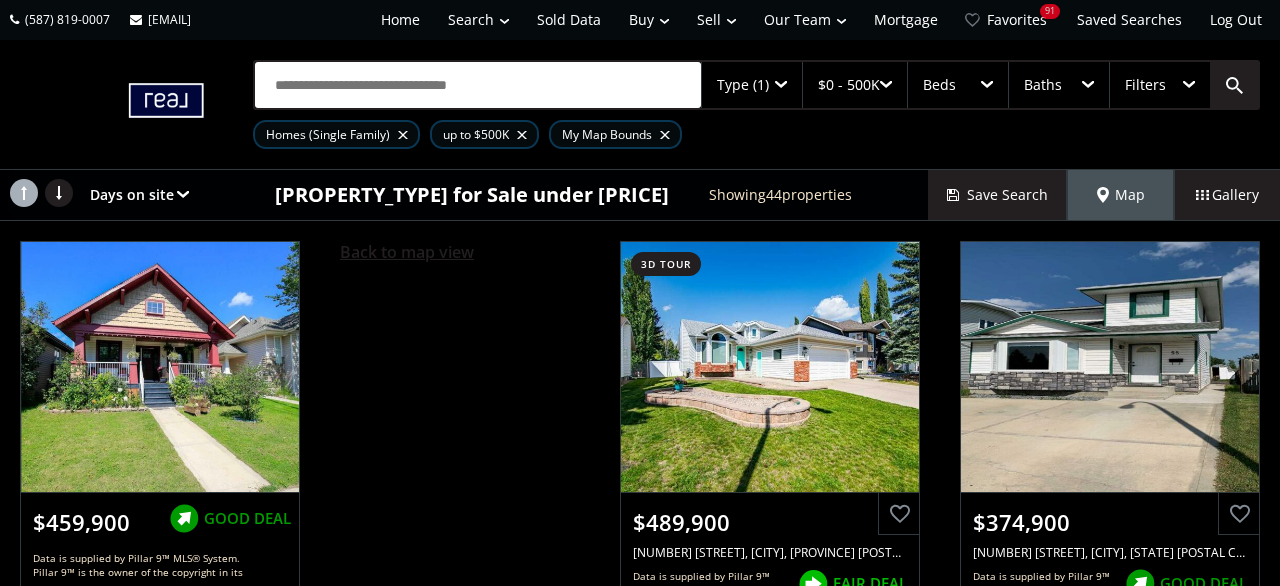 click on "Back to map view" at bounding box center (407, 252) 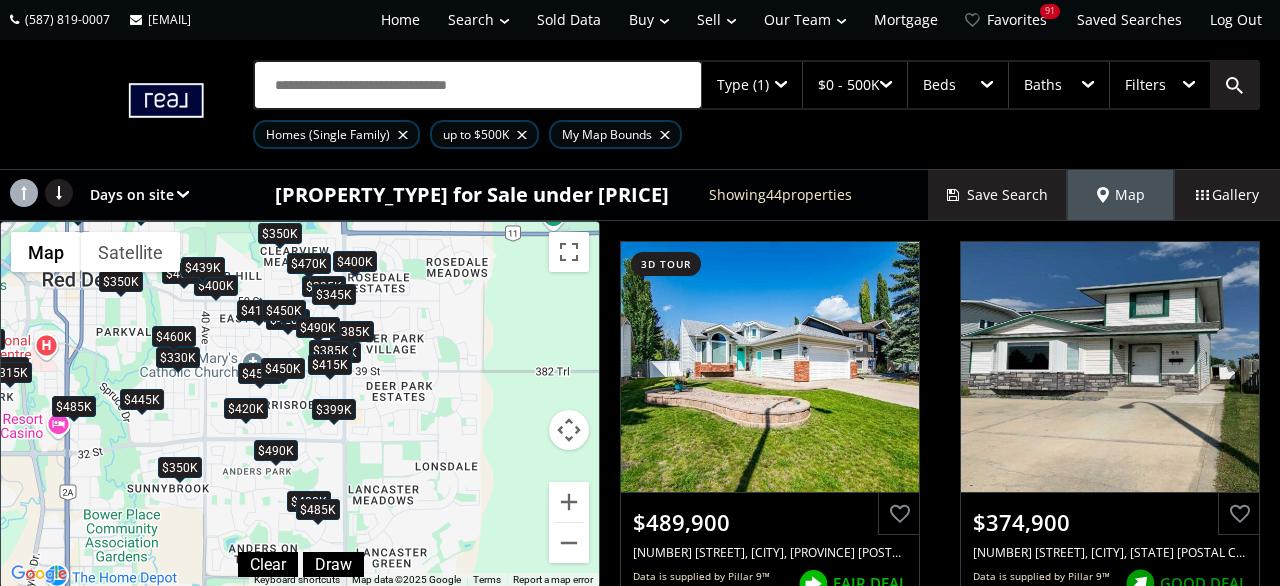 drag, startPoint x: 457, startPoint y: 442, endPoint x: 221, endPoint y: 422, distance: 236.84595 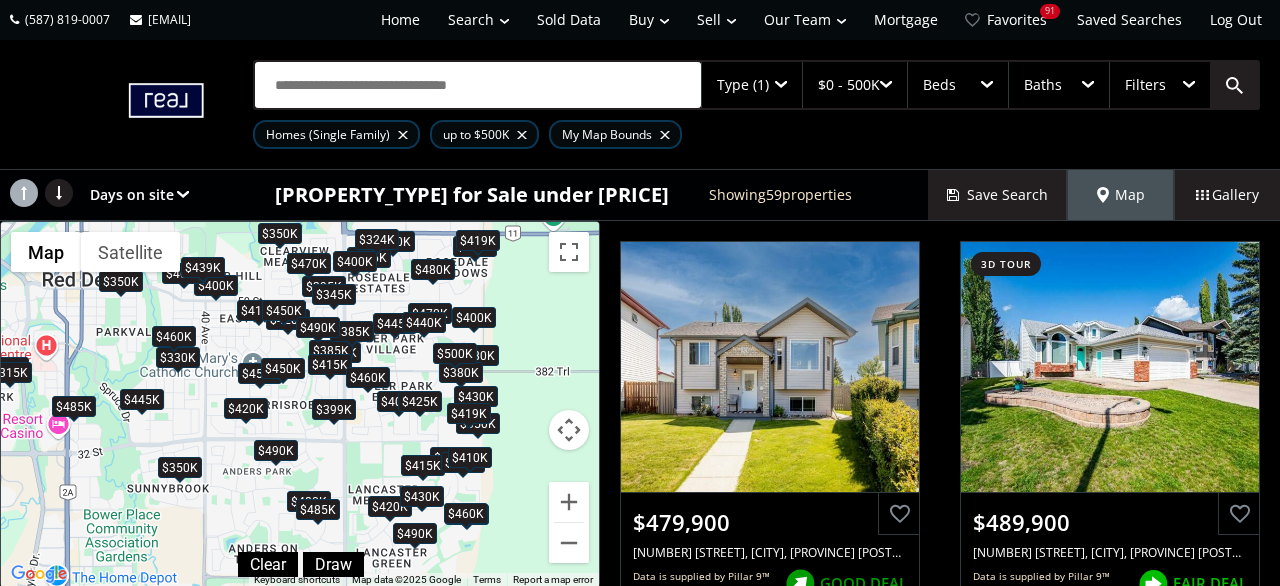 click on "$490K" at bounding box center [276, 450] 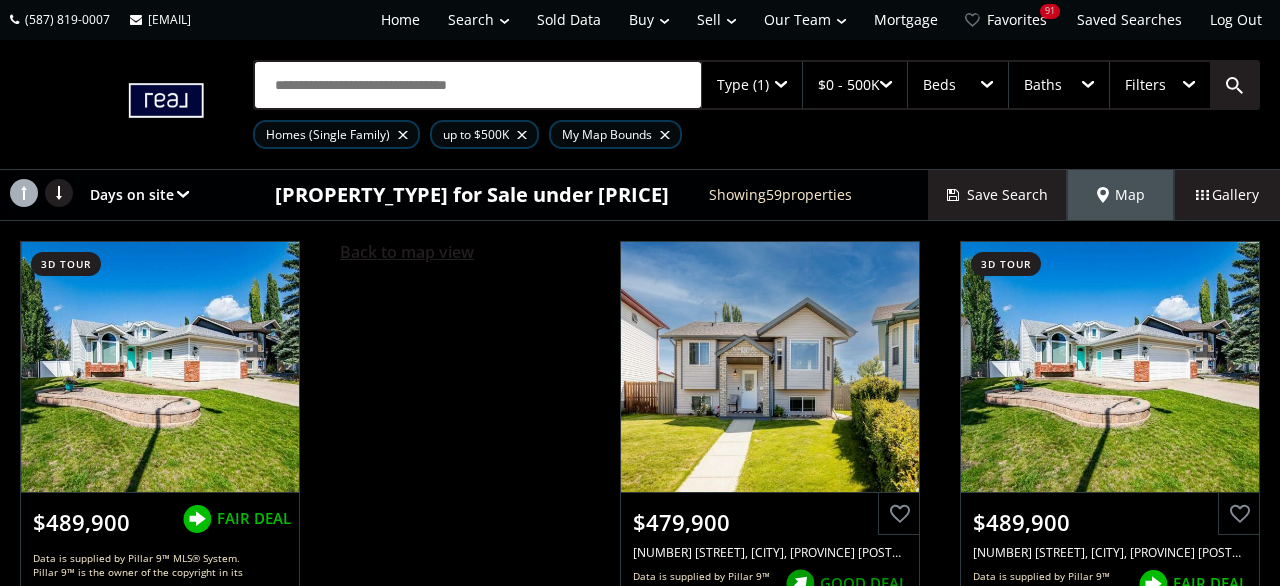 click on "Back to map view" at bounding box center (407, 252) 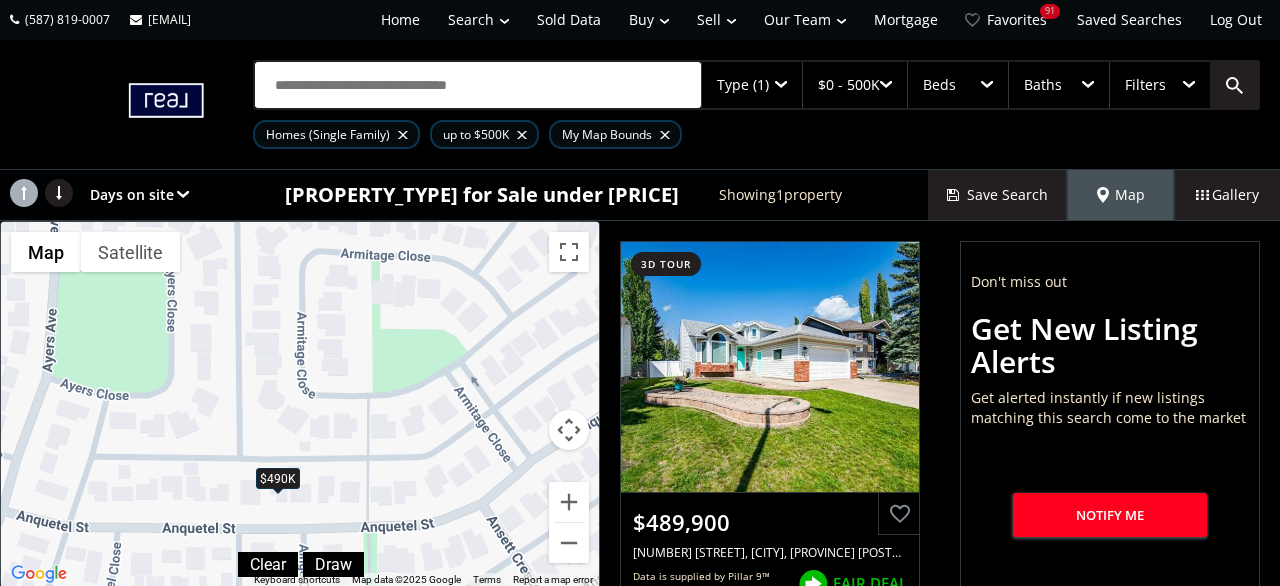 click on "$490K" at bounding box center [278, 478] 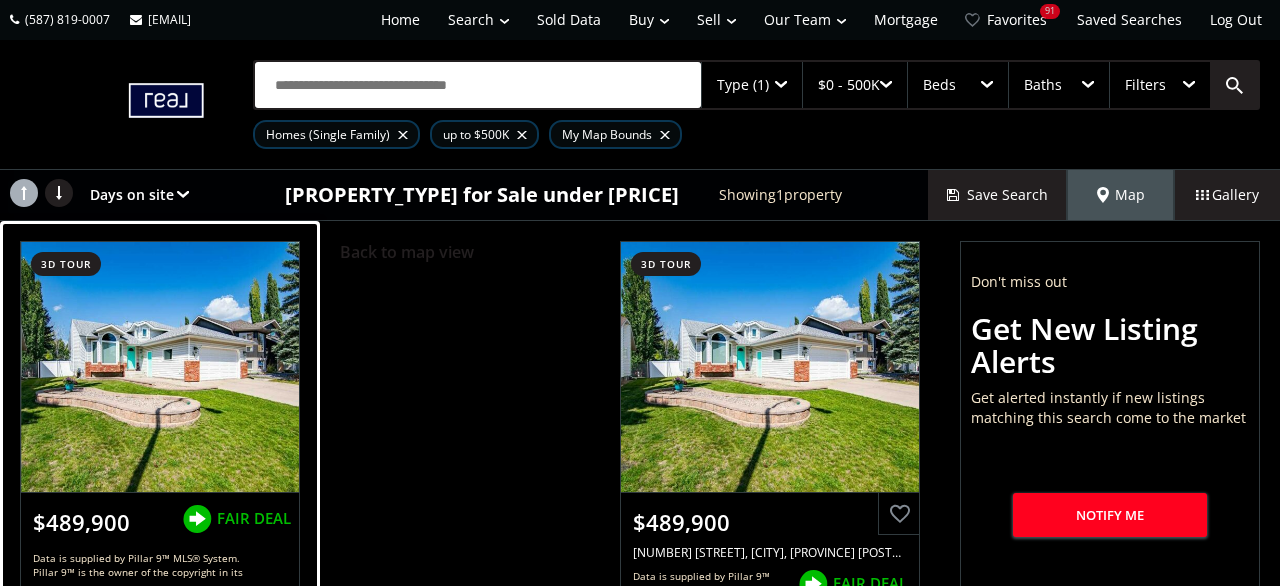 click at bounding box center (160, 367) 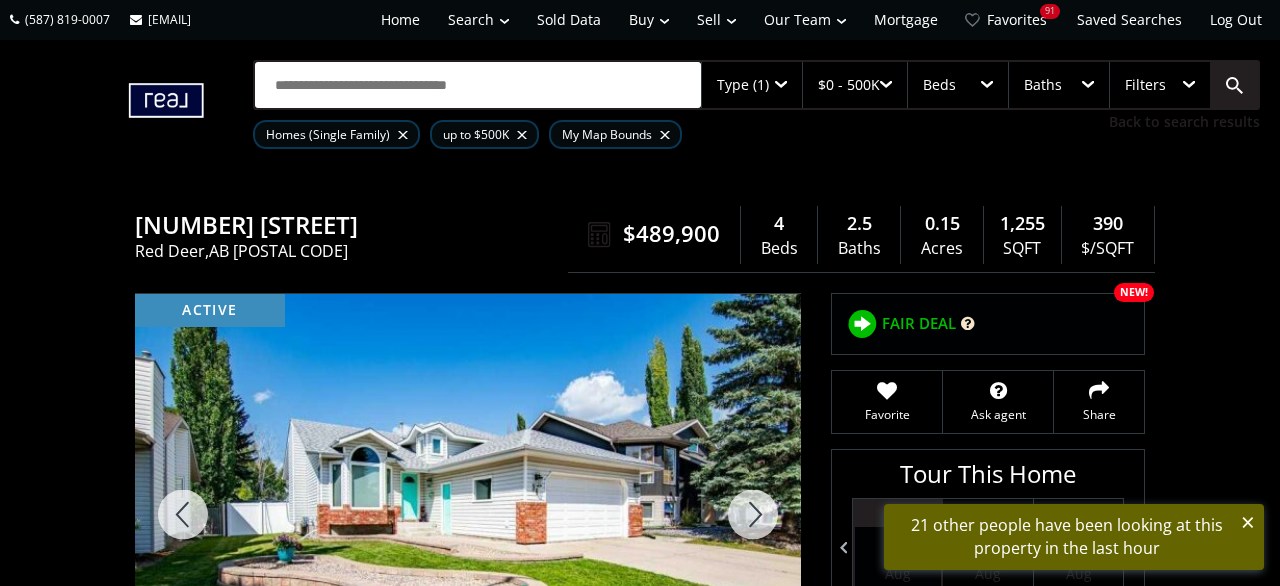 scroll, scrollTop: 104, scrollLeft: 0, axis: vertical 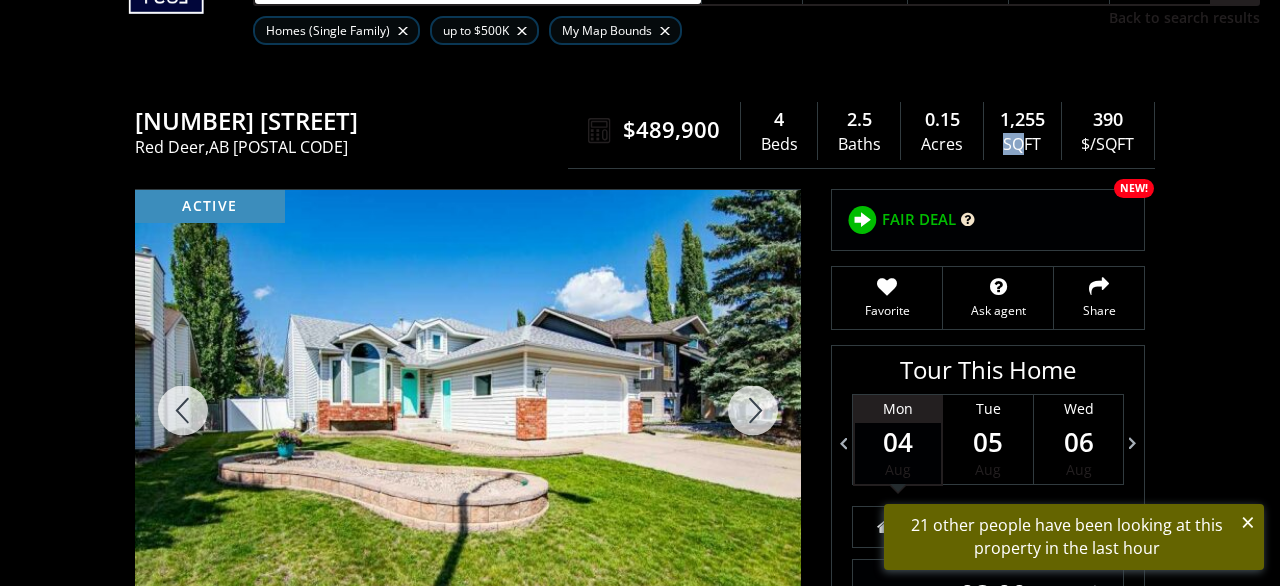 drag, startPoint x: 1056, startPoint y: 125, endPoint x: 1025, endPoint y: 131, distance: 31.575306 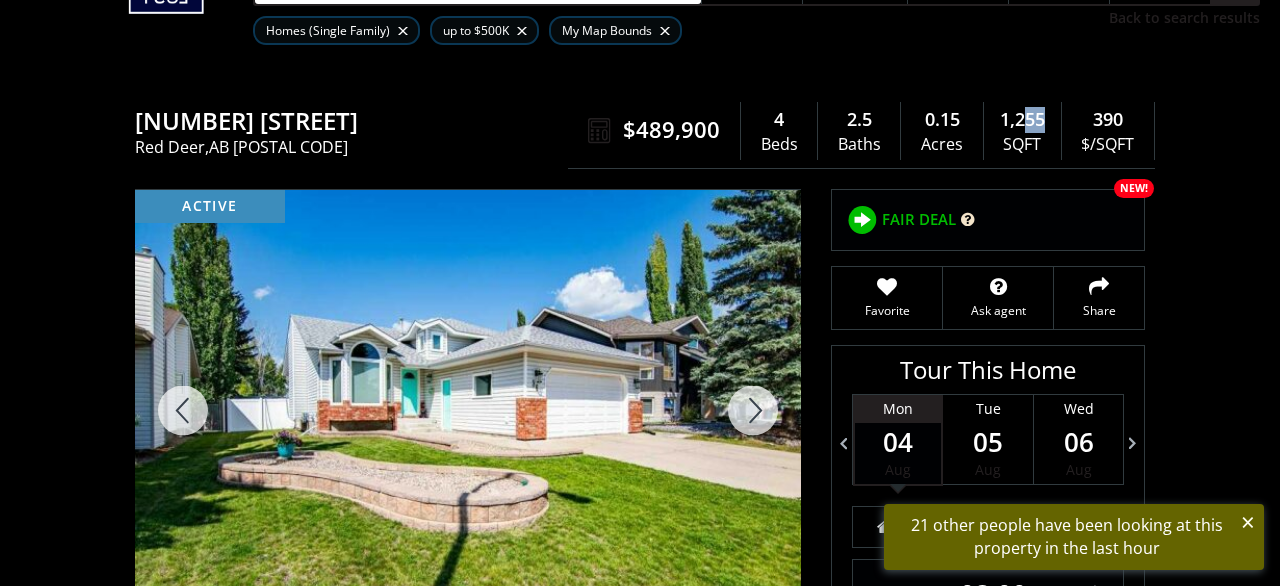 drag, startPoint x: 1055, startPoint y: 117, endPoint x: 1025, endPoint y: 120, distance: 30.149628 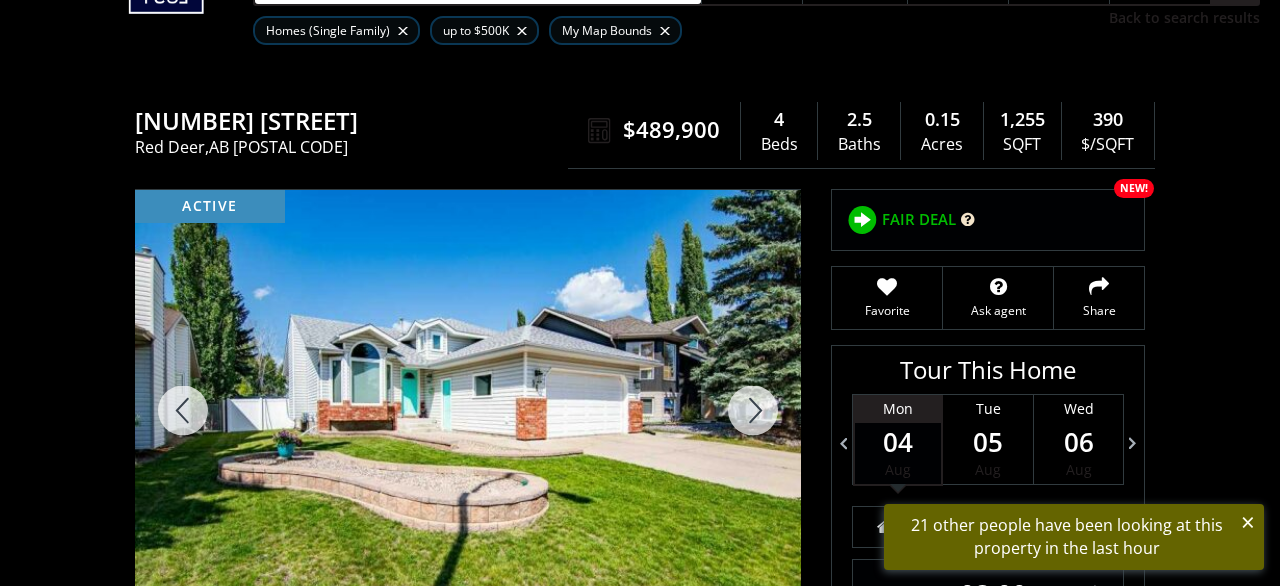 click on "[NUMBER] SQFT" at bounding box center (1023, 131) 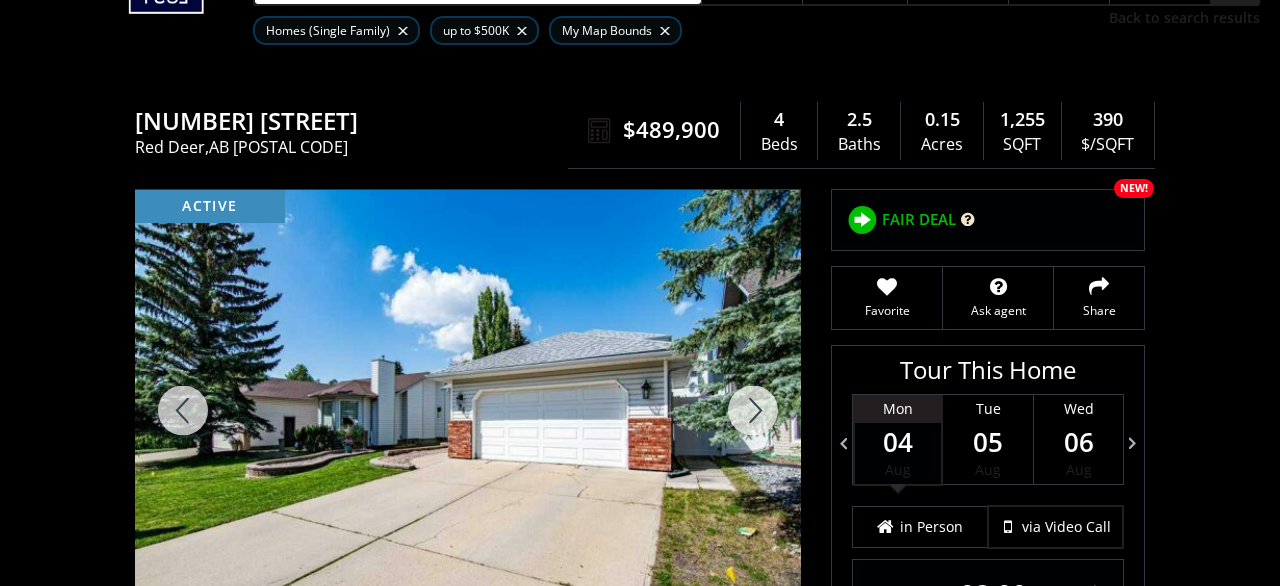 click at bounding box center [753, 410] 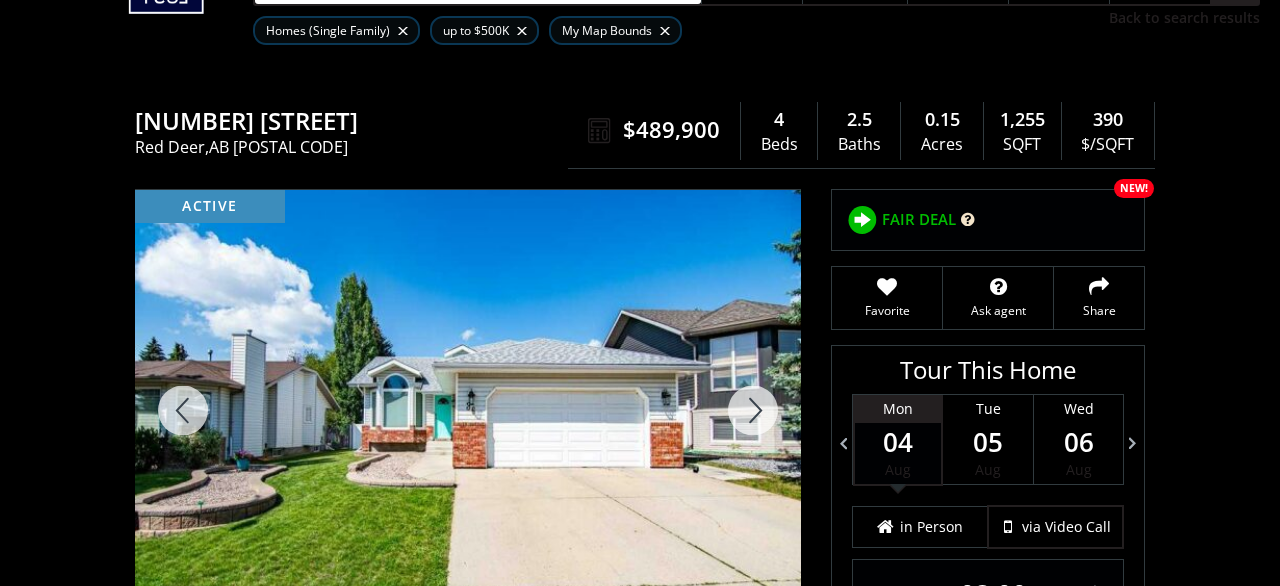 click at bounding box center [753, 410] 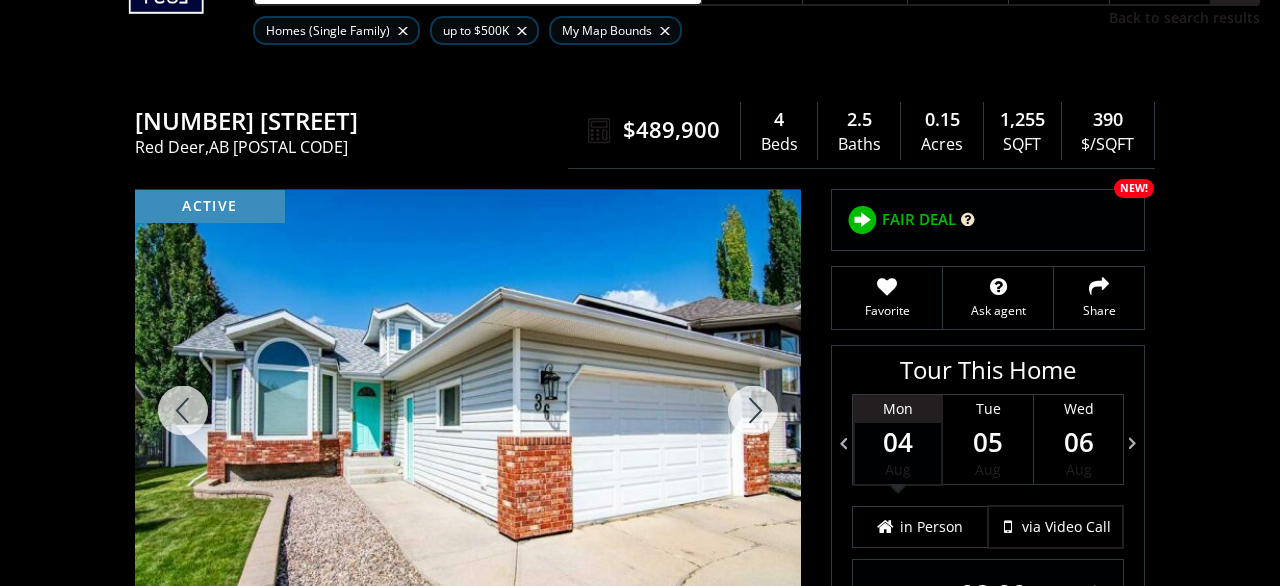 click at bounding box center [753, 410] 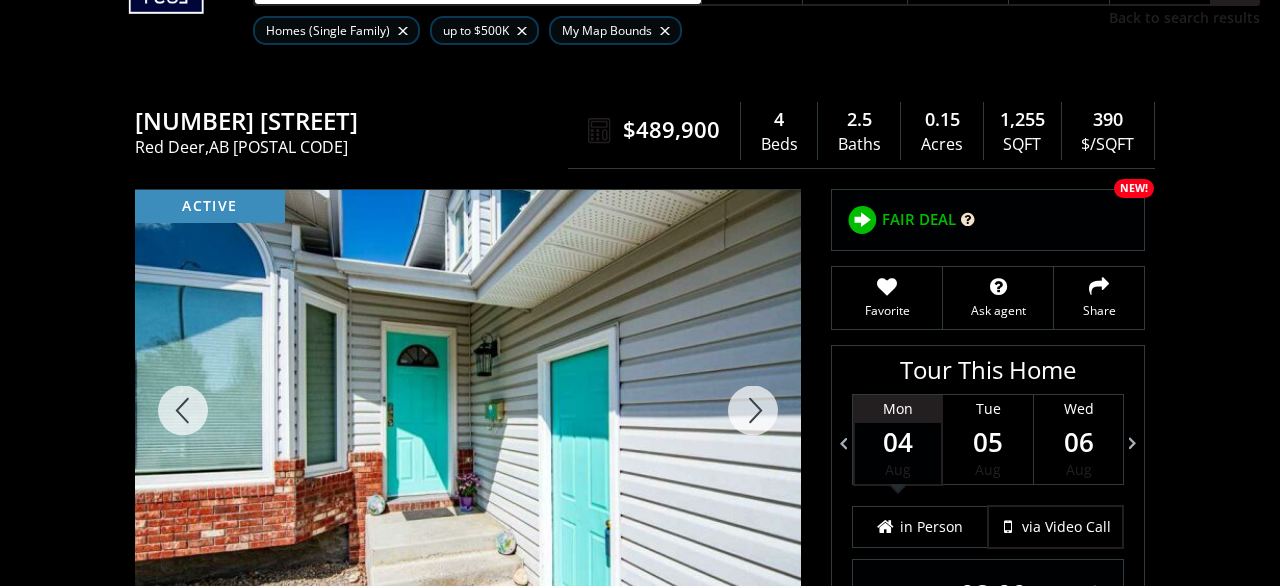 click at bounding box center (753, 410) 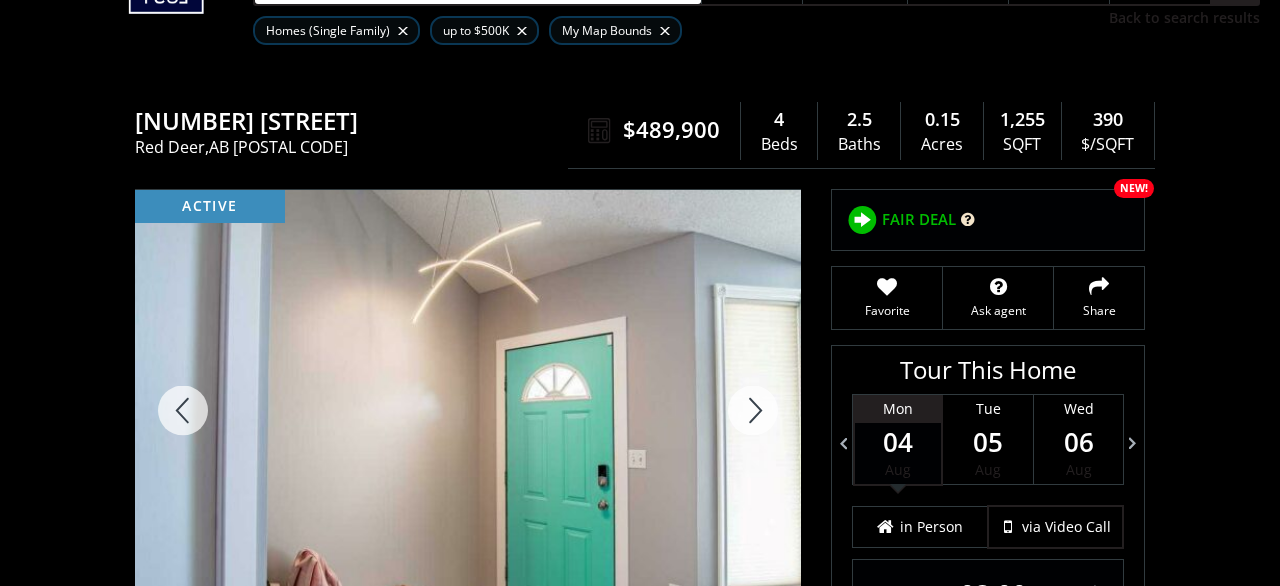 click at bounding box center [753, 410] 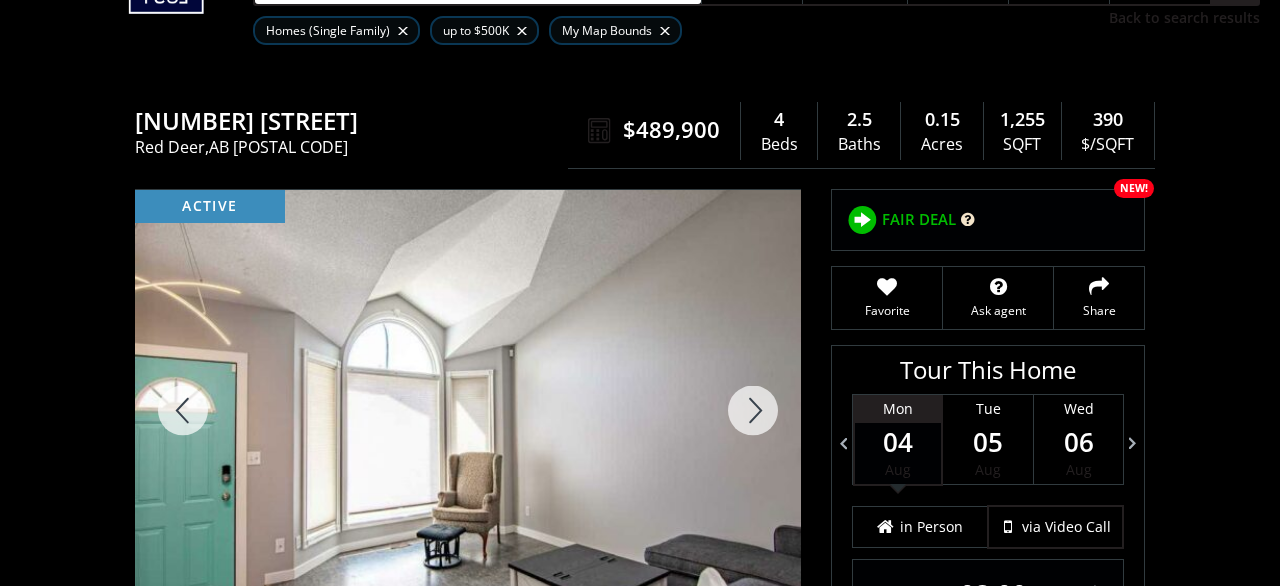 click at bounding box center (753, 410) 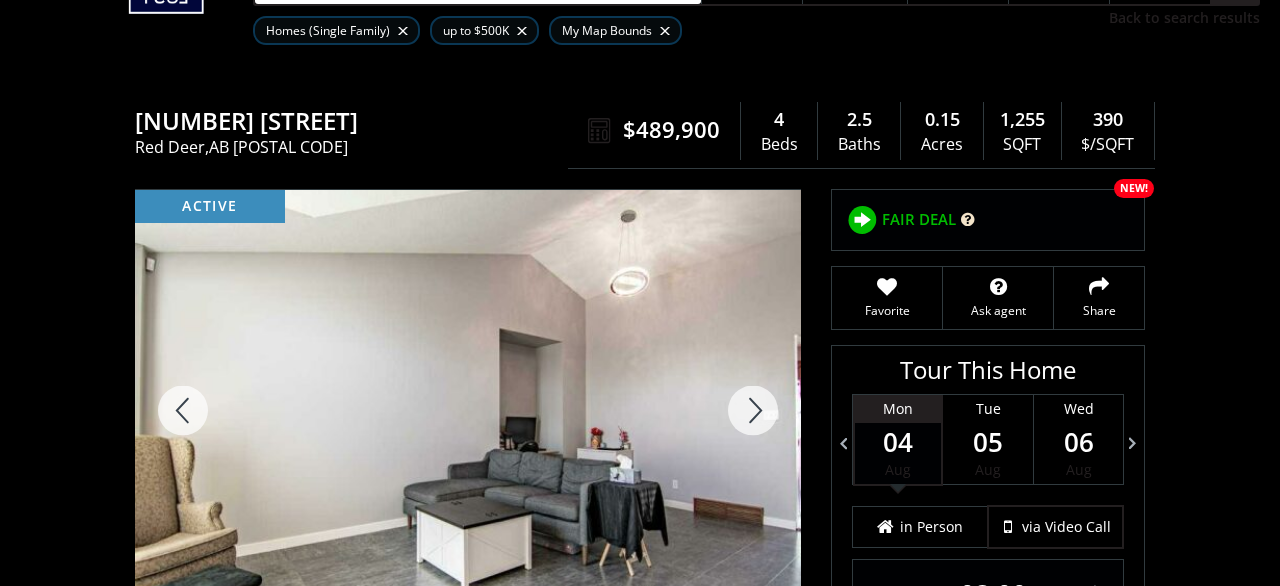 click at bounding box center (753, 410) 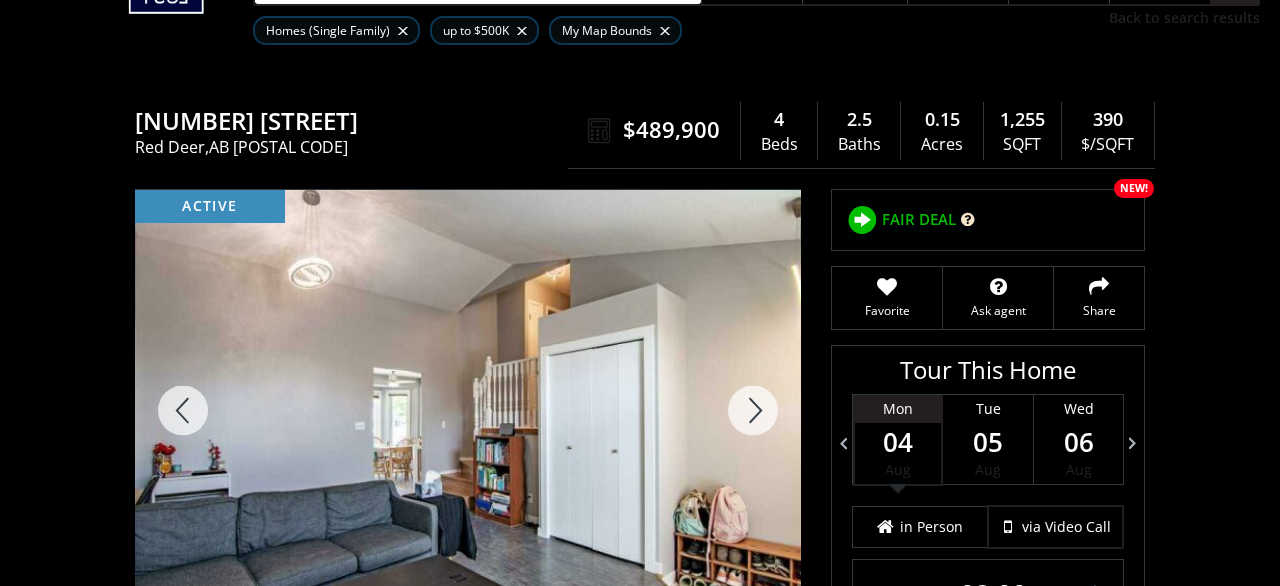 click at bounding box center [753, 410] 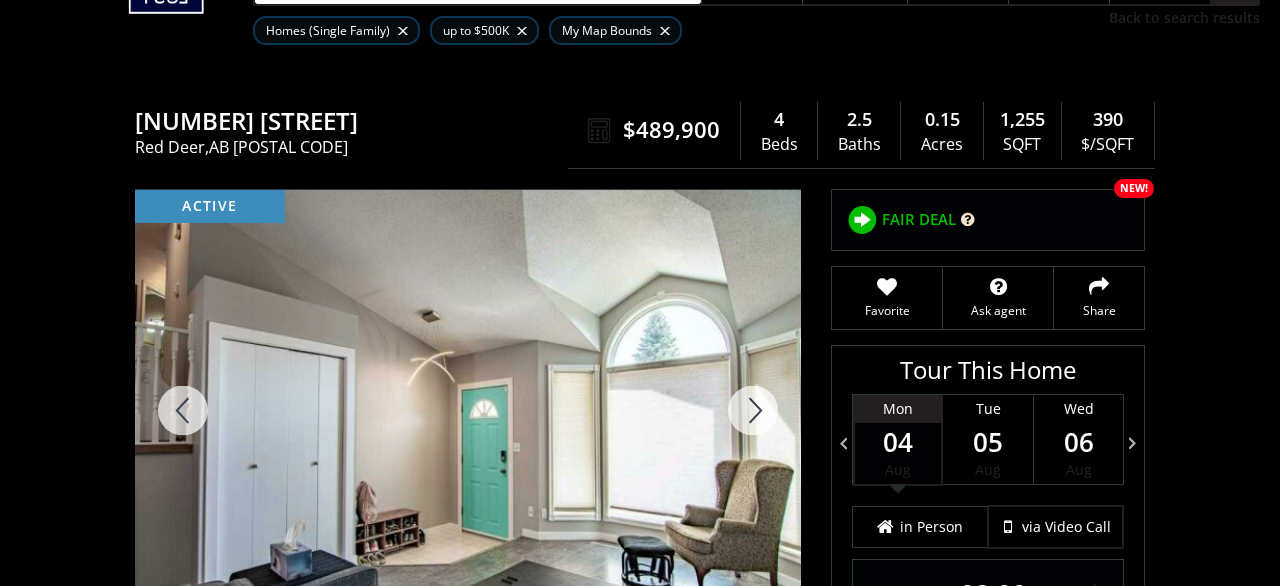 click at bounding box center [753, 410] 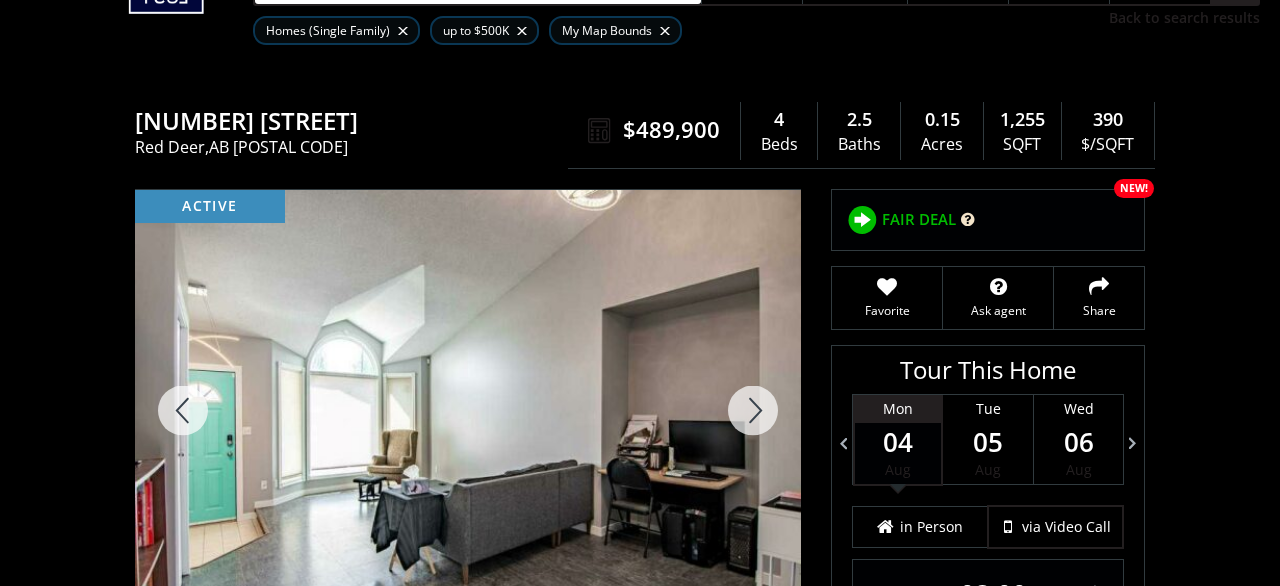 click at bounding box center (753, 410) 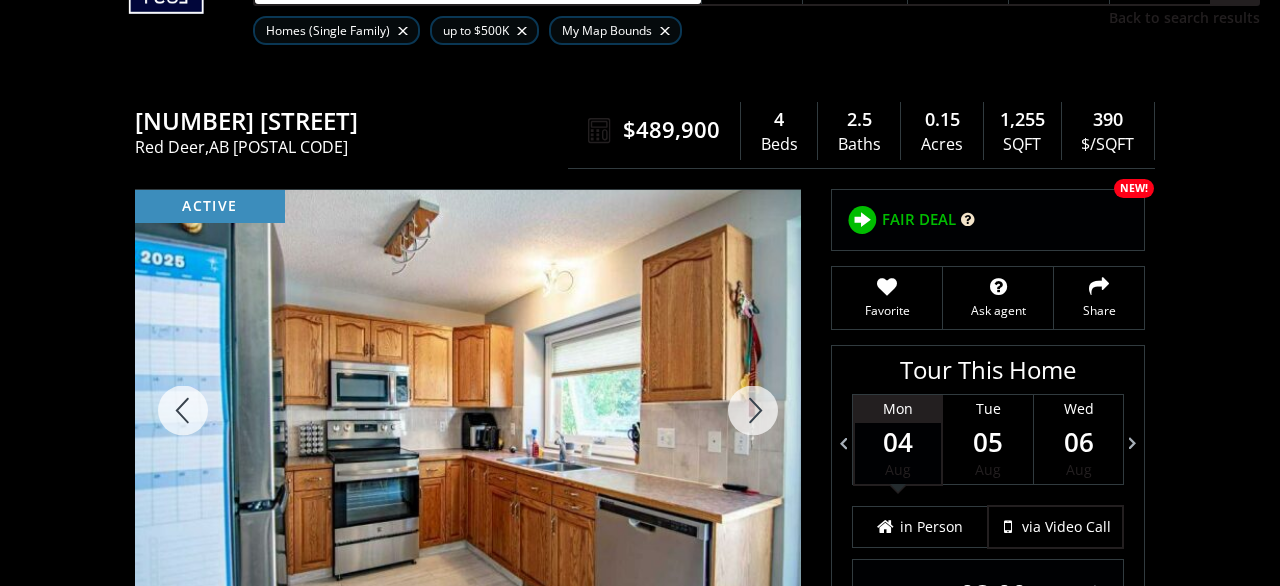 click at bounding box center (753, 410) 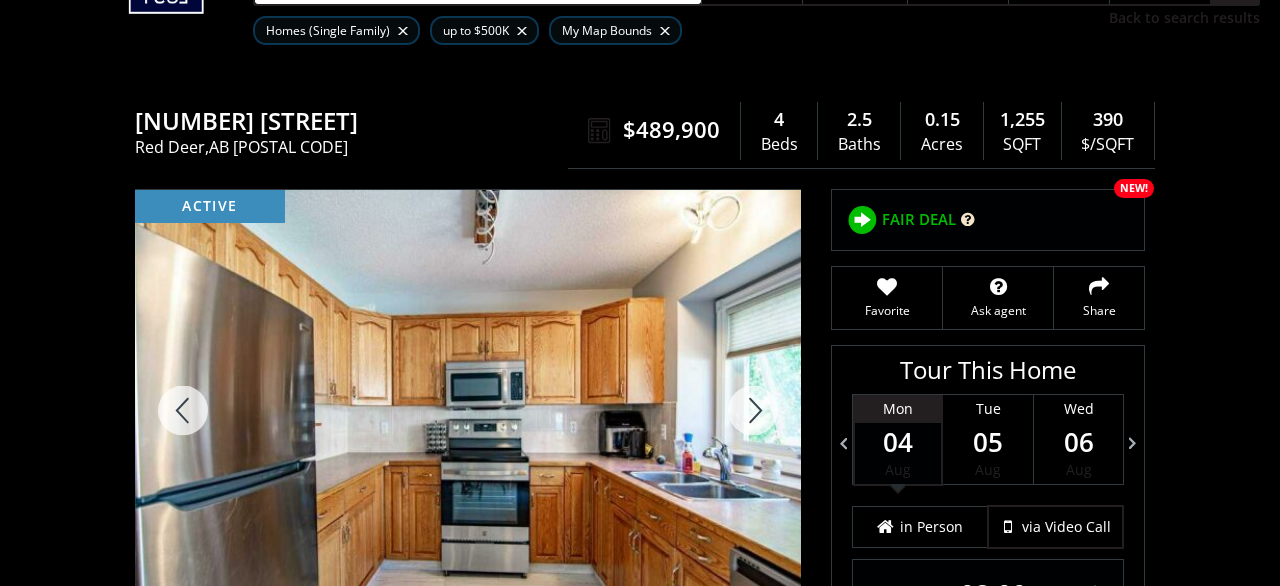 click at bounding box center [753, 410] 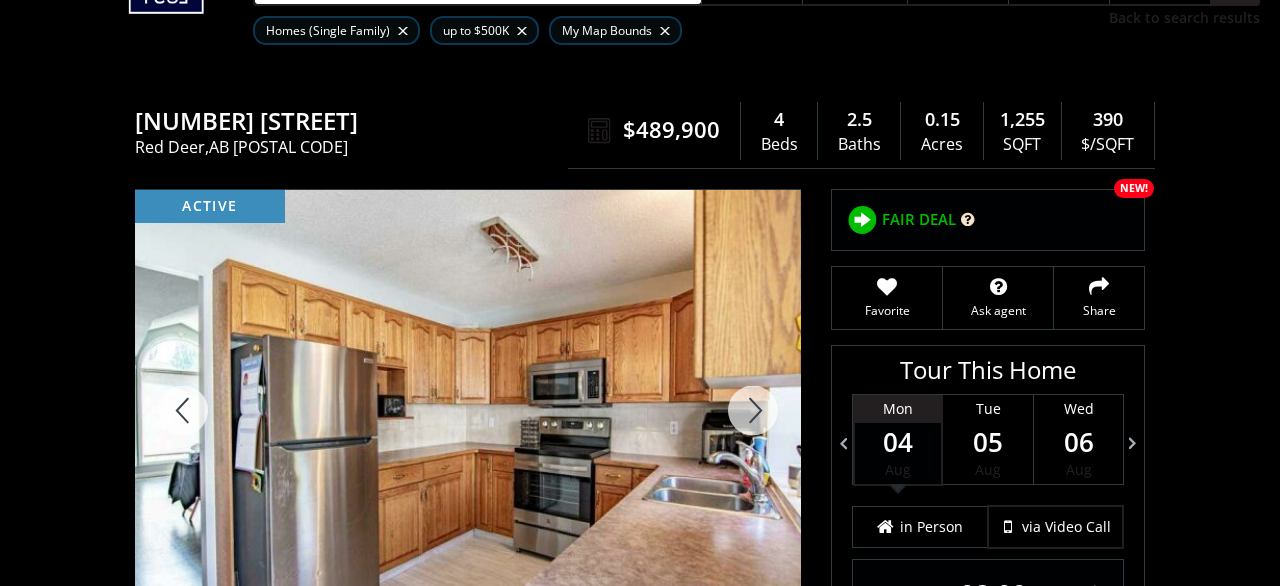 click at bounding box center [753, 410] 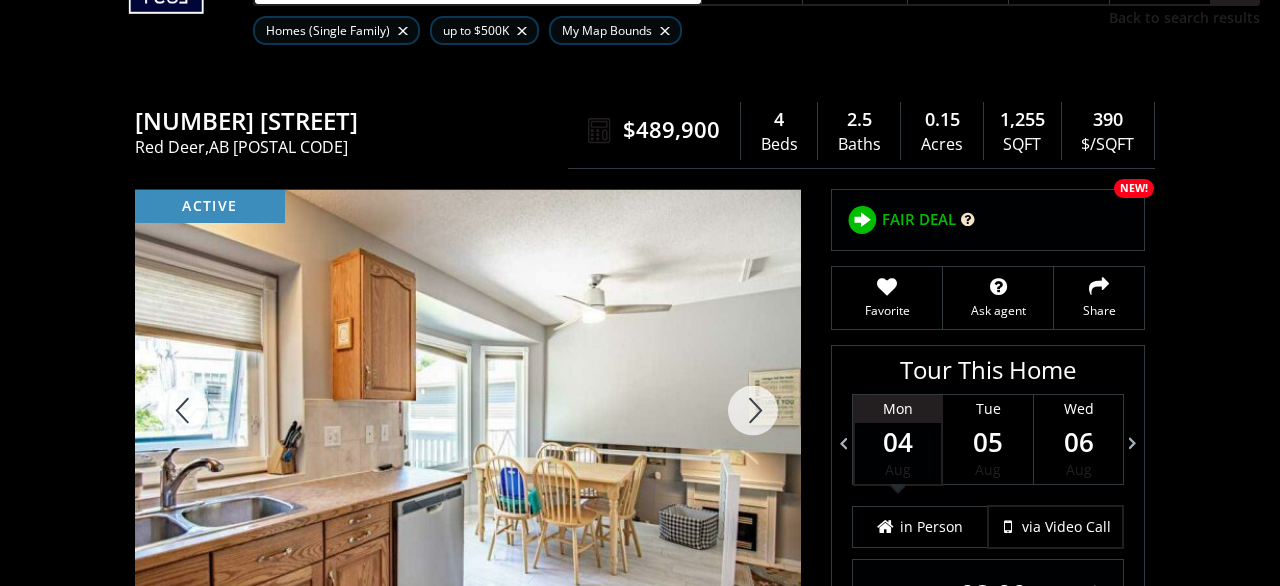 click at bounding box center (753, 410) 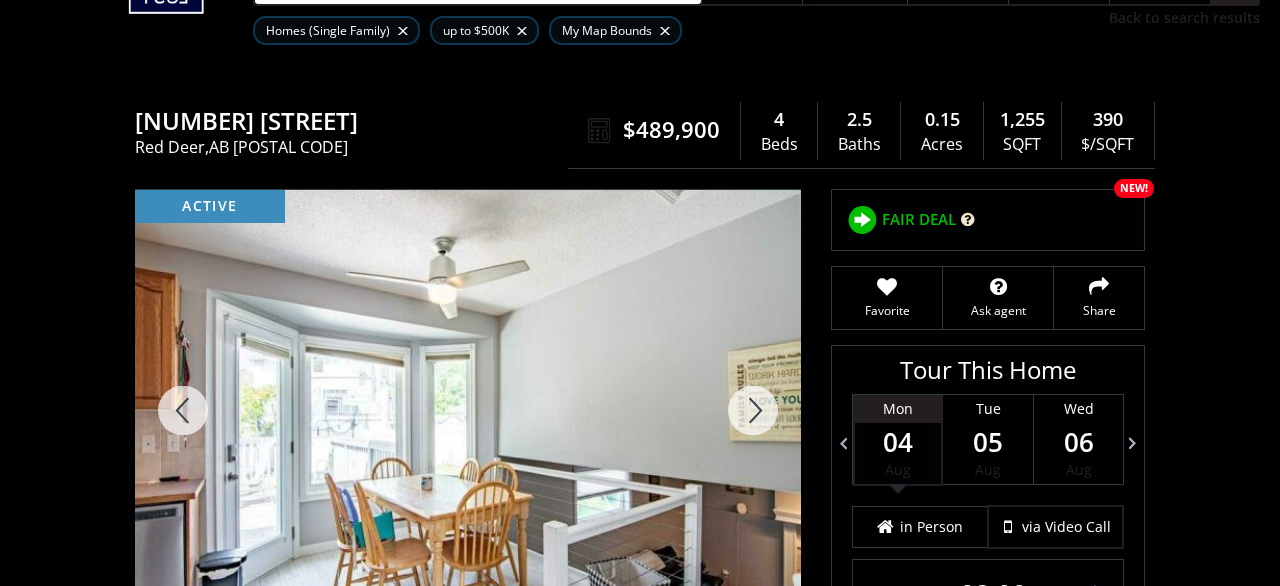 click at bounding box center [753, 410] 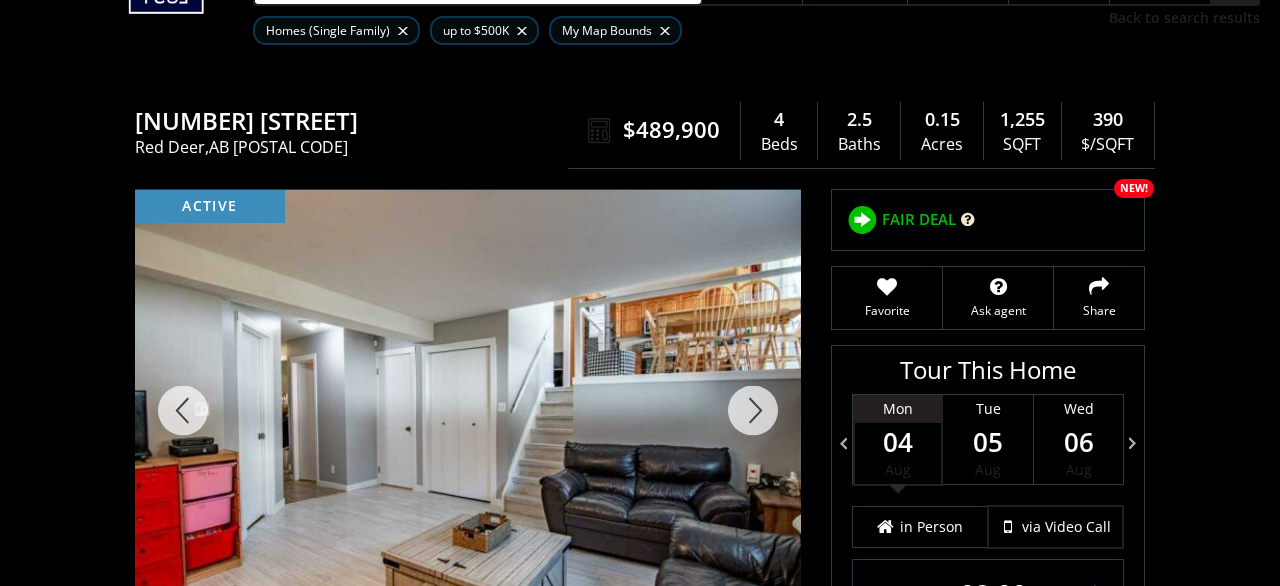 click at bounding box center [753, 410] 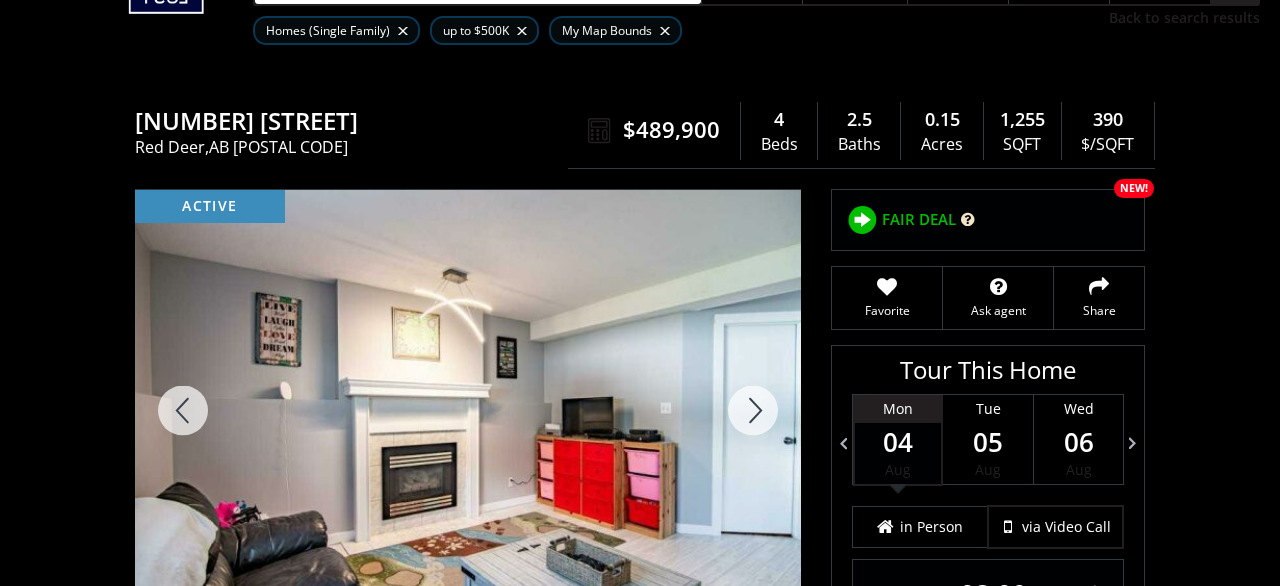 click at bounding box center [753, 410] 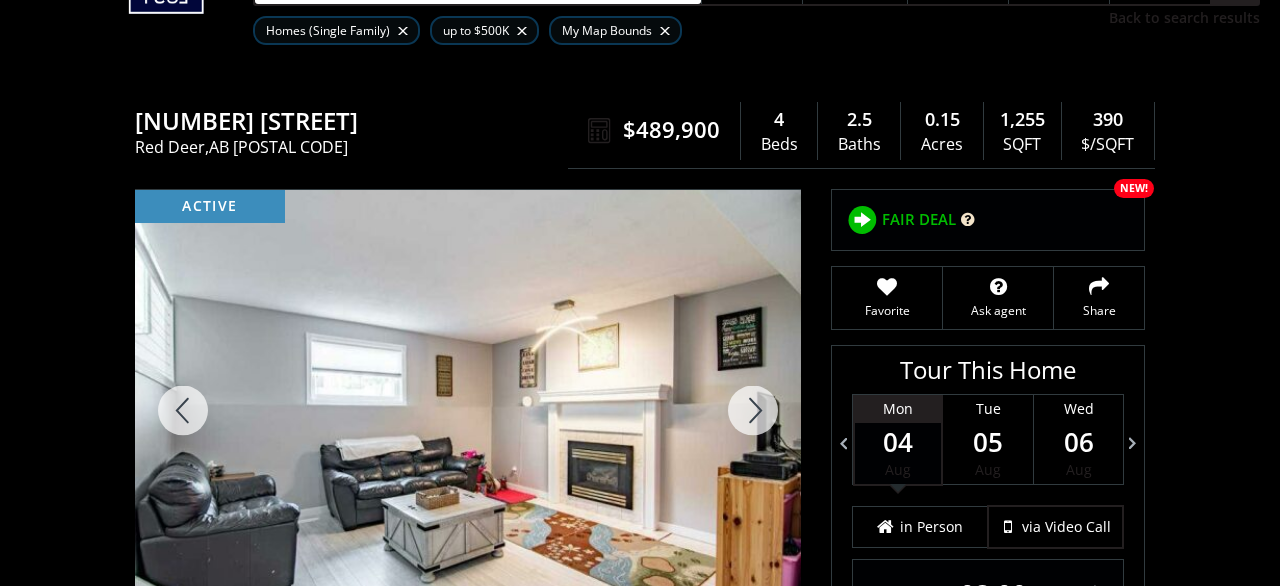 click at bounding box center [753, 410] 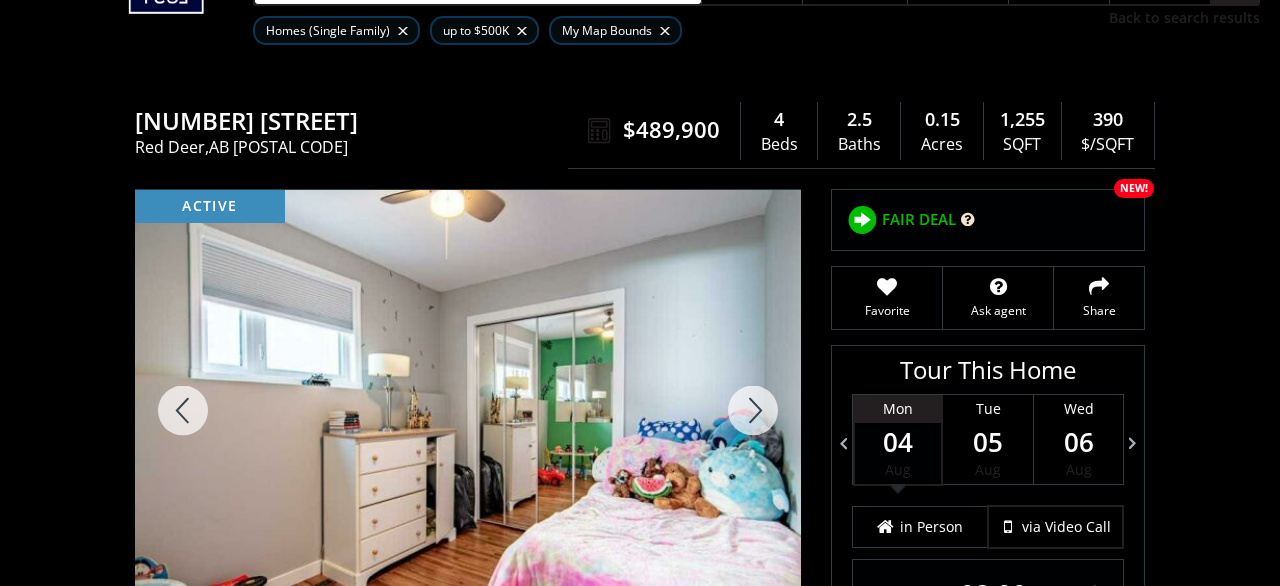 click at bounding box center [753, 410] 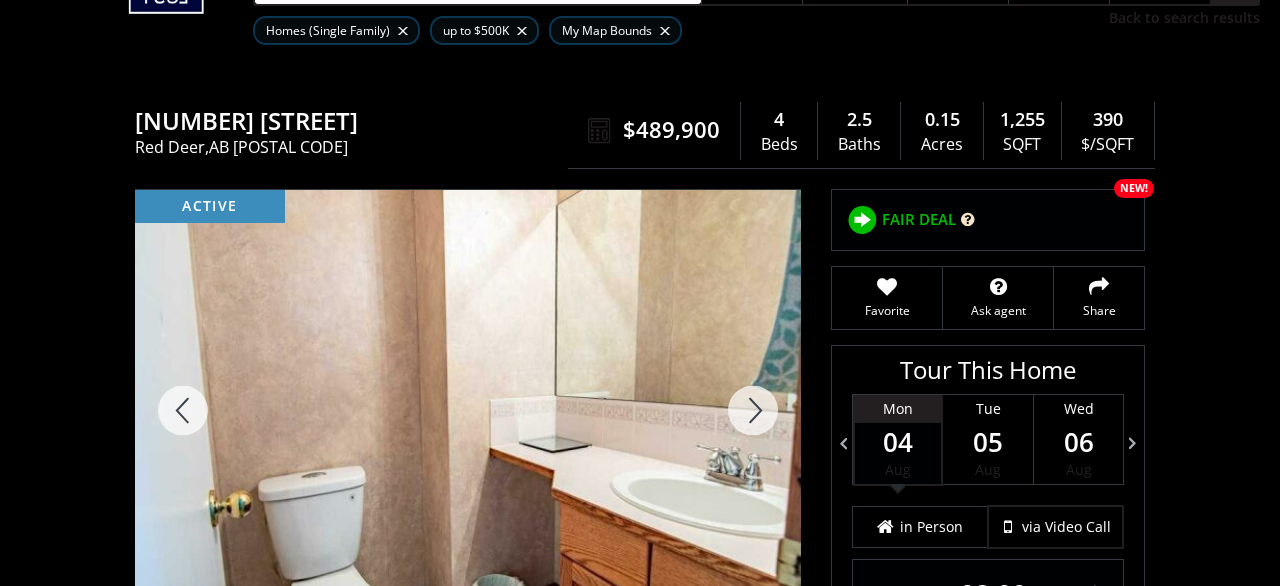 click at bounding box center [753, 410] 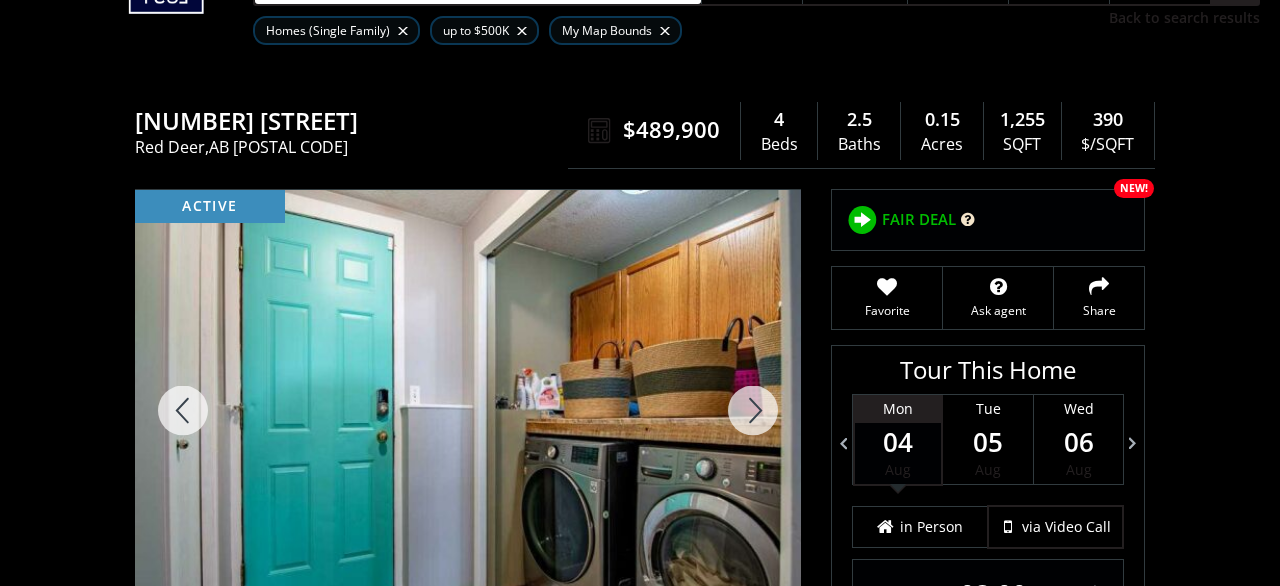 click at bounding box center (753, 410) 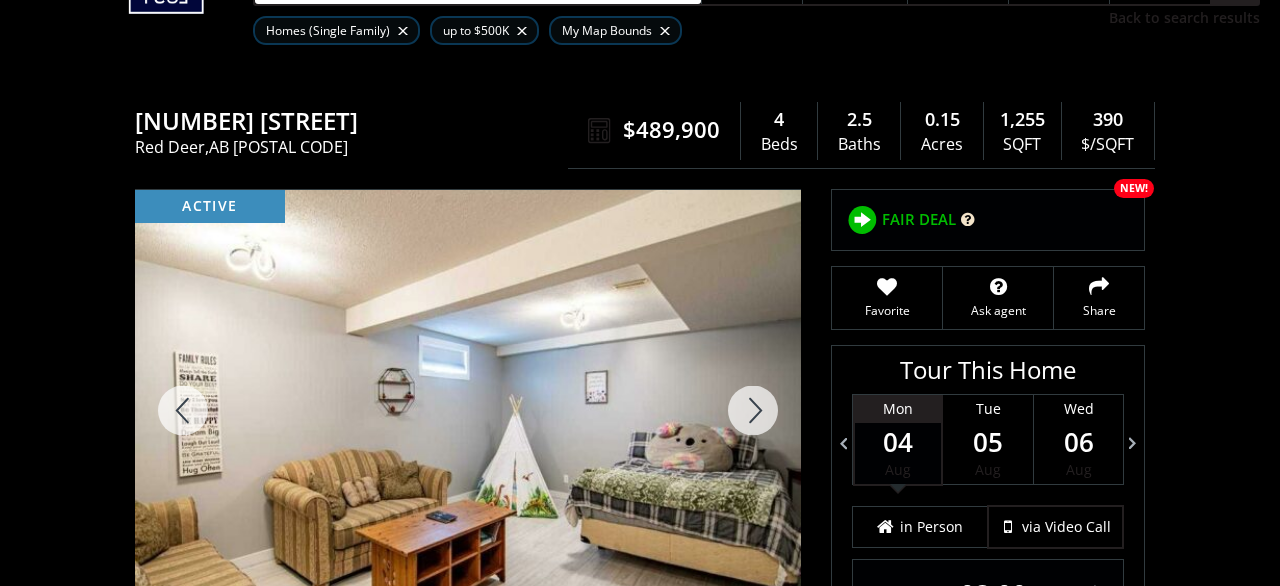 click at bounding box center [753, 410] 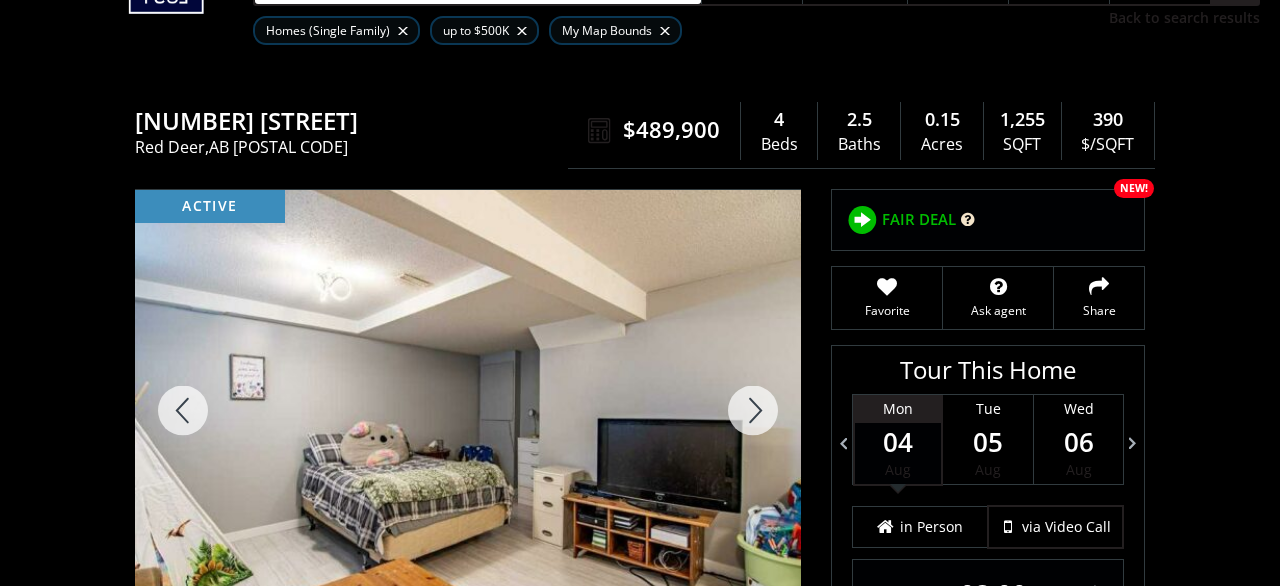 click at bounding box center [753, 410] 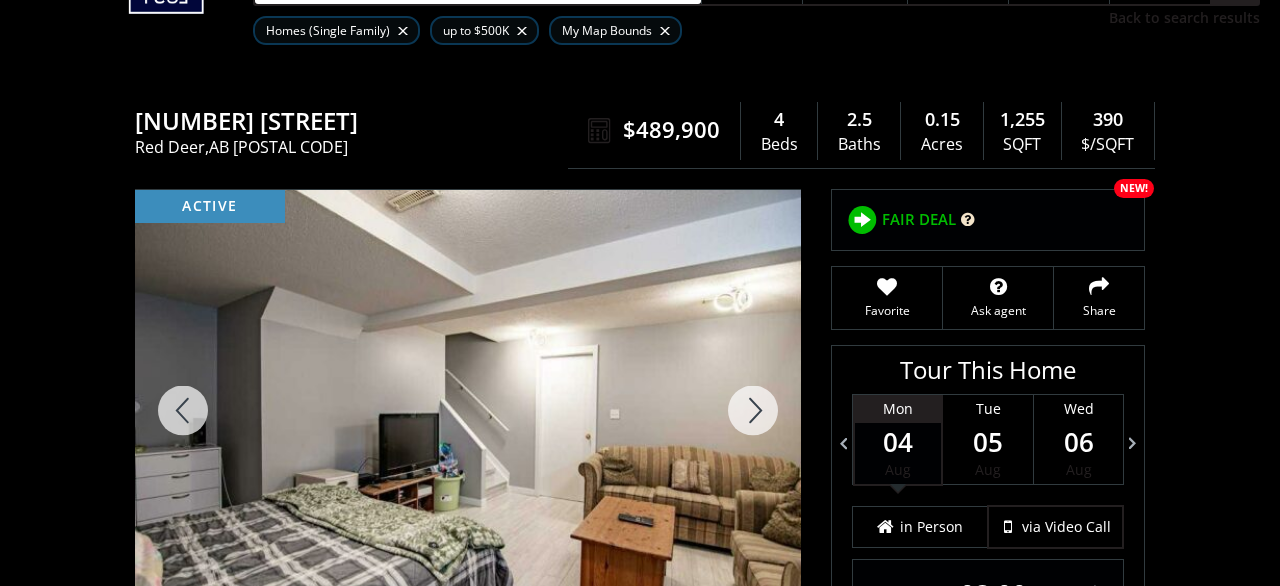 click at bounding box center (753, 410) 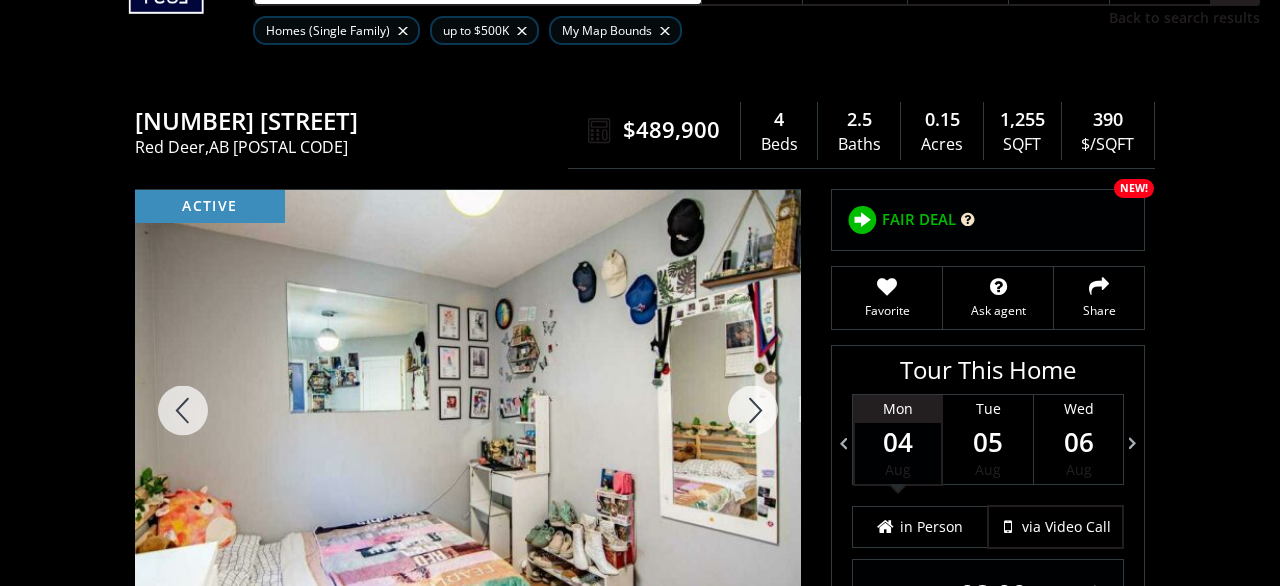 click at bounding box center [753, 410] 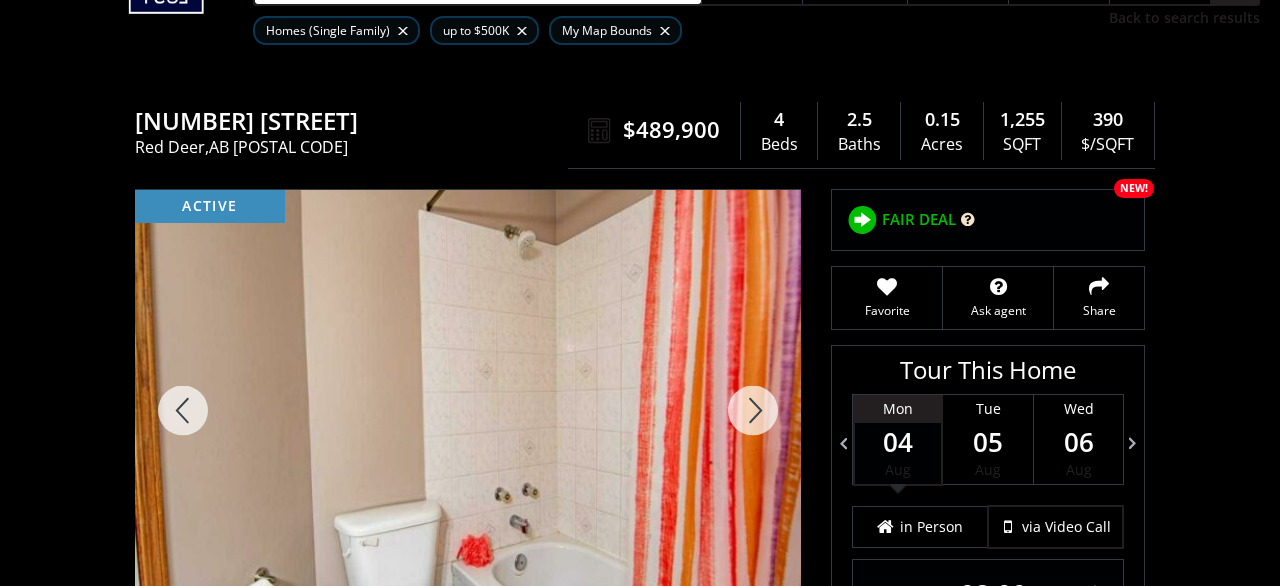 click at bounding box center [753, 410] 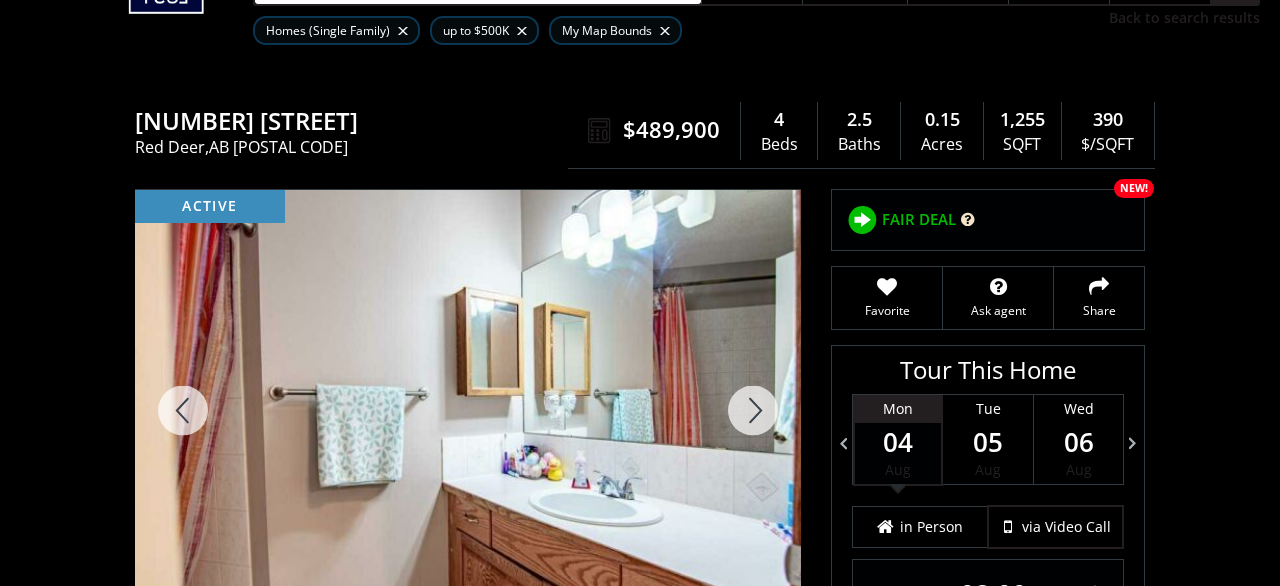 click at bounding box center [753, 410] 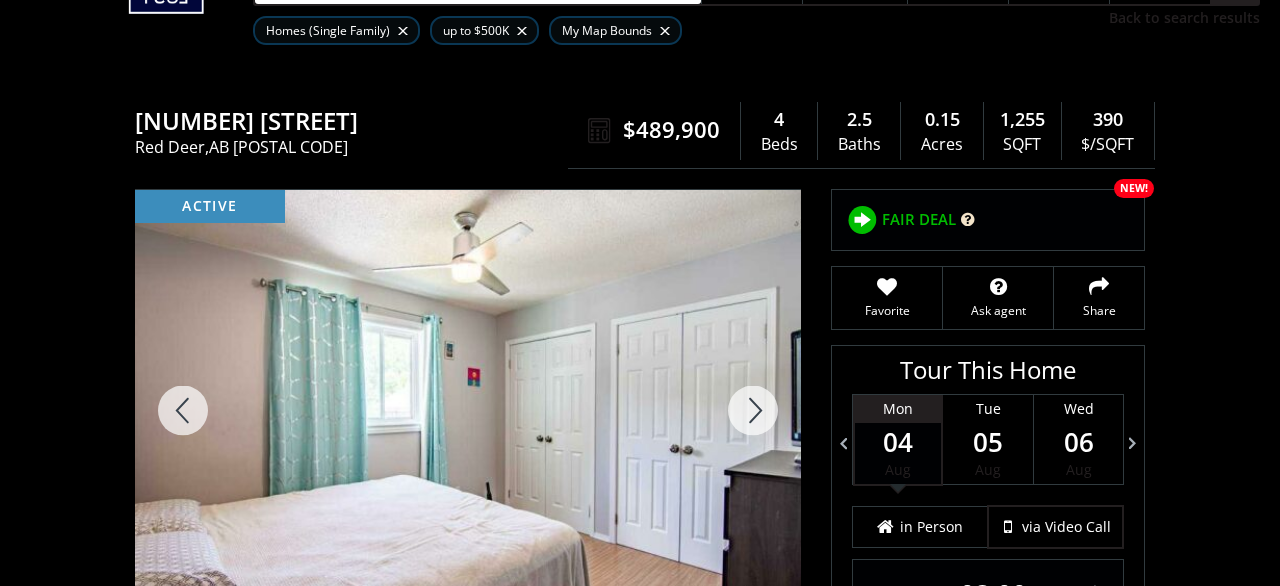 click at bounding box center (753, 410) 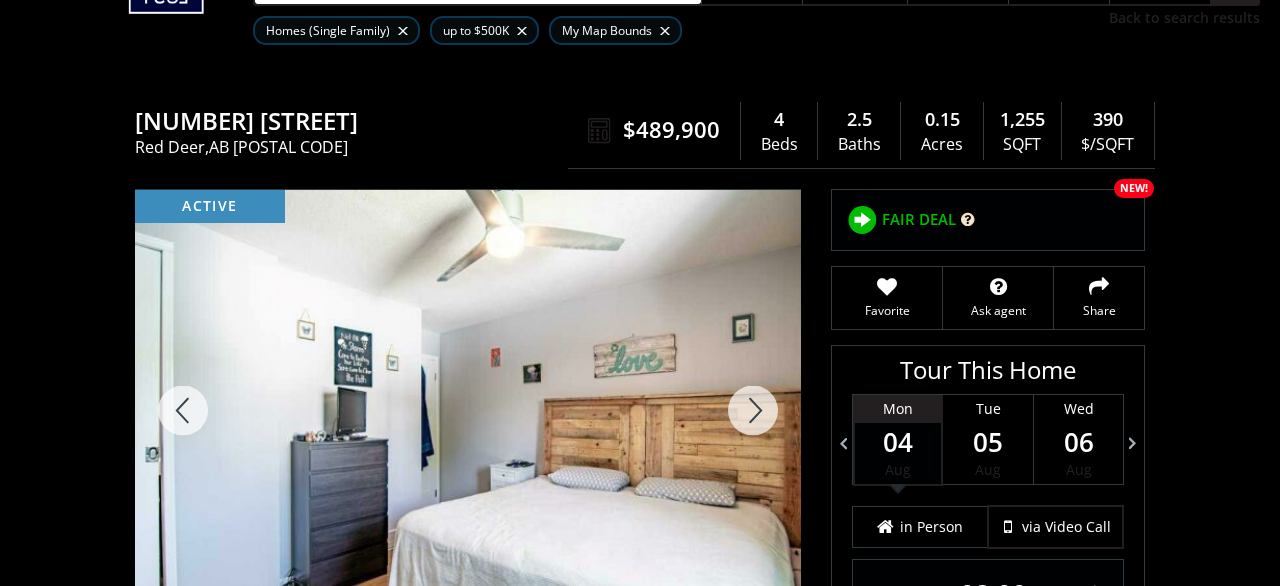click at bounding box center (753, 410) 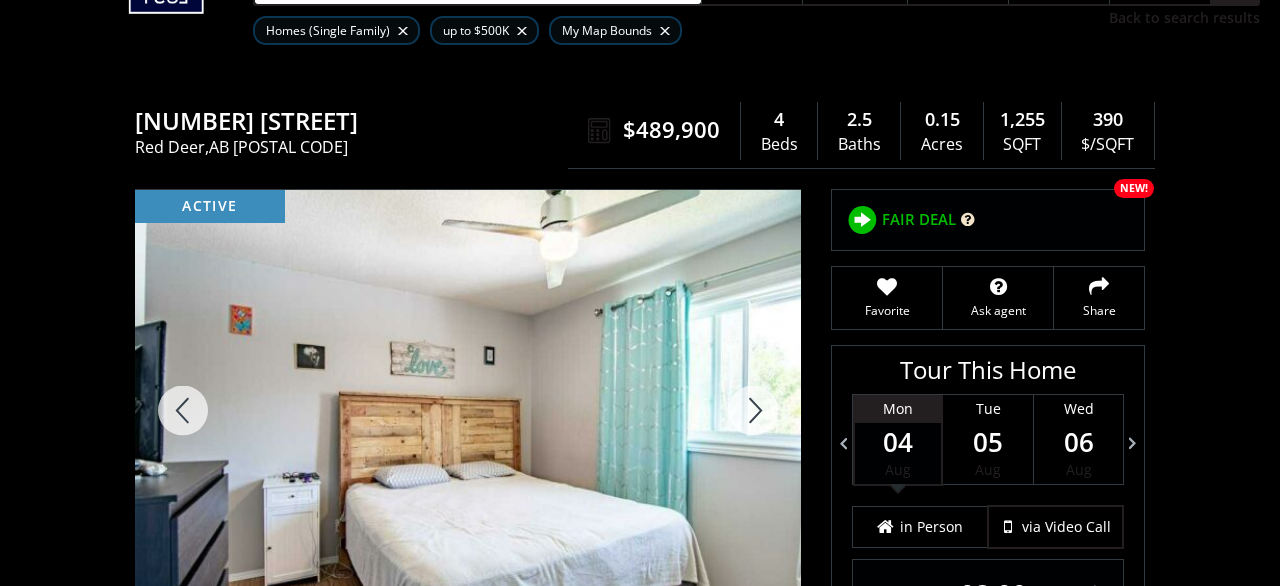 click at bounding box center (753, 410) 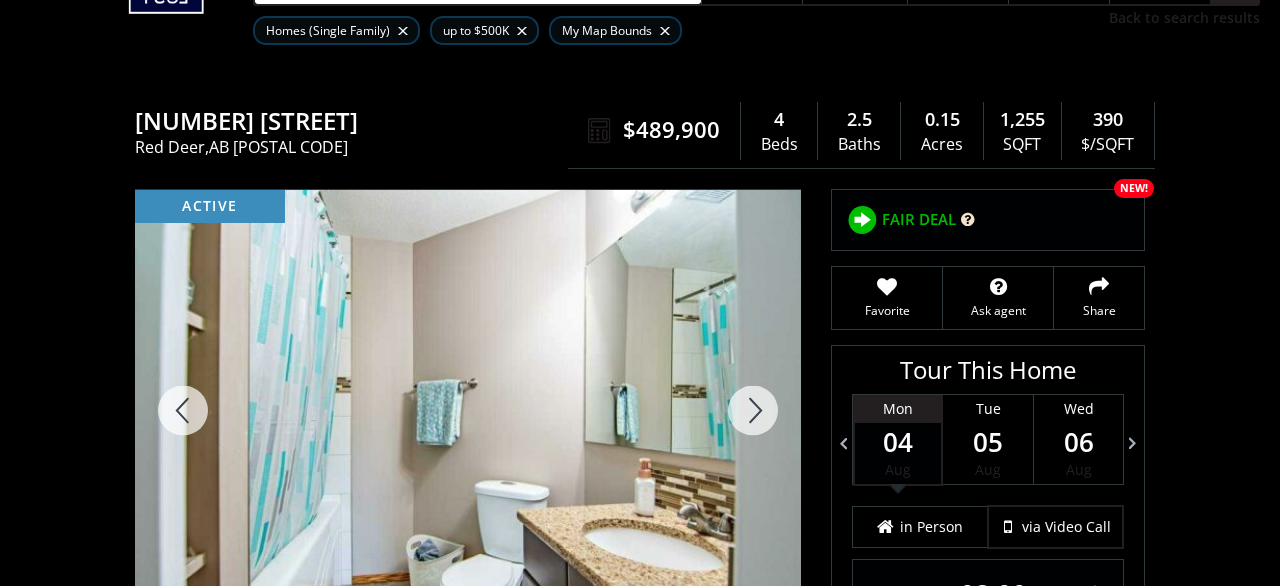 click at bounding box center [753, 410] 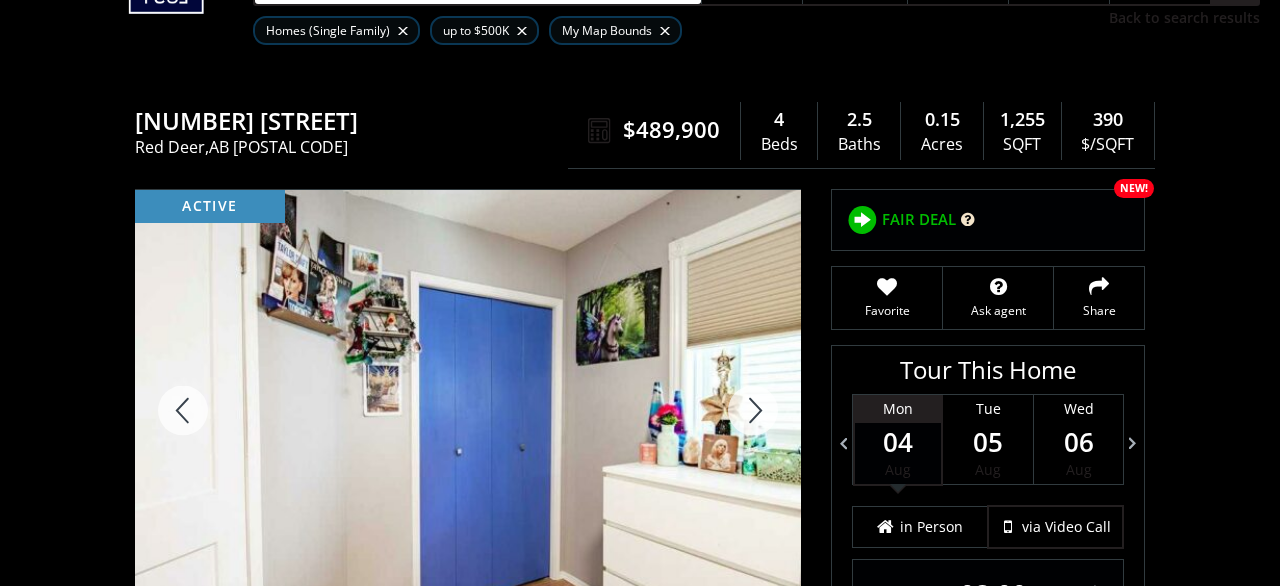 click at bounding box center [753, 410] 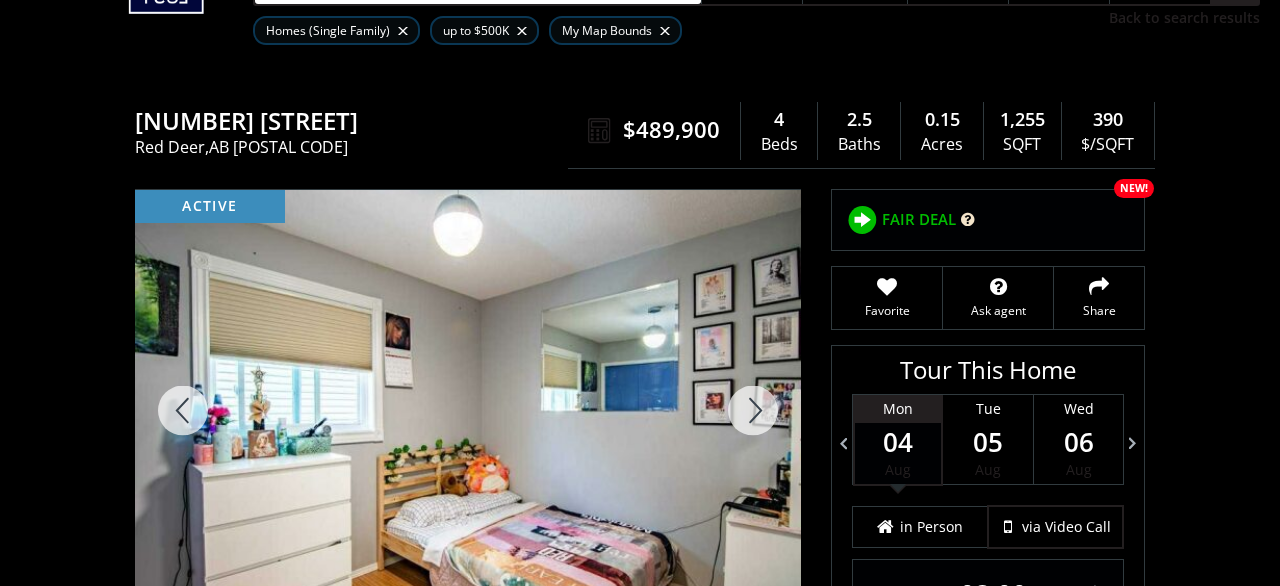 click at bounding box center [753, 410] 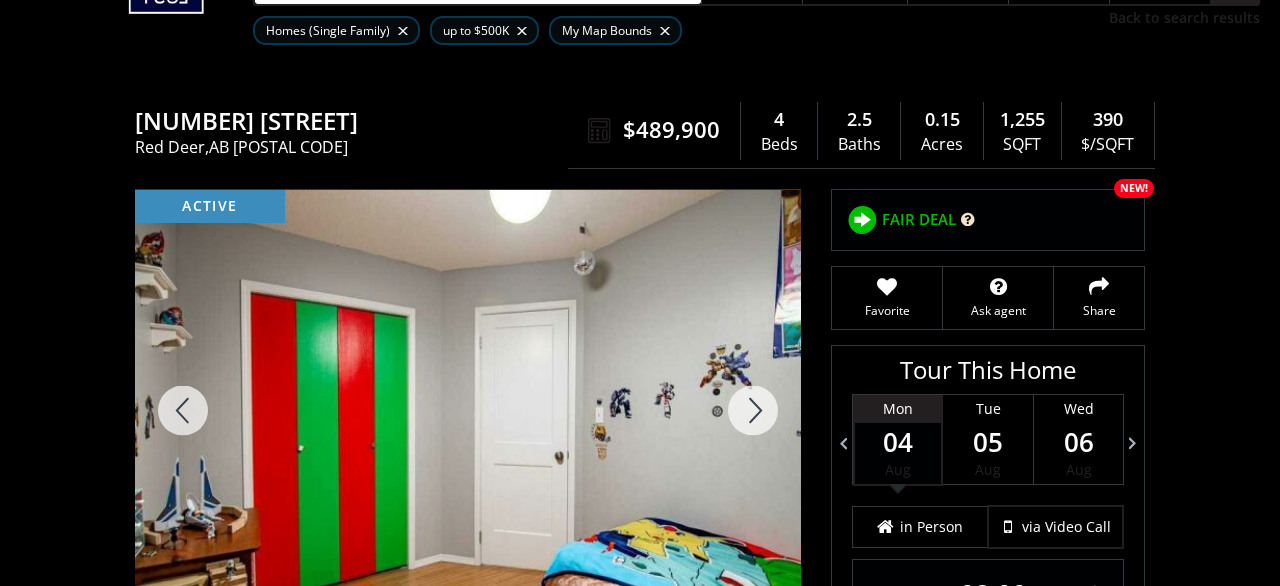 click at bounding box center [753, 410] 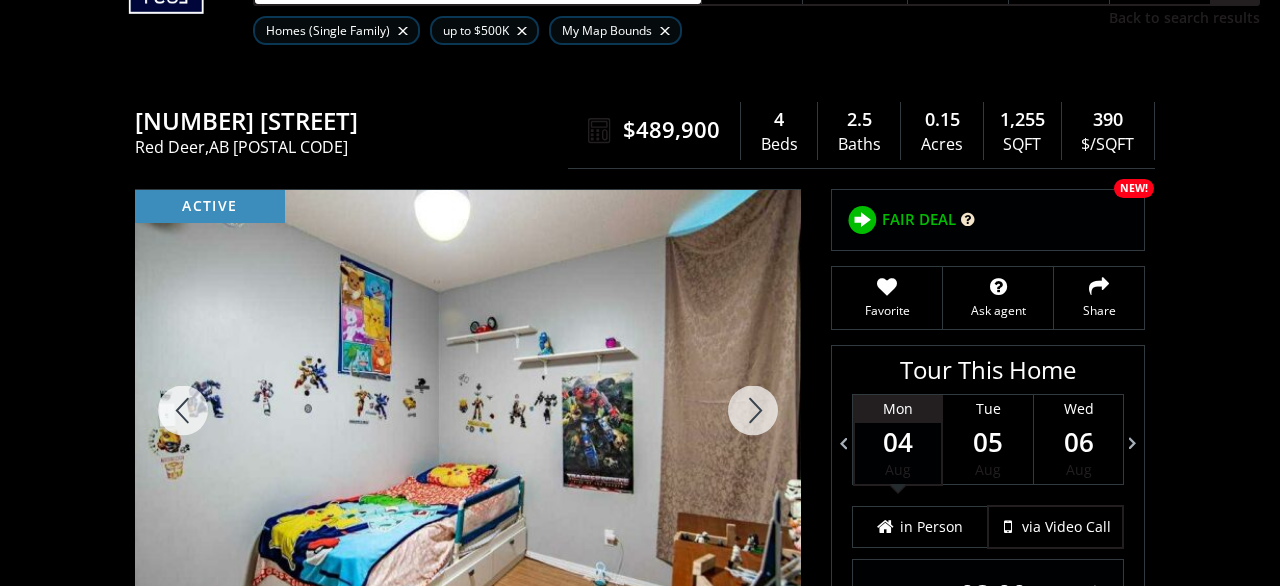 click at bounding box center [753, 410] 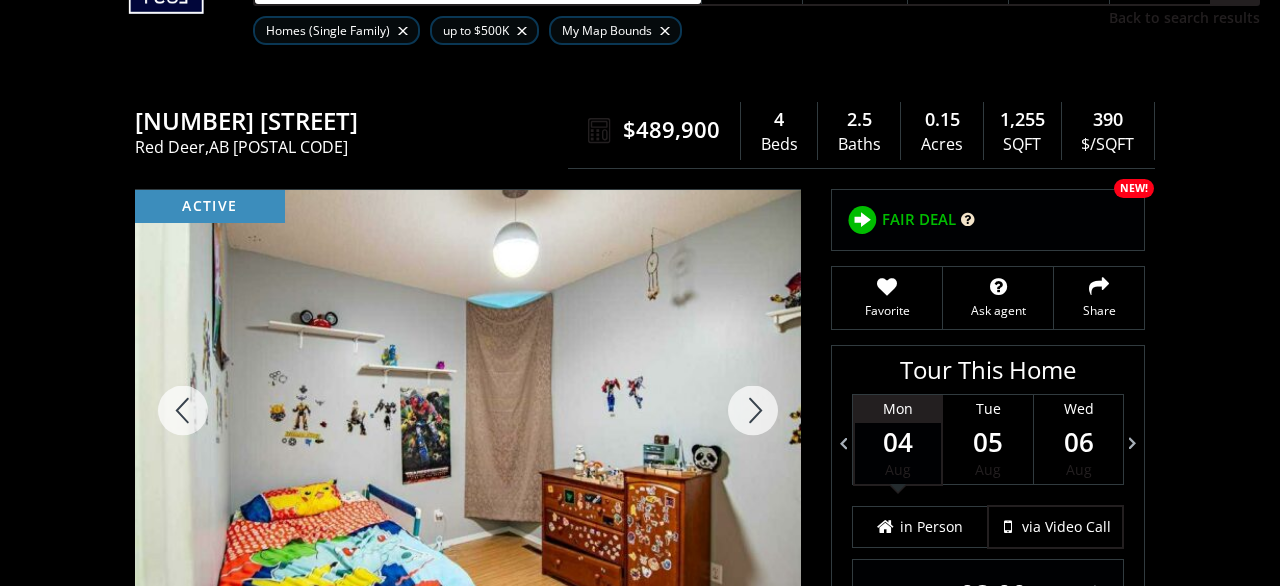 click at bounding box center (753, 410) 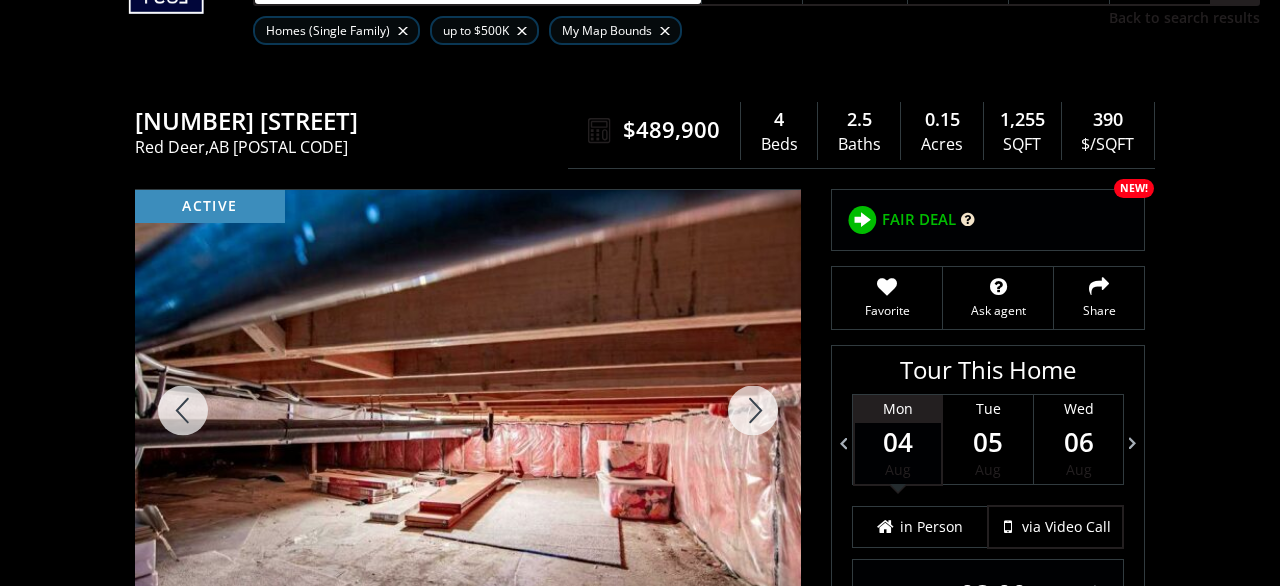click at bounding box center [753, 410] 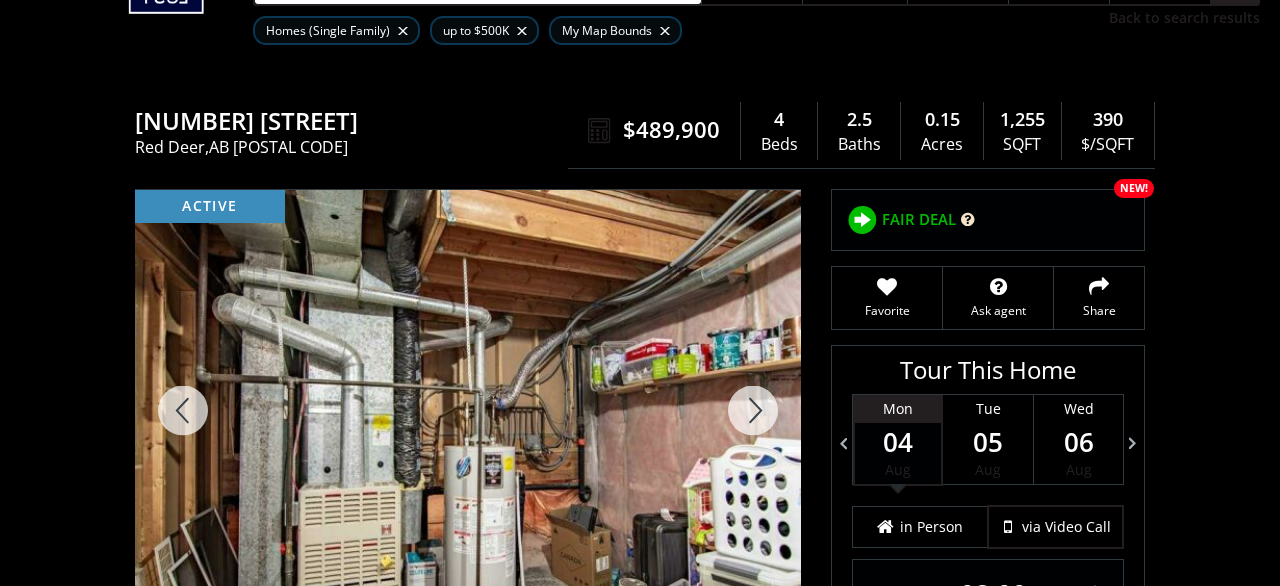 click at bounding box center [753, 410] 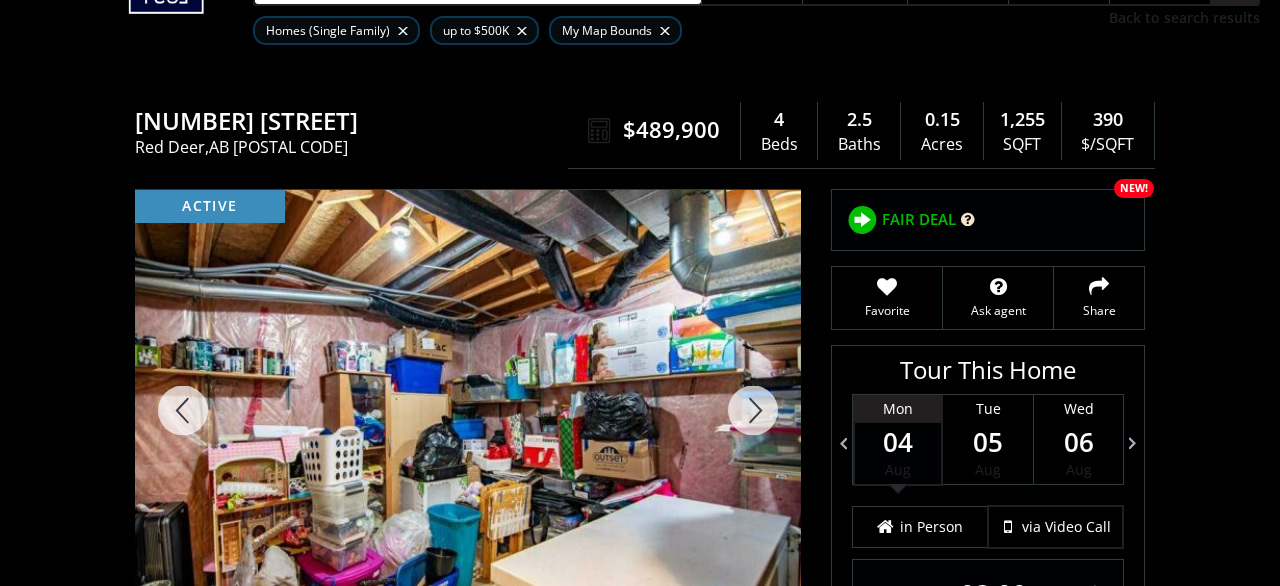 click at bounding box center [753, 410] 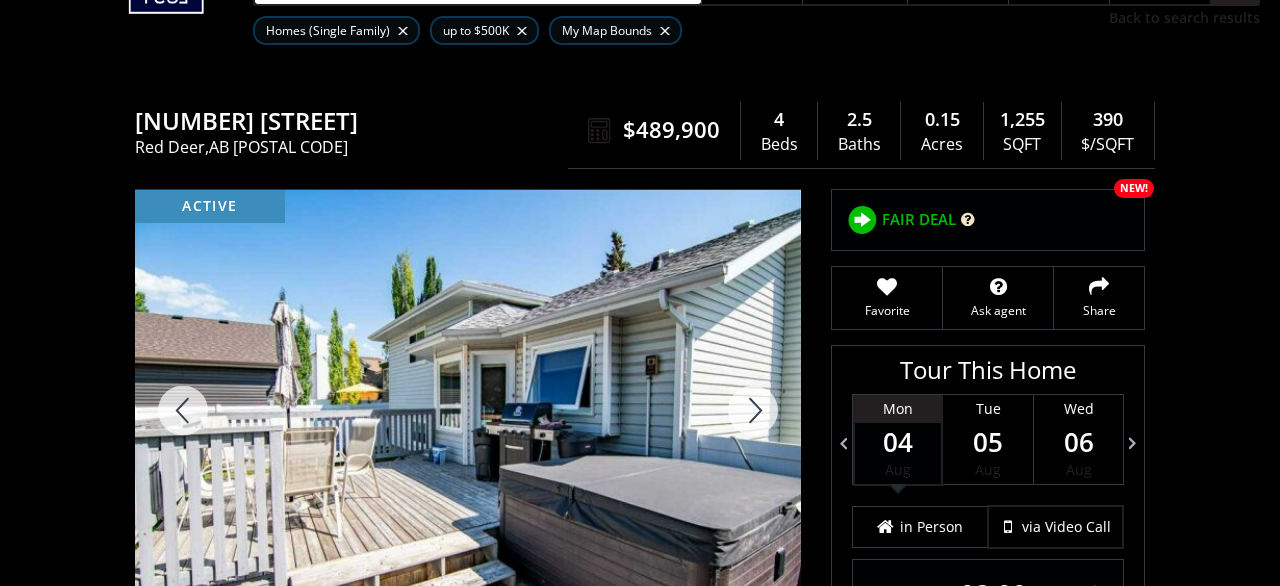 click at bounding box center (753, 410) 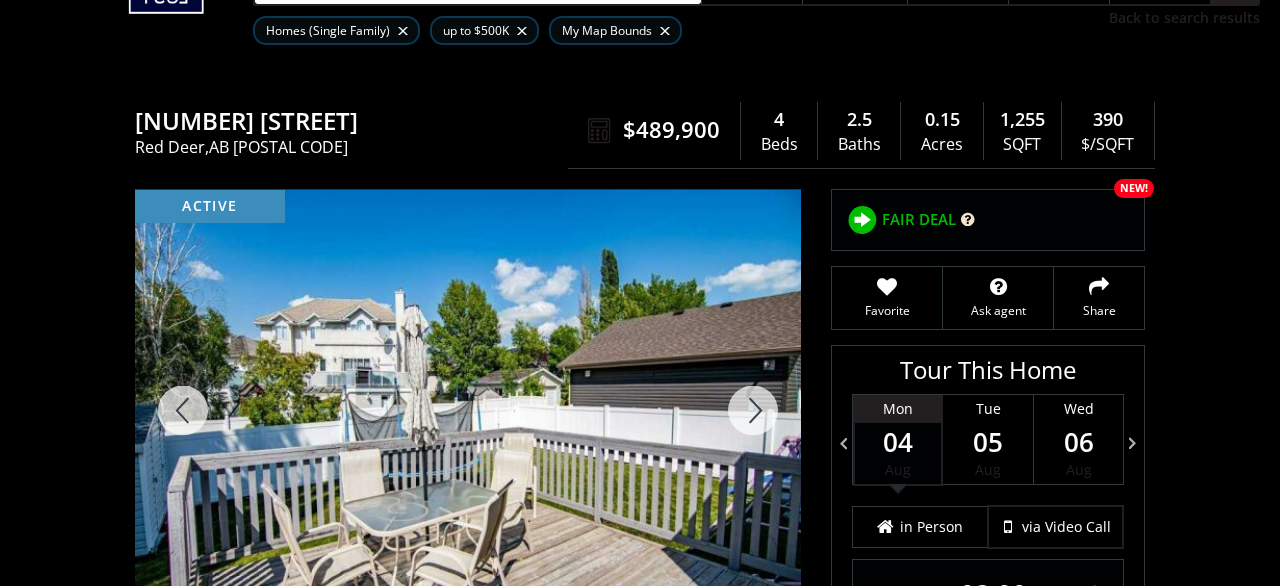 click at bounding box center [753, 410] 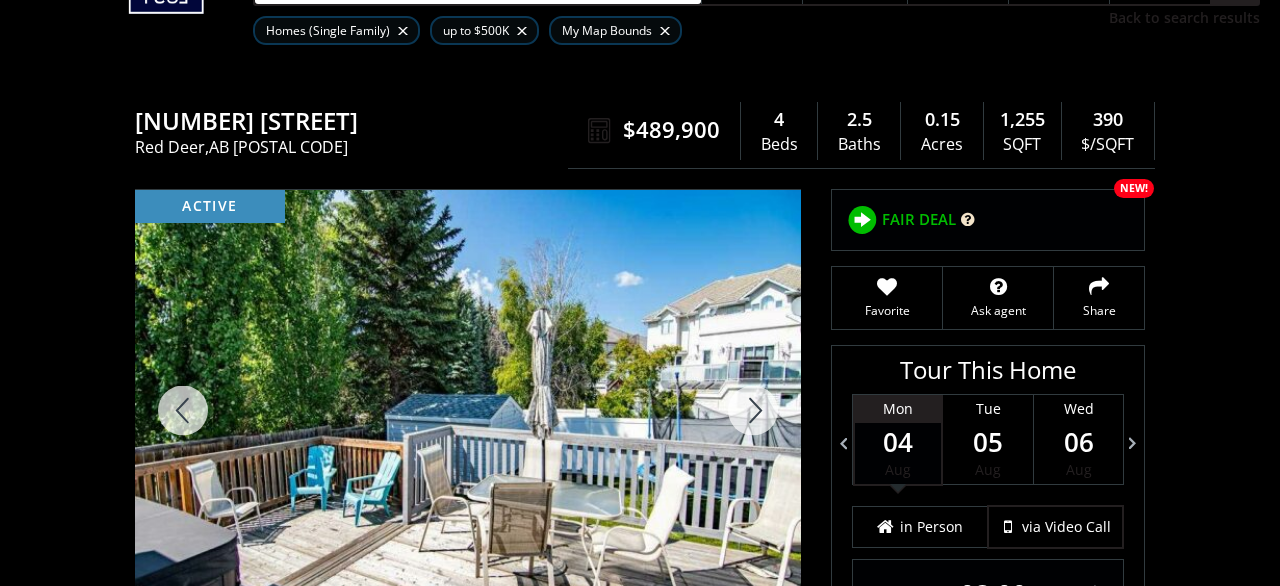 click at bounding box center [753, 410] 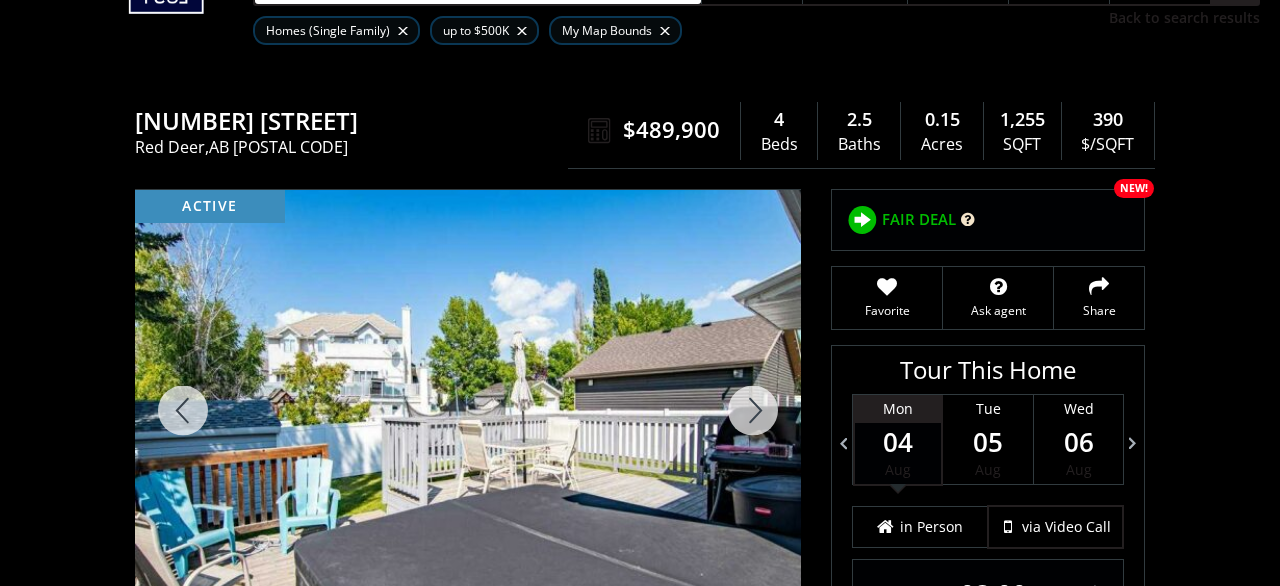 click at bounding box center [753, 410] 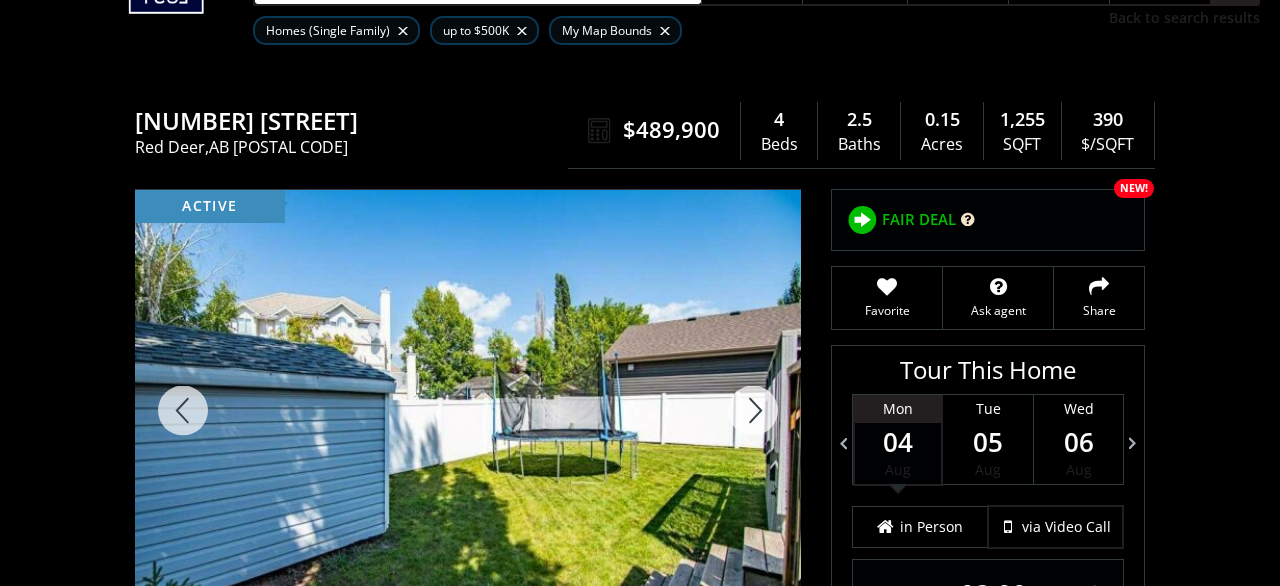 click at bounding box center [753, 410] 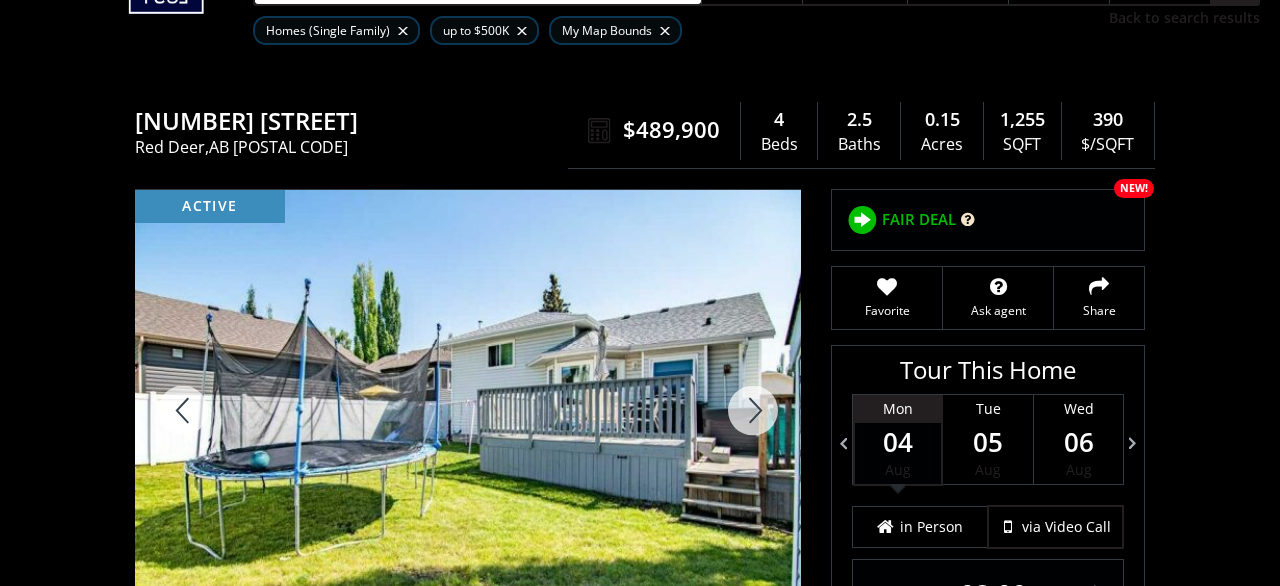 click at bounding box center [753, 410] 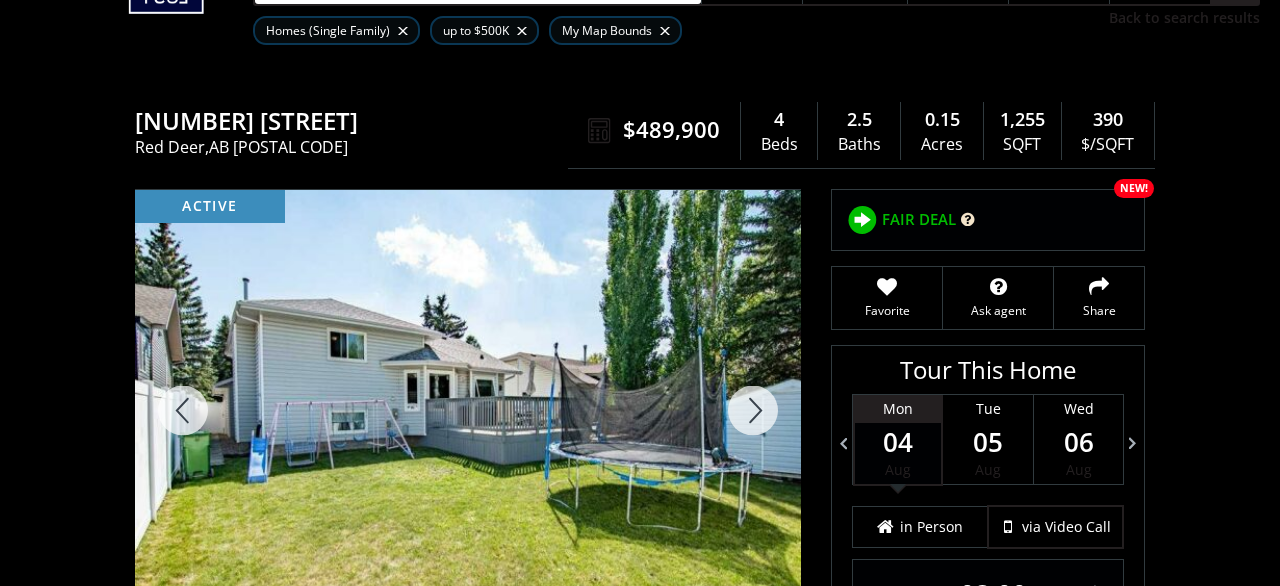 click at bounding box center (753, 410) 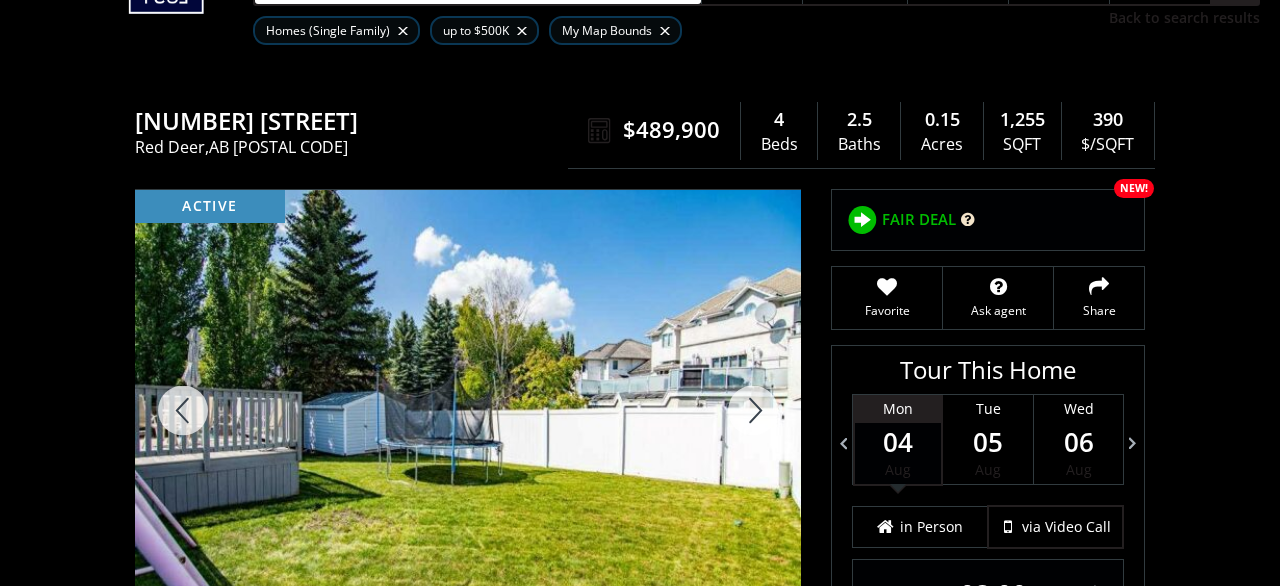 click at bounding box center (753, 410) 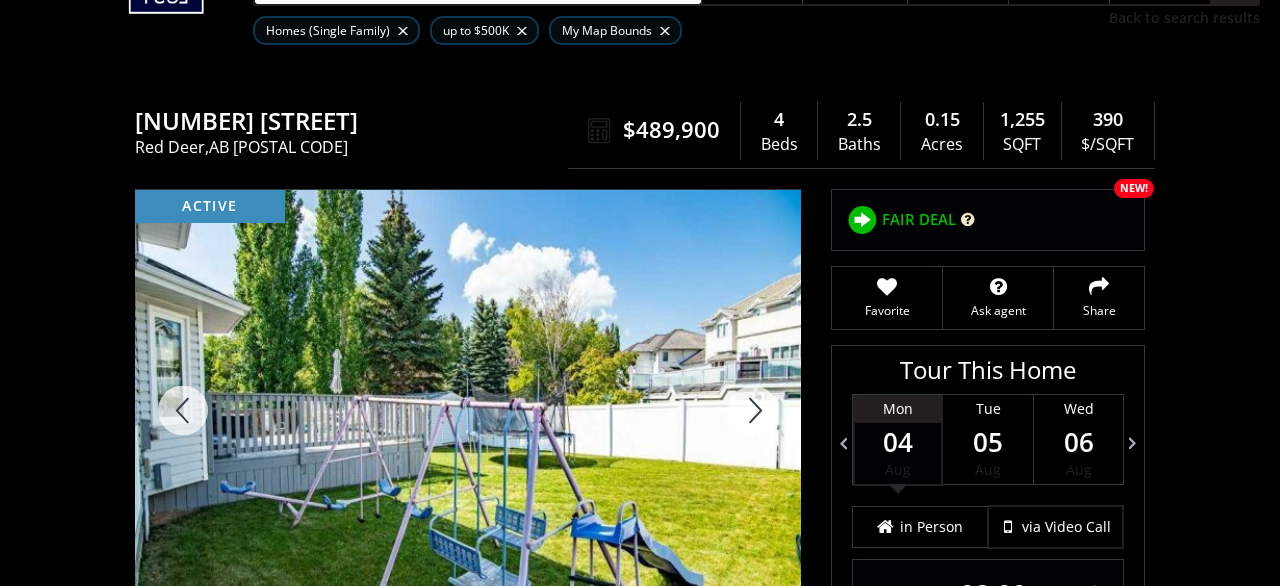 click at bounding box center (753, 410) 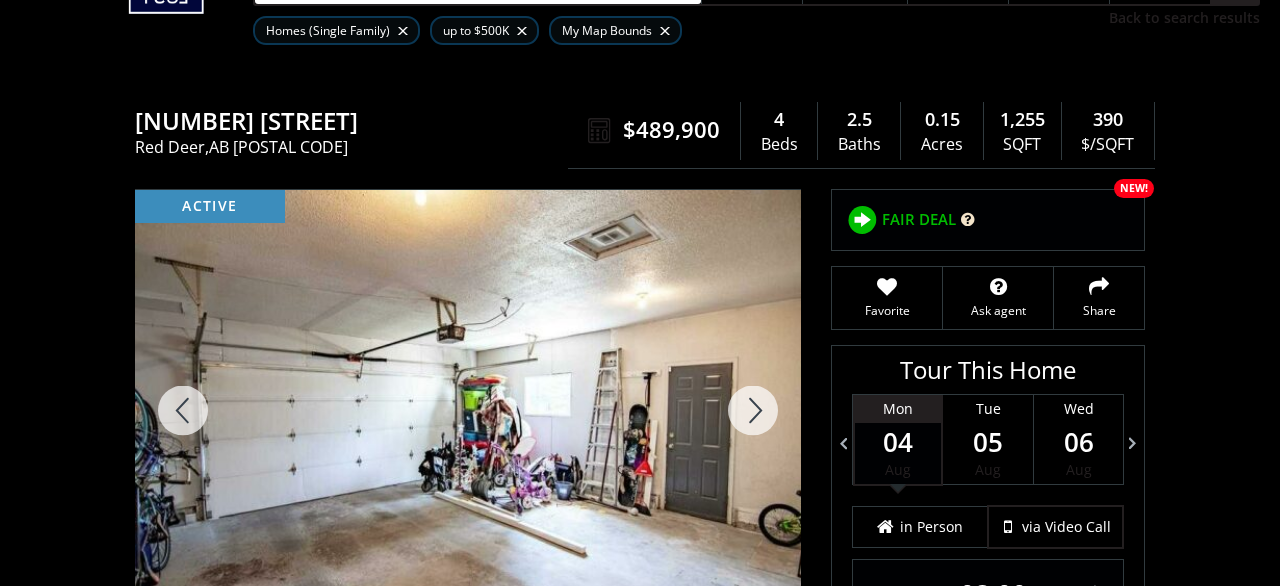 click at bounding box center (753, 410) 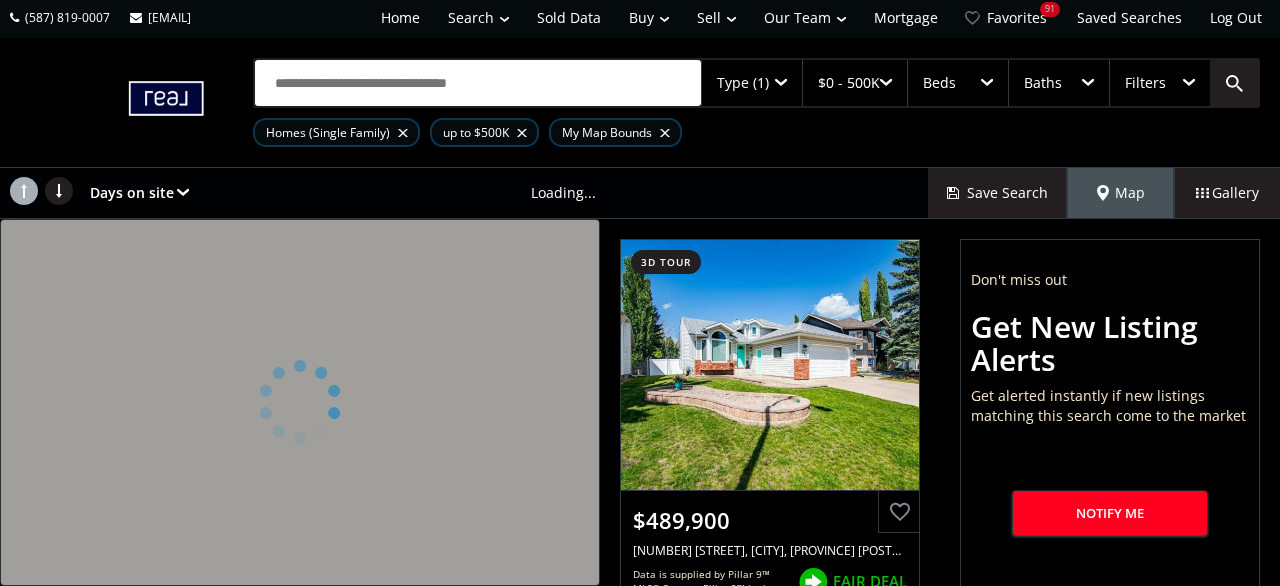 scroll, scrollTop: 0, scrollLeft: 0, axis: both 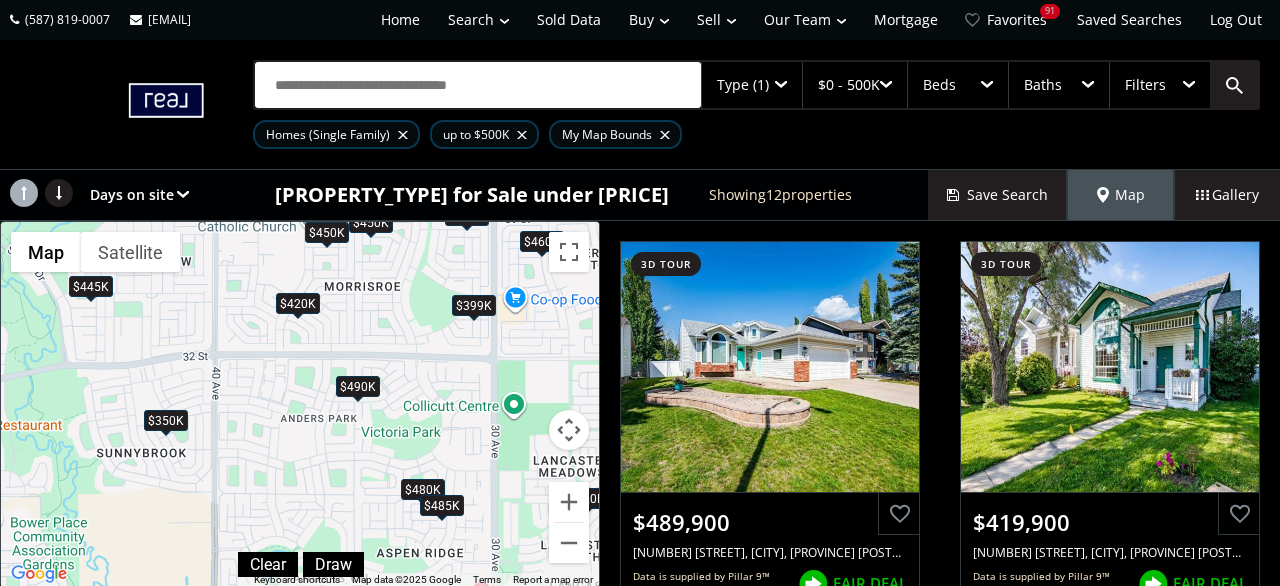 click on "$420K" at bounding box center (298, 304) 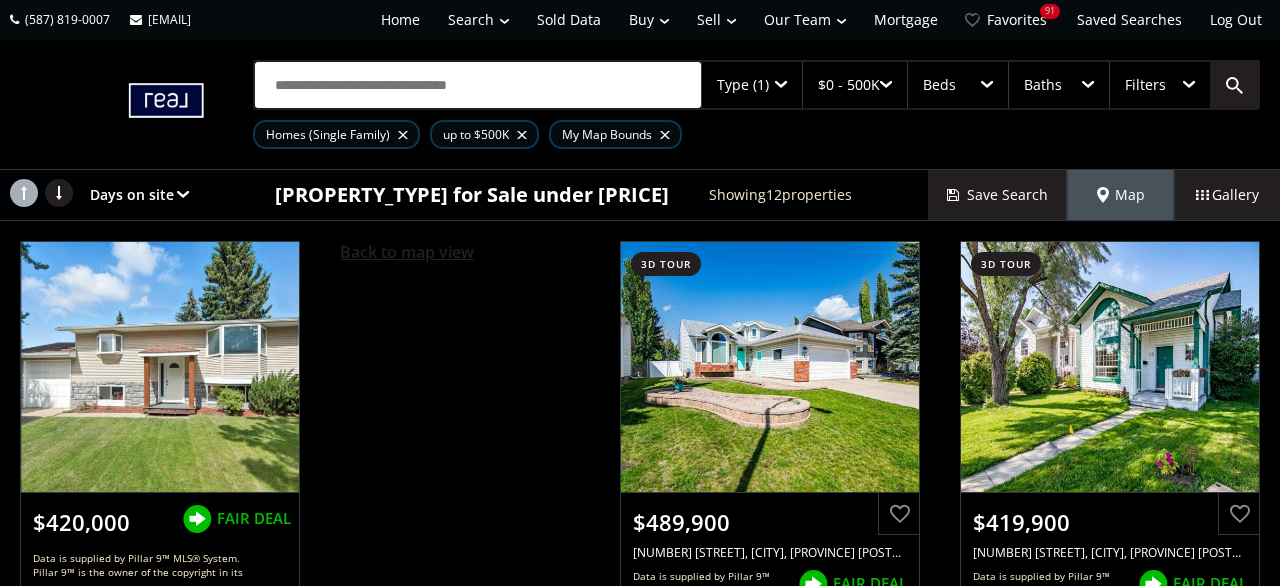 click on "Back to map view" at bounding box center (407, 252) 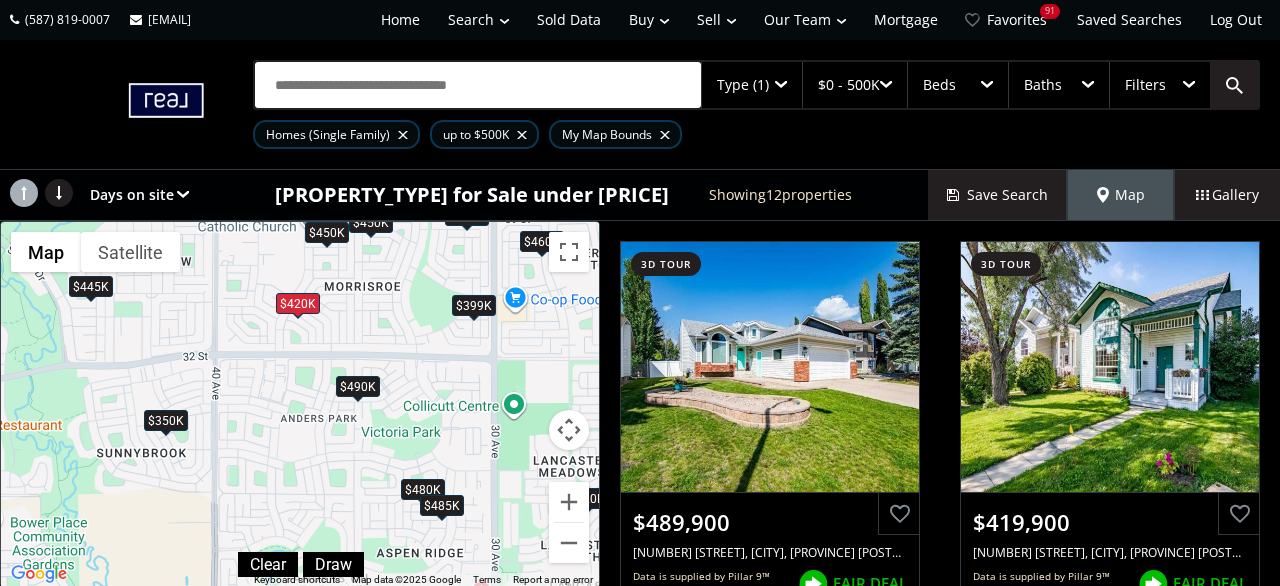 click on "$485K" at bounding box center [442, 505] 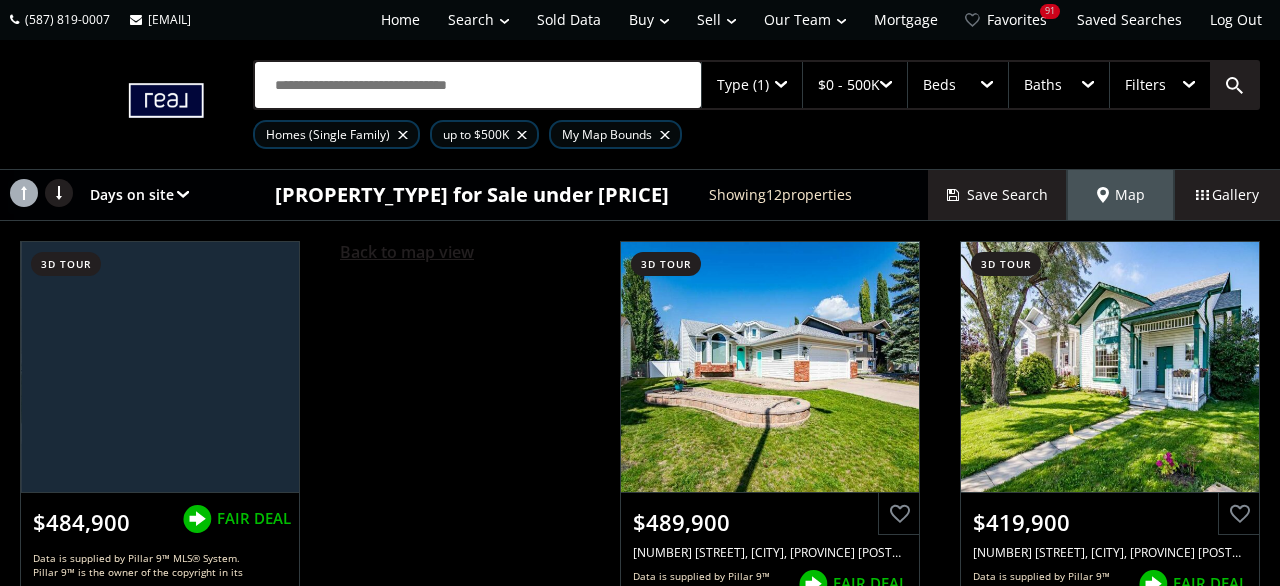 click on "Back to map view" at bounding box center (407, 252) 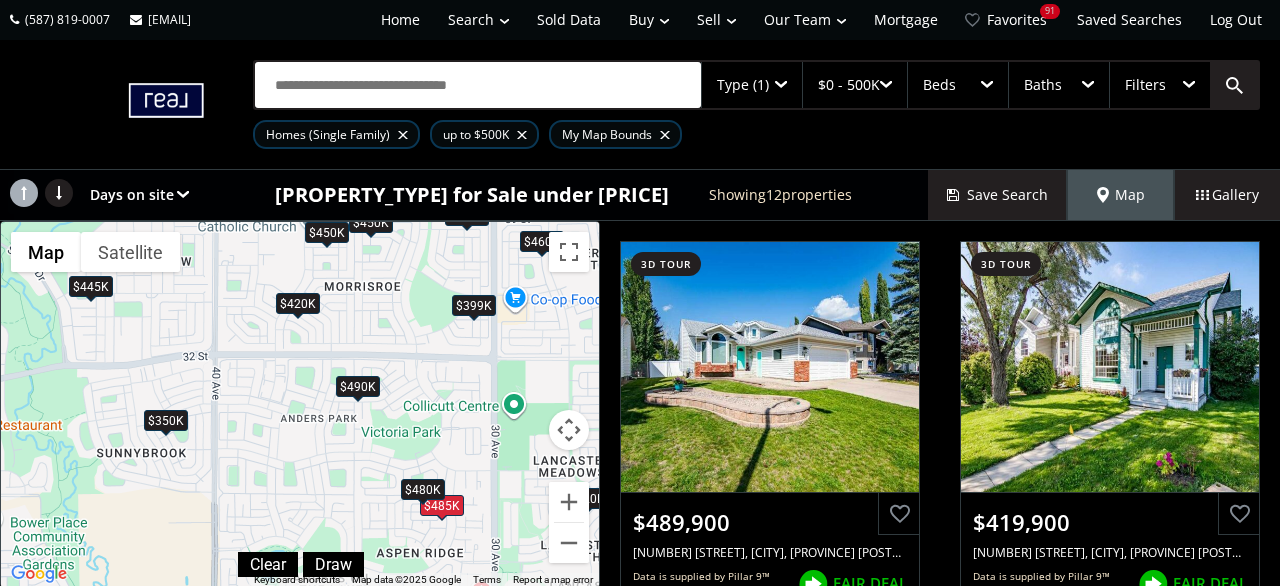 click on "$480K" at bounding box center (423, 489) 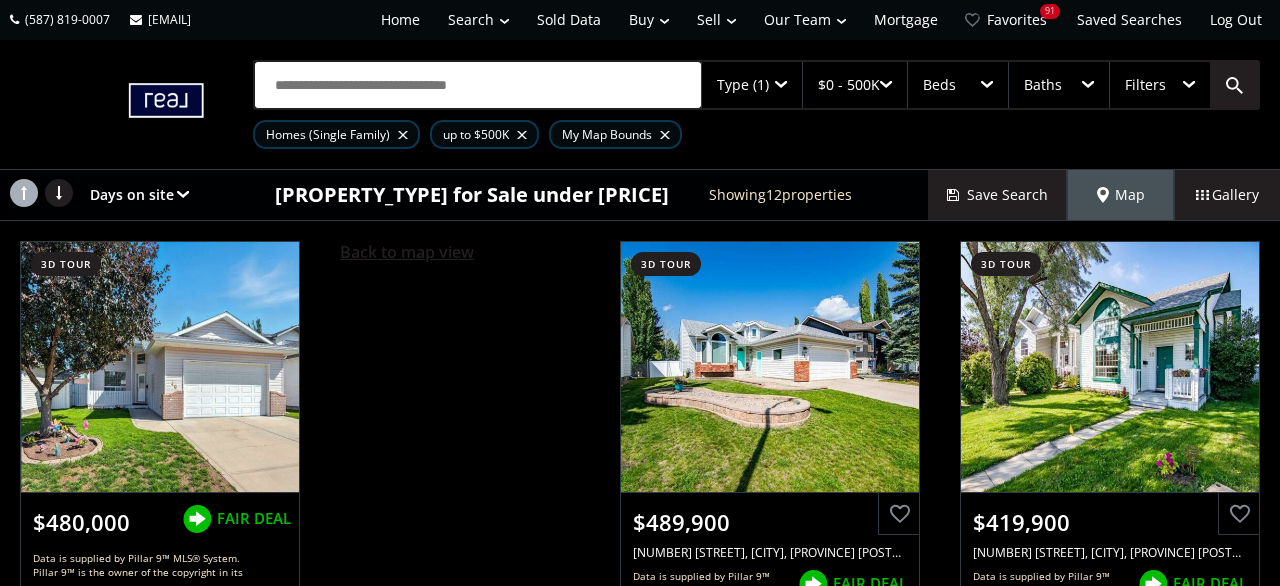 click on "Back to map view" at bounding box center [407, 252] 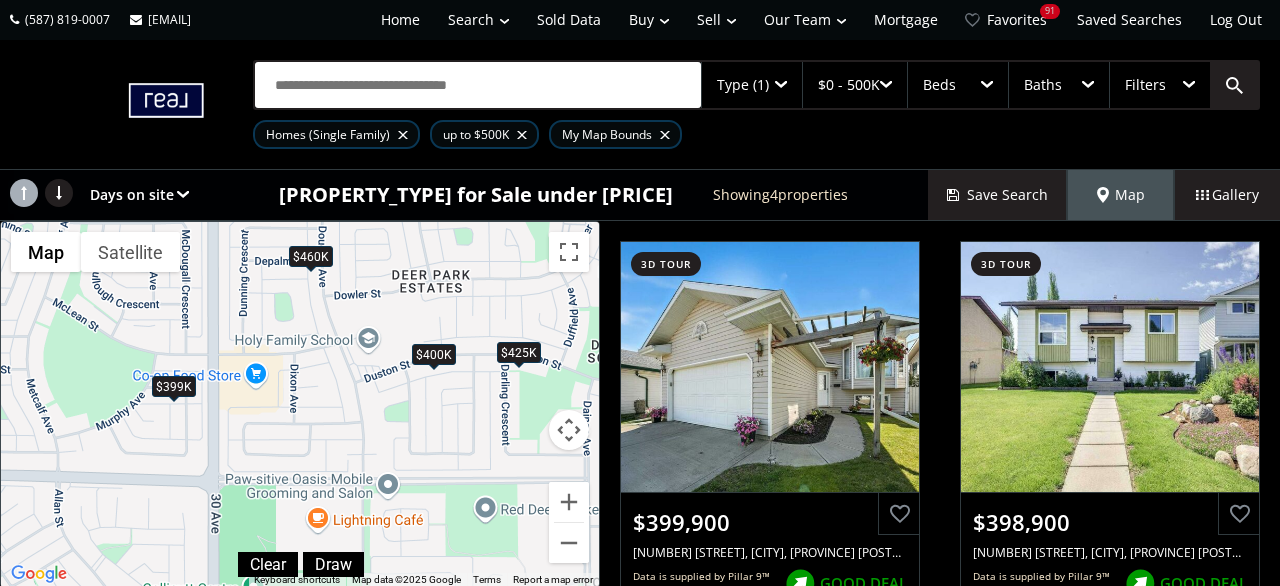 click on "$425K" at bounding box center [519, 353] 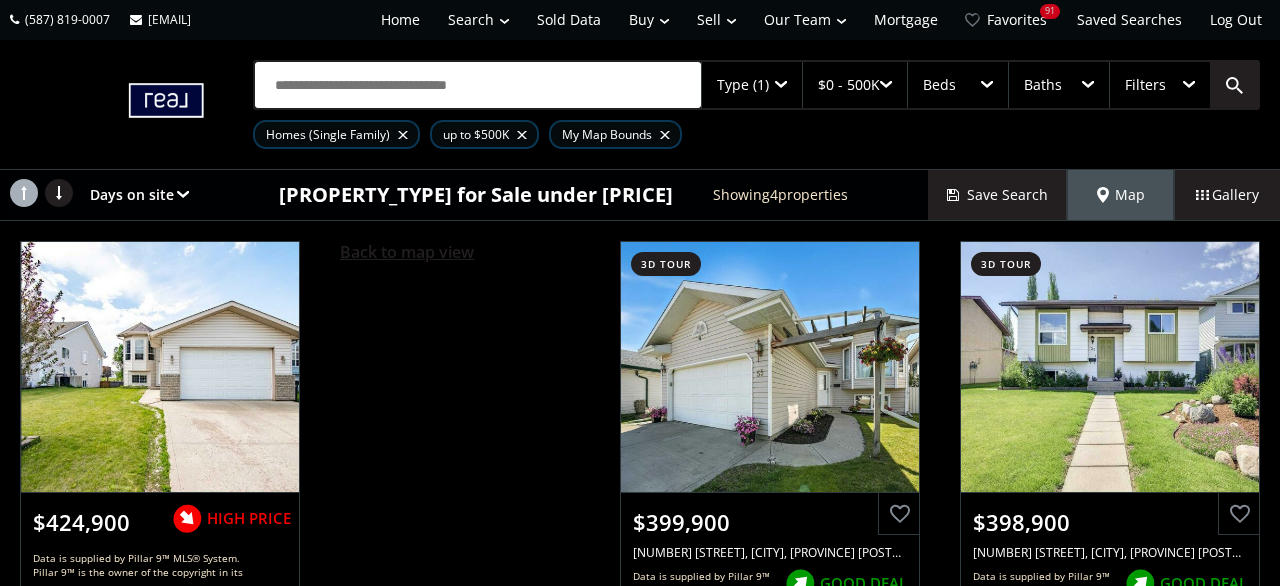 click on "Back to map view" at bounding box center (407, 252) 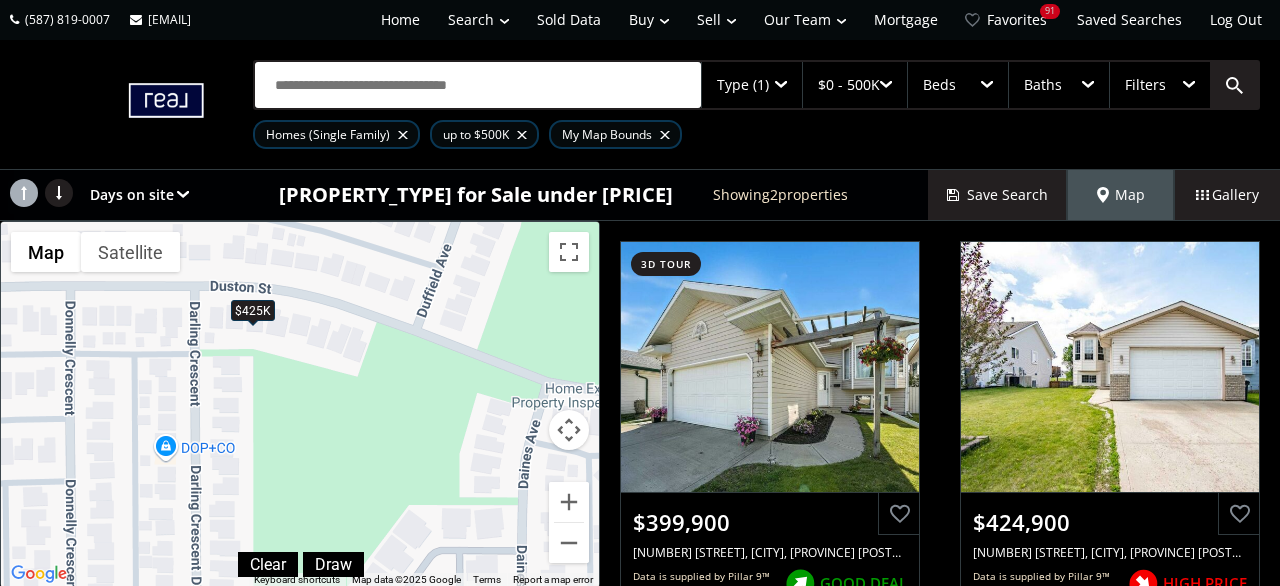 drag, startPoint x: 495, startPoint y: 452, endPoint x: 271, endPoint y: 435, distance: 224.64417 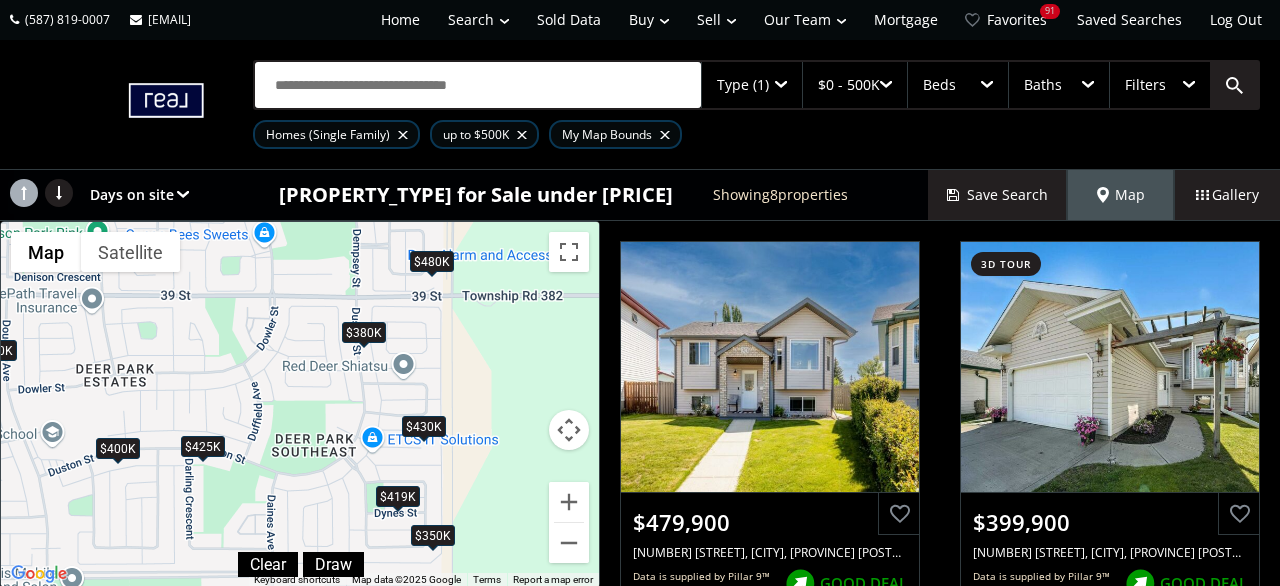 drag, startPoint x: 424, startPoint y: 480, endPoint x: 355, endPoint y: 533, distance: 87.005745 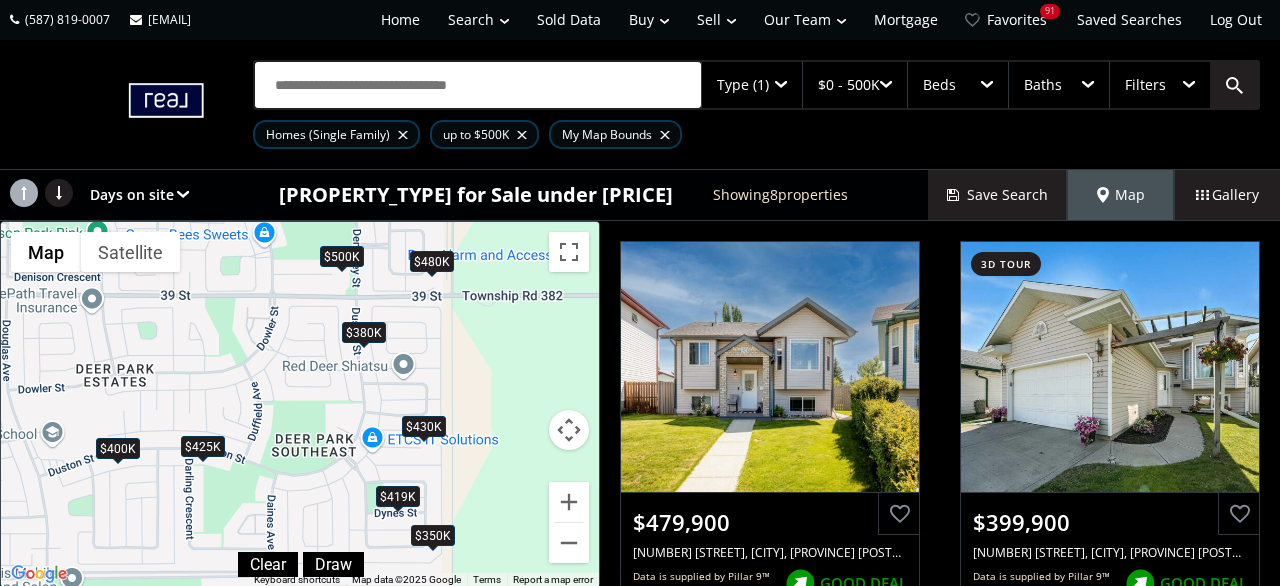 click on "$419K" at bounding box center [398, 496] 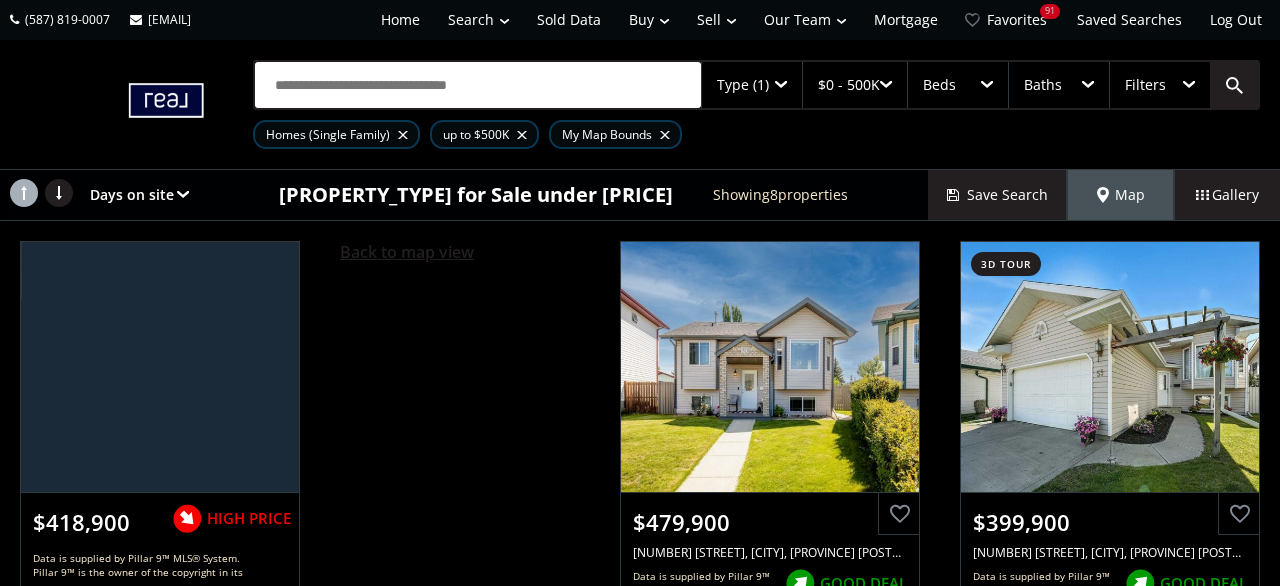 click on "Back to map view" at bounding box center [407, 252] 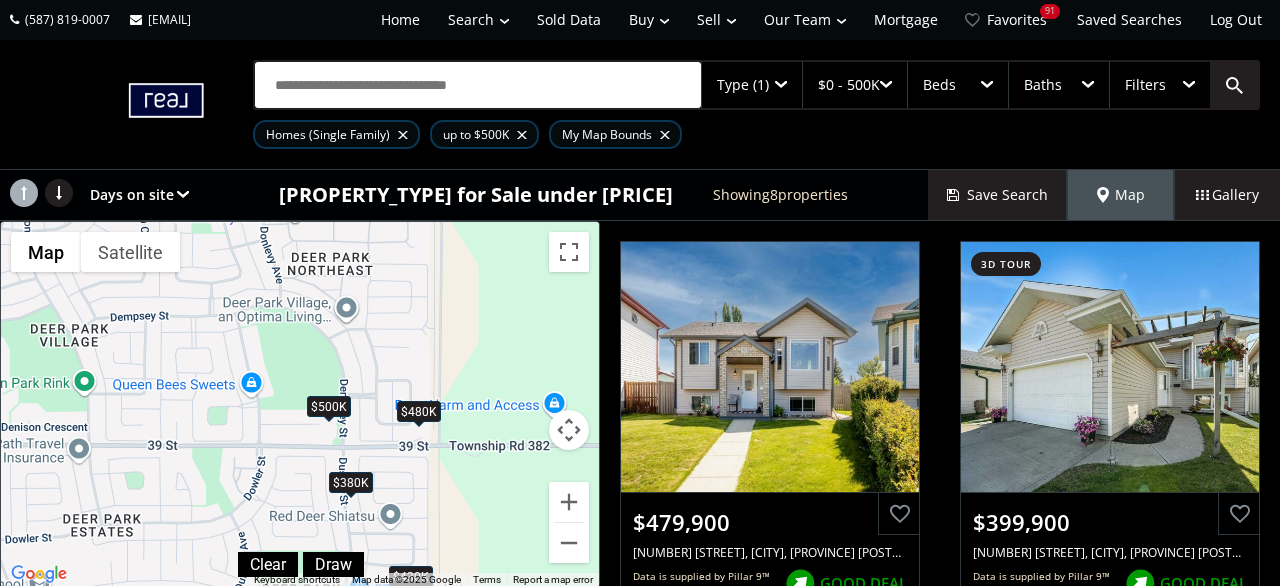 drag, startPoint x: 391, startPoint y: 329, endPoint x: 379, endPoint y: 483, distance: 154.46683 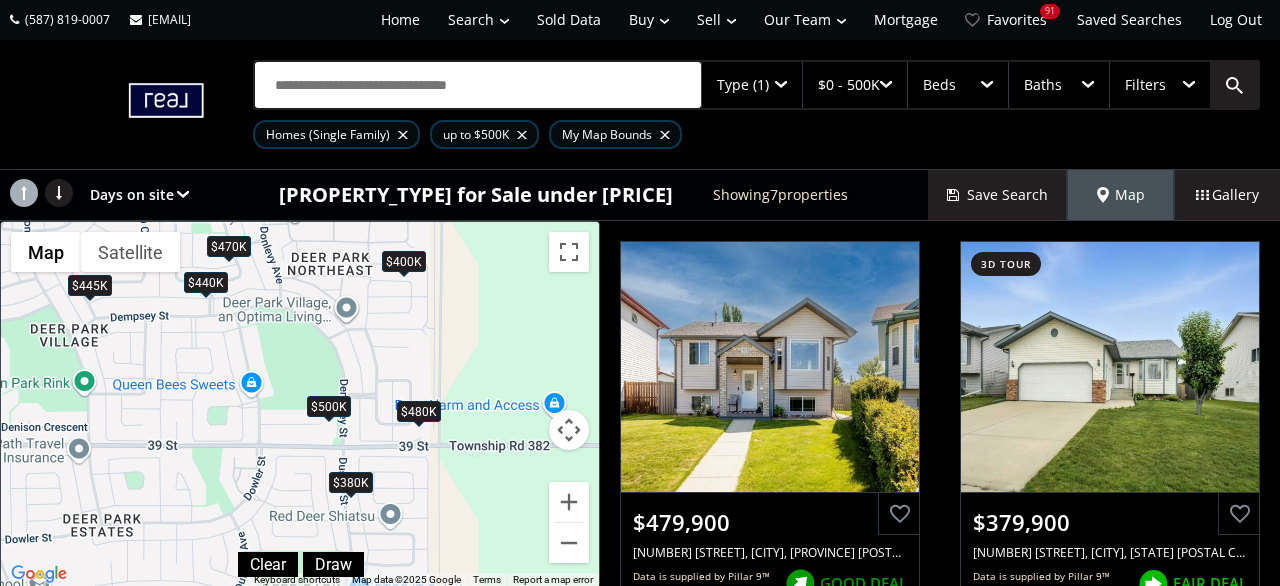 click on "$500K" at bounding box center [329, 407] 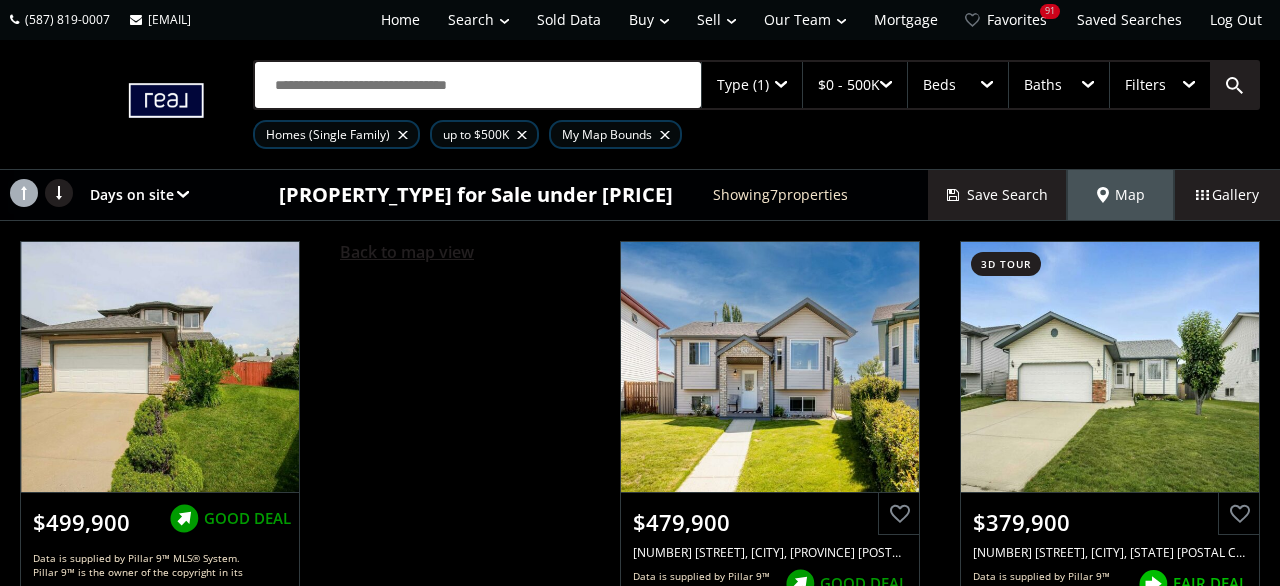 click on "Back to map view" at bounding box center [407, 252] 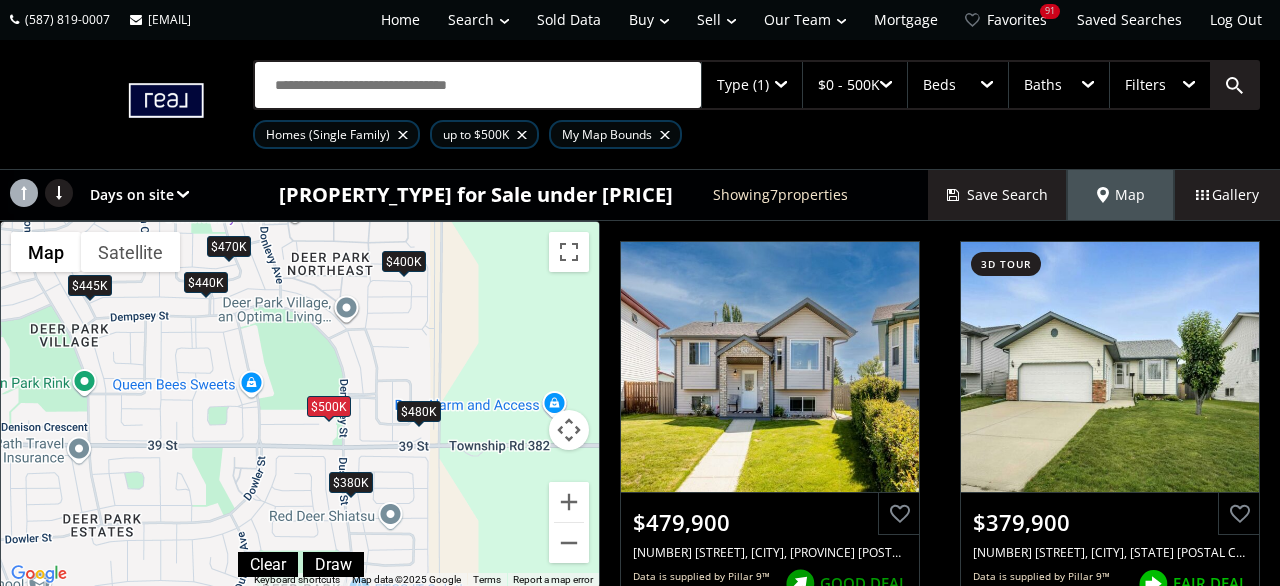 drag, startPoint x: 367, startPoint y: 343, endPoint x: 403, endPoint y: 450, distance: 112.89375 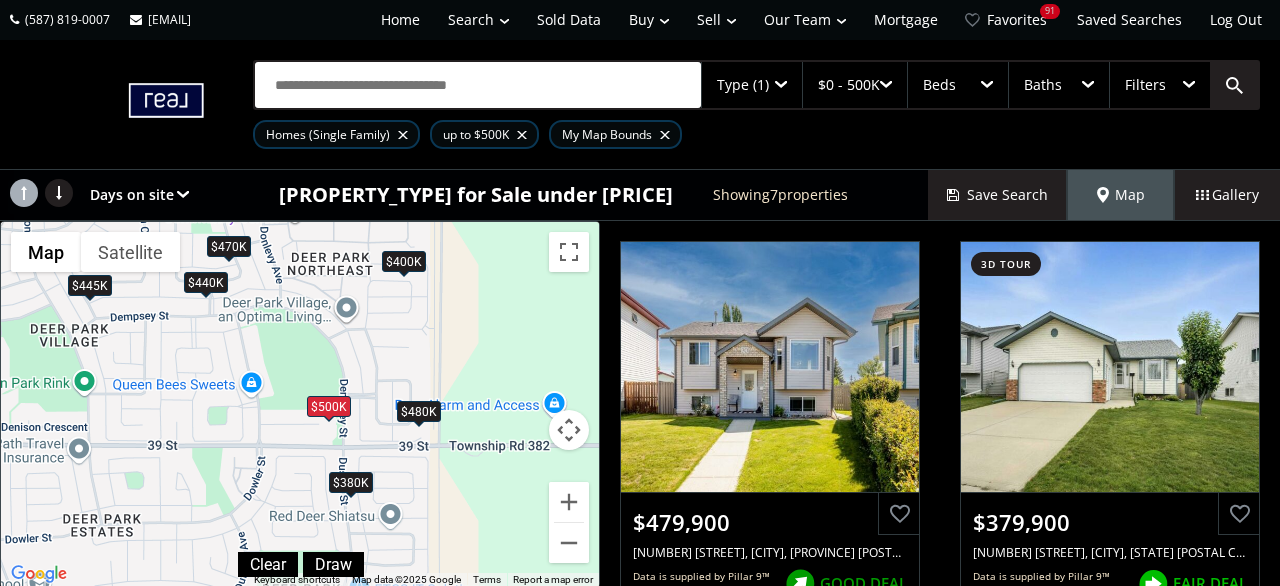 click on "$400K" at bounding box center (404, 261) 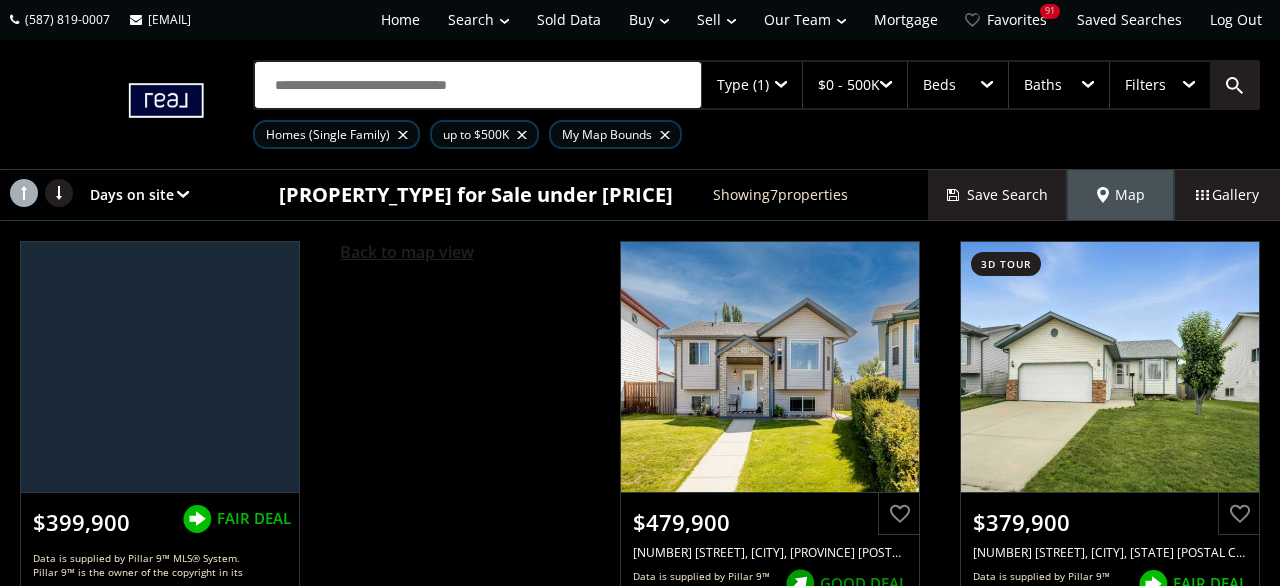 click on "Back to map view" at bounding box center (407, 252) 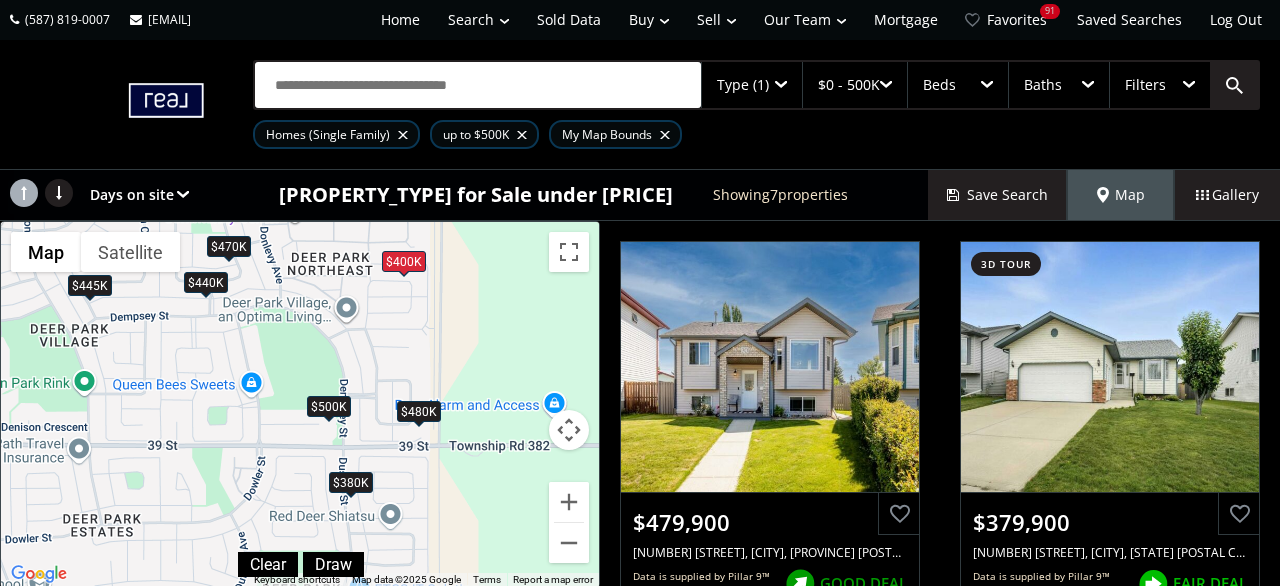 drag, startPoint x: 353, startPoint y: 285, endPoint x: 441, endPoint y: 389, distance: 136.23509 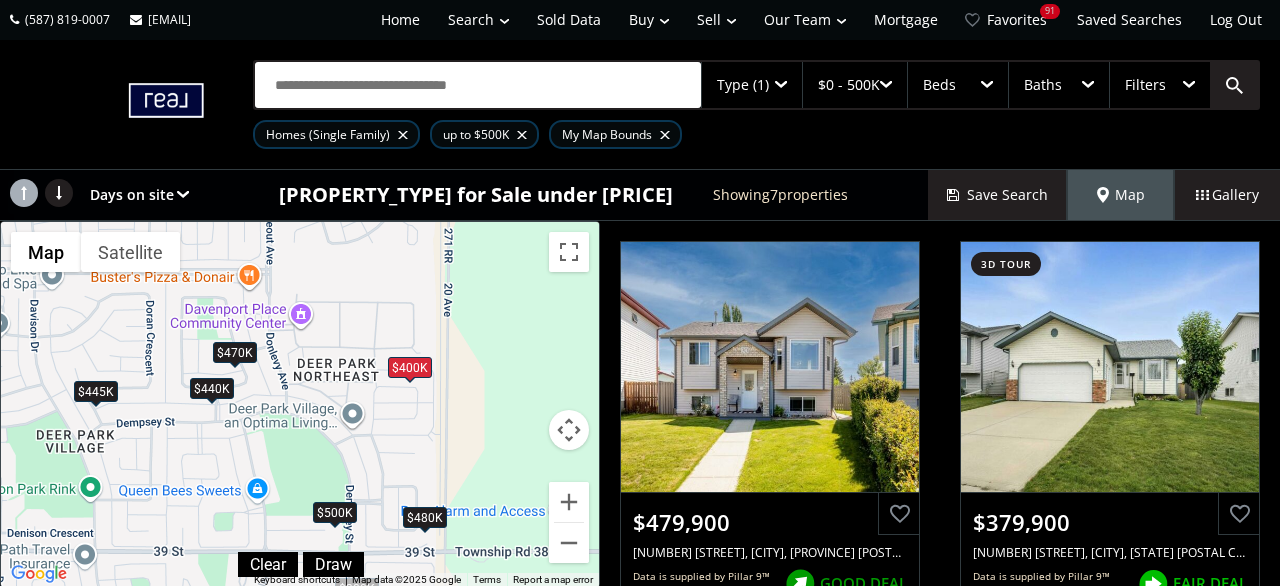 drag, startPoint x: 339, startPoint y: 307, endPoint x: 345, endPoint y: 413, distance: 106.16968 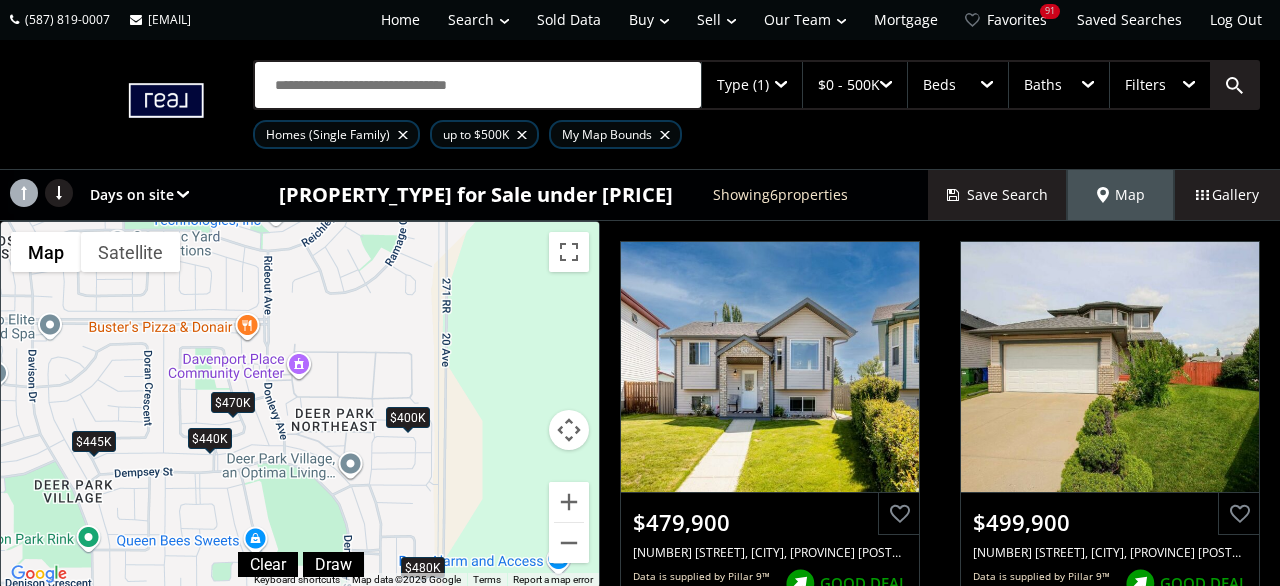 drag, startPoint x: 315, startPoint y: 364, endPoint x: 322, endPoint y: 544, distance: 180.13606 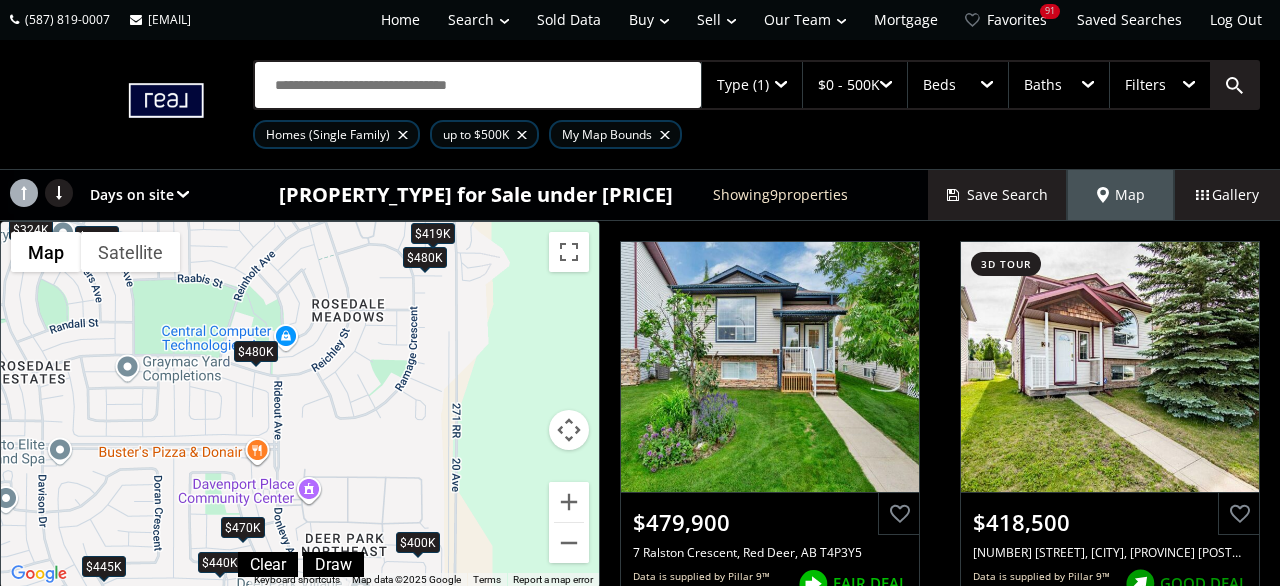 click on "$480K" at bounding box center (256, 351) 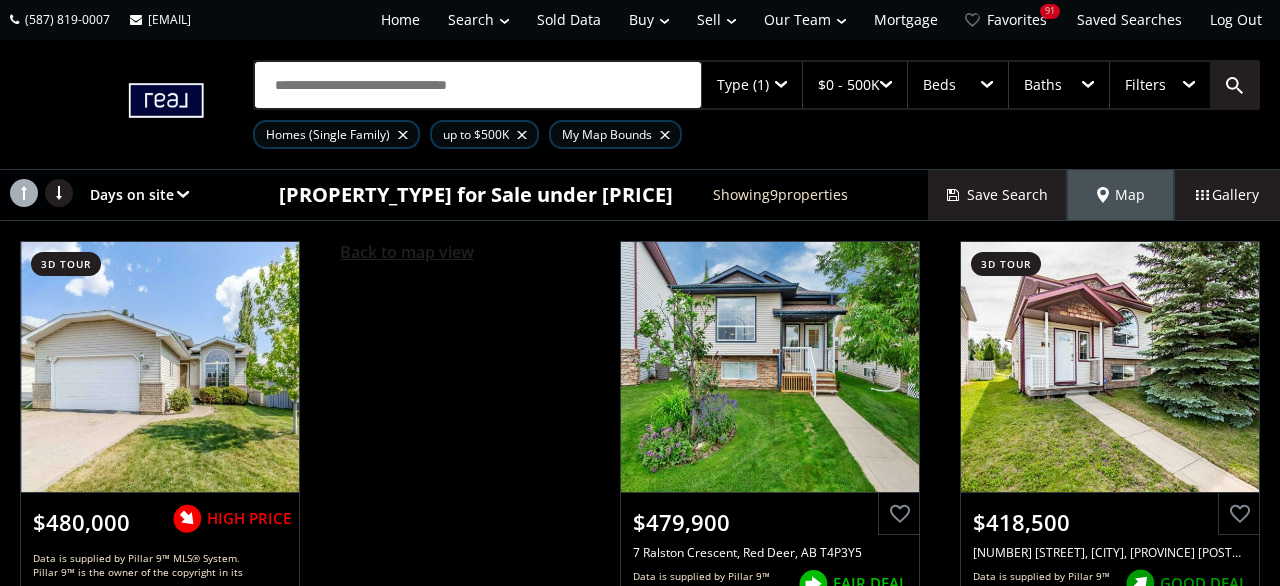 click on "Back to map view" at bounding box center (407, 252) 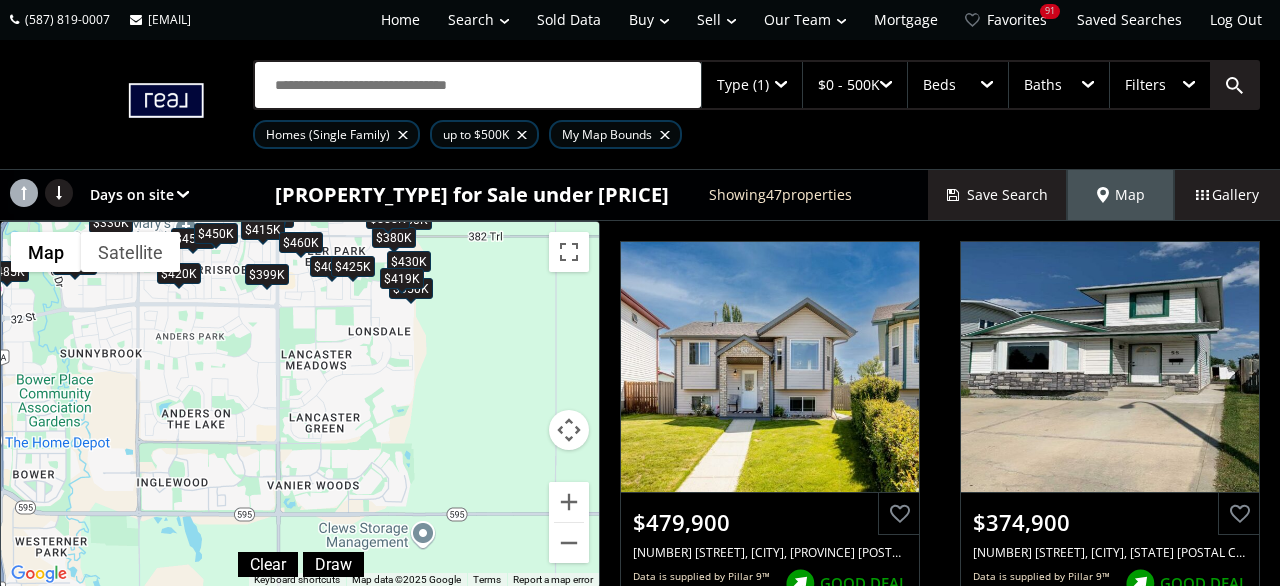 drag, startPoint x: 459, startPoint y: 526, endPoint x: 447, endPoint y: 253, distance: 273.2636 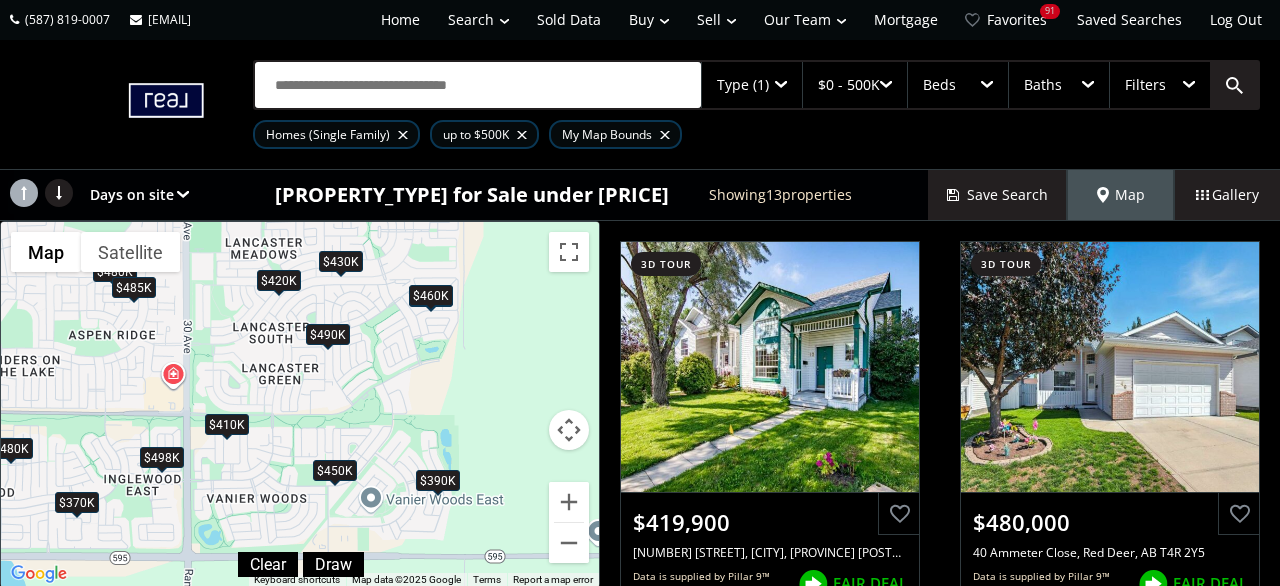 click on "$450K" at bounding box center [335, 470] 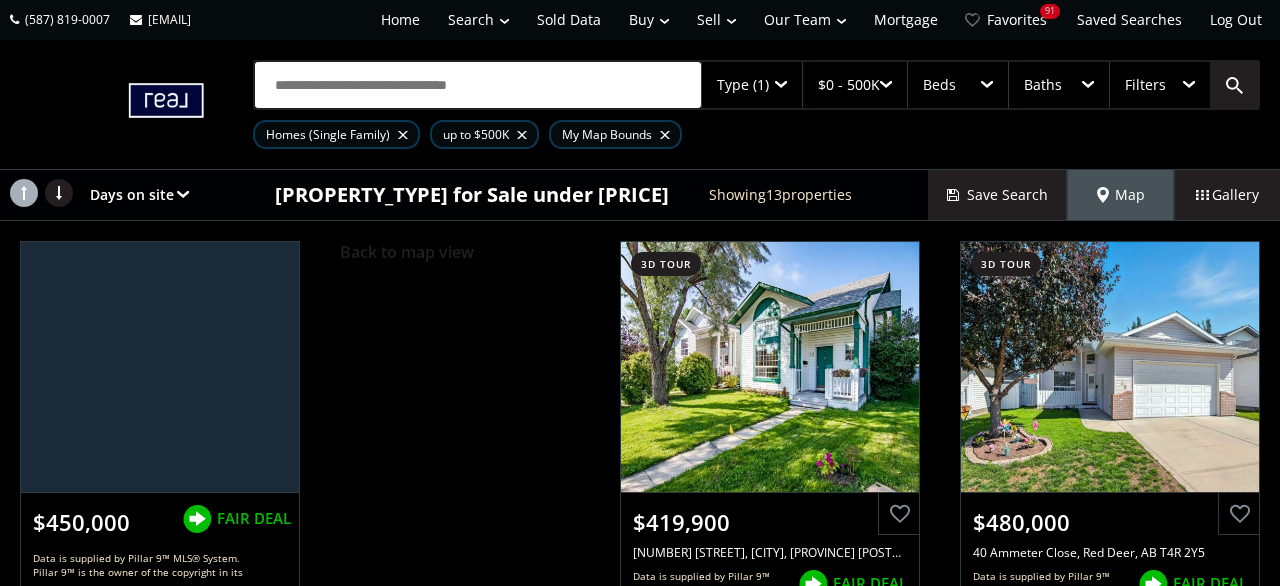 click on "Back to map view" at bounding box center (407, 252) 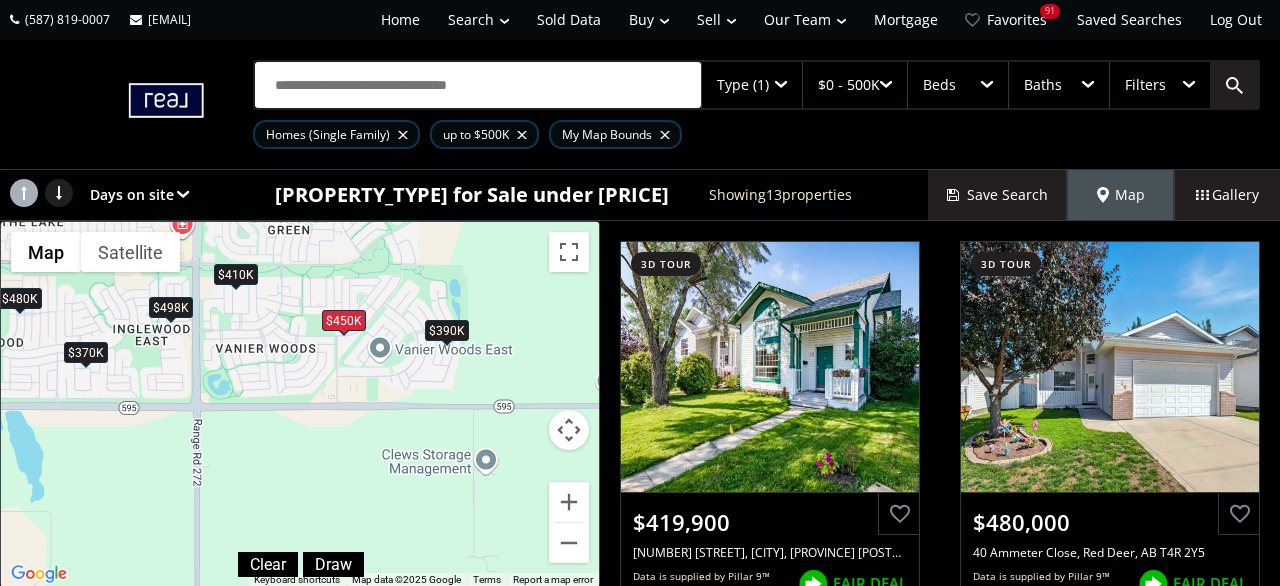 drag, startPoint x: 357, startPoint y: 459, endPoint x: 366, endPoint y: 307, distance: 152.26622 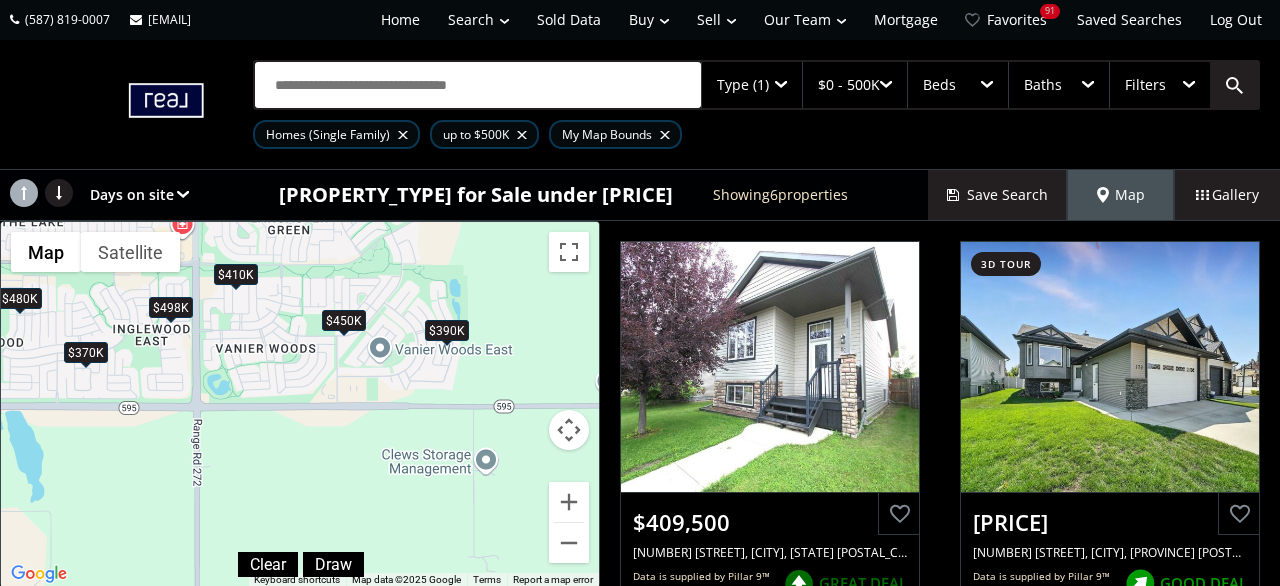 click on "$390K" at bounding box center (447, 331) 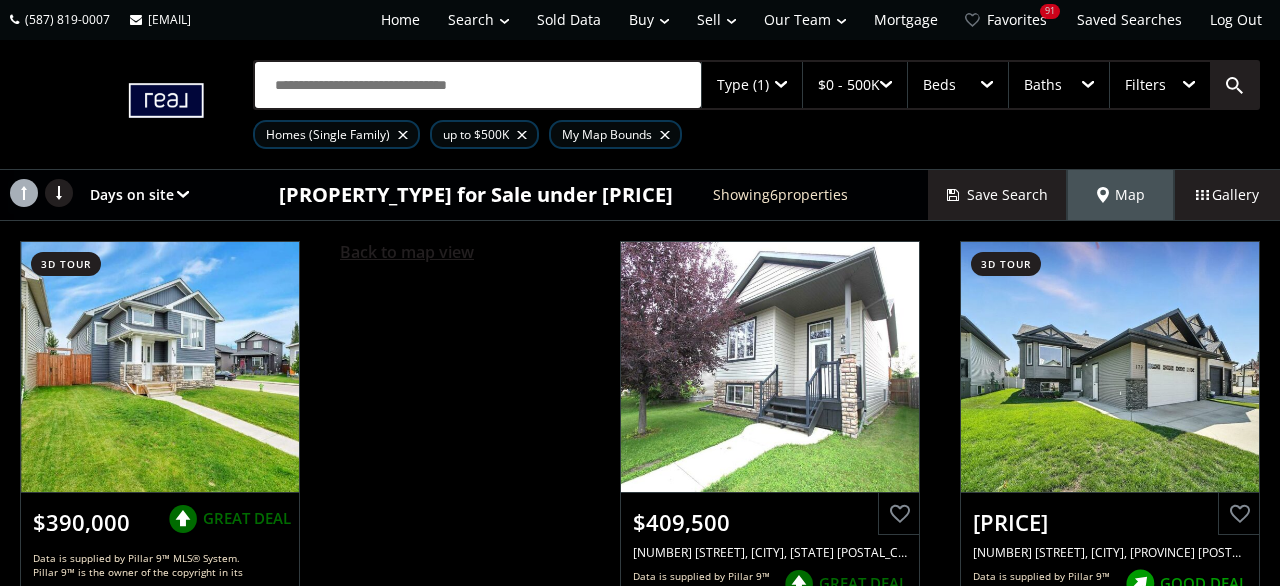 click on "Back to map view" at bounding box center (407, 252) 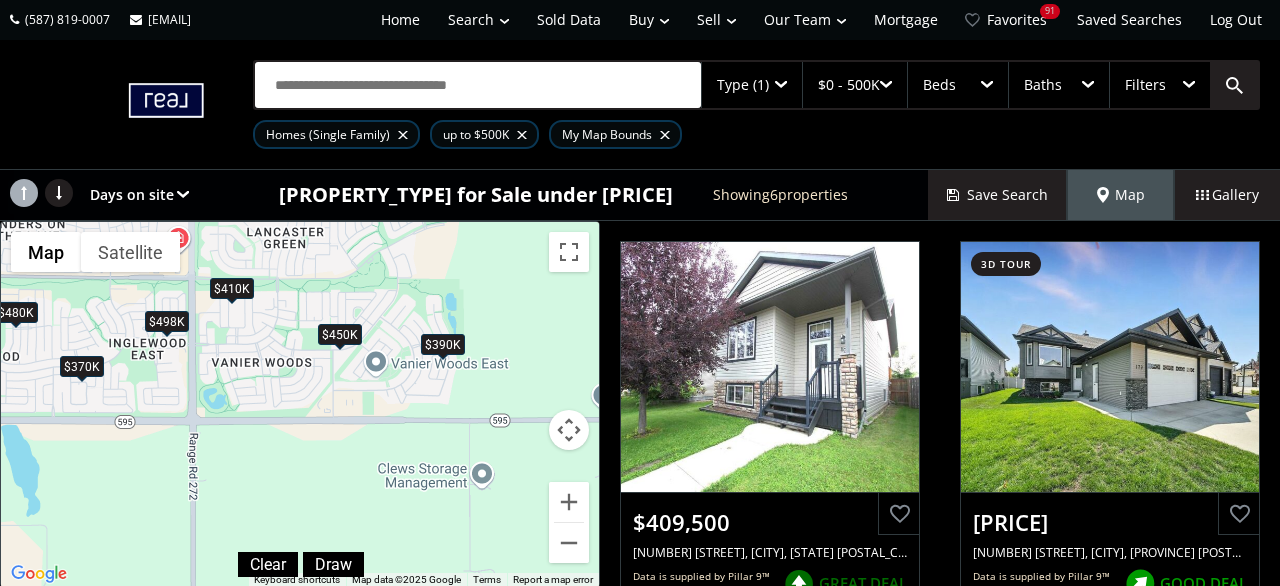click on "$410K" at bounding box center (232, 288) 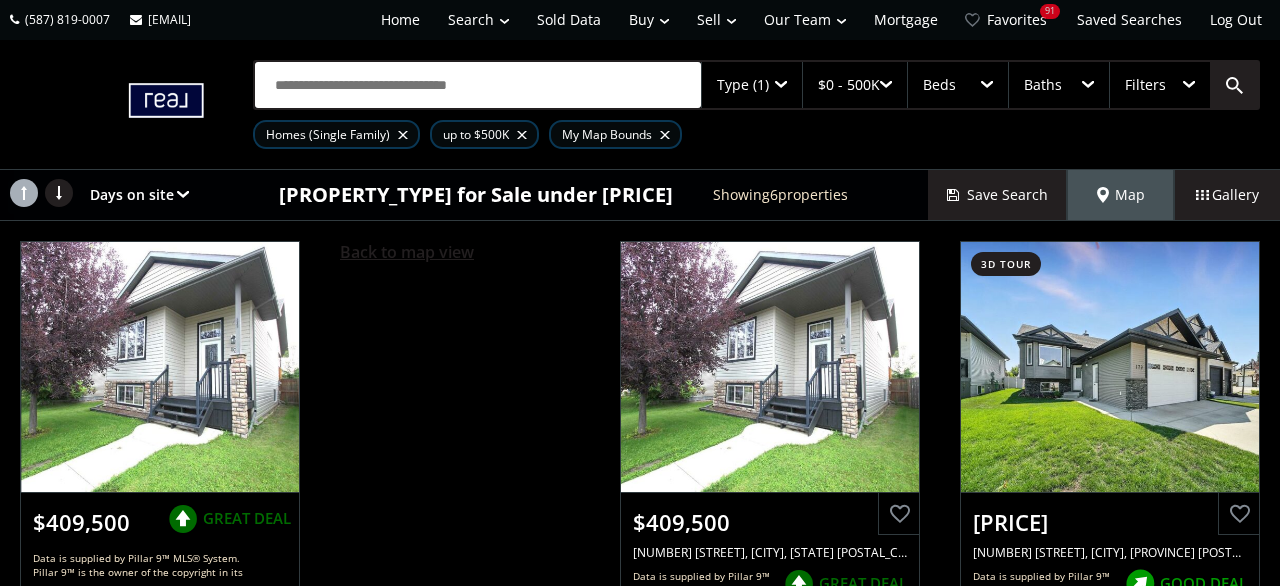 click on "Back to map view" at bounding box center (407, 252) 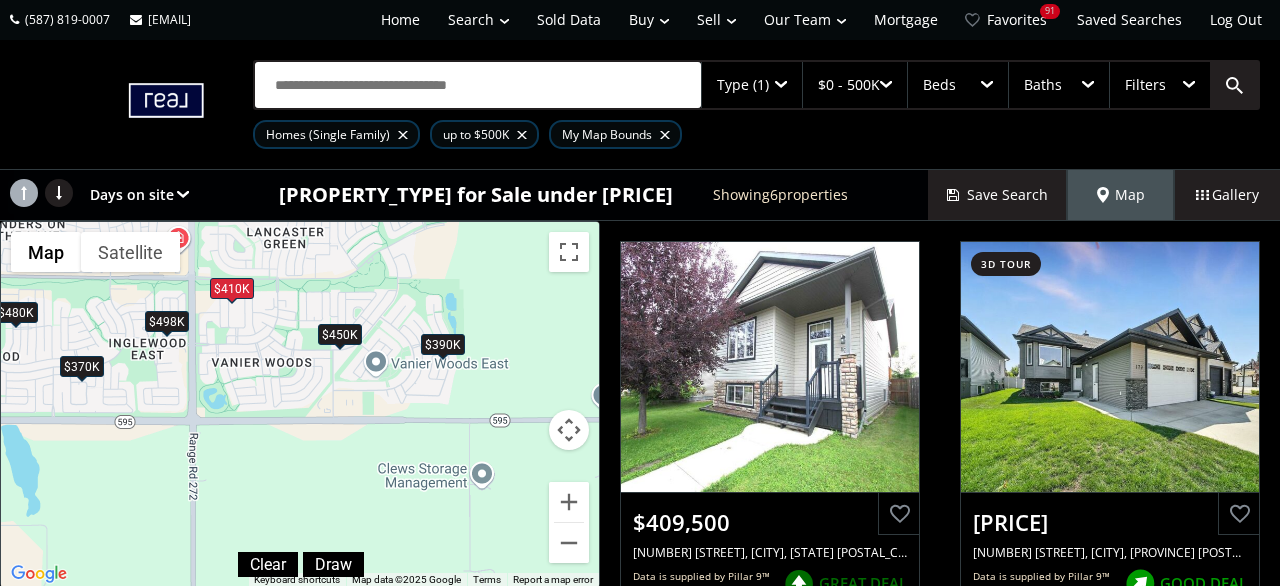 click on "$370K" at bounding box center (82, 367) 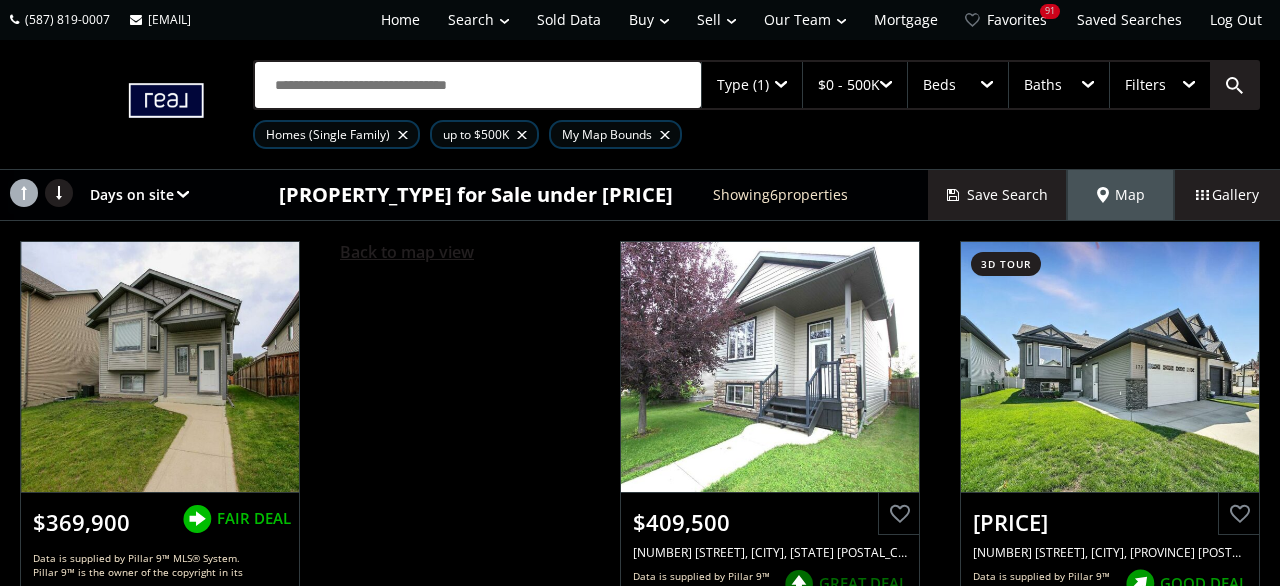 click on "Back to map view" at bounding box center (407, 252) 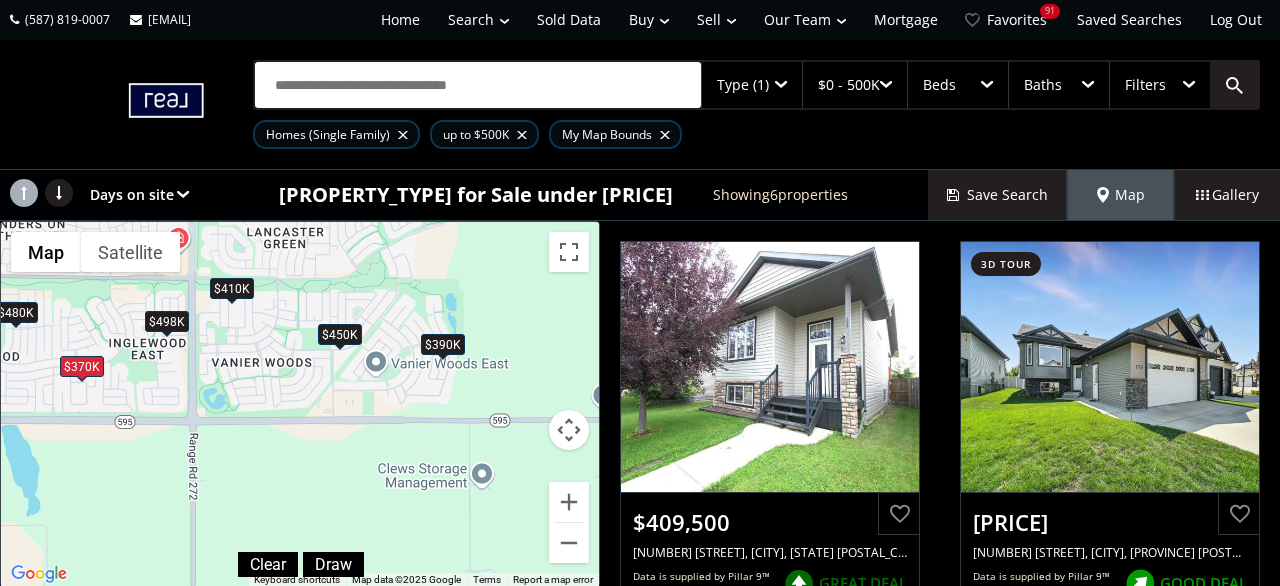 click on "$498K" at bounding box center (167, 322) 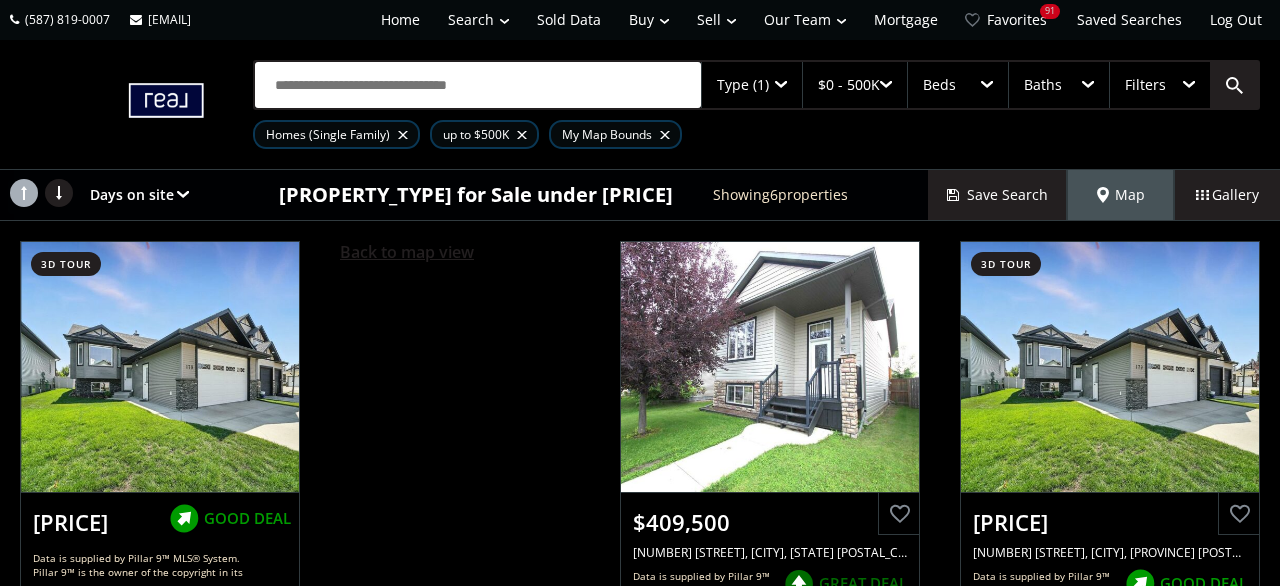 click on "Back to map view" at bounding box center (407, 252) 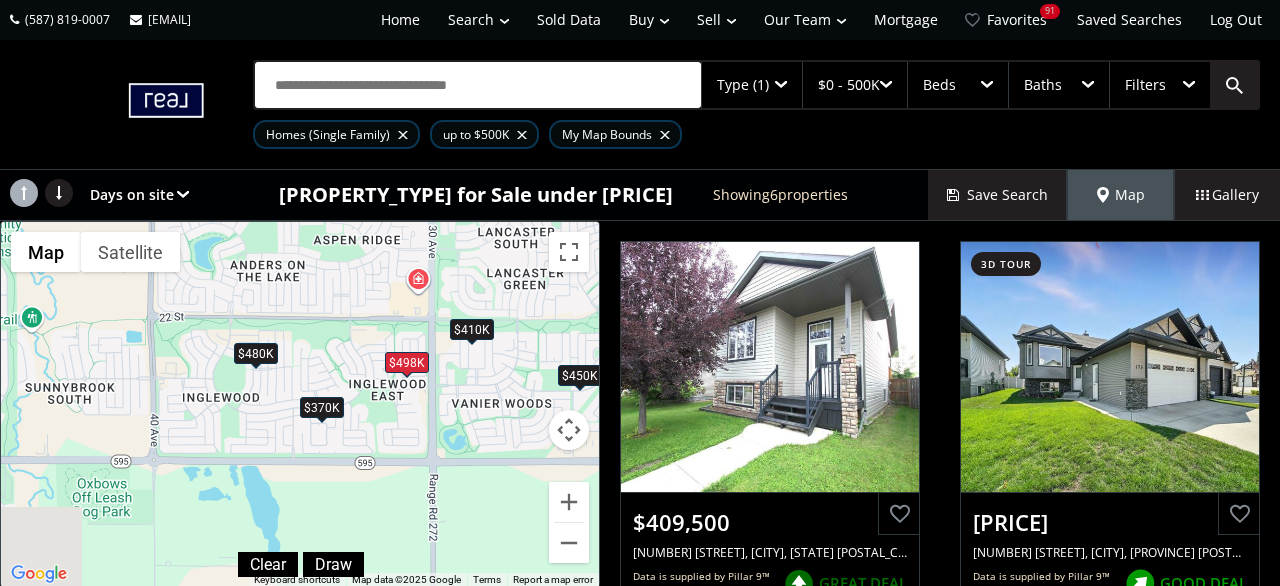 drag, startPoint x: 169, startPoint y: 339, endPoint x: 459, endPoint y: 368, distance: 291.44638 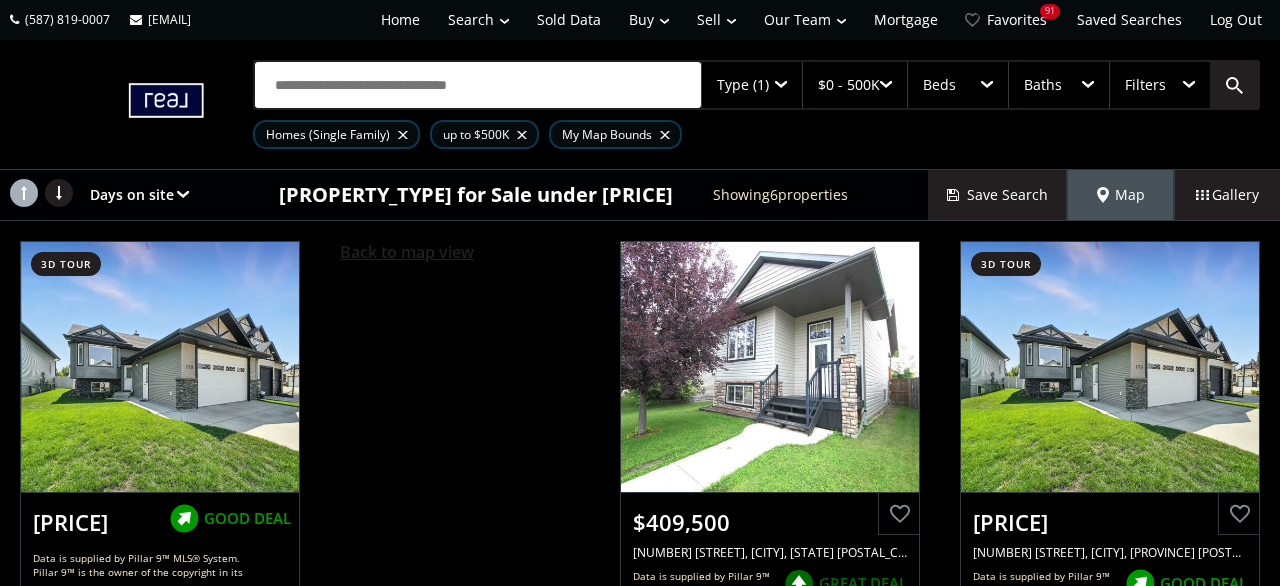 click on "Back to map view" at bounding box center (407, 252) 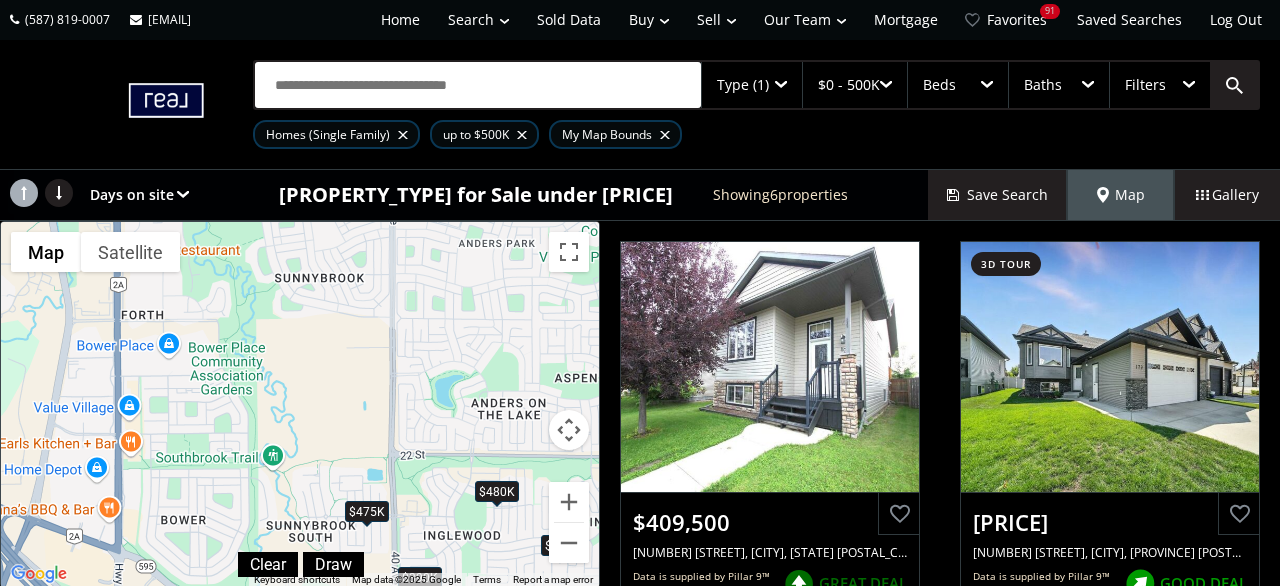 drag, startPoint x: 111, startPoint y: 397, endPoint x: 292, endPoint y: 534, distance: 227.0022 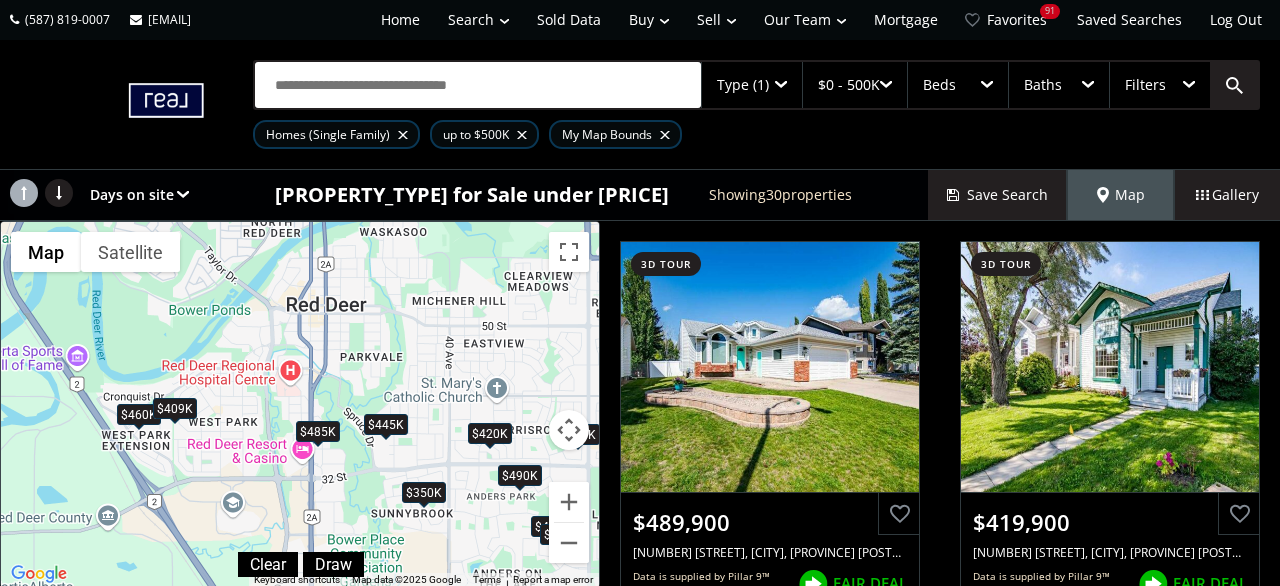 drag, startPoint x: 325, startPoint y: 269, endPoint x: 449, endPoint y: 470, distance: 236.17155 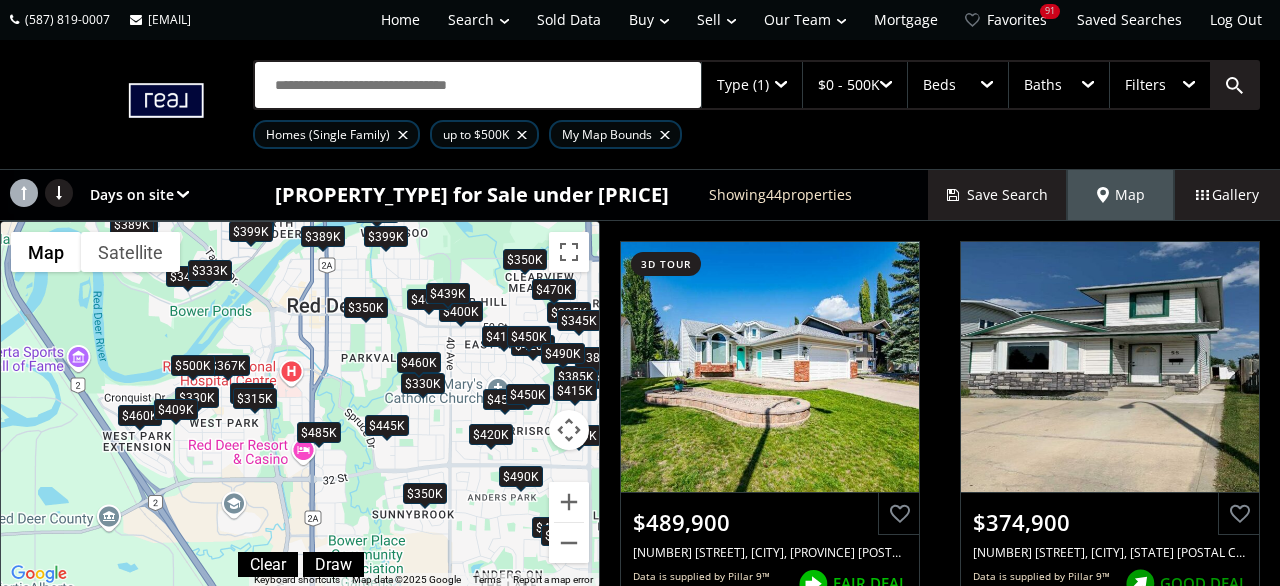 click on "$445K" at bounding box center [387, 426] 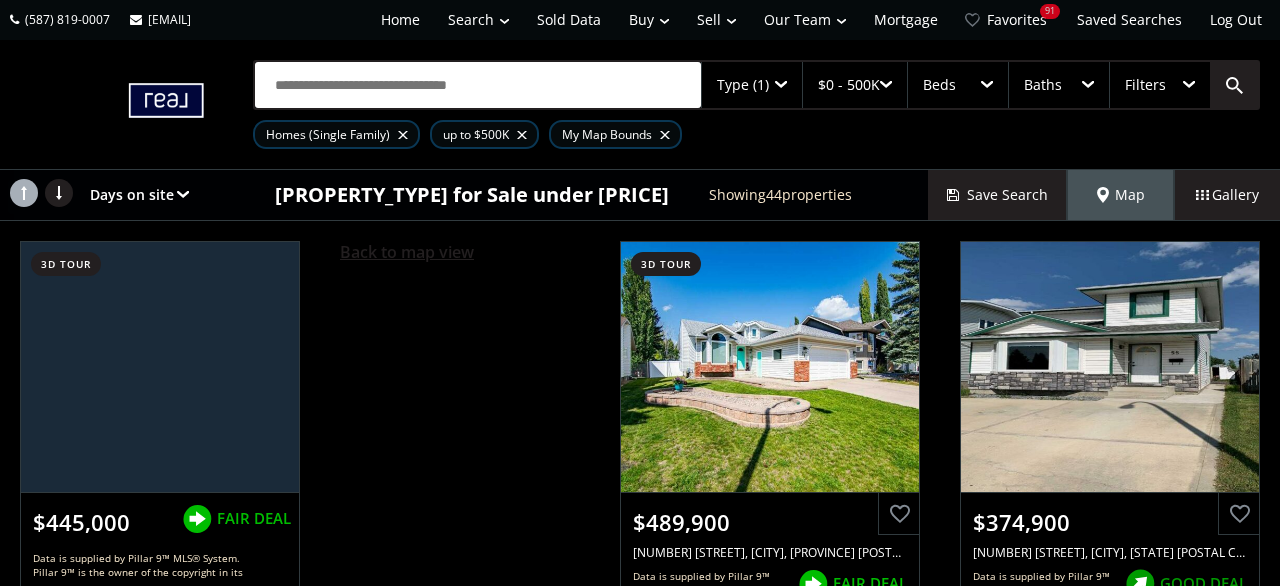 click on "Back to map view" at bounding box center (407, 252) 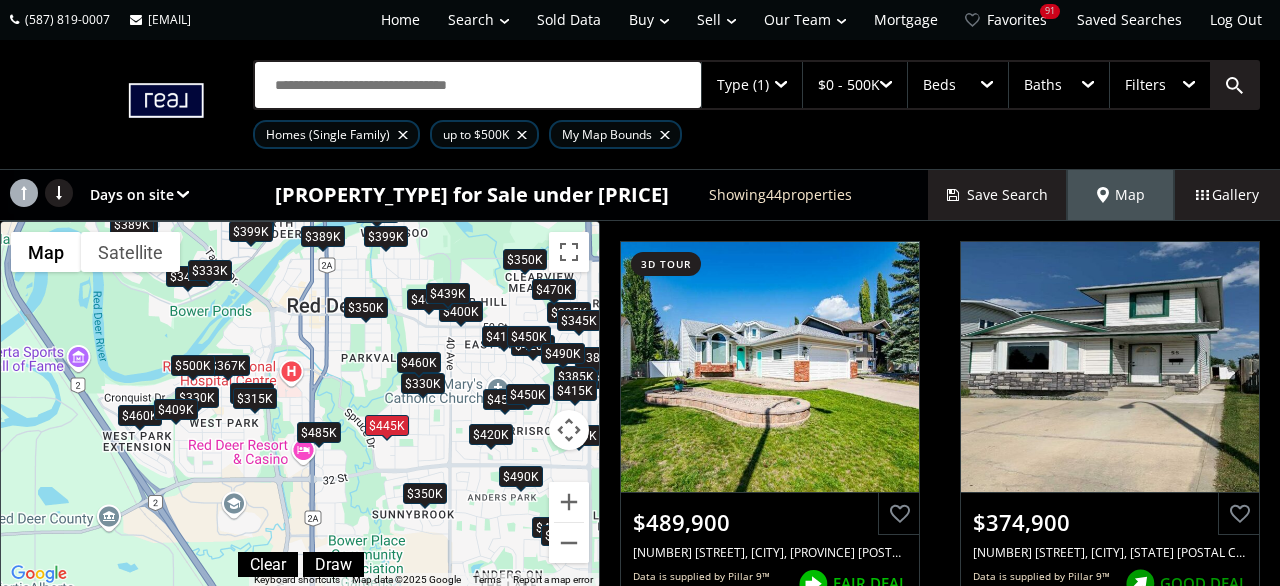 click on "$350K" at bounding box center (366, 307) 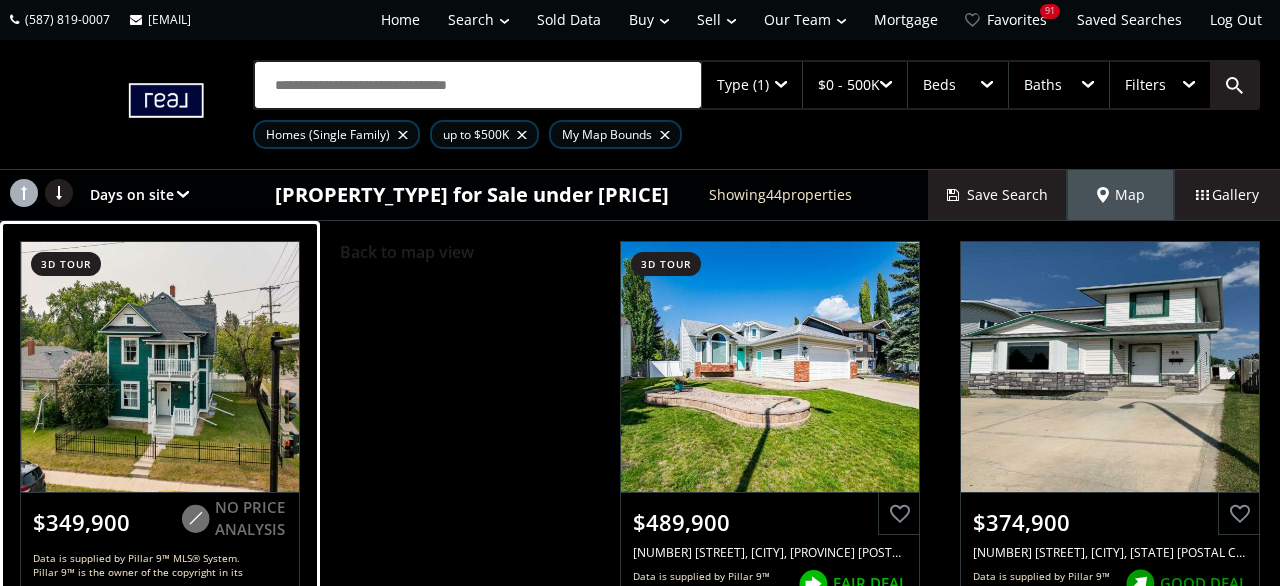 click at bounding box center (160, 367) 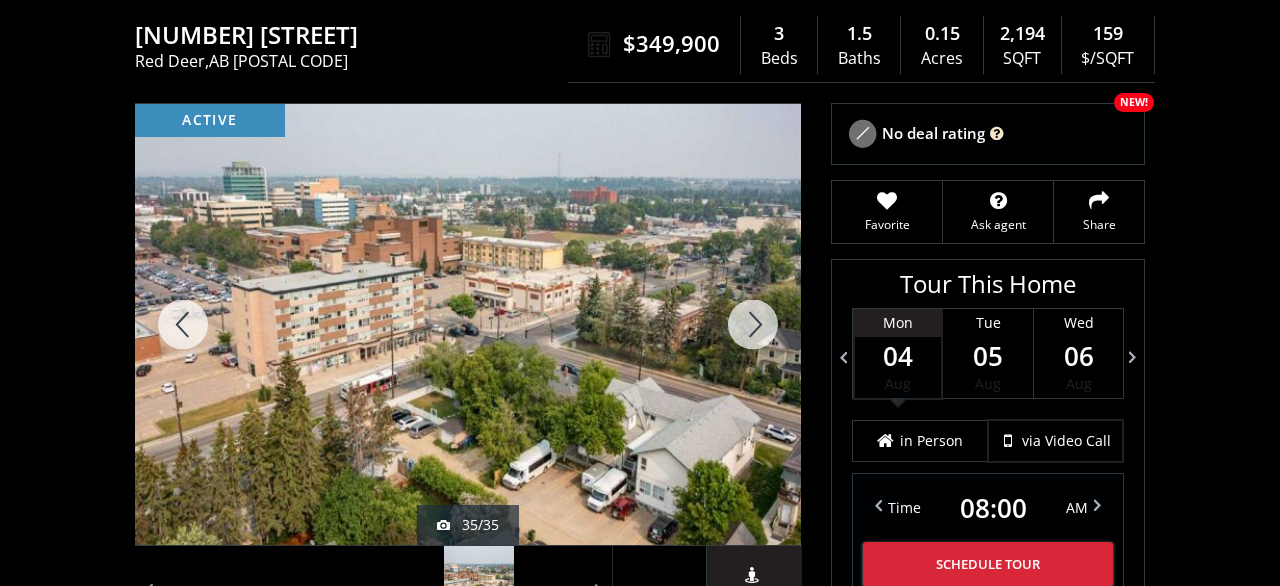 scroll, scrollTop: 104, scrollLeft: 0, axis: vertical 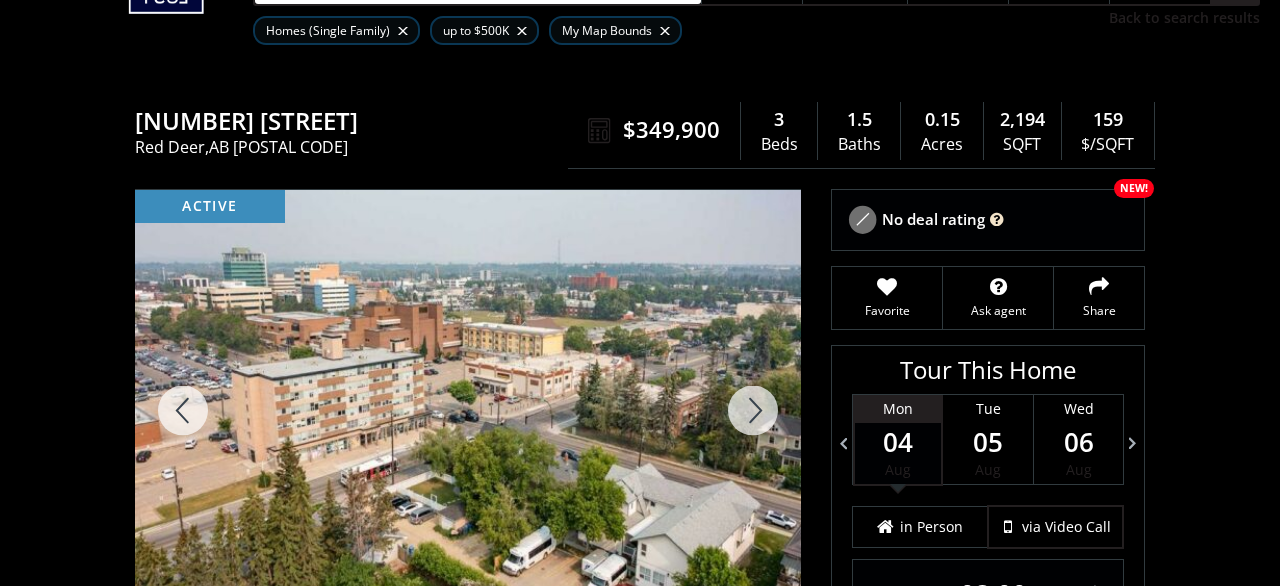 click at bounding box center (753, 410) 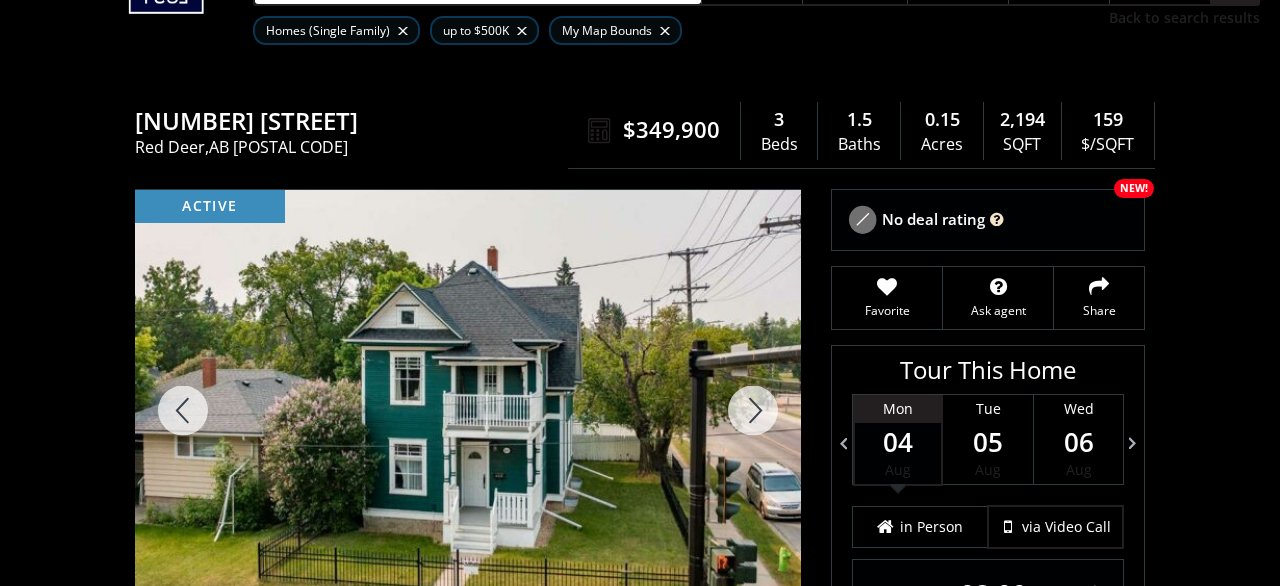 scroll, scrollTop: 208, scrollLeft: 0, axis: vertical 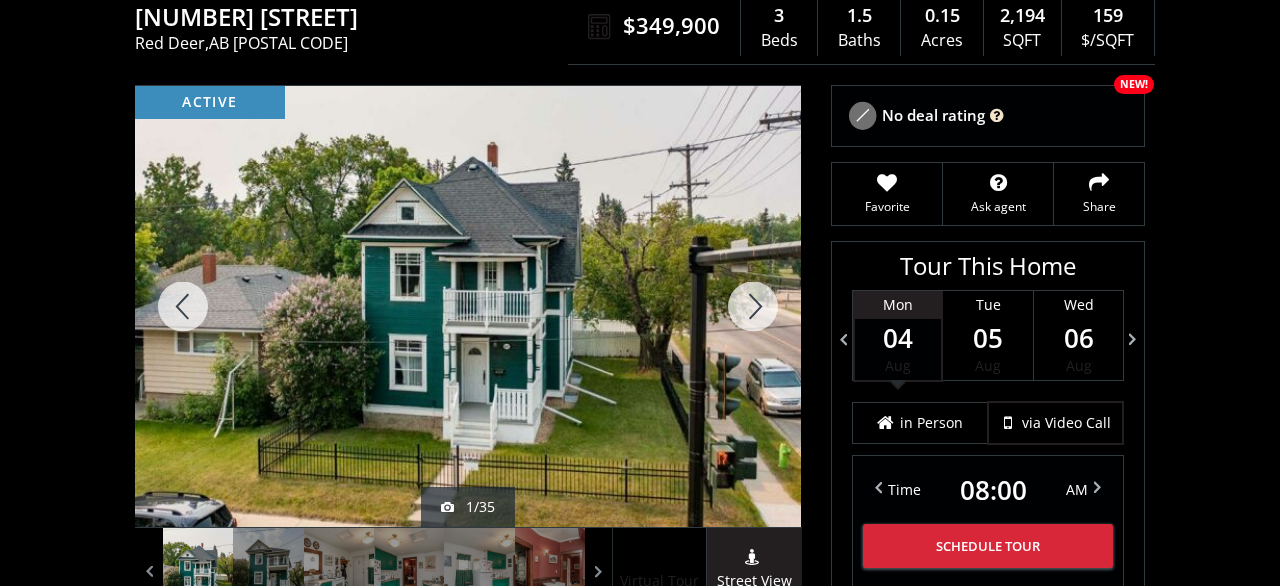 click at bounding box center [753, 306] 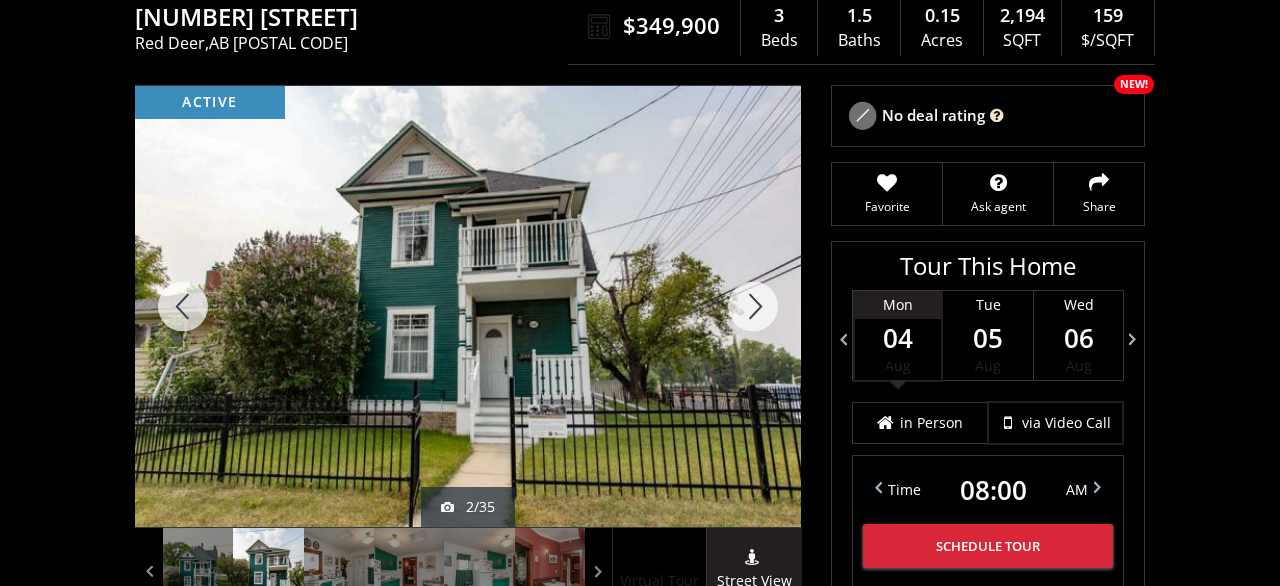 click at bounding box center [753, 306] 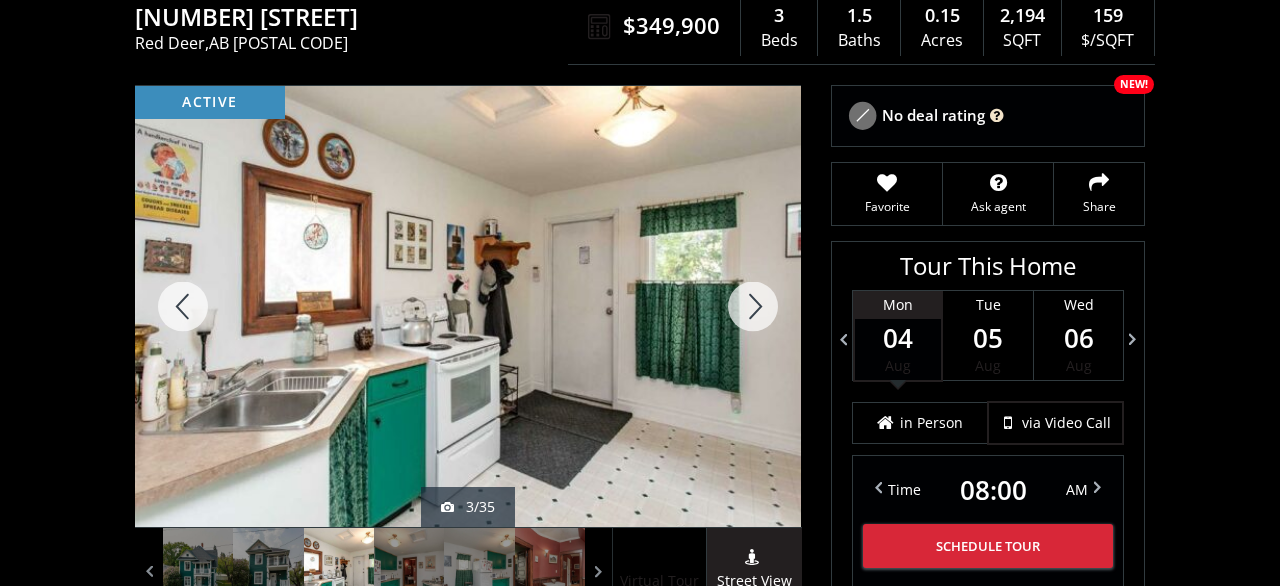 click at bounding box center [753, 306] 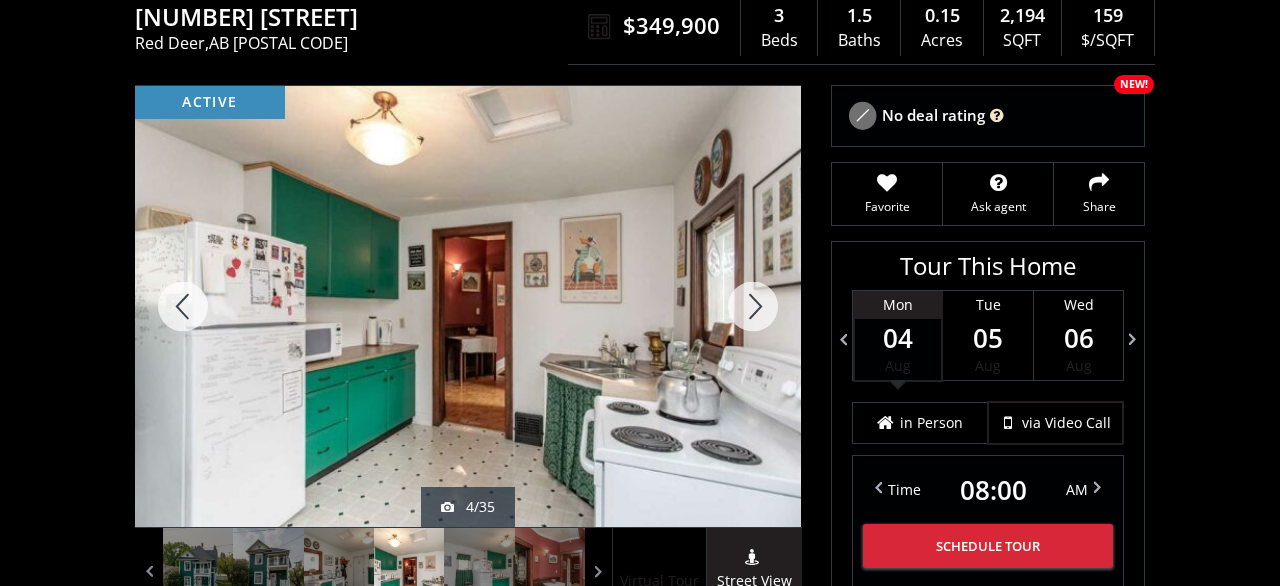 click at bounding box center [753, 306] 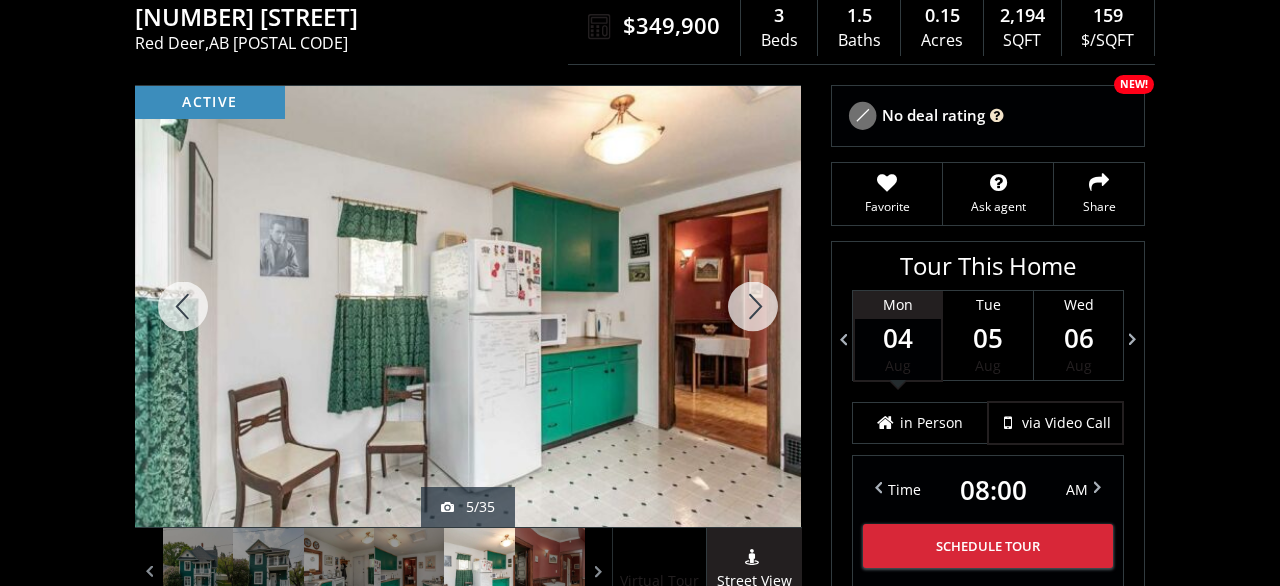 click at bounding box center [753, 306] 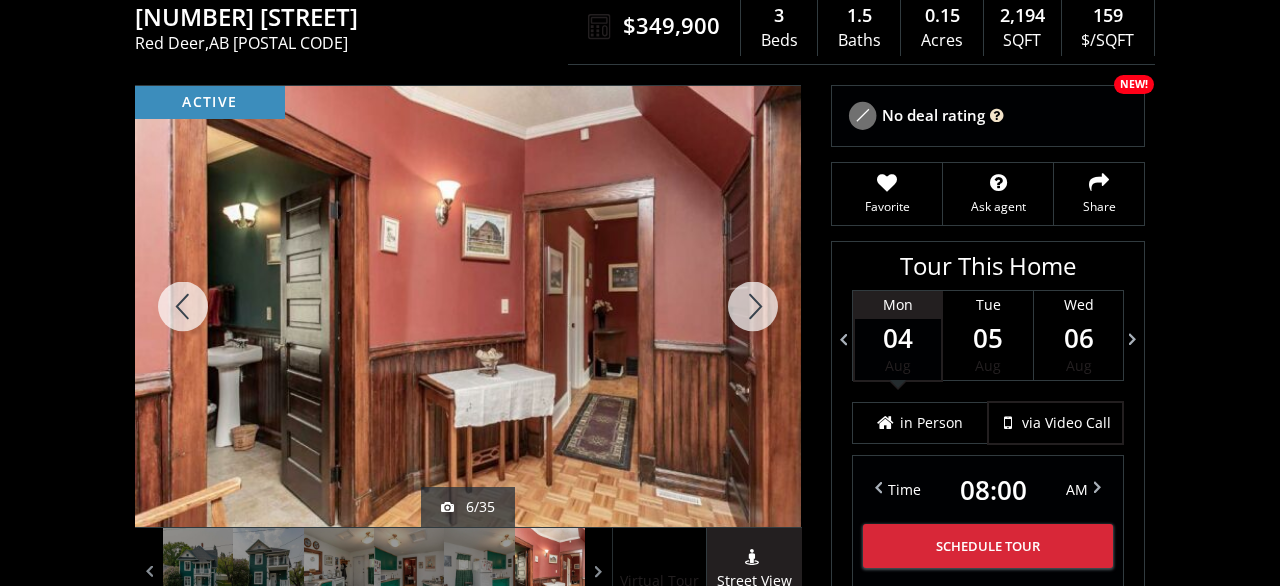 click at bounding box center [753, 306] 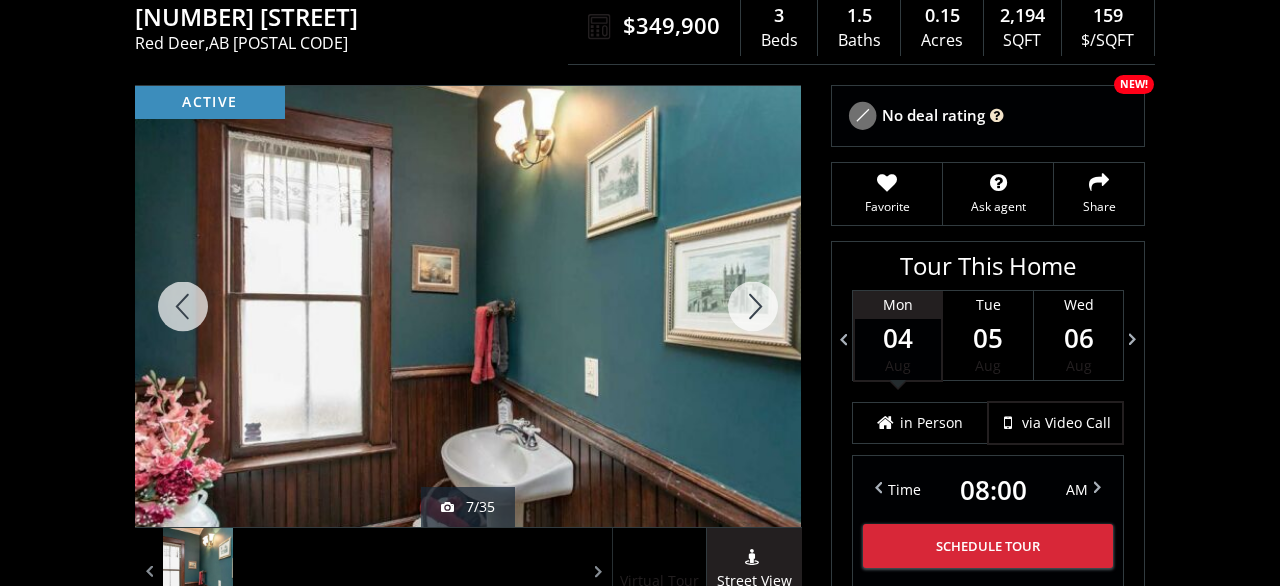 click at bounding box center (753, 306) 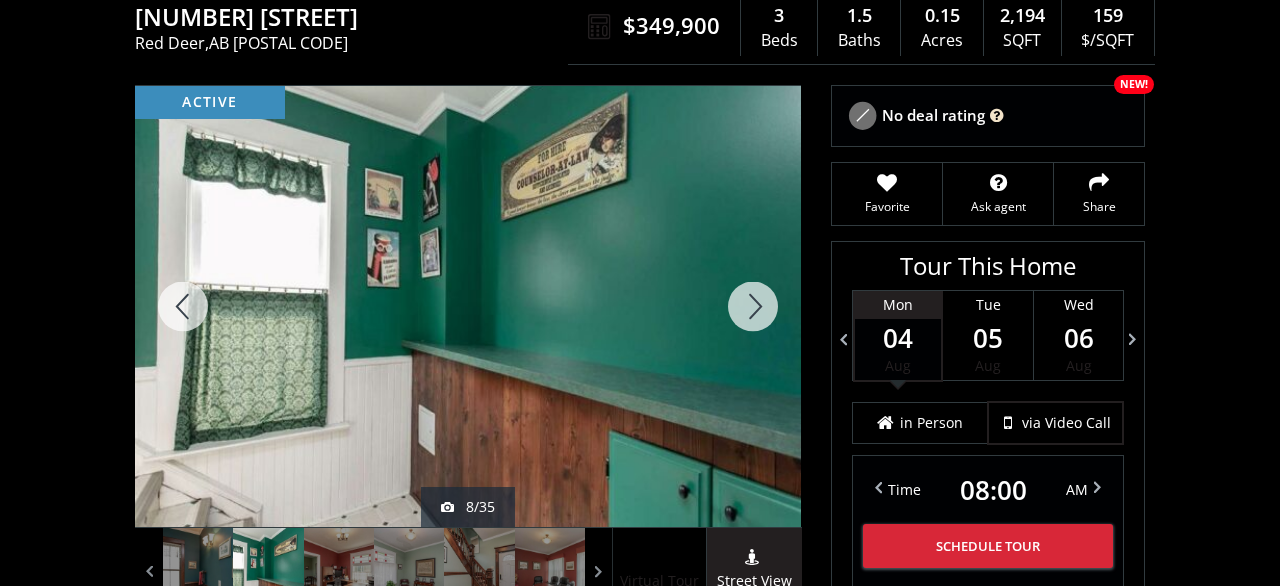 click at bounding box center [753, 306] 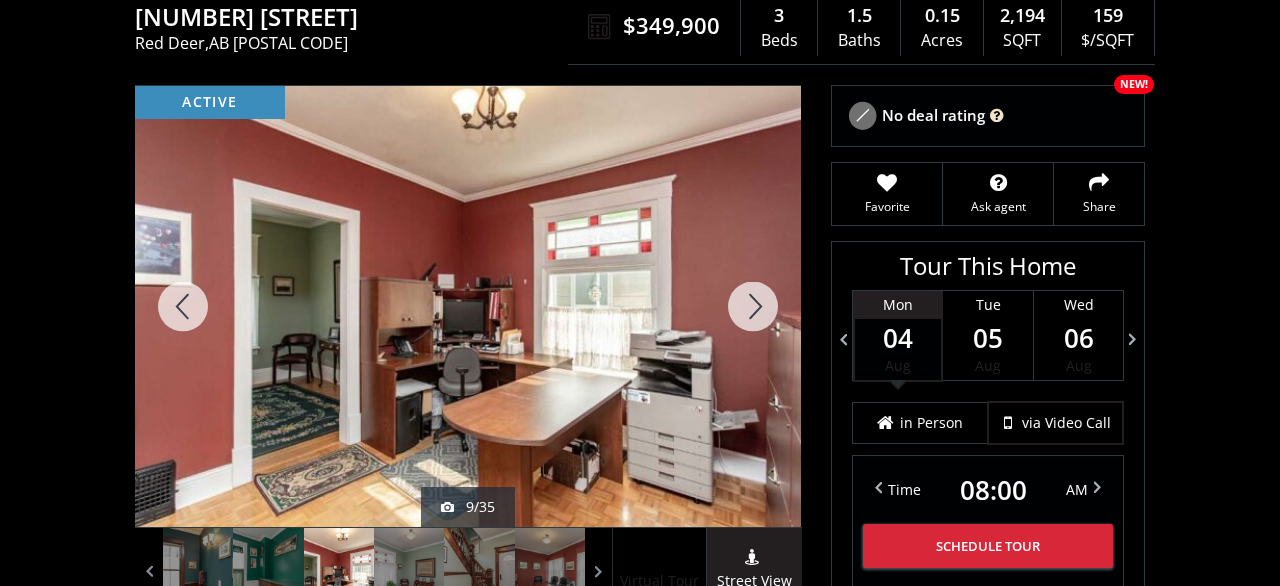 click at bounding box center [753, 306] 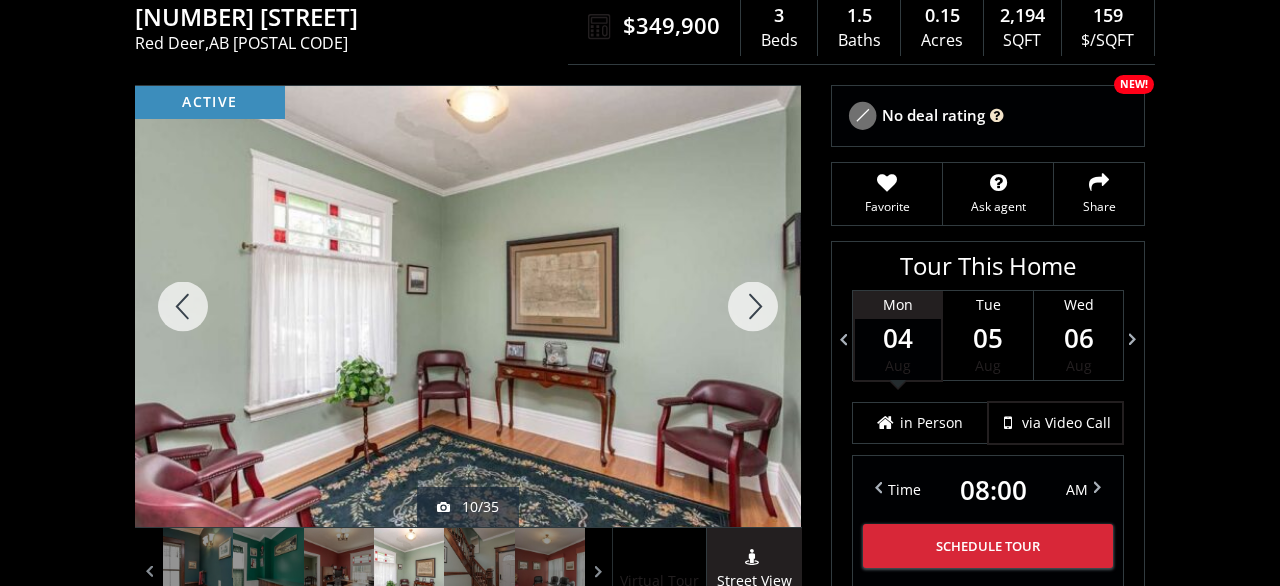 click at bounding box center [753, 306] 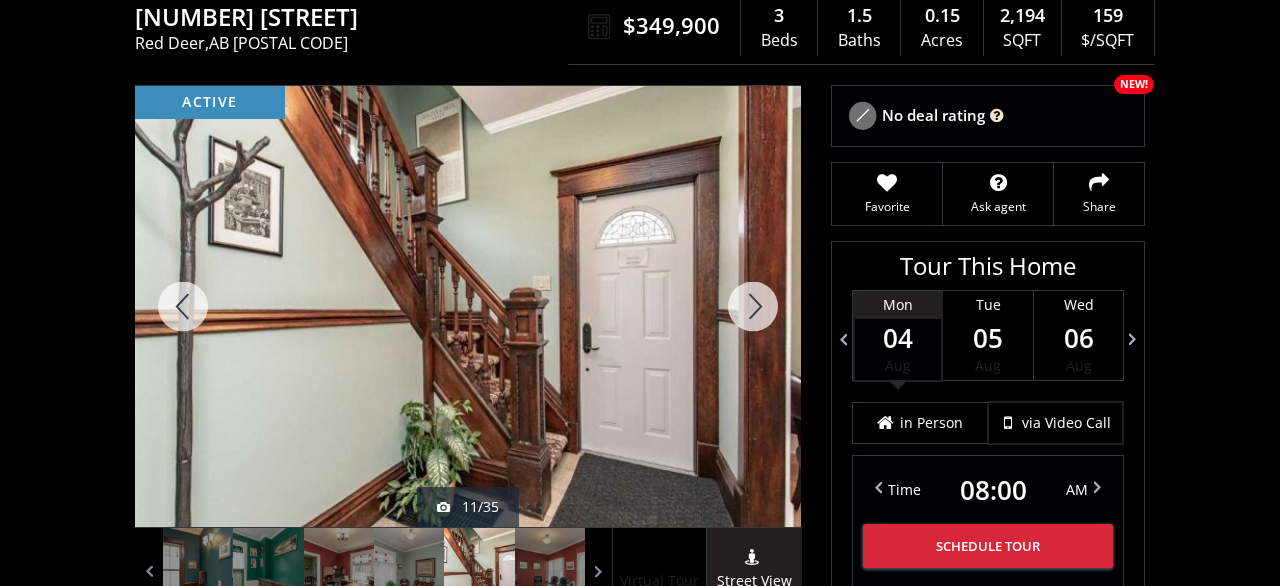 click at bounding box center (753, 306) 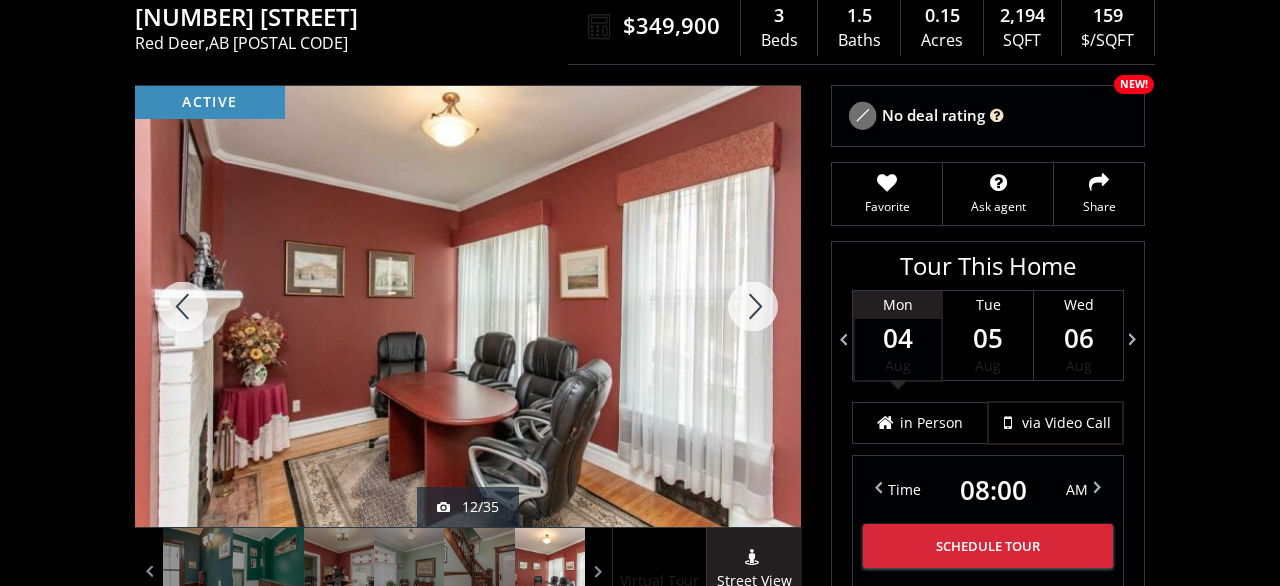click at bounding box center (753, 306) 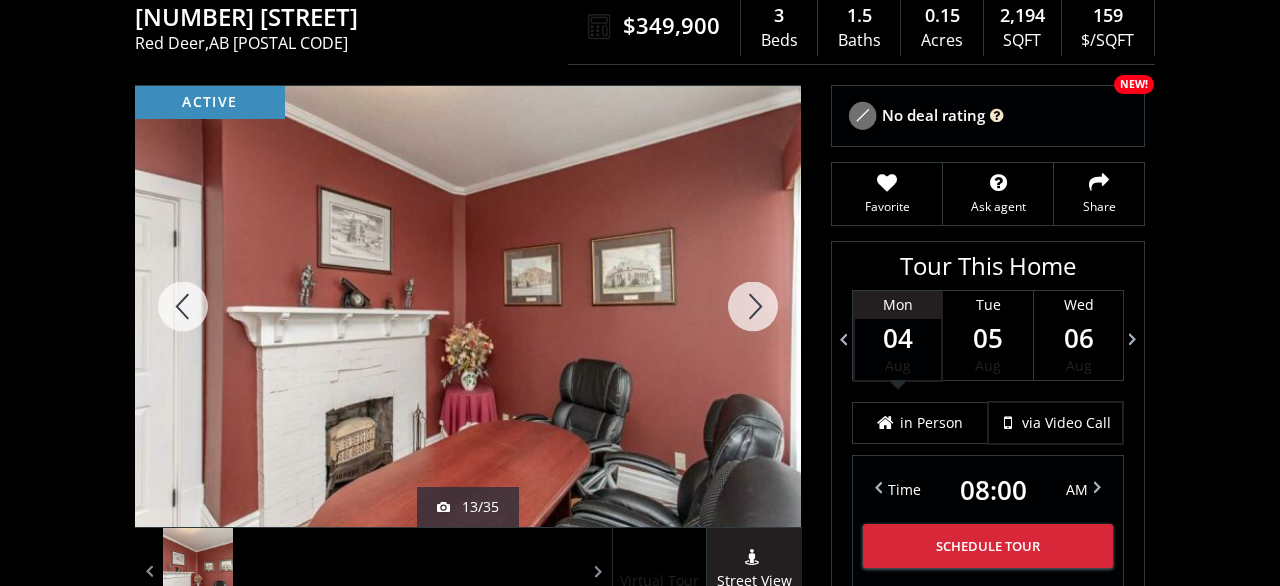 click at bounding box center (753, 306) 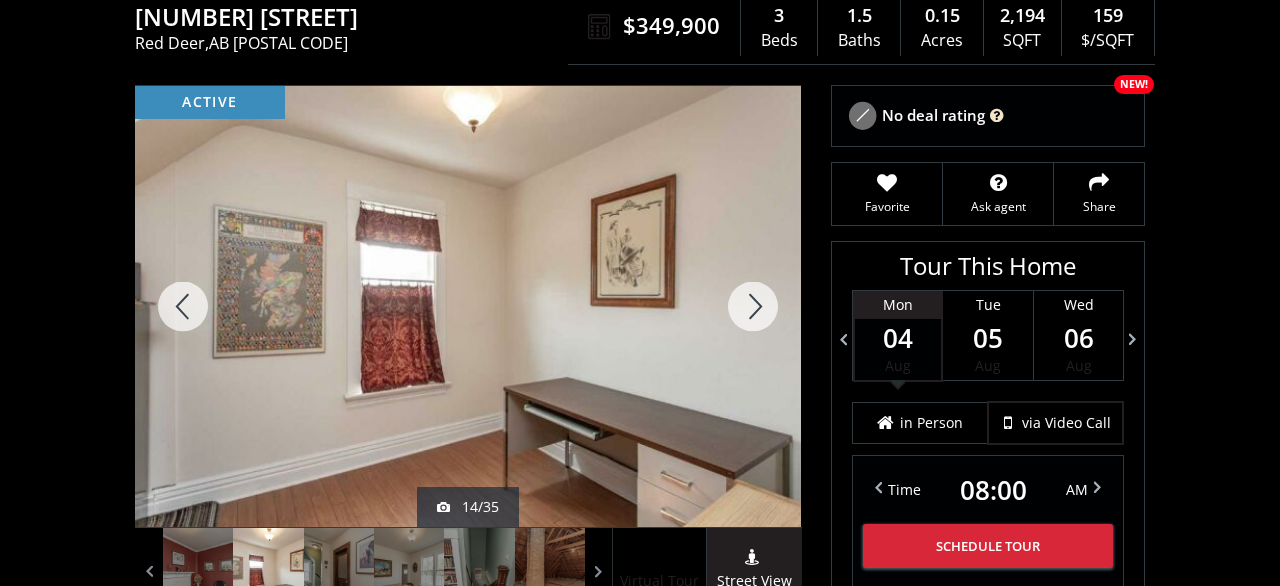click at bounding box center [753, 306] 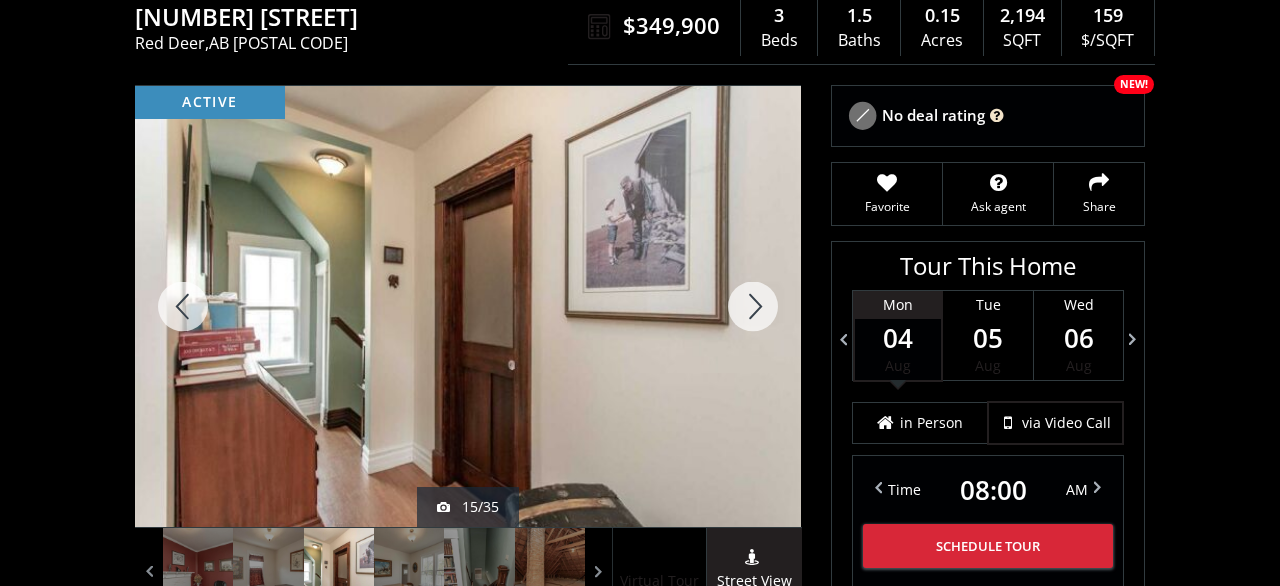 click at bounding box center (753, 306) 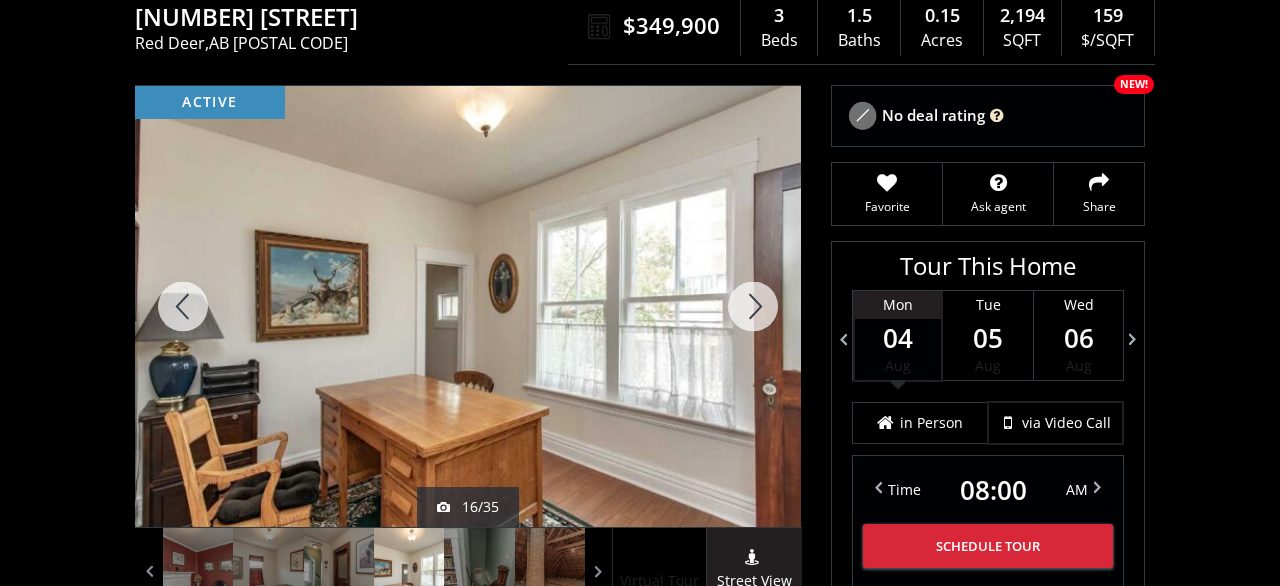 click at bounding box center (753, 306) 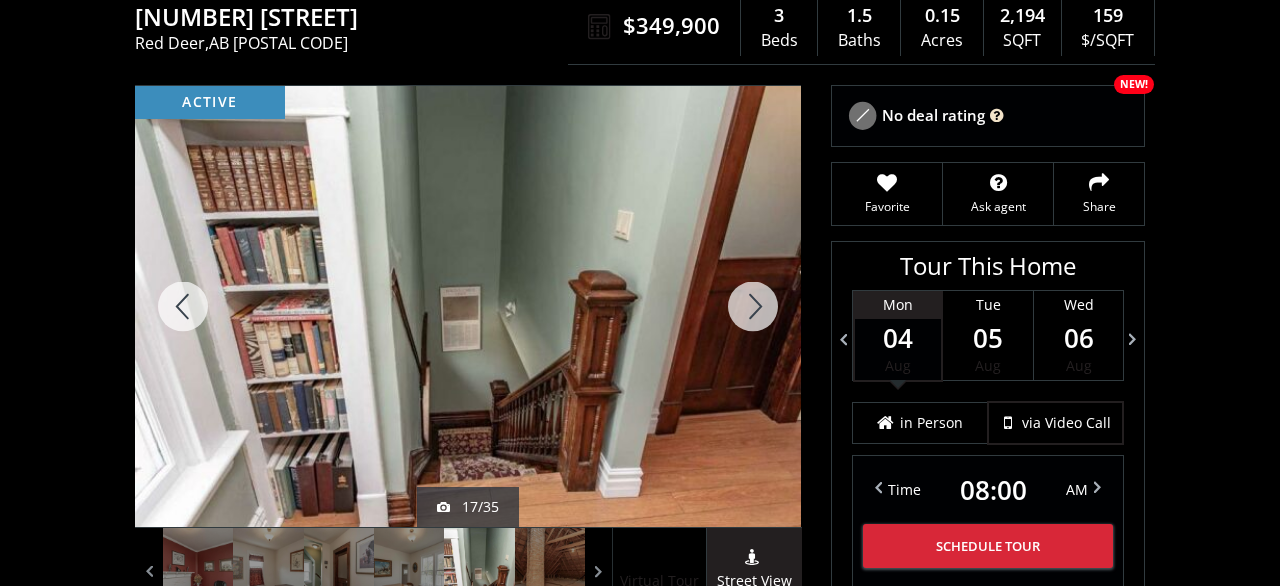 click at bounding box center (753, 306) 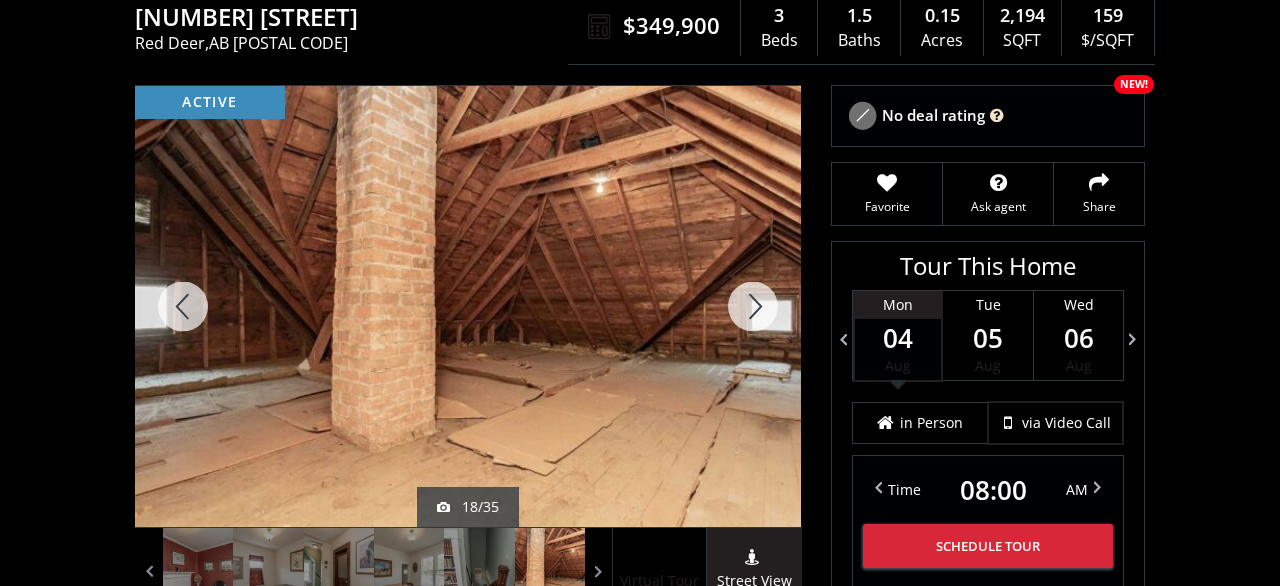 click at bounding box center (753, 306) 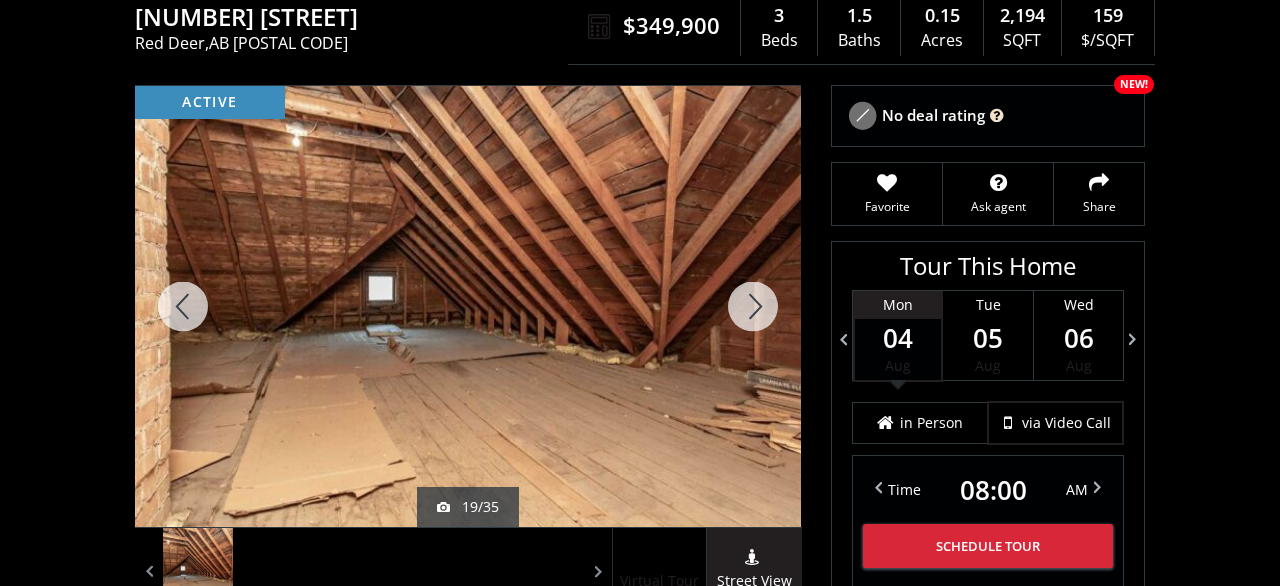click at bounding box center (753, 306) 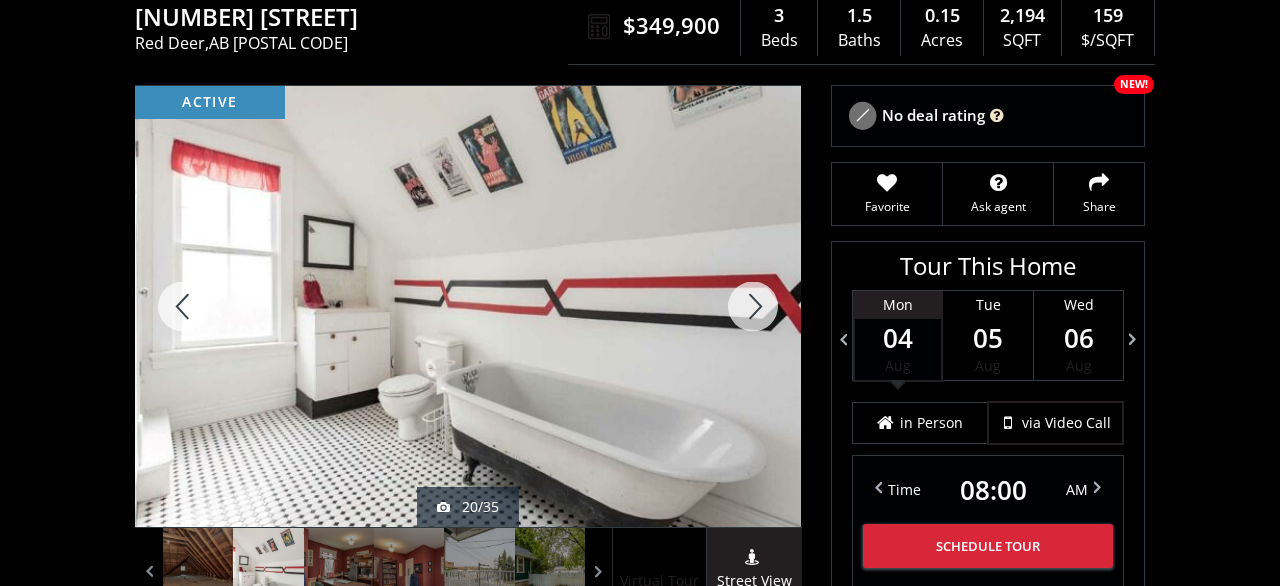 click at bounding box center [753, 306] 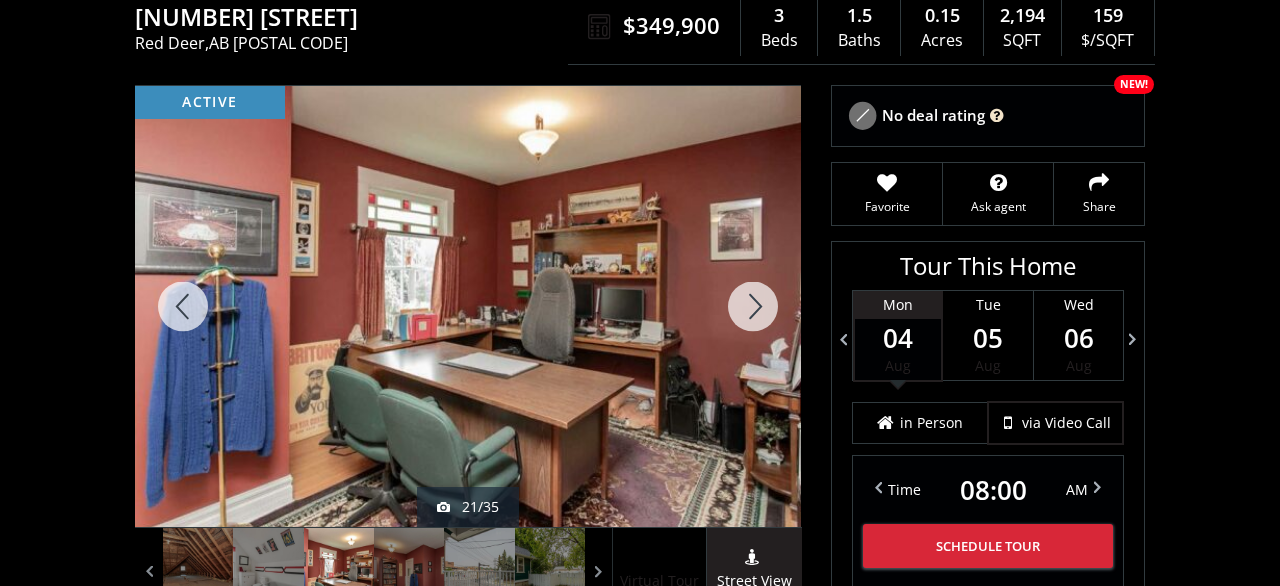 click at bounding box center [753, 306] 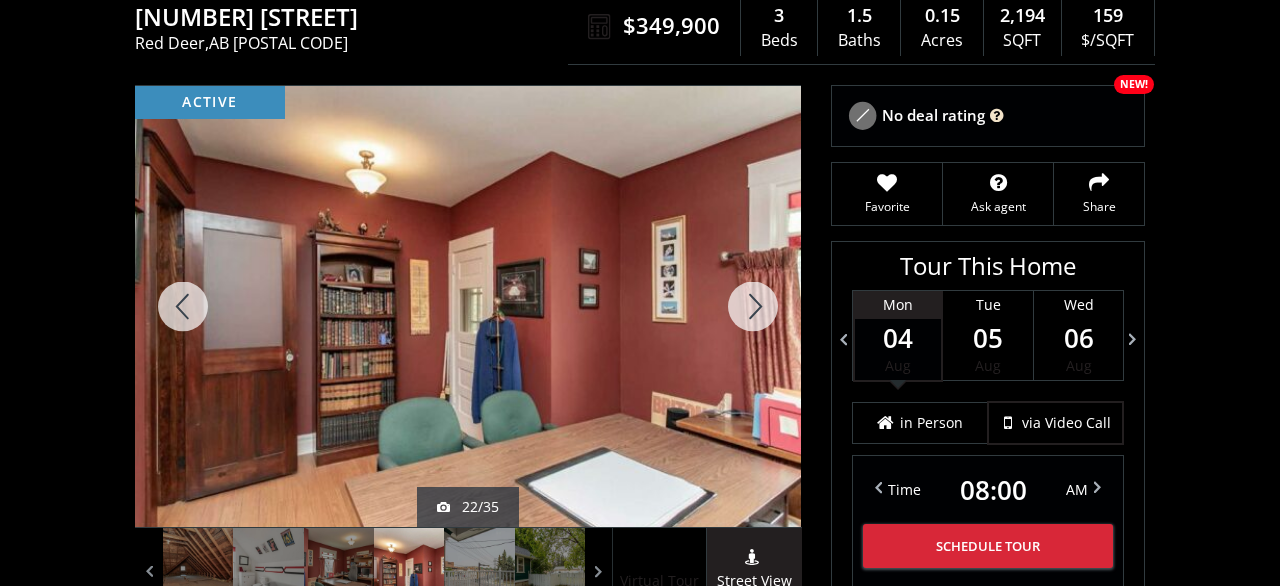 click at bounding box center [753, 306] 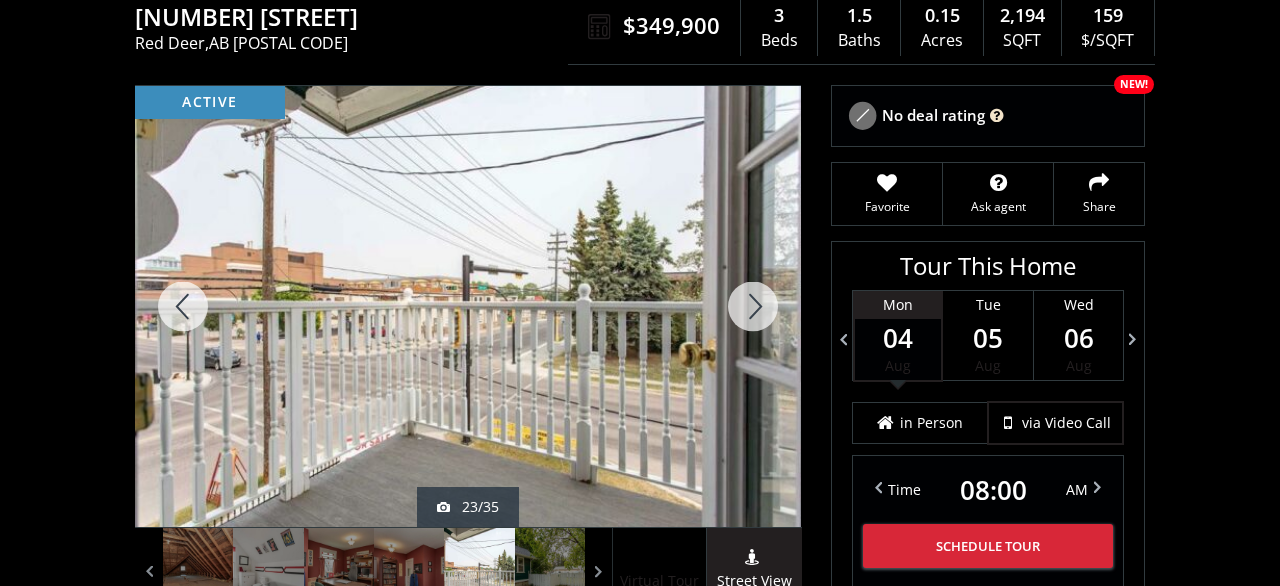 click at bounding box center [753, 306] 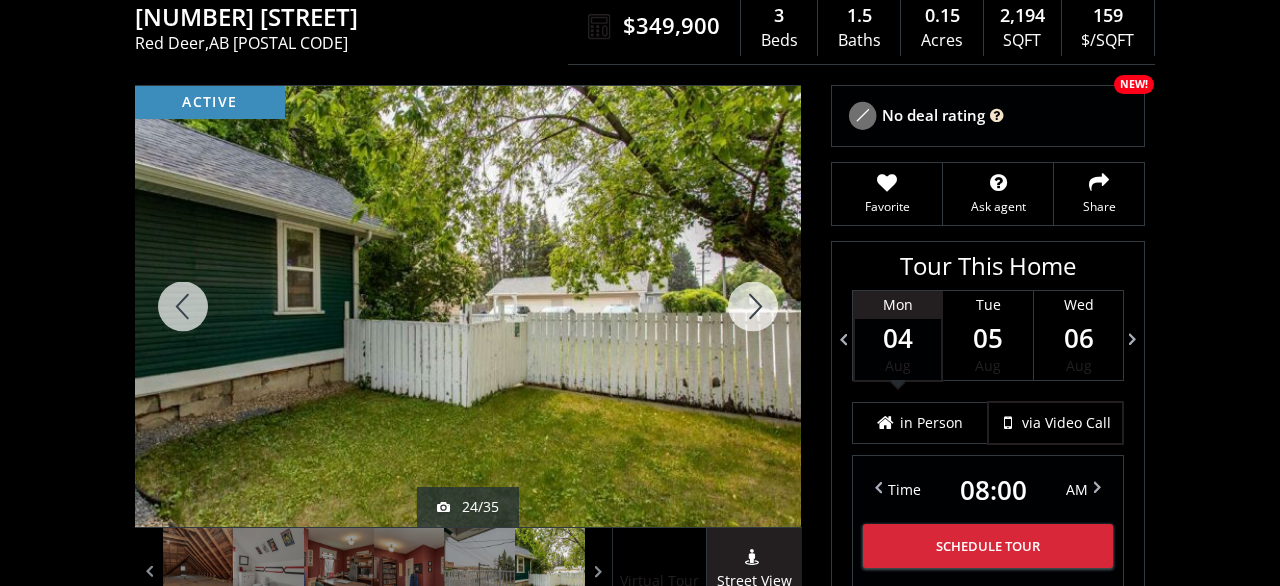 click at bounding box center (753, 306) 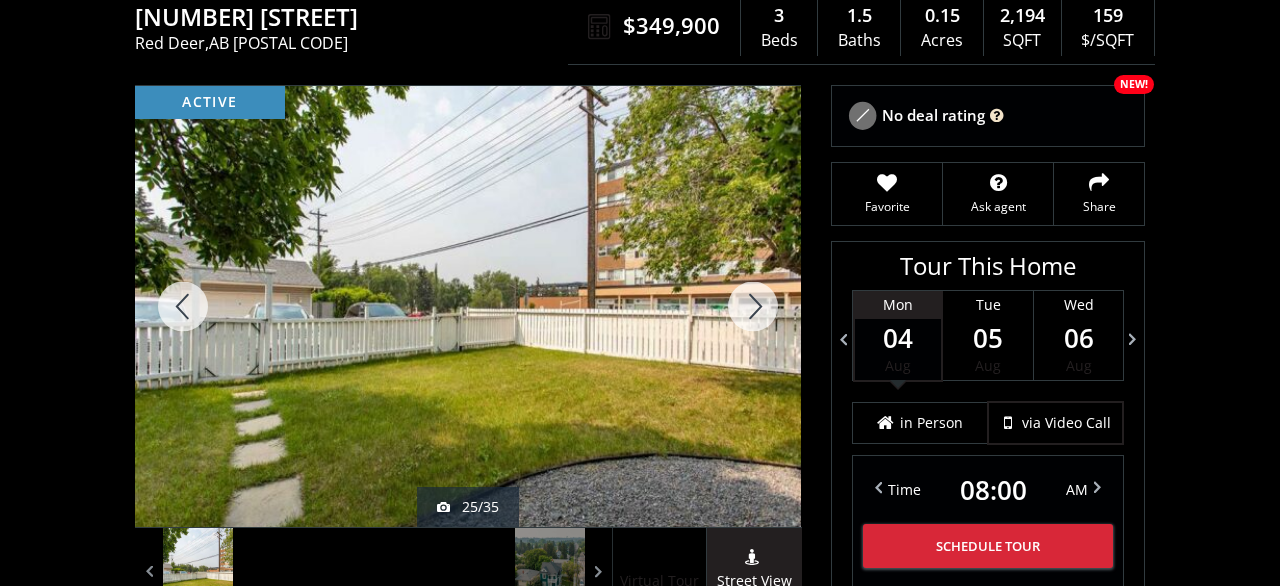 click at bounding box center (753, 306) 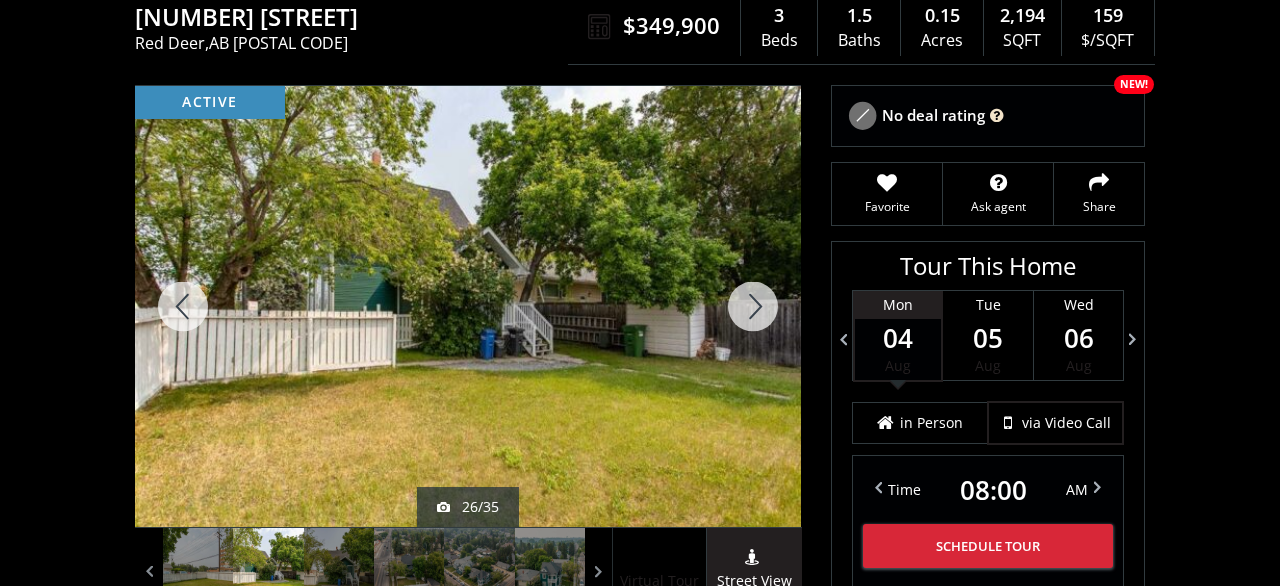 click at bounding box center [753, 306] 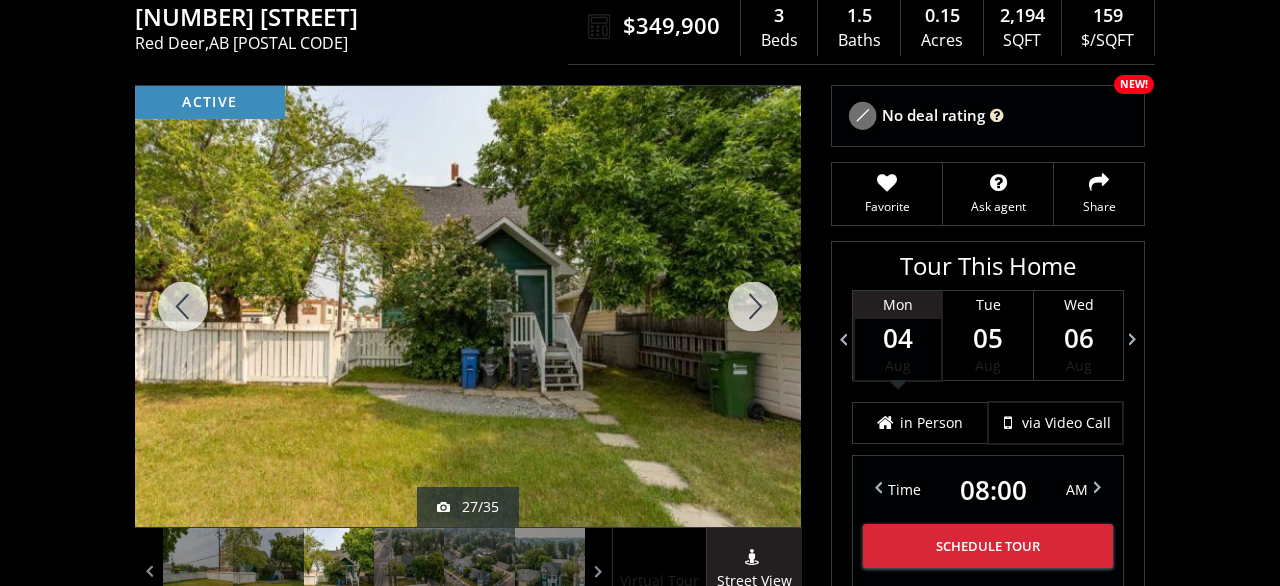 click at bounding box center (753, 306) 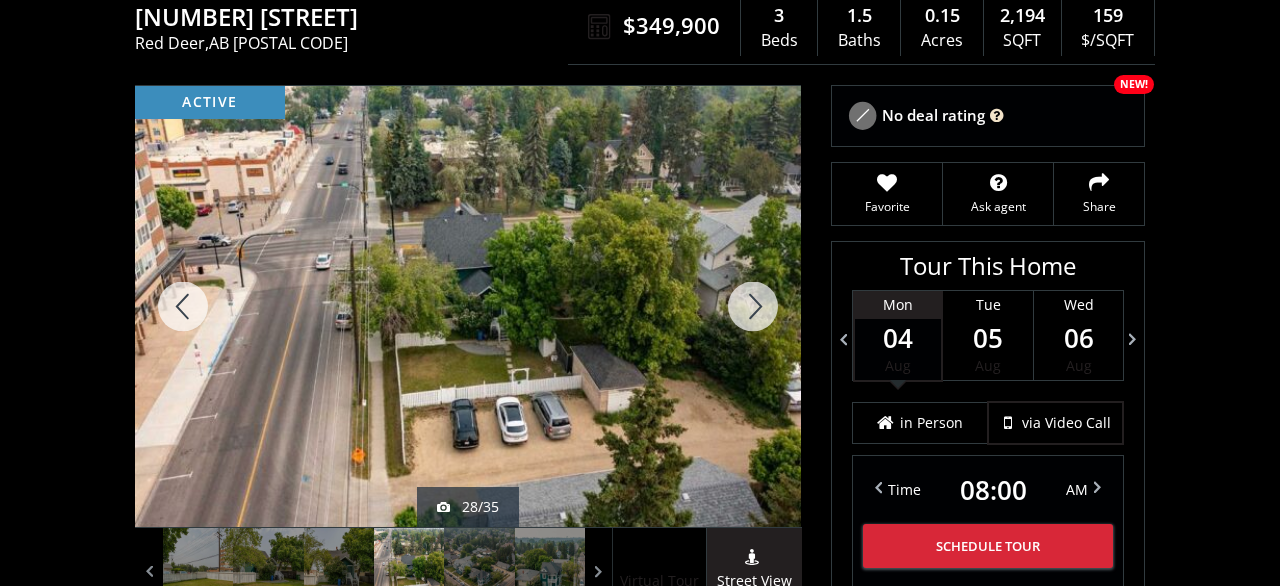 click at bounding box center (753, 306) 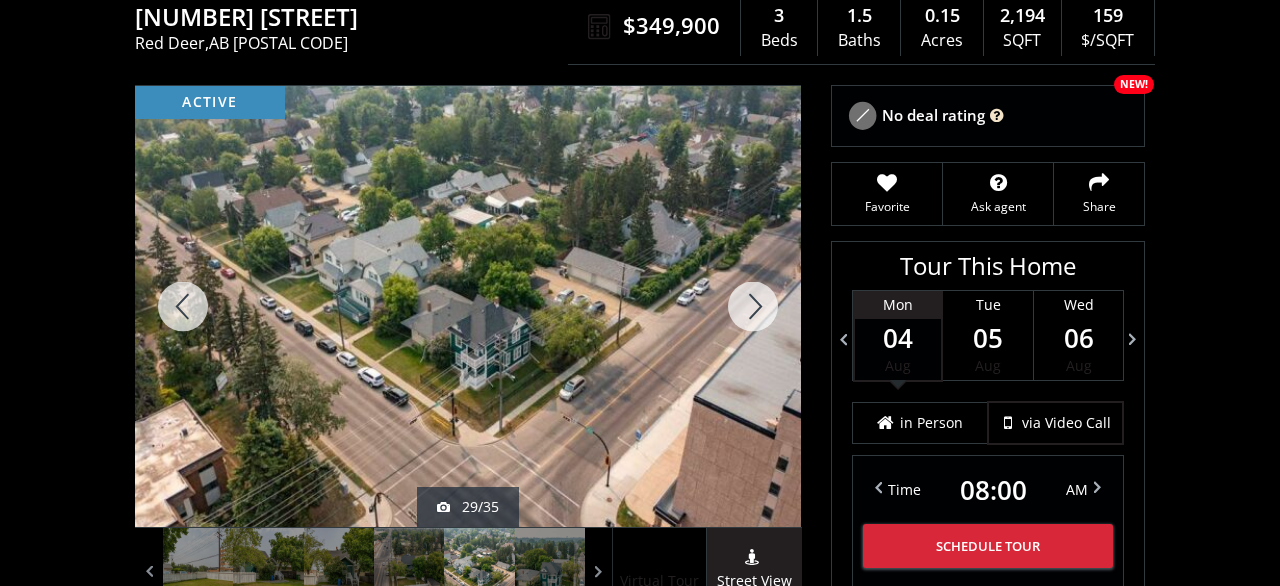 click at bounding box center [753, 306] 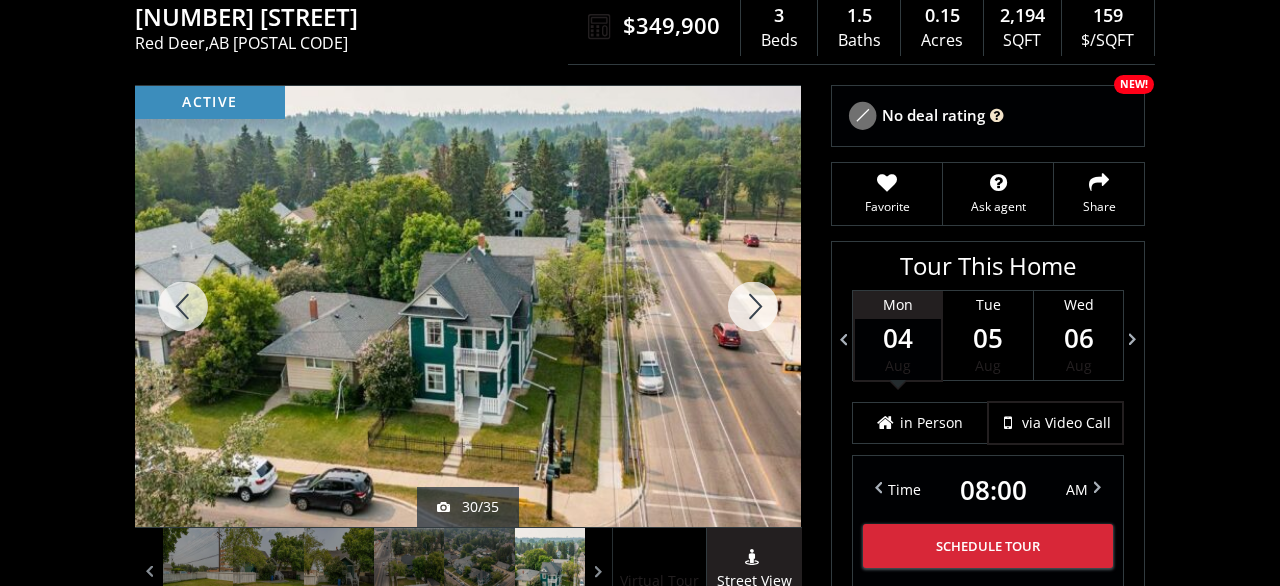 click at bounding box center (753, 306) 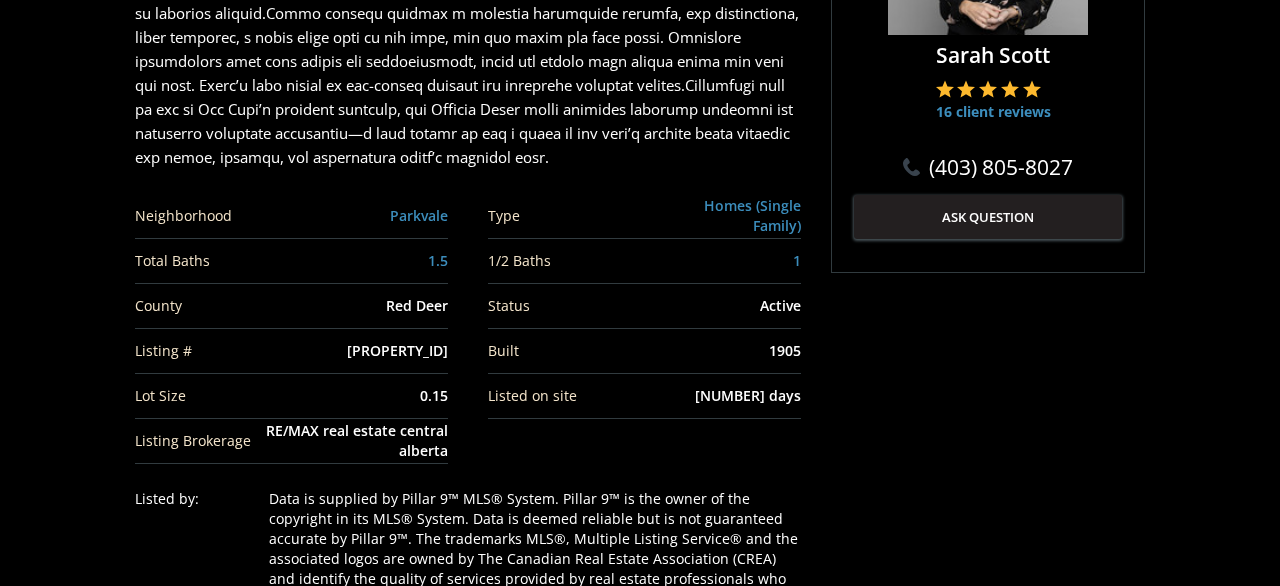 scroll, scrollTop: 1664, scrollLeft: 0, axis: vertical 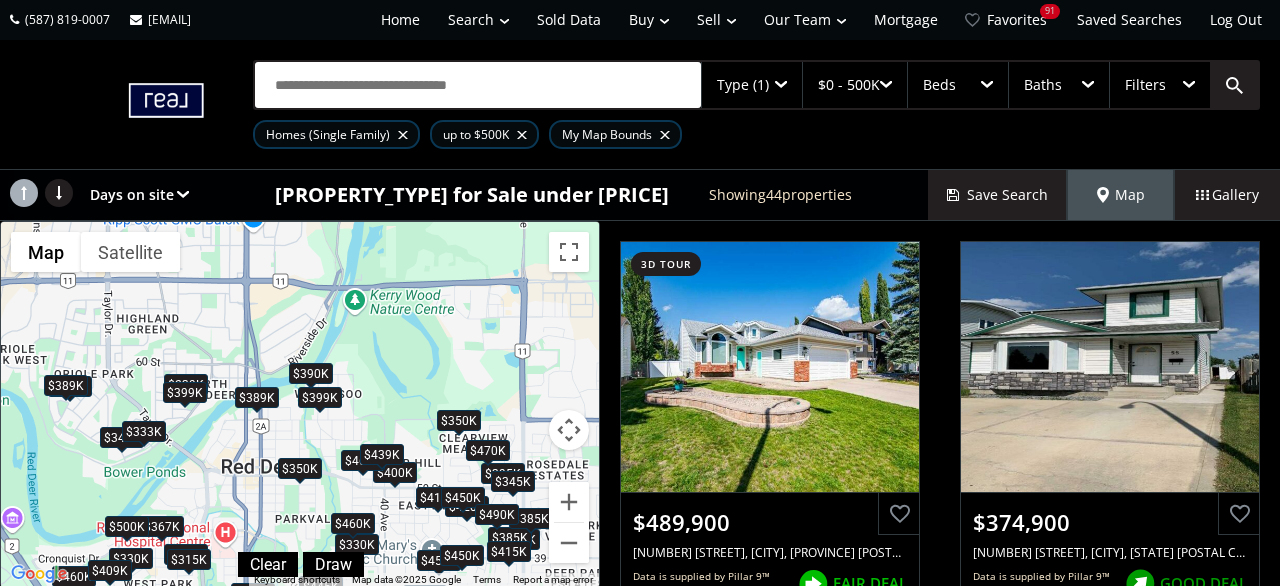 drag, startPoint x: 413, startPoint y: 267, endPoint x: 345, endPoint y: 430, distance: 176.6154 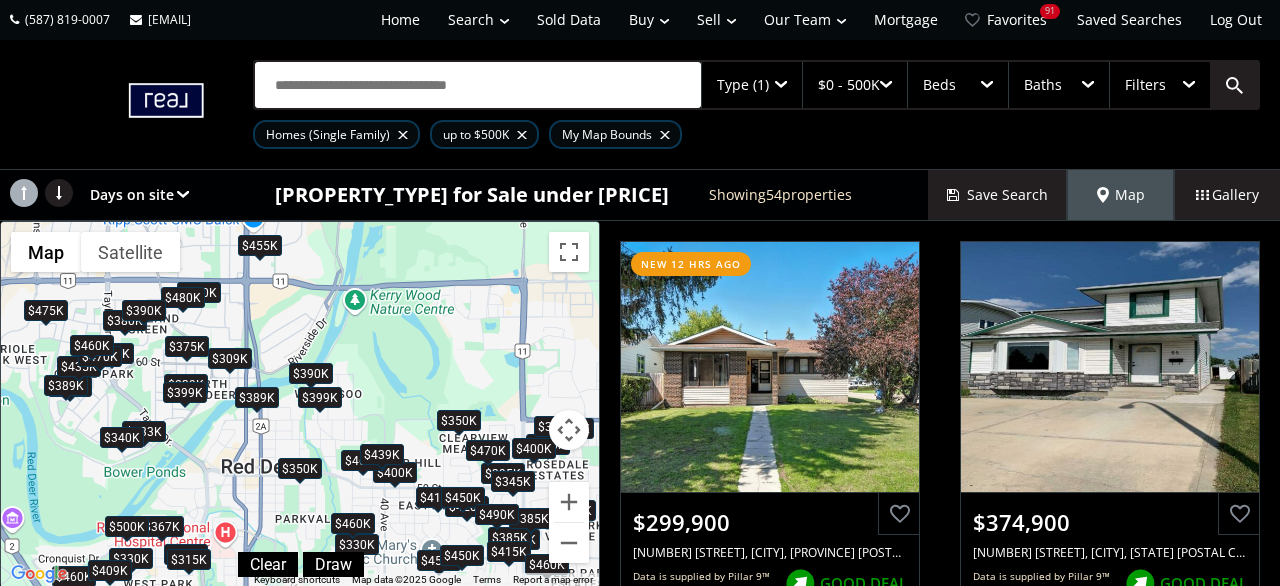 click at bounding box center [122, 452] 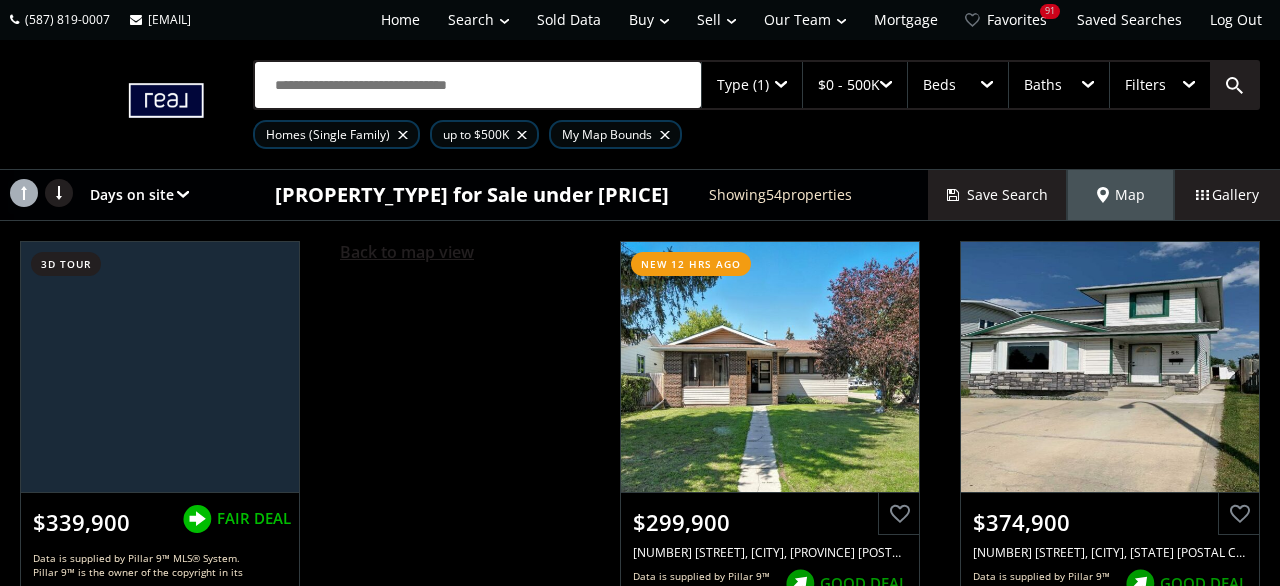 click on "Back to map view" at bounding box center (407, 252) 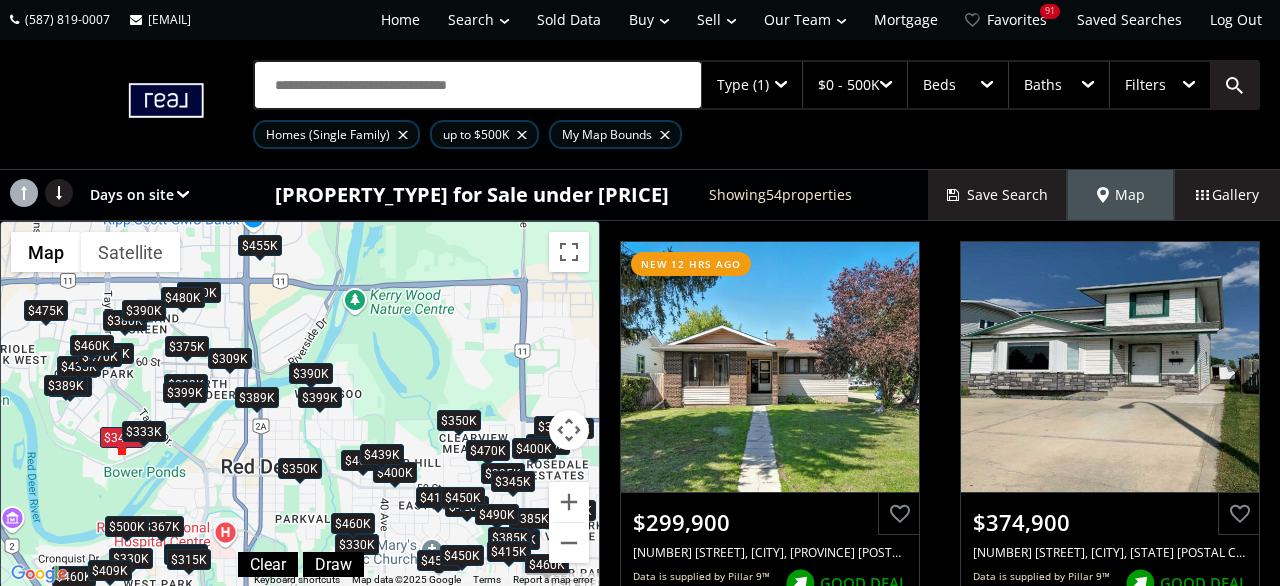 click on "$333K" at bounding box center (144, 431) 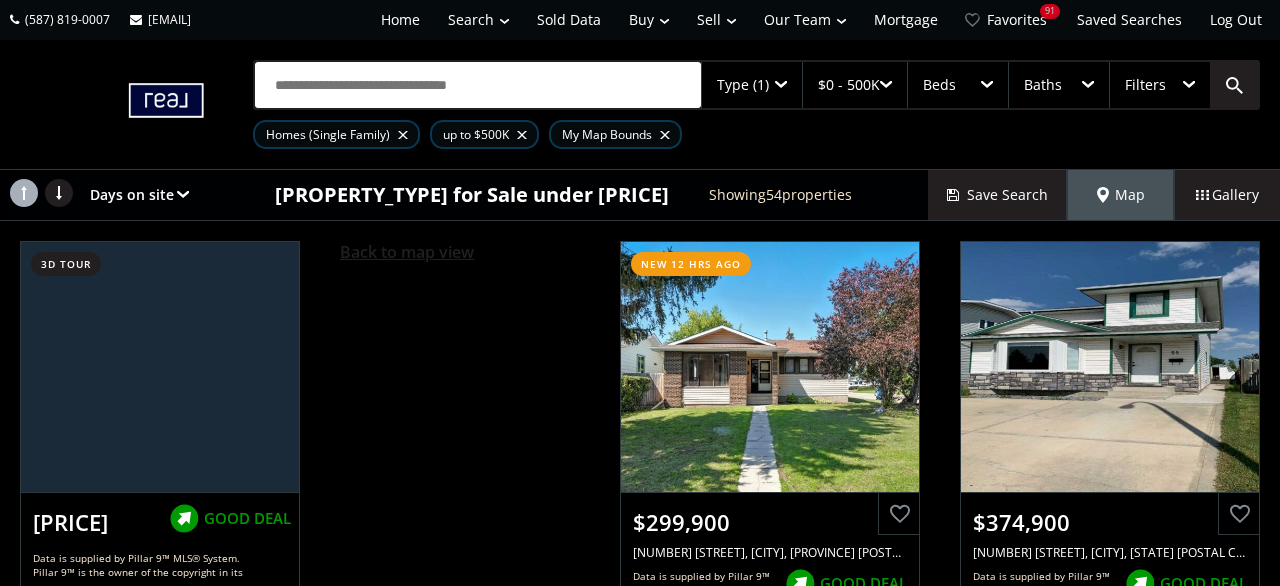 click on "Back to map view" at bounding box center [407, 252] 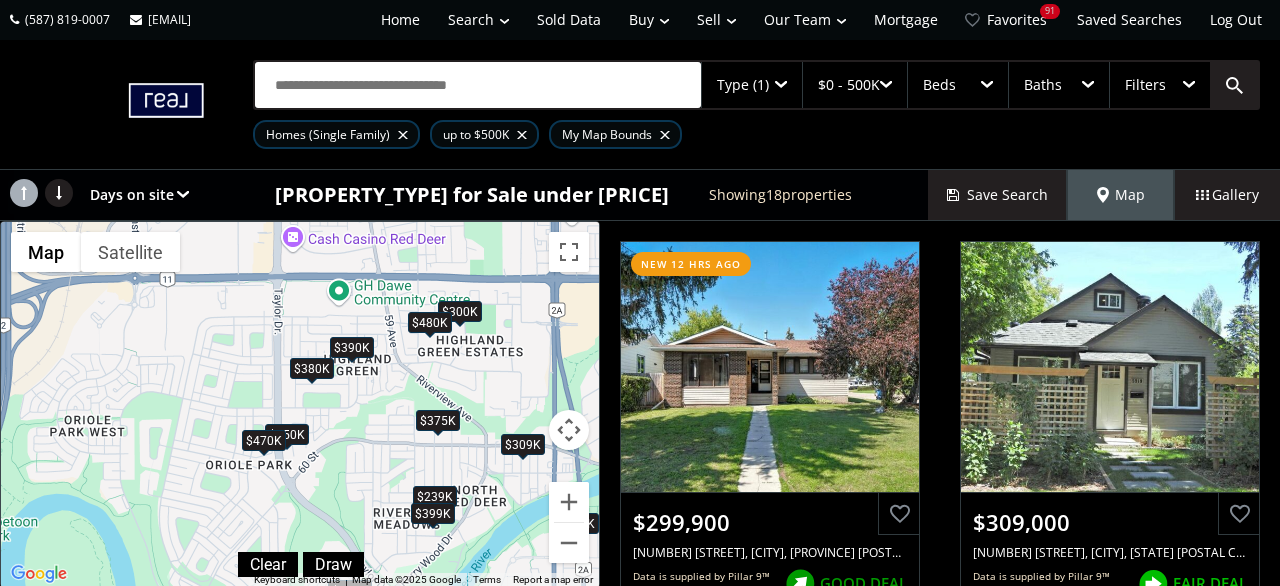 drag, startPoint x: 120, startPoint y: 299, endPoint x: 391, endPoint y: 397, distance: 288.1753 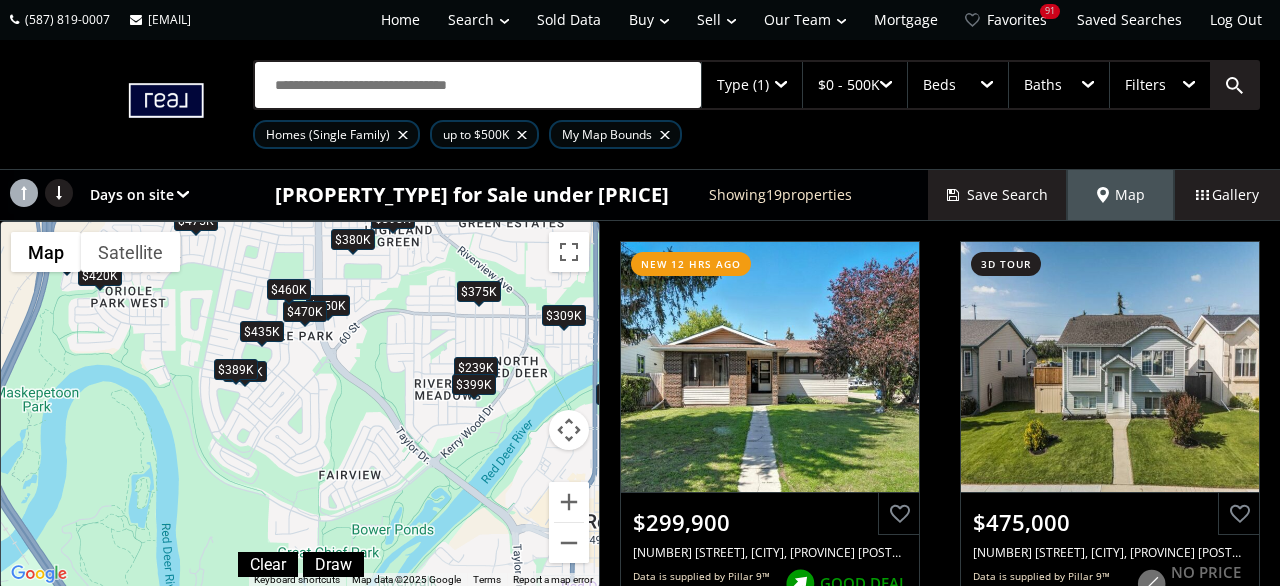 drag, startPoint x: 233, startPoint y: 469, endPoint x: 253, endPoint y: 333, distance: 137.46272 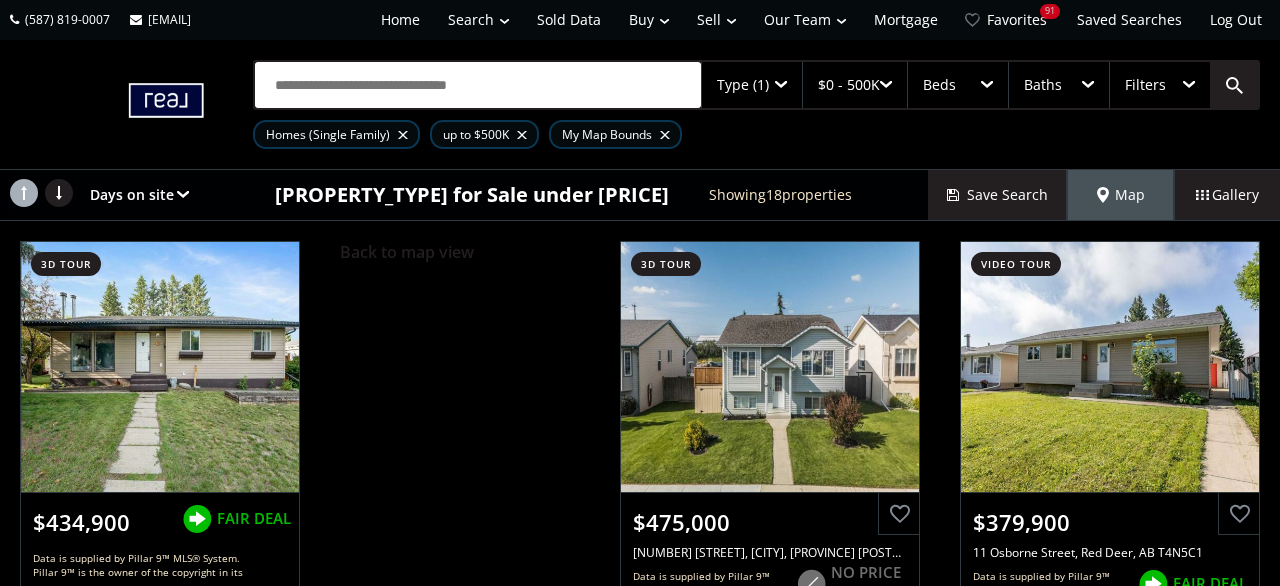 click on "Back to map view" at bounding box center (407, 252) 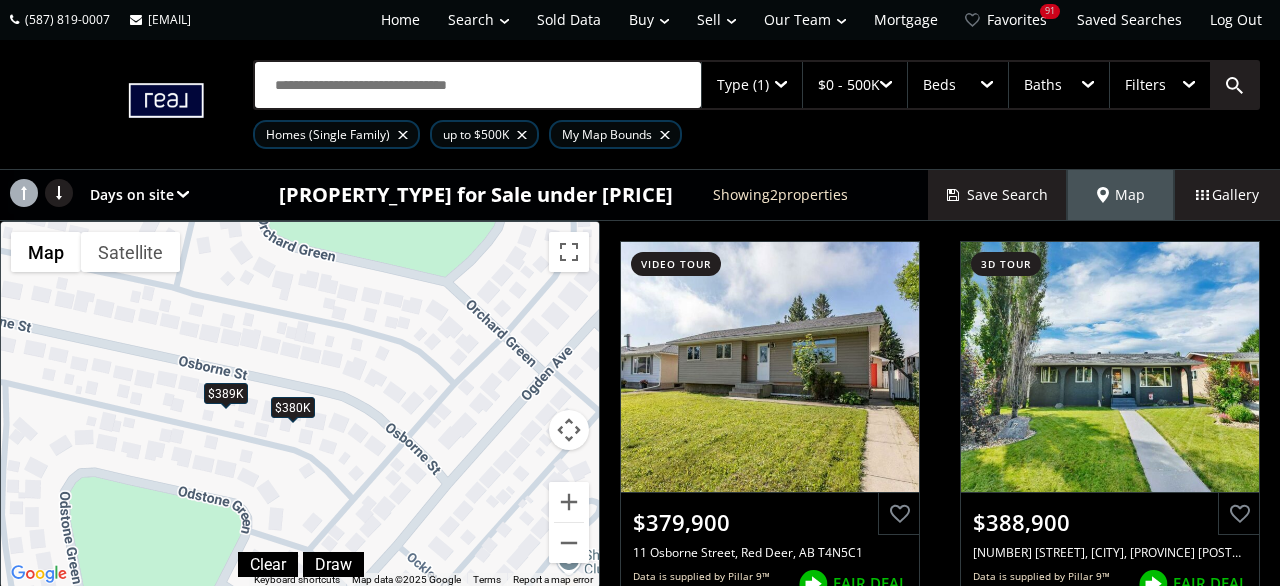 click on "$389K" at bounding box center [226, 393] 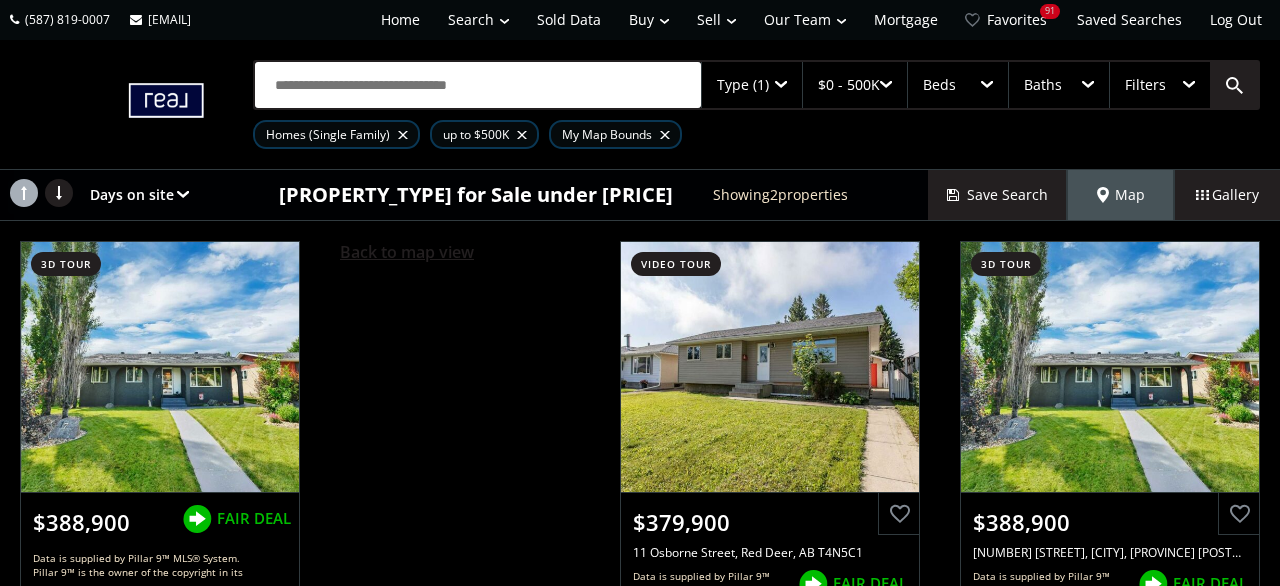 click on "Back to map view" at bounding box center [407, 252] 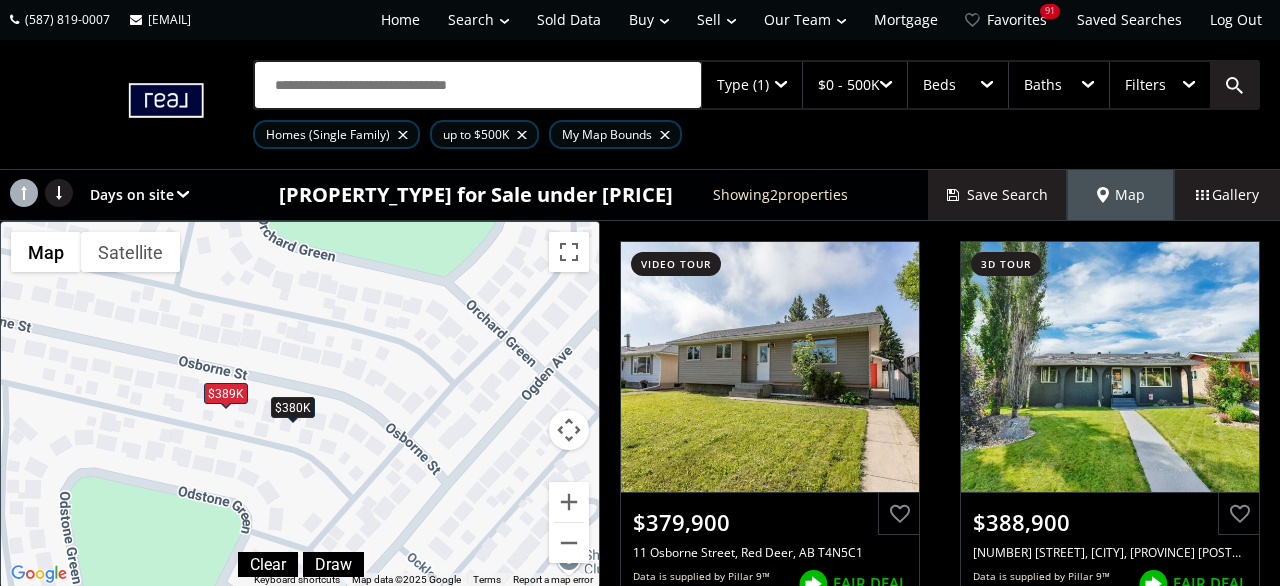 click on "$380K" at bounding box center (293, 408) 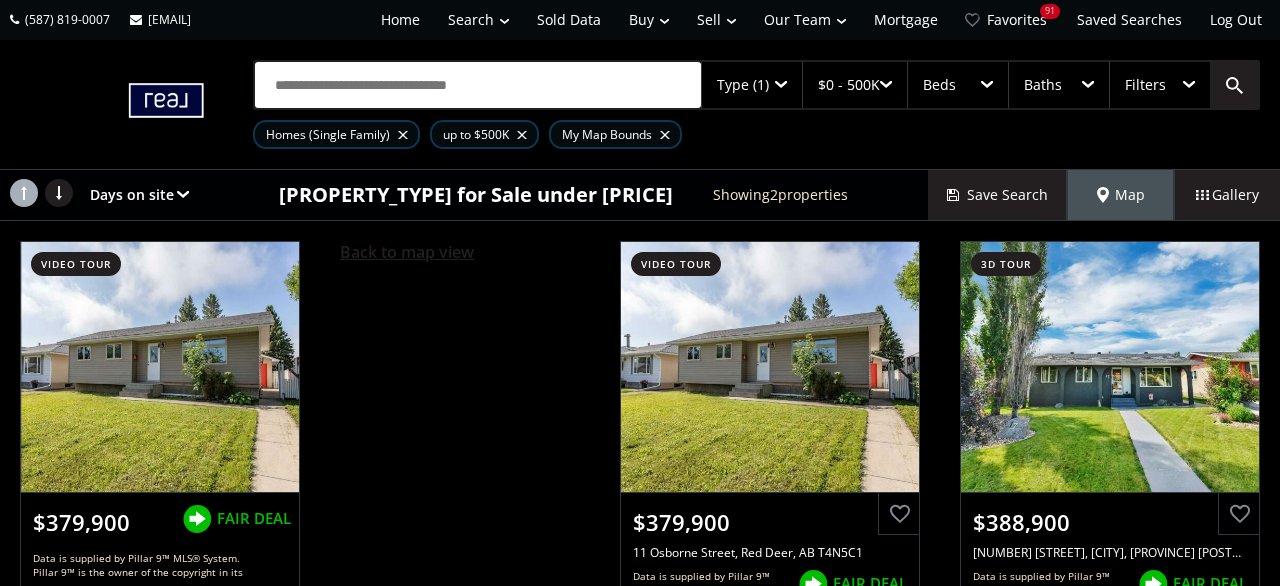 click on "Back to map view" at bounding box center [407, 252] 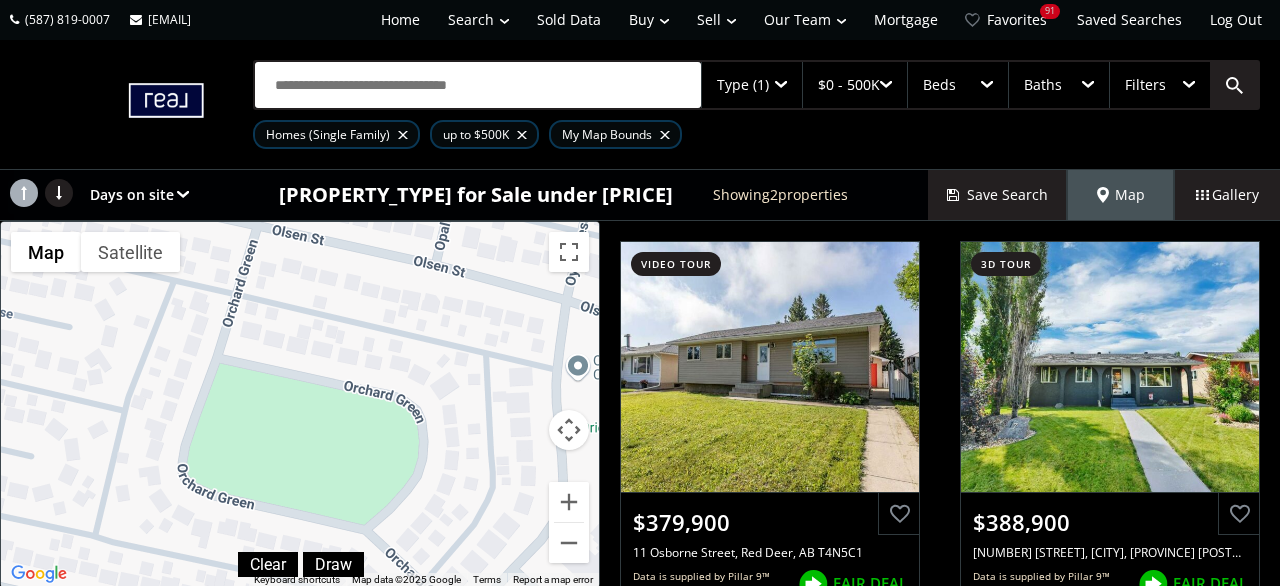 drag, startPoint x: 412, startPoint y: 303, endPoint x: 329, endPoint y: 553, distance: 263.4179 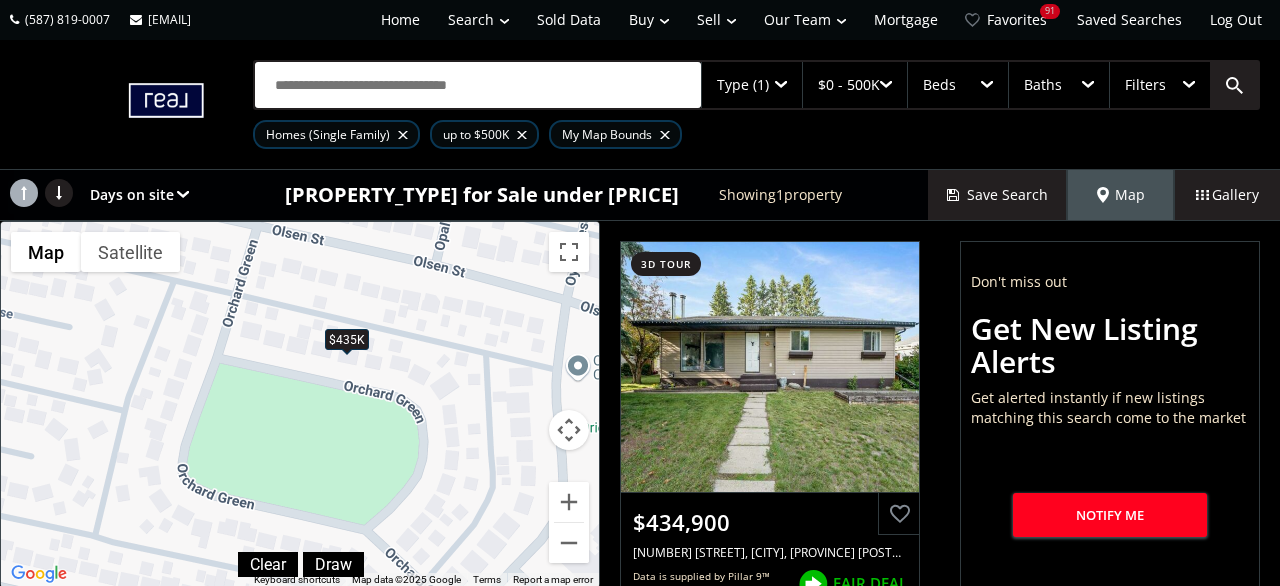 click on "$435K" at bounding box center (347, 339) 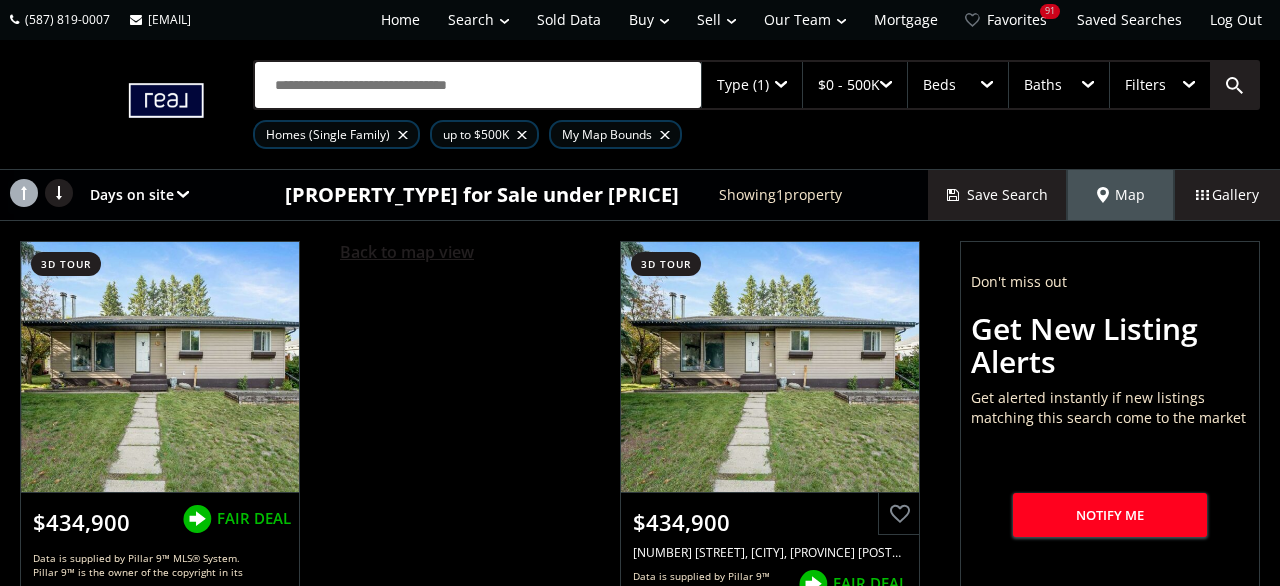 click on "Back to map view" at bounding box center [407, 252] 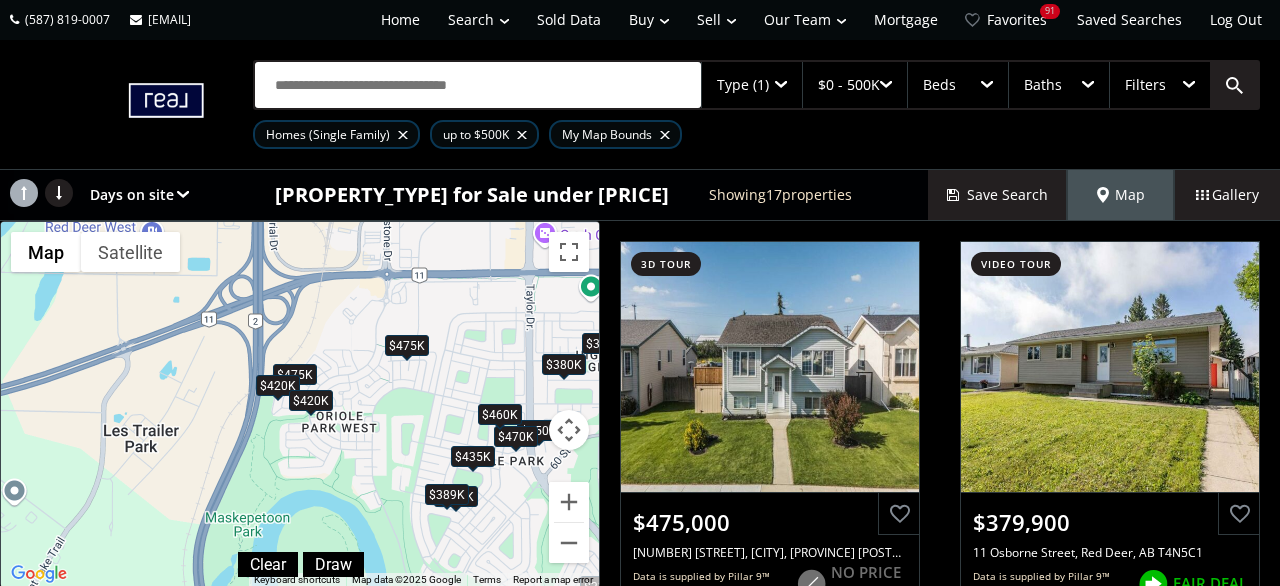 drag, startPoint x: 238, startPoint y: 410, endPoint x: 406, endPoint y: 527, distance: 204.72665 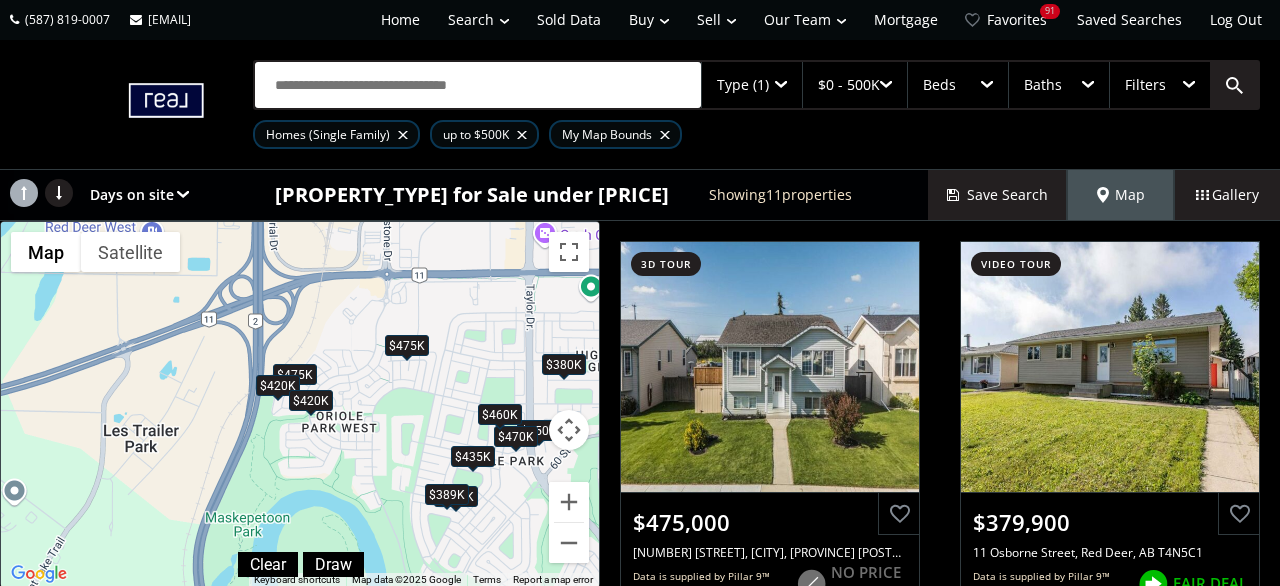 click on "$475K" at bounding box center (407, 345) 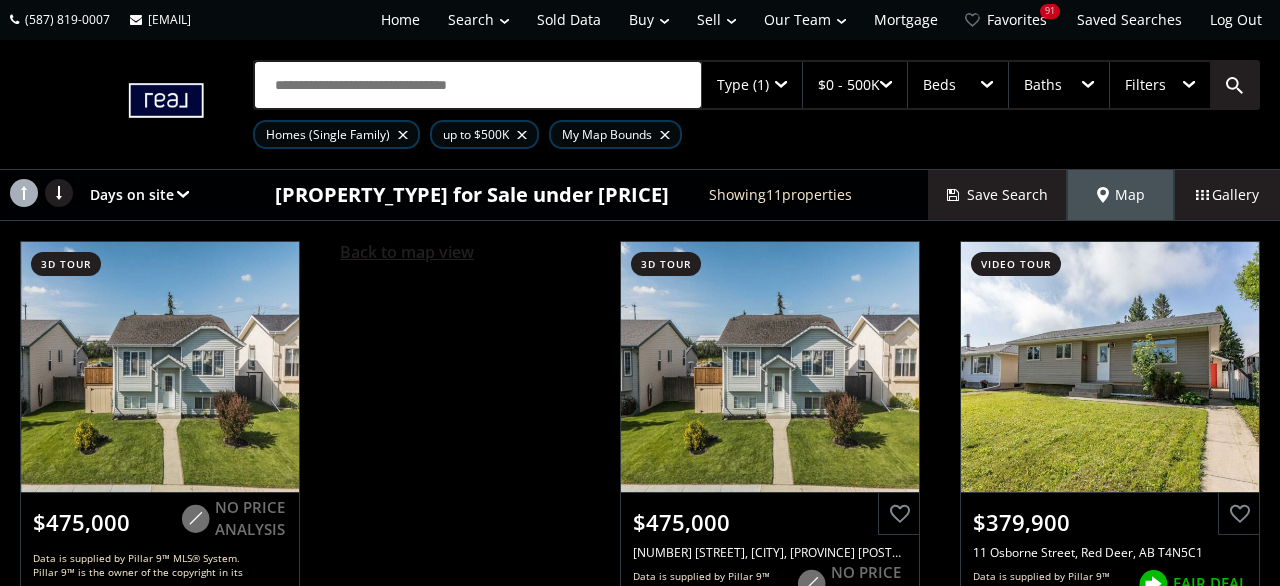 click on "Back to map view" at bounding box center (407, 252) 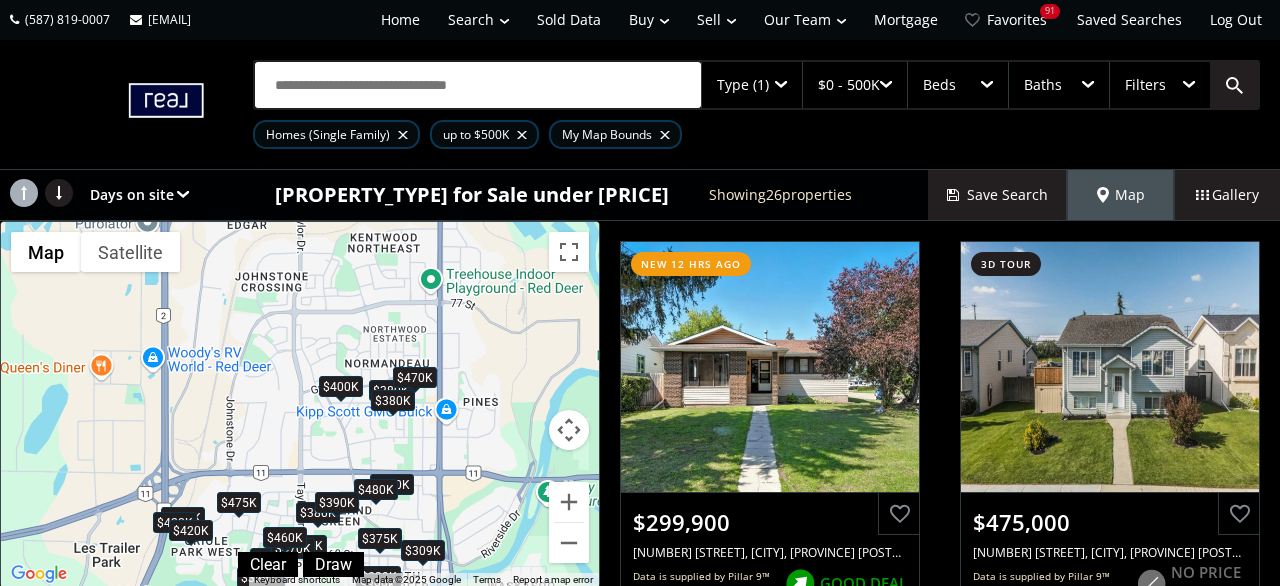 drag, startPoint x: 509, startPoint y: 345, endPoint x: 335, endPoint y: 516, distance: 243.96106 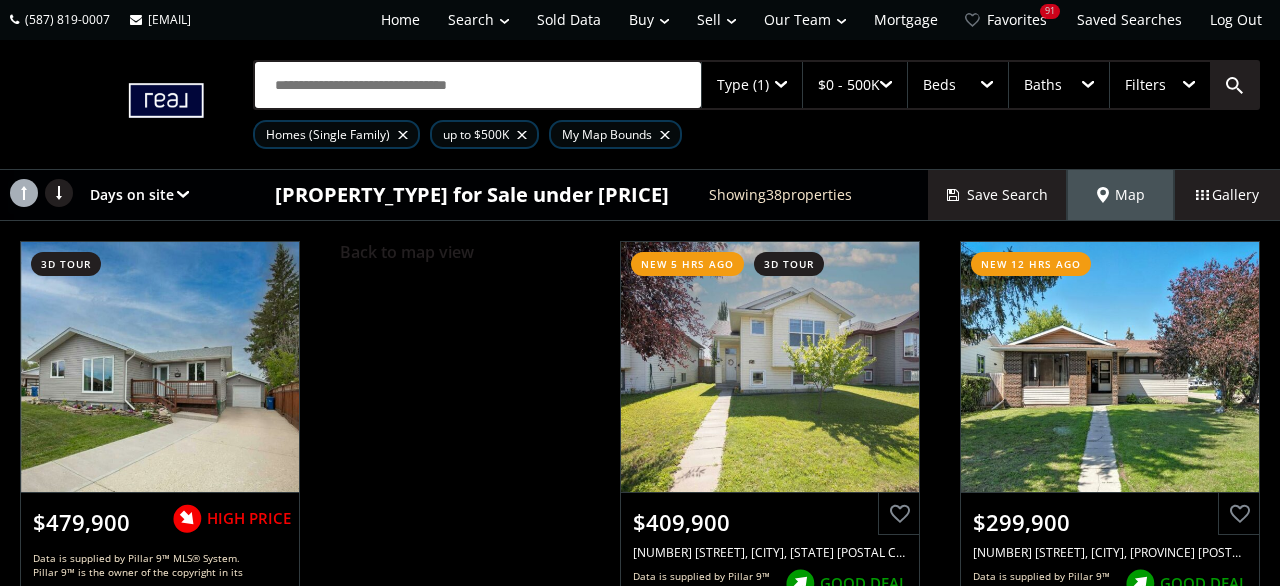 click on "Back to map view" at bounding box center [407, 252] 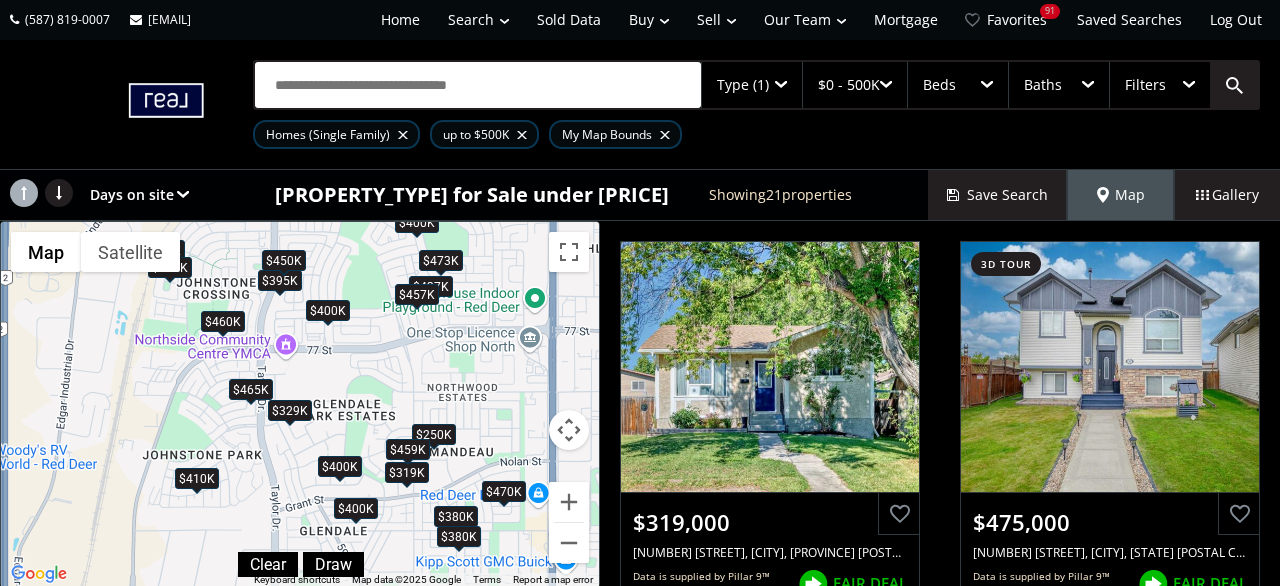 click on "$459K" at bounding box center (408, 449) 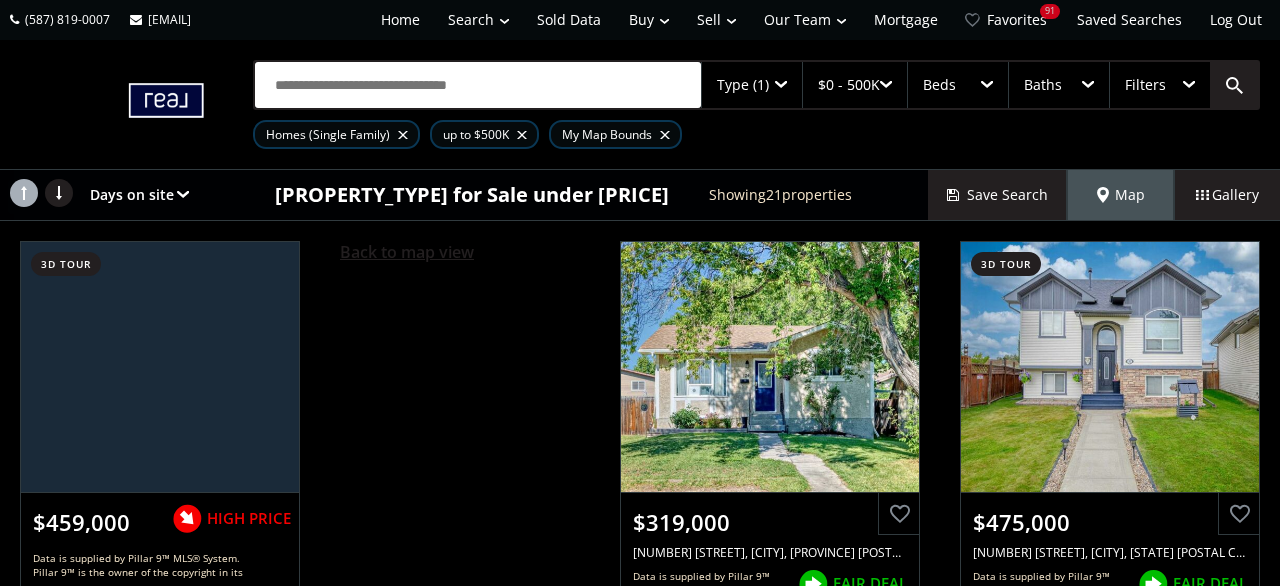 click on "Back to map view" at bounding box center [407, 252] 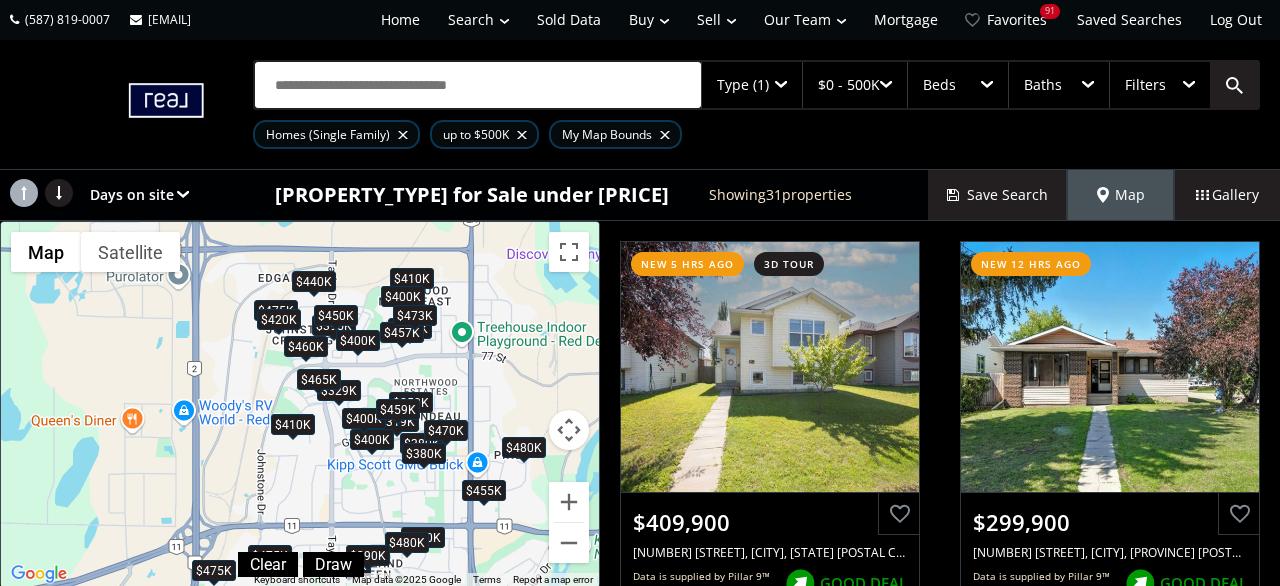 click on "Filters" at bounding box center [1145, 85] 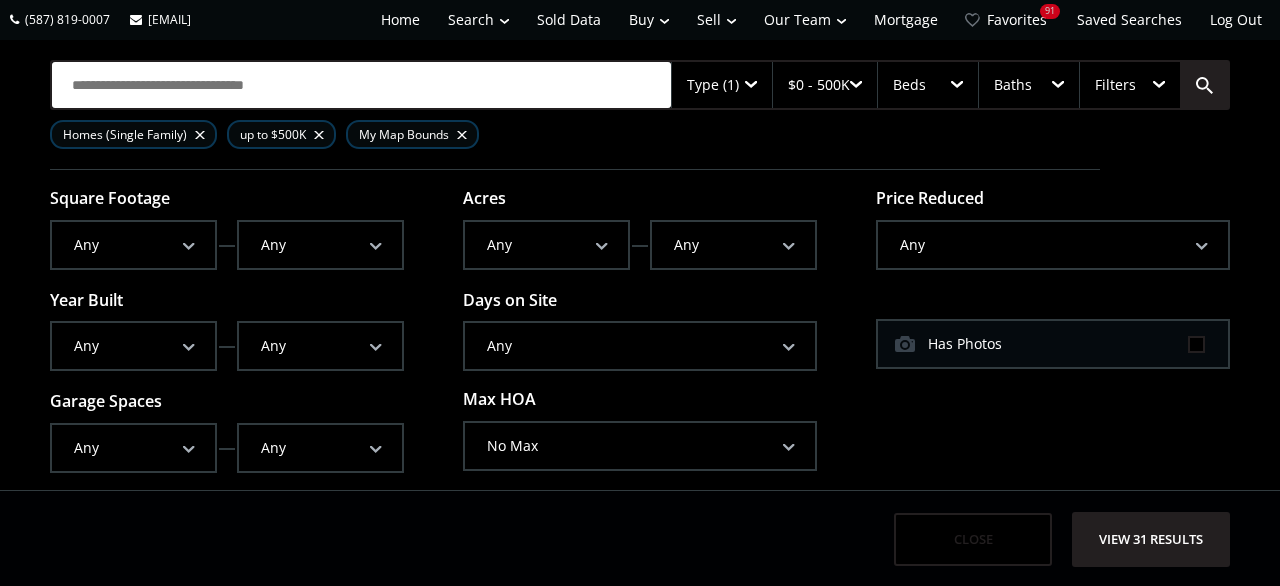 click on "Any" at bounding box center (133, 346) 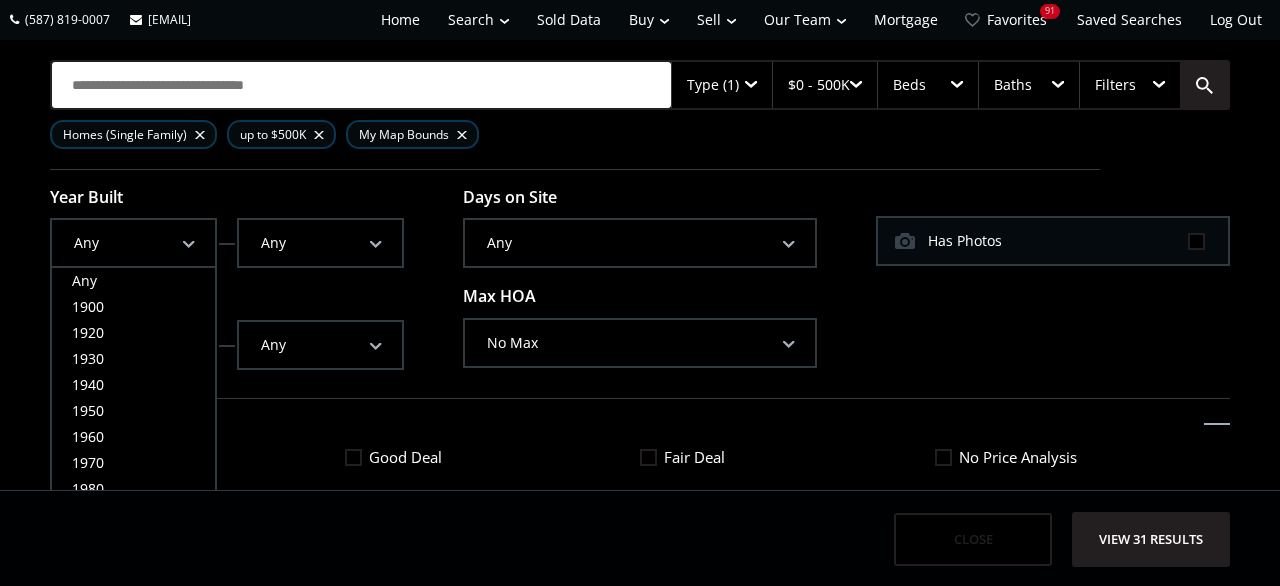 scroll, scrollTop: 224, scrollLeft: 0, axis: vertical 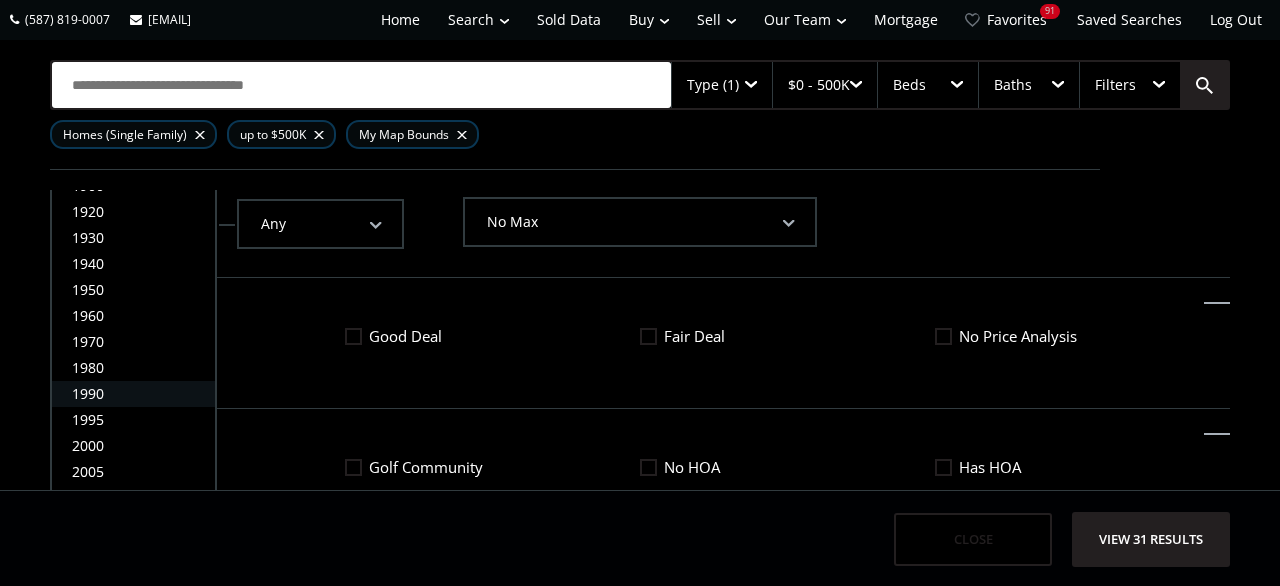 click on "1990" at bounding box center (133, 394) 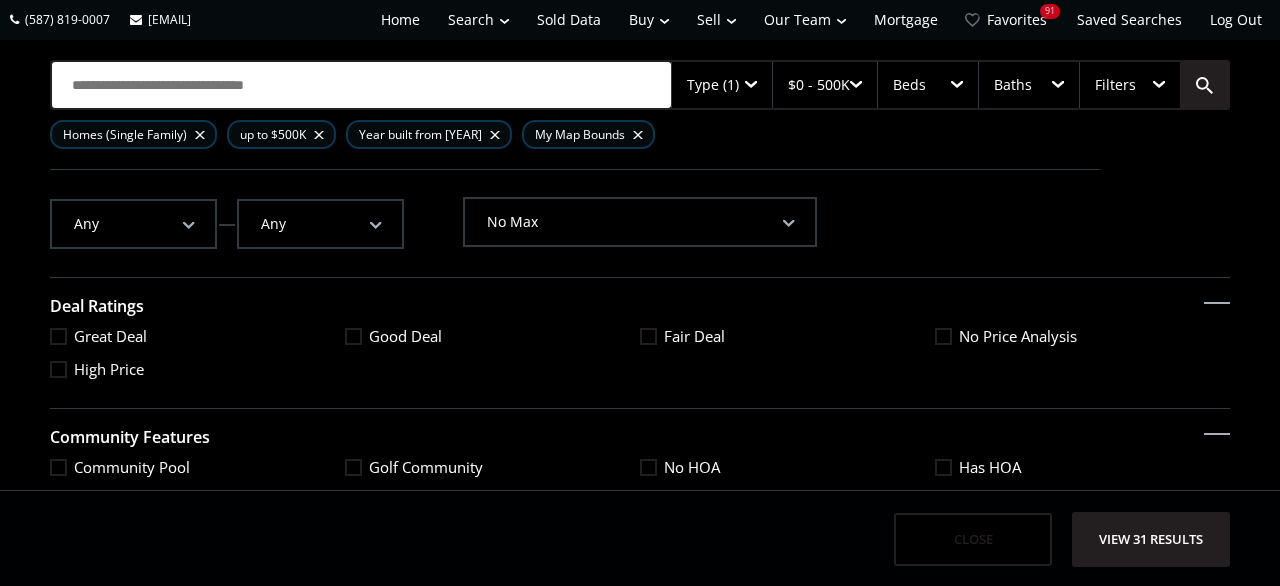 scroll, scrollTop: 6, scrollLeft: 0, axis: vertical 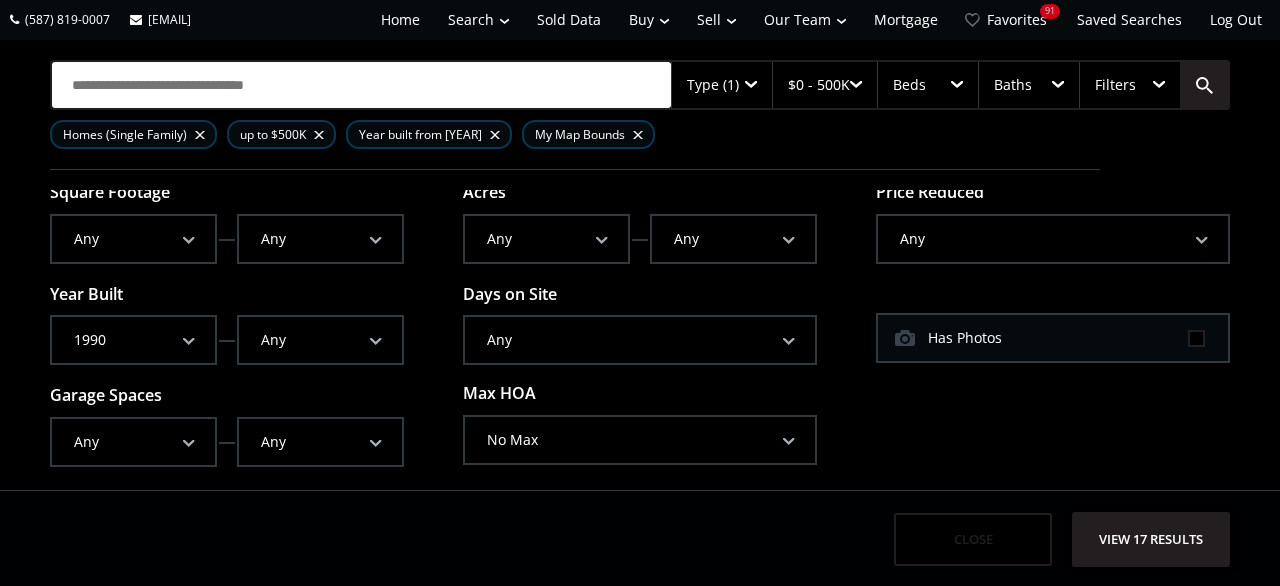 click on "View 17 results" at bounding box center [1151, 539] 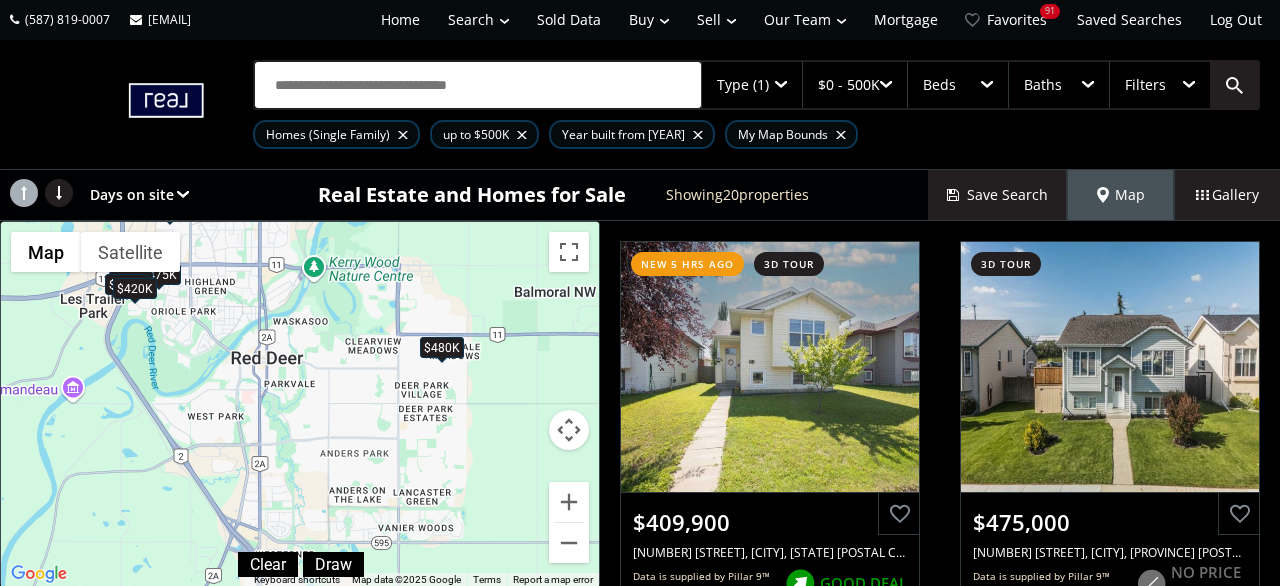 drag, startPoint x: 435, startPoint y: 453, endPoint x: 287, endPoint y: 244, distance: 256.09567 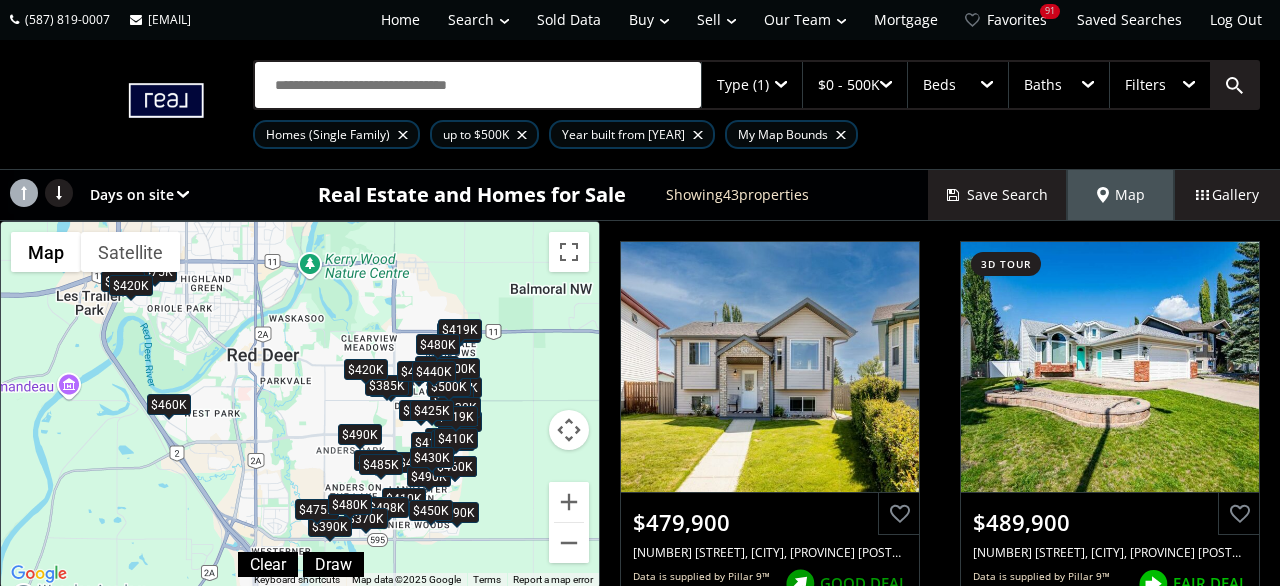 click on "Filters" at bounding box center (1145, 85) 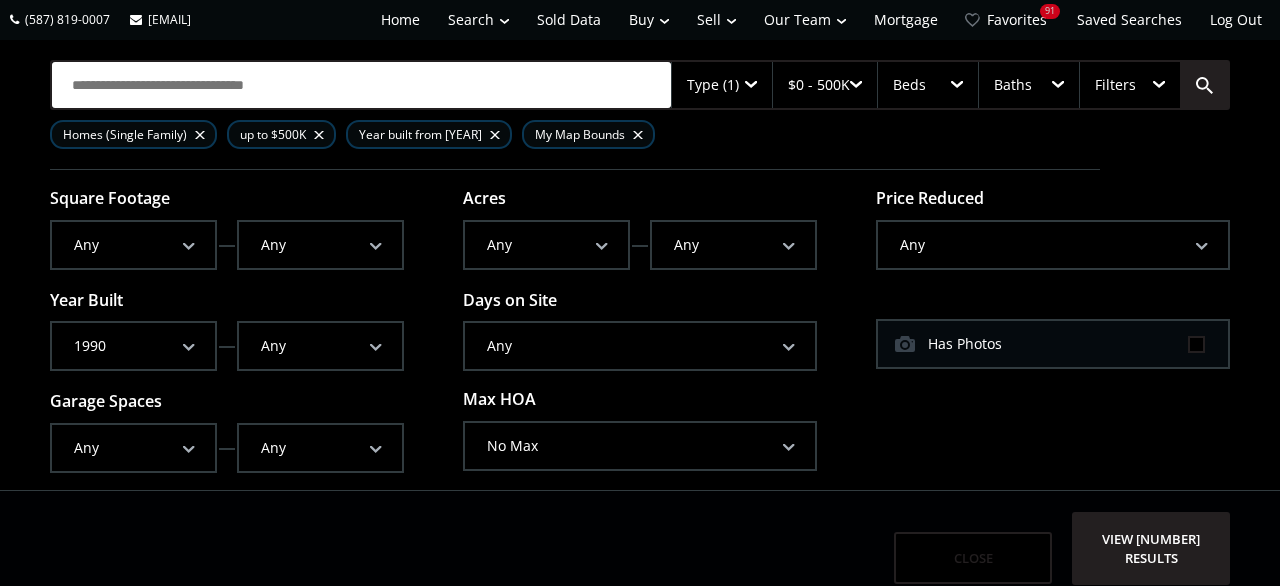 click on "Any" at bounding box center (133, 448) 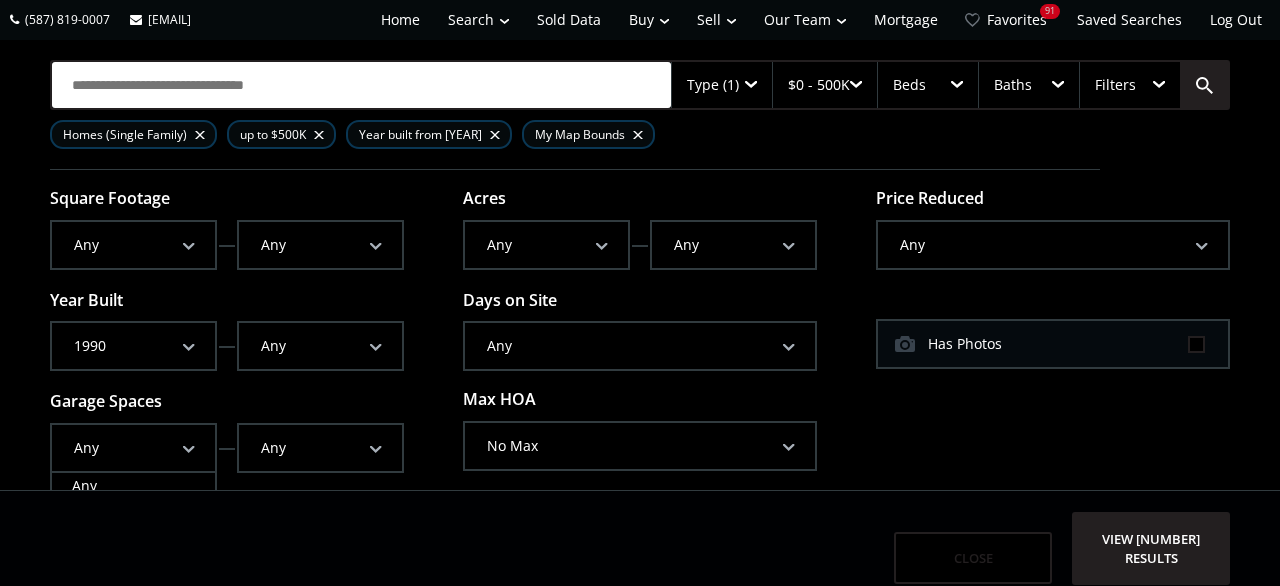 click on "Any" at bounding box center [133, 448] 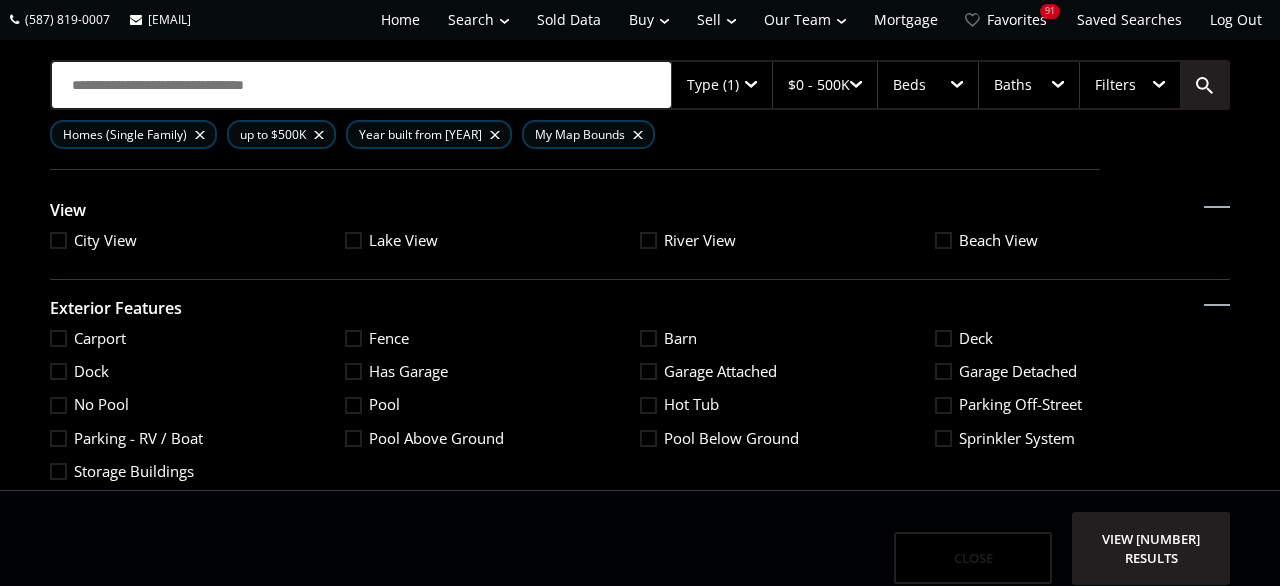 scroll, scrollTop: 896, scrollLeft: 0, axis: vertical 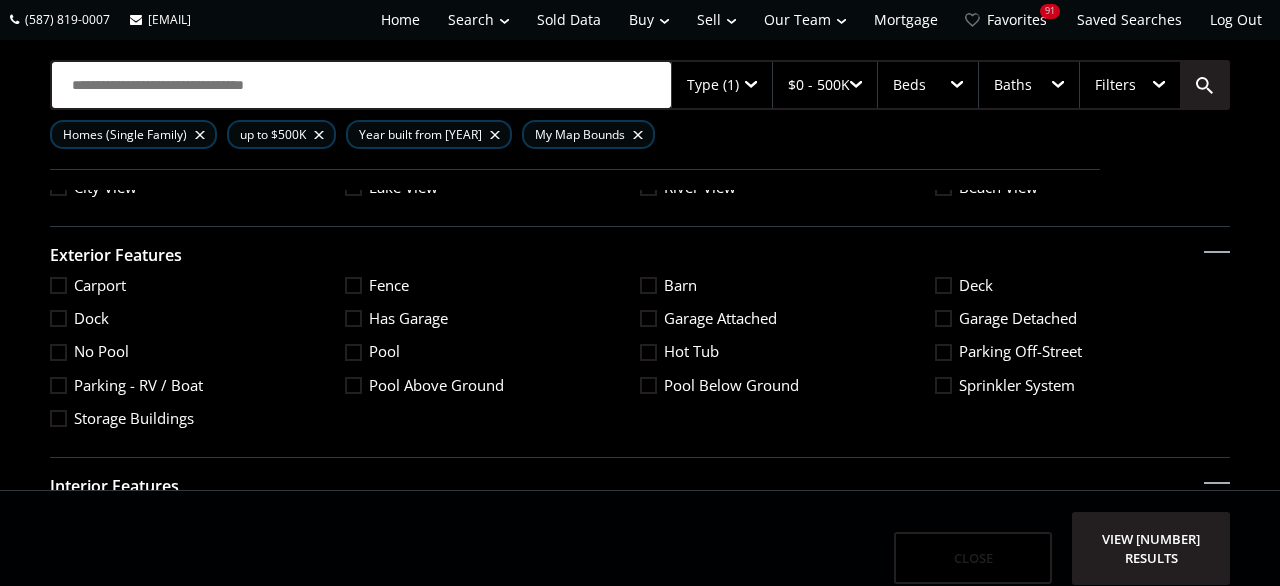 click at bounding box center (648, 318) 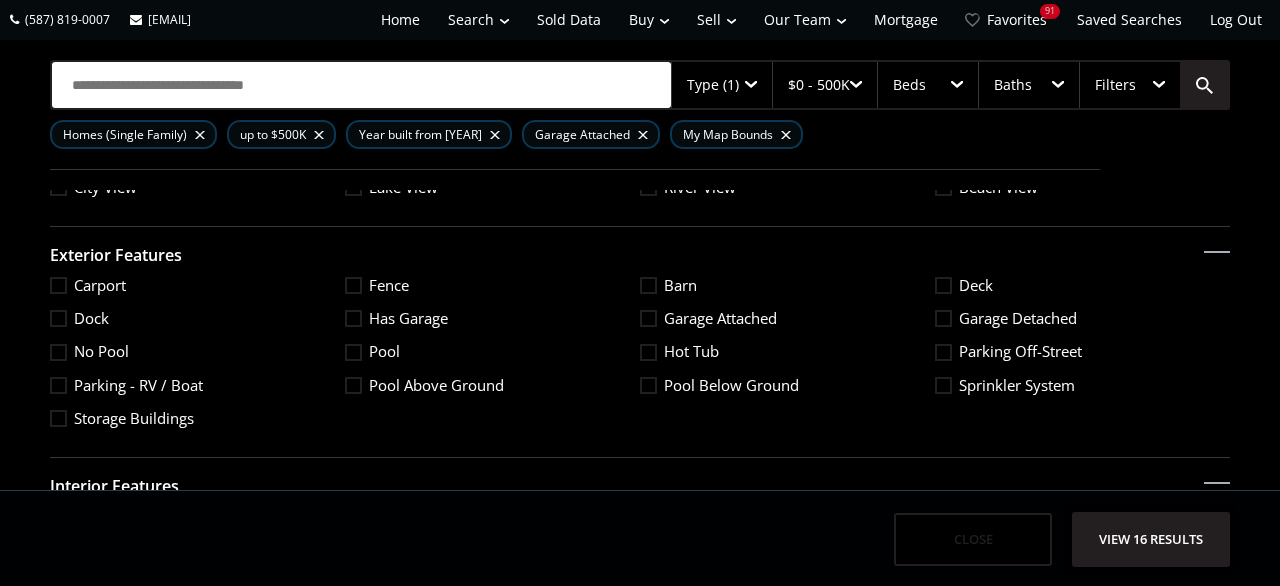 click on "View 16 results" at bounding box center [1151, 539] 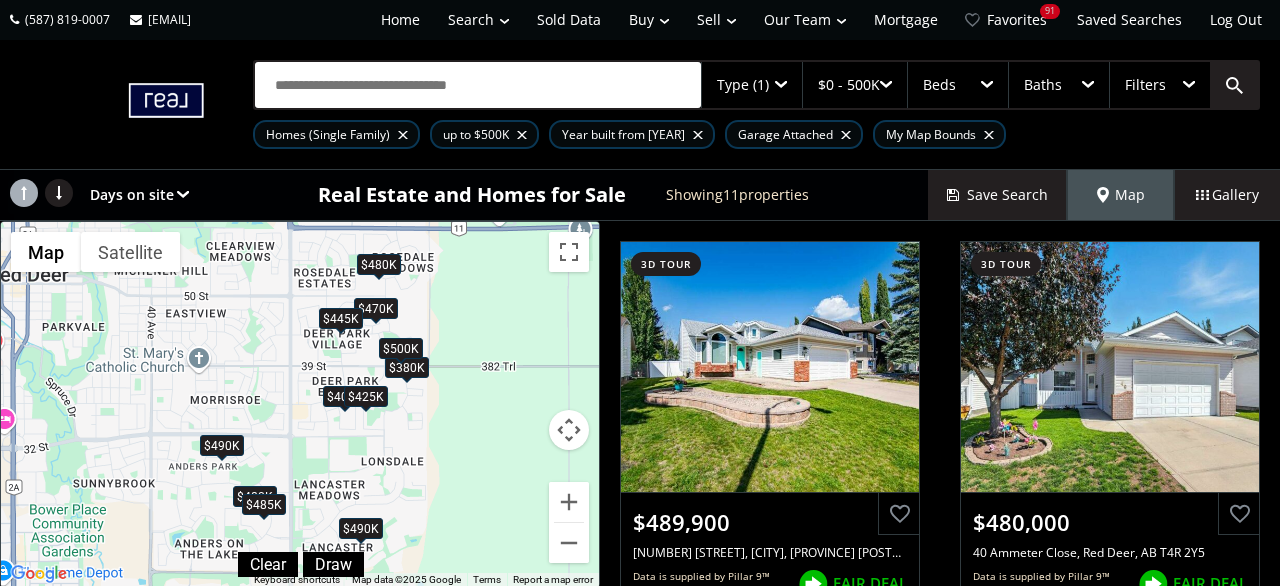 click on "$445K" at bounding box center (341, 318) 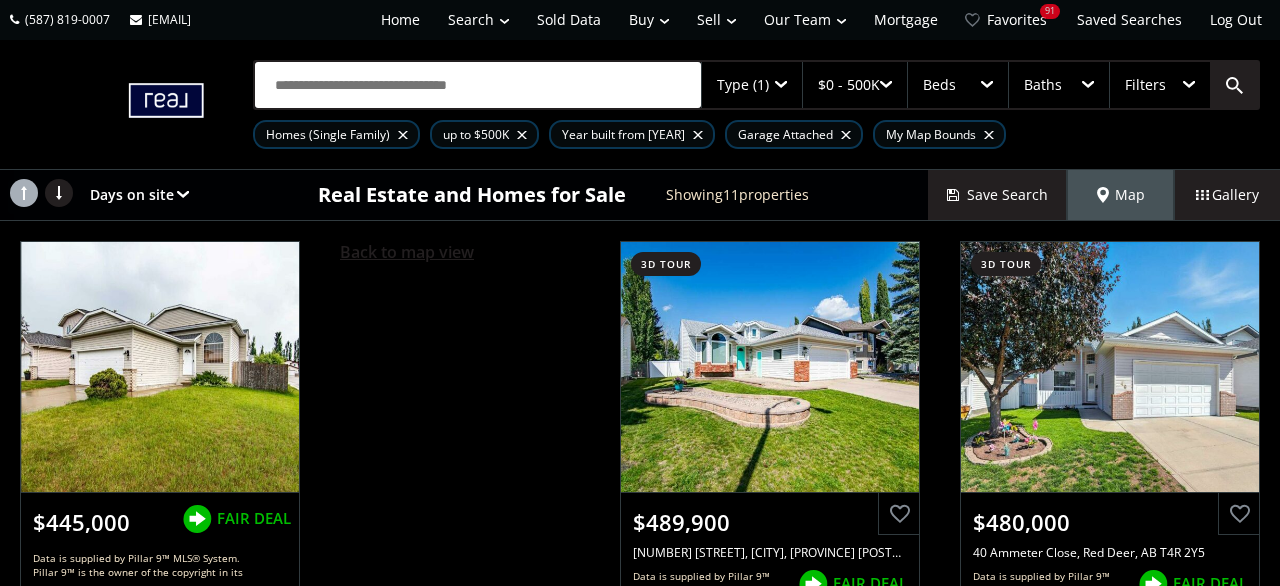 click on "Back to map view" at bounding box center [407, 252] 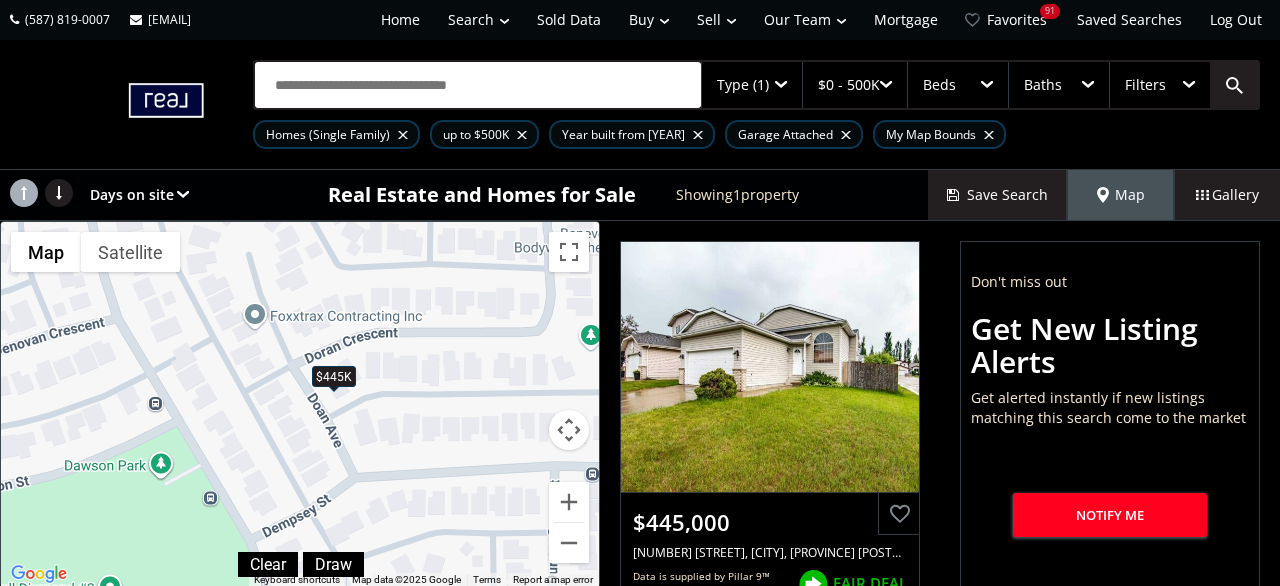 click on "$445K" at bounding box center [334, 376] 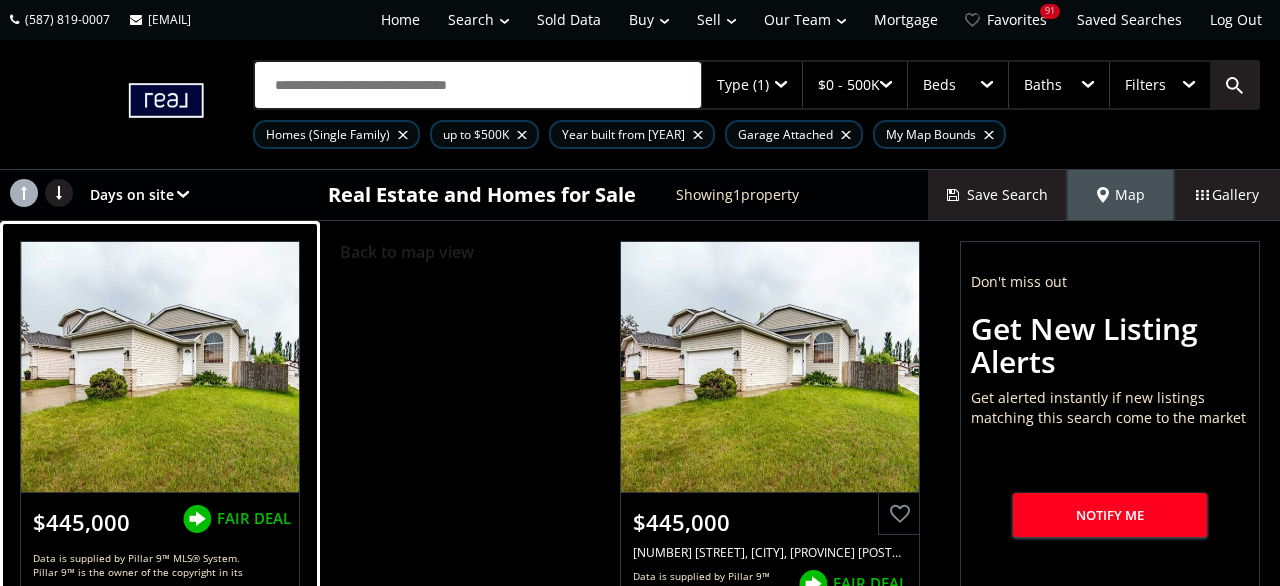click at bounding box center [160, 367] 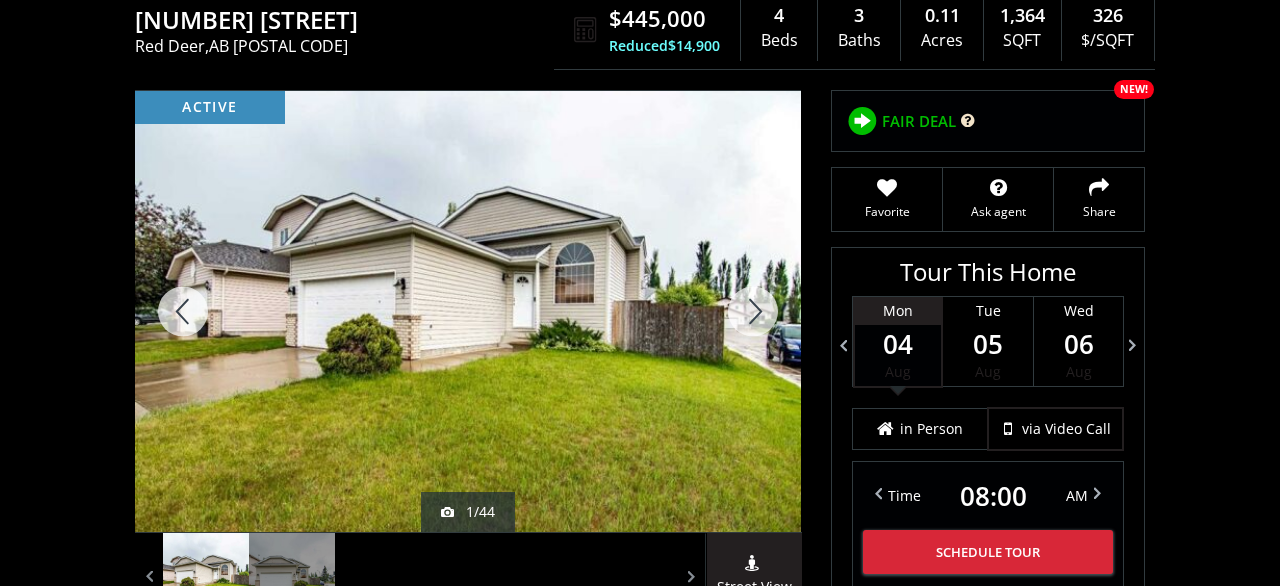 scroll, scrollTop: 210, scrollLeft: 0, axis: vertical 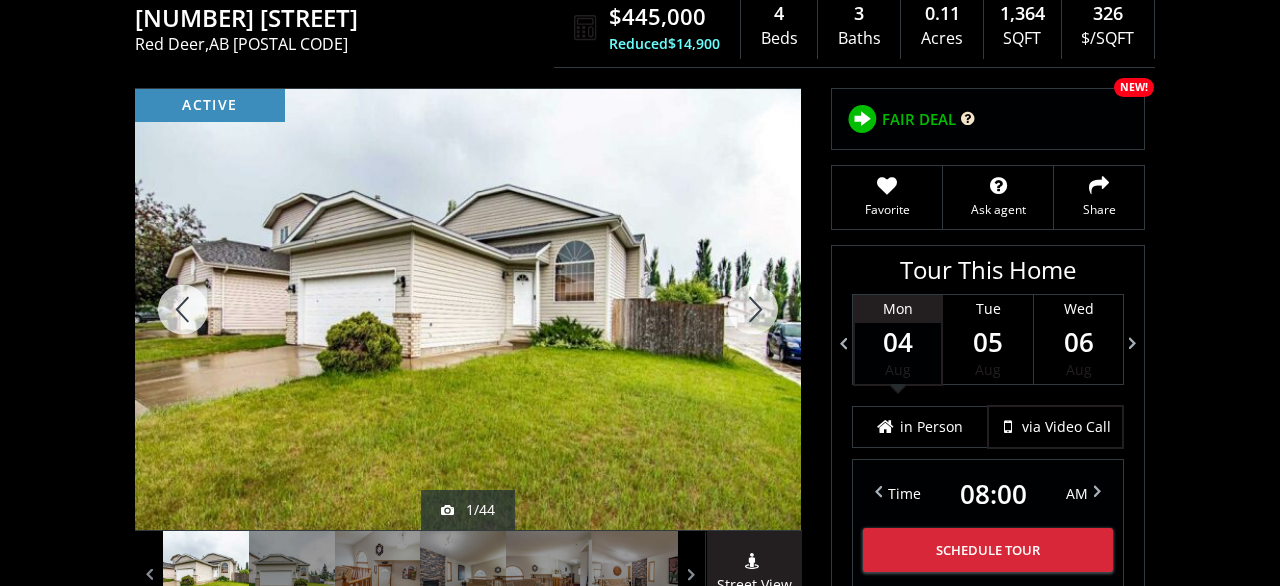click at bounding box center [753, 309] 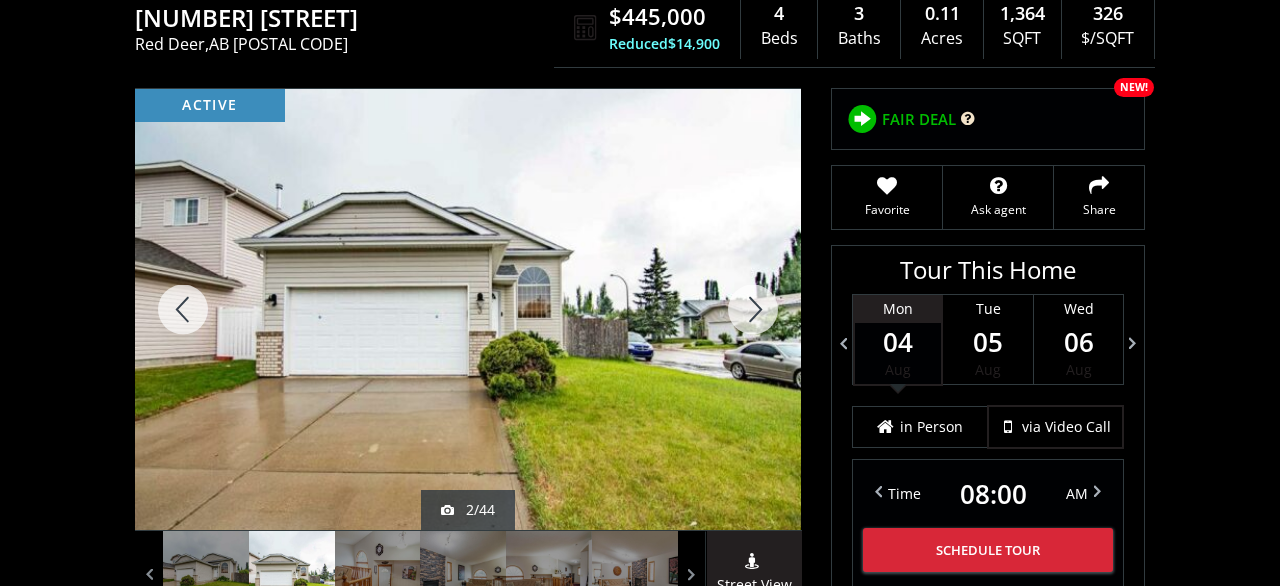 click at bounding box center (753, 309) 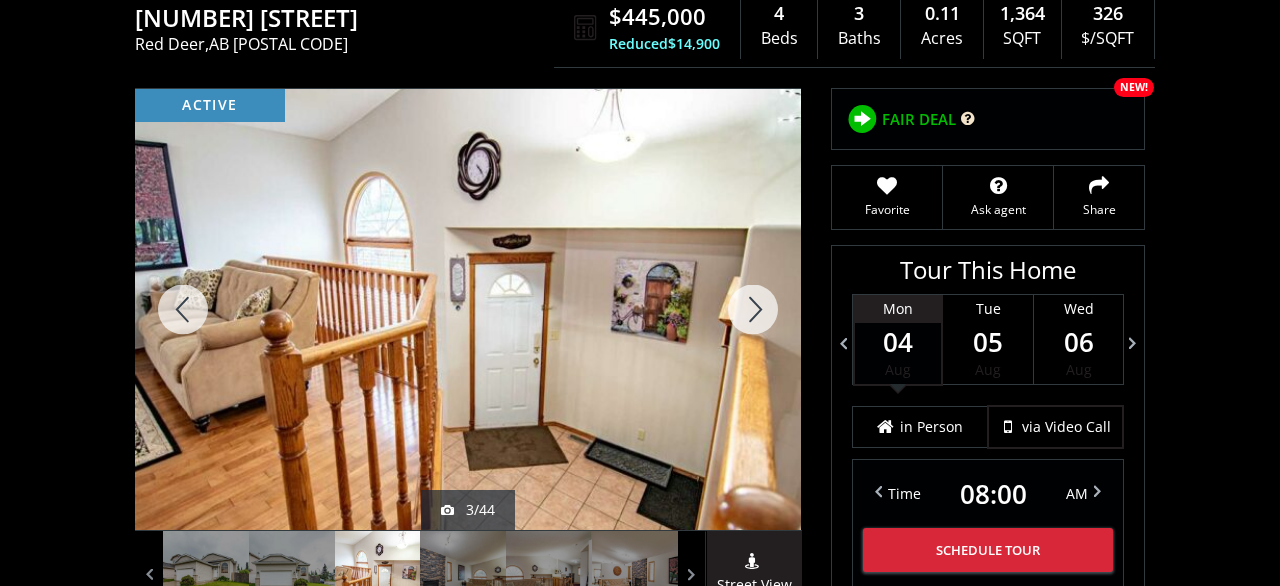 click at bounding box center [753, 309] 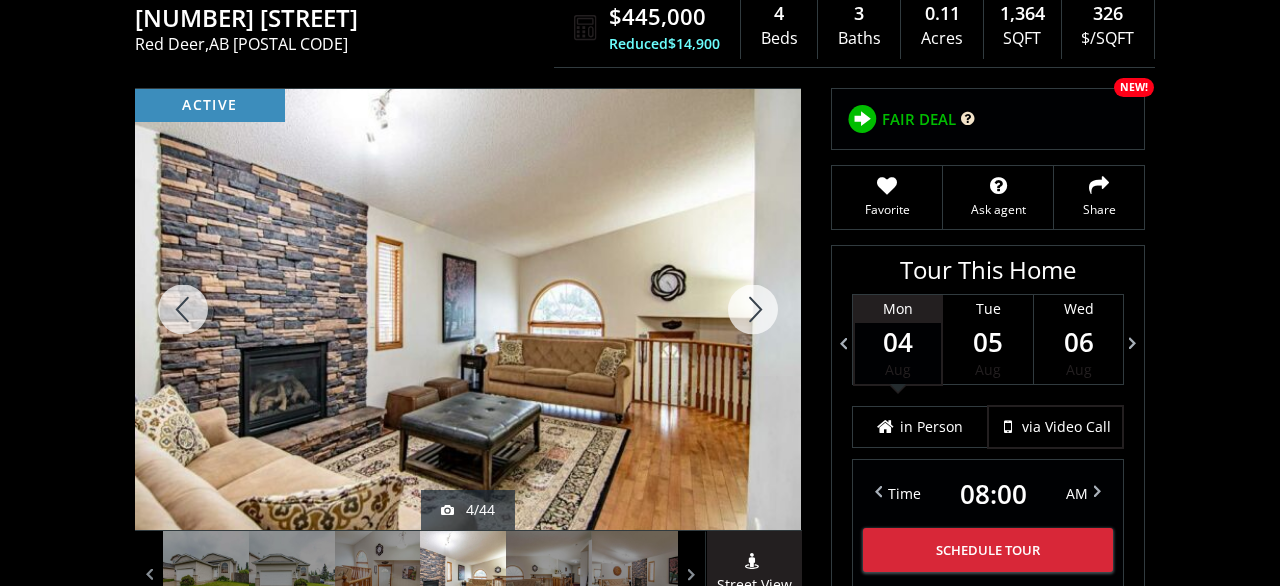 click at bounding box center [753, 309] 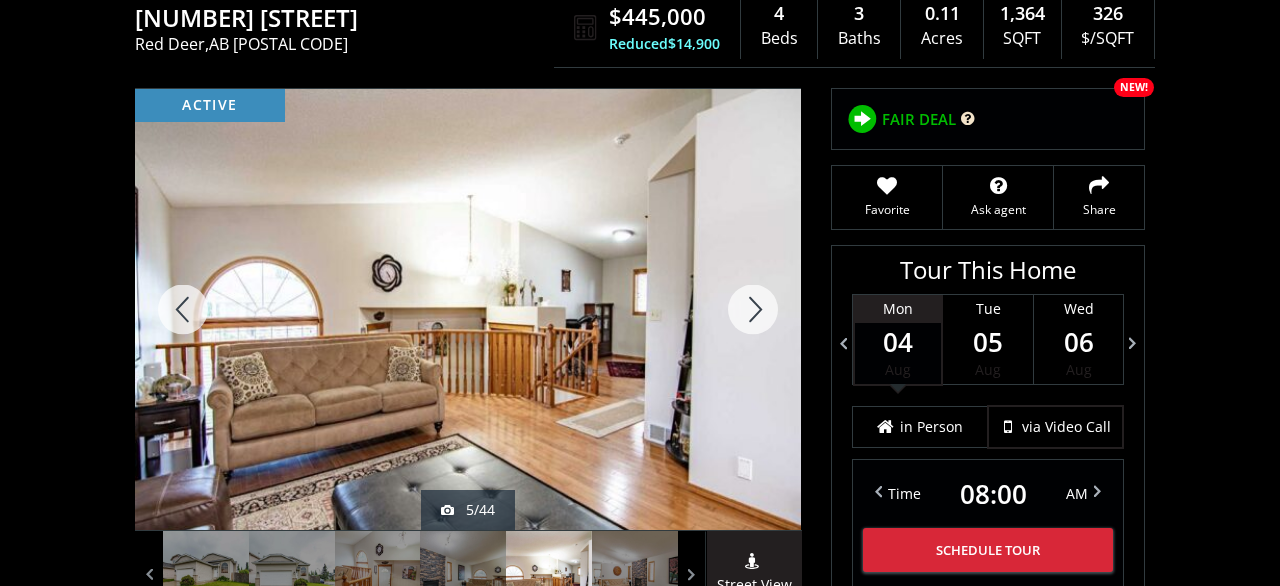 click at bounding box center (753, 309) 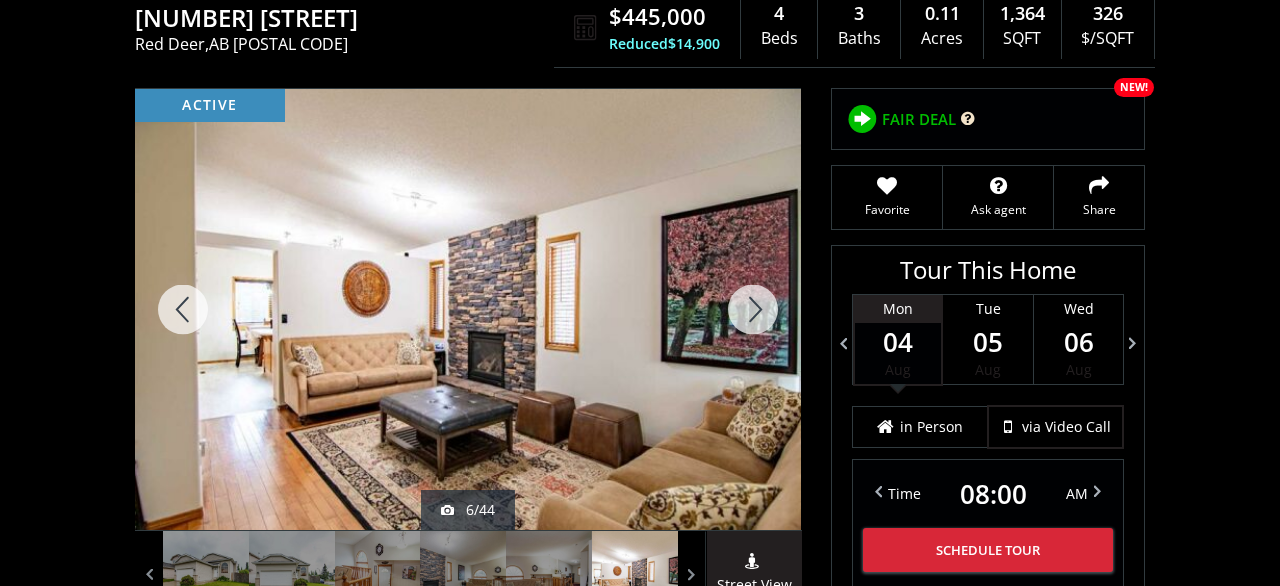 click at bounding box center (753, 309) 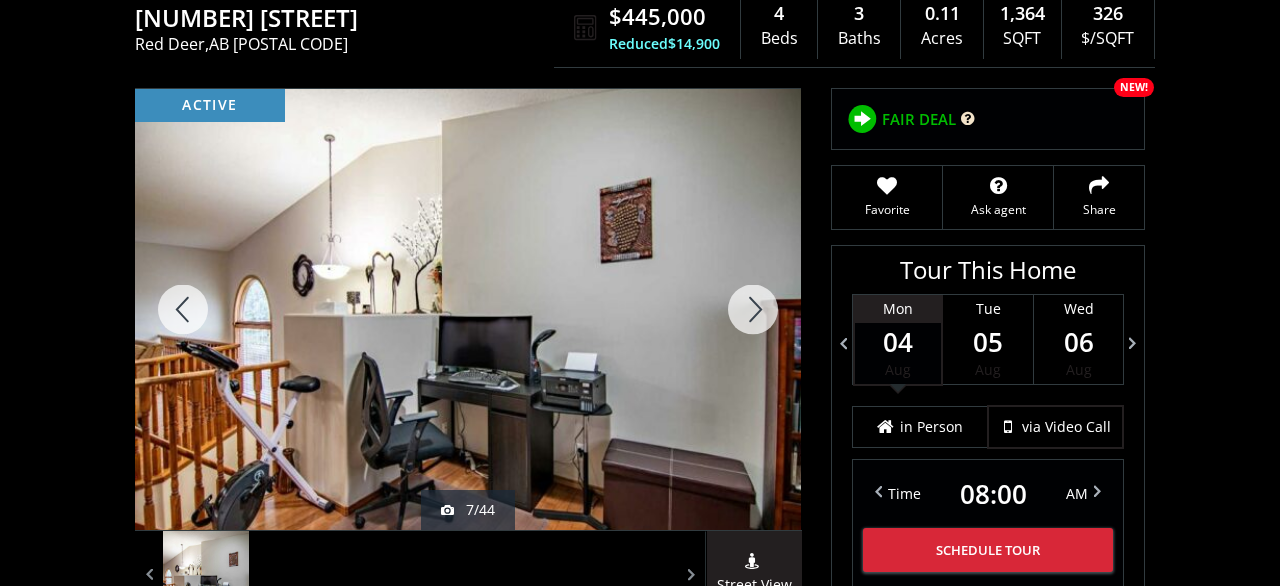 click at bounding box center [753, 309] 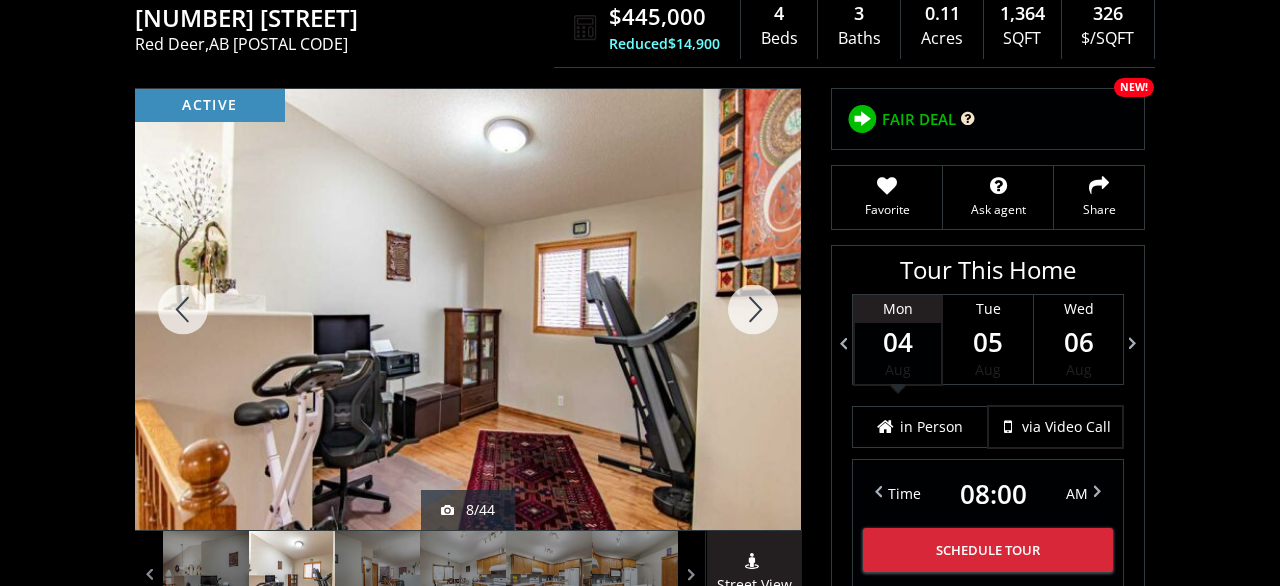 click at bounding box center [753, 309] 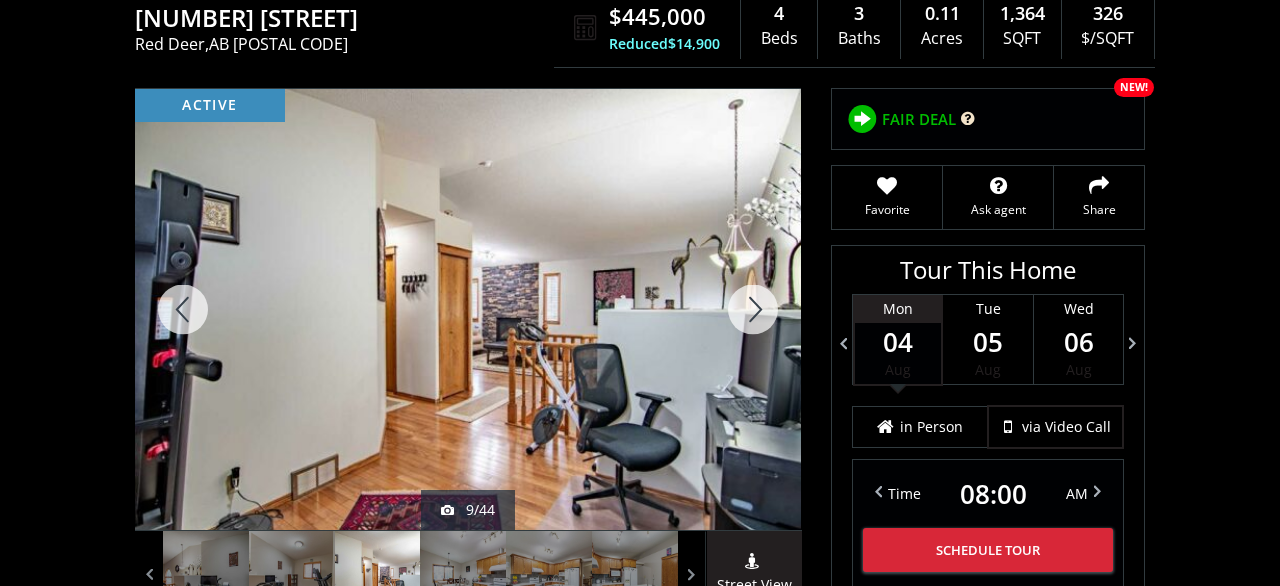 click at bounding box center [753, 309] 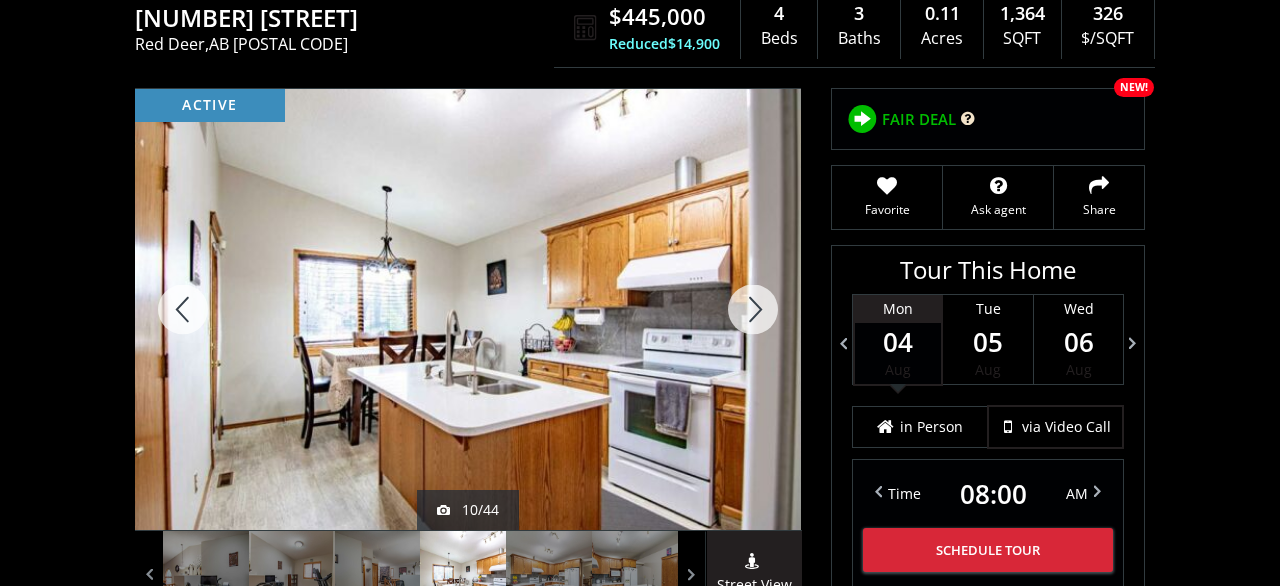 click at bounding box center (753, 309) 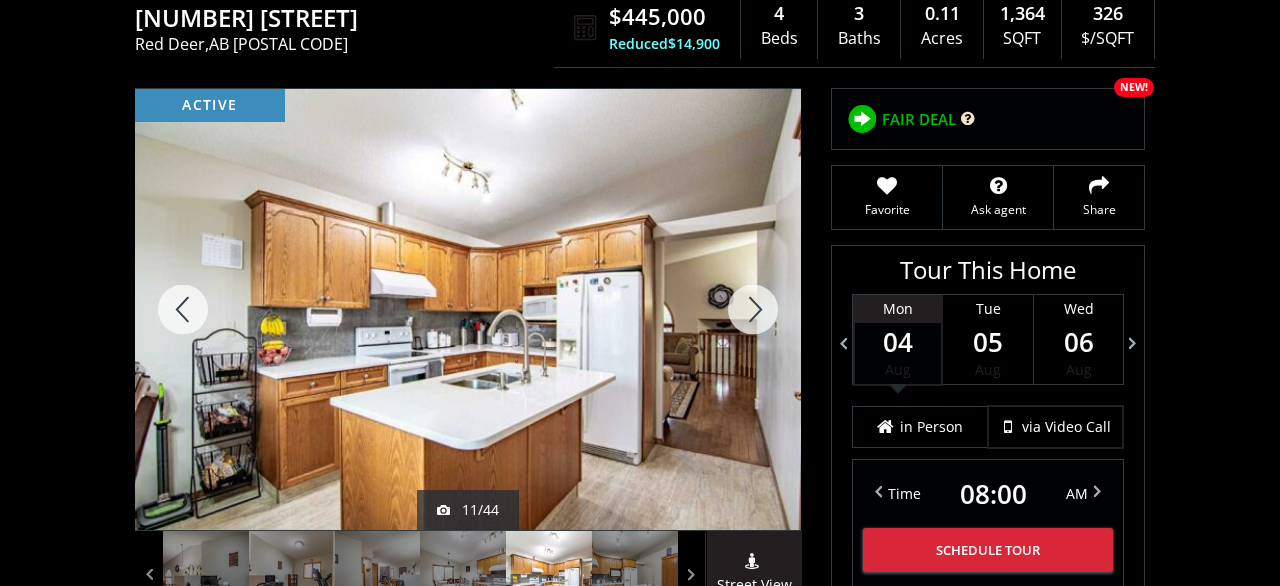 click at bounding box center [753, 309] 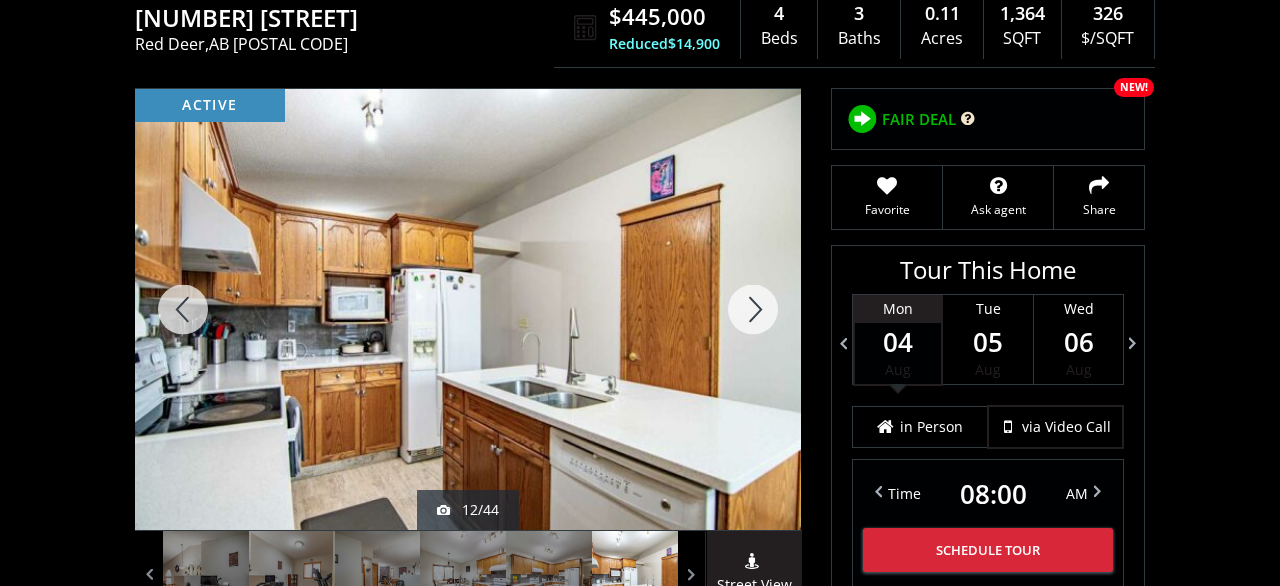 click at bounding box center [753, 309] 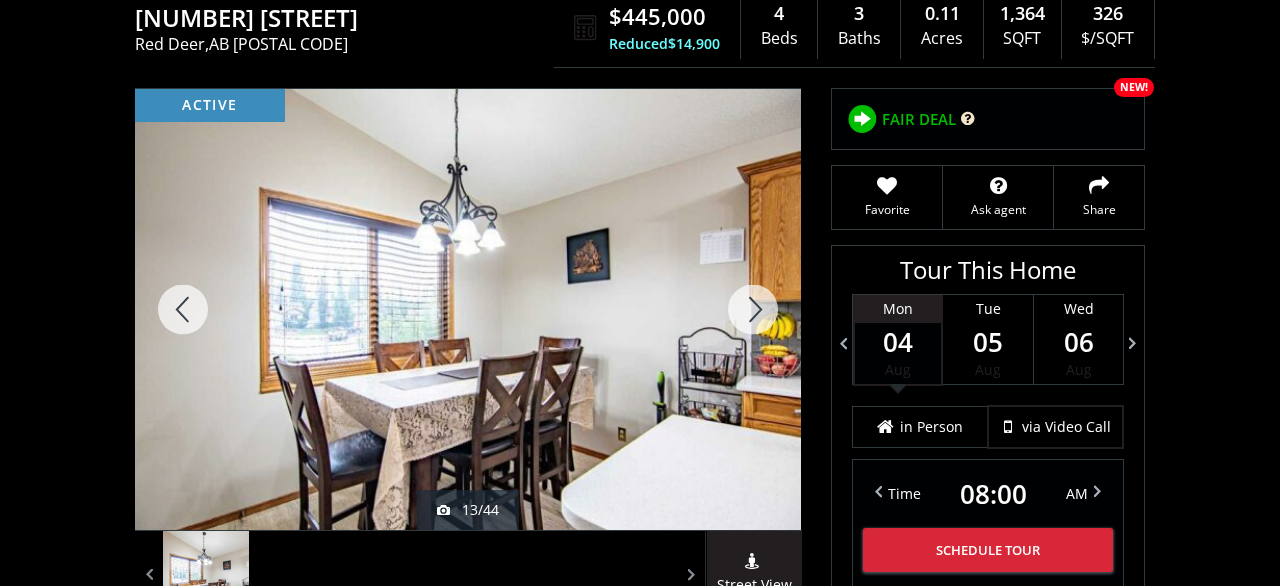 click at bounding box center [753, 309] 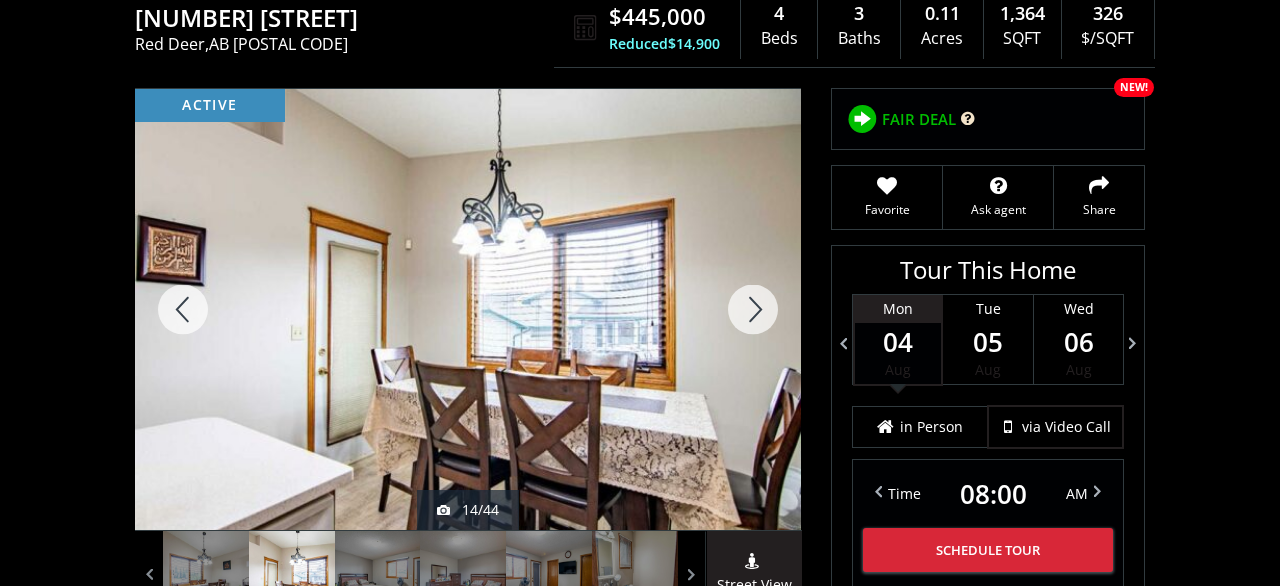 click at bounding box center (753, 309) 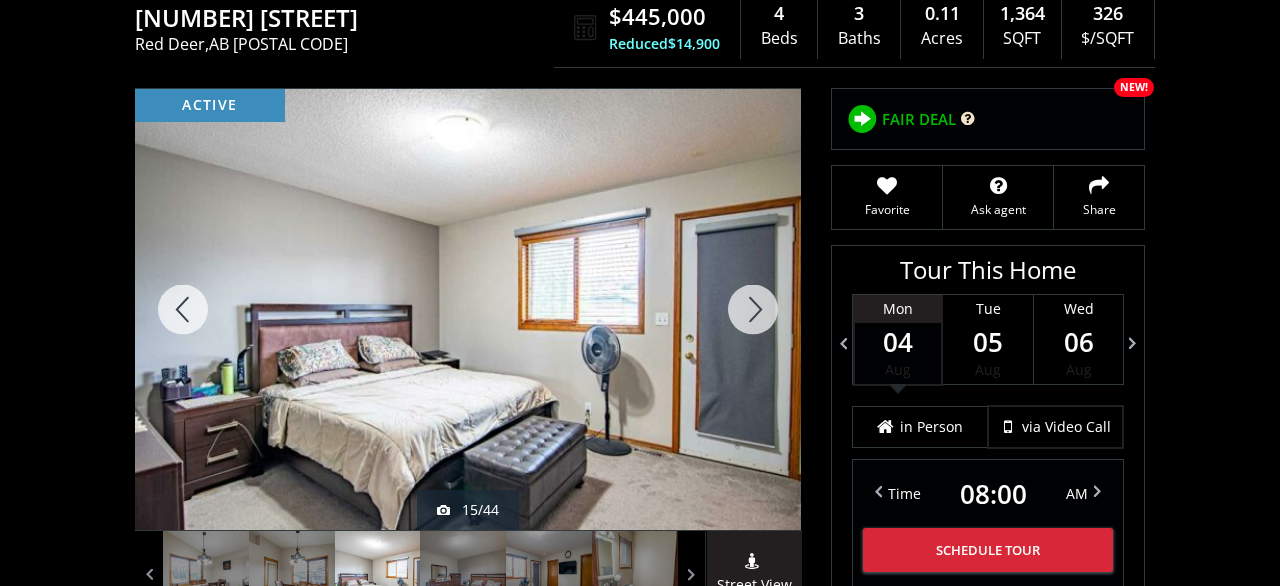 click at bounding box center (753, 309) 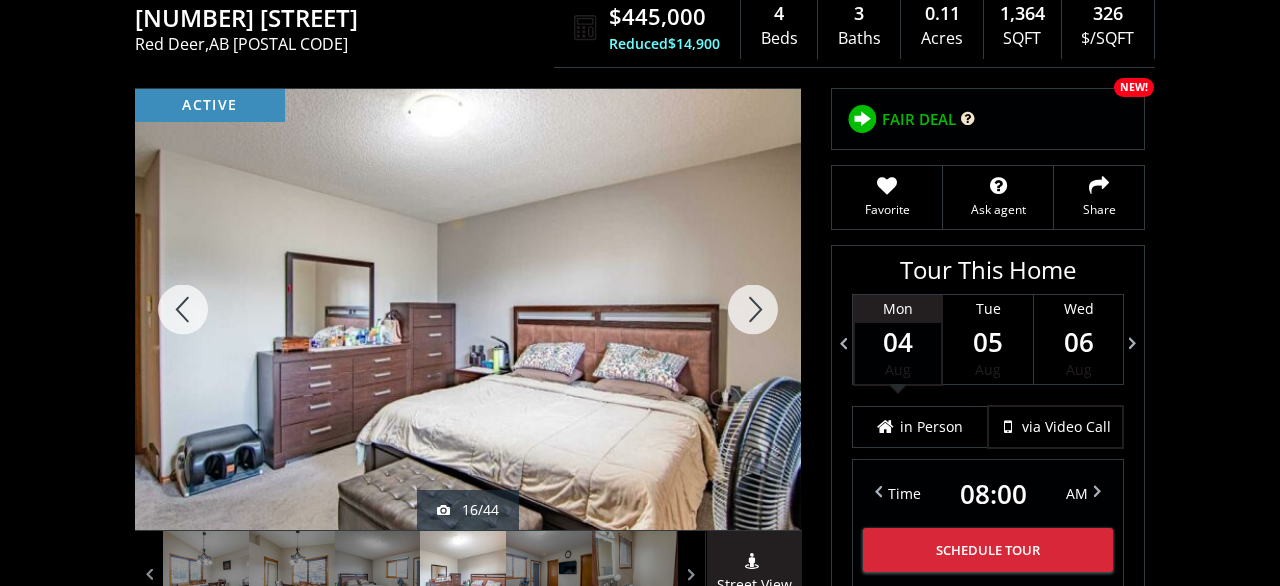 click at bounding box center (753, 309) 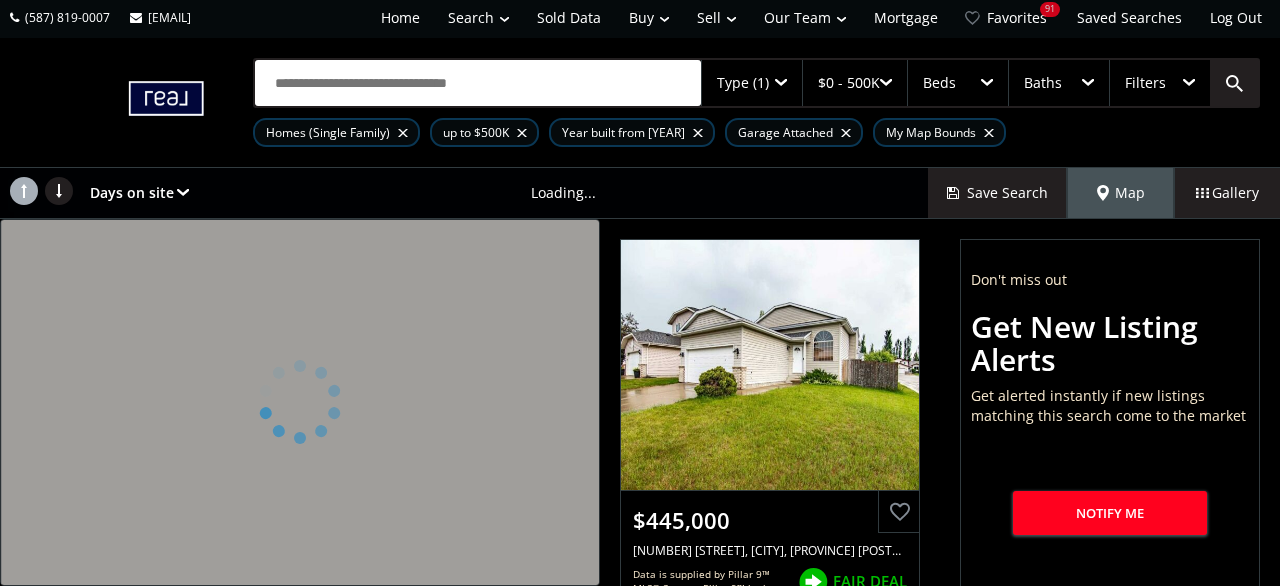 scroll, scrollTop: 0, scrollLeft: 0, axis: both 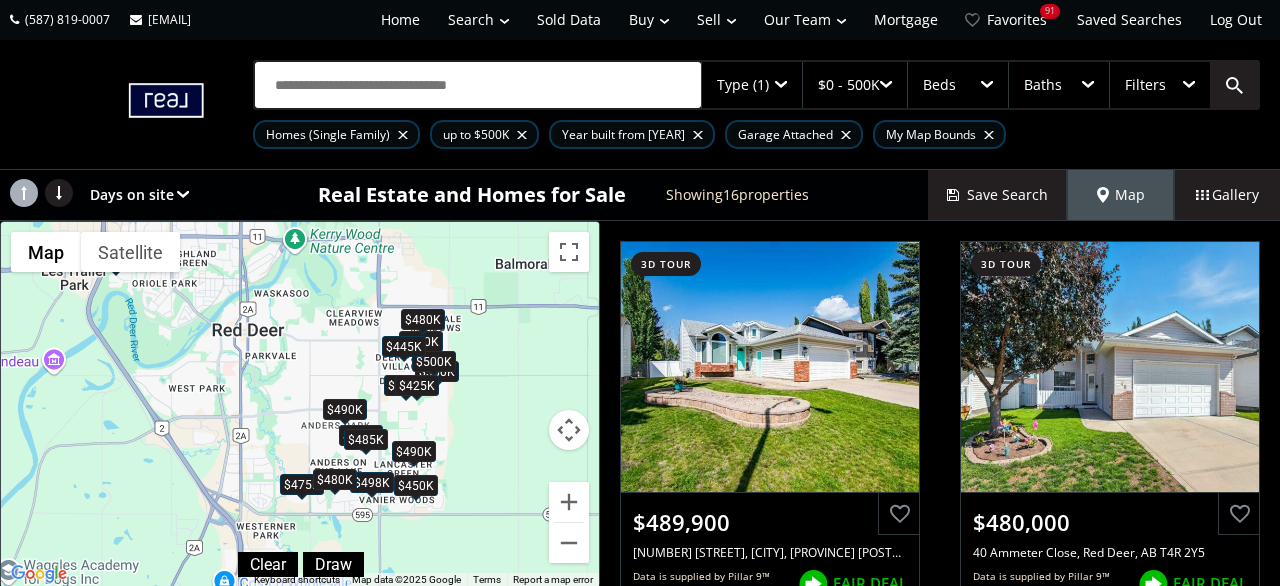click on "$480K" at bounding box center [335, 479] 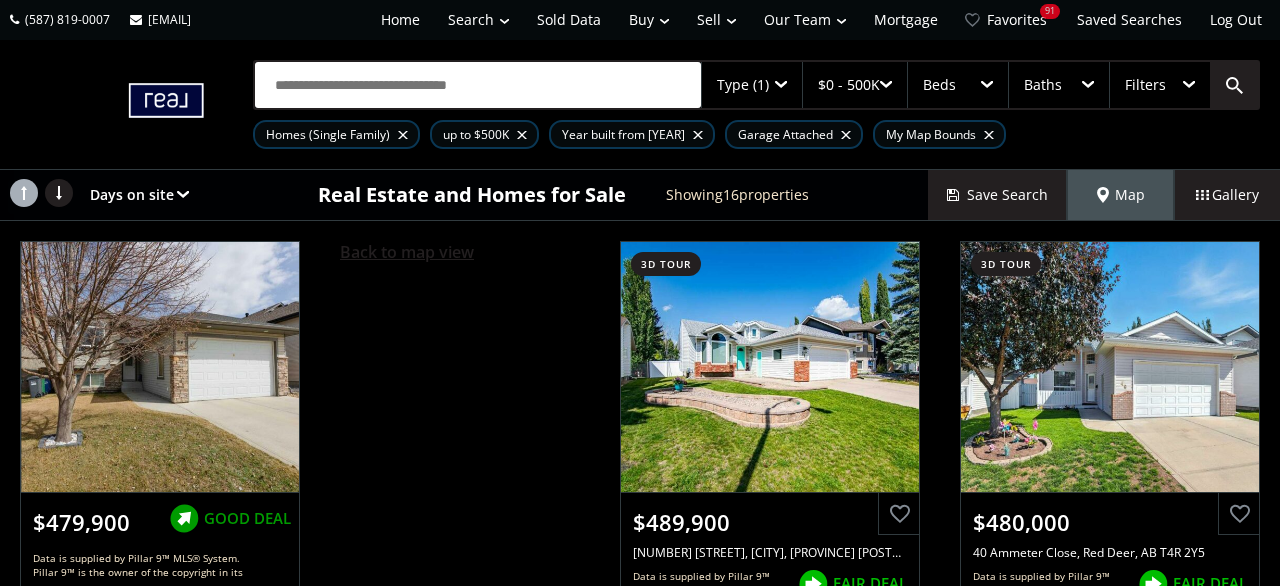 click on "Back to map view" at bounding box center (407, 252) 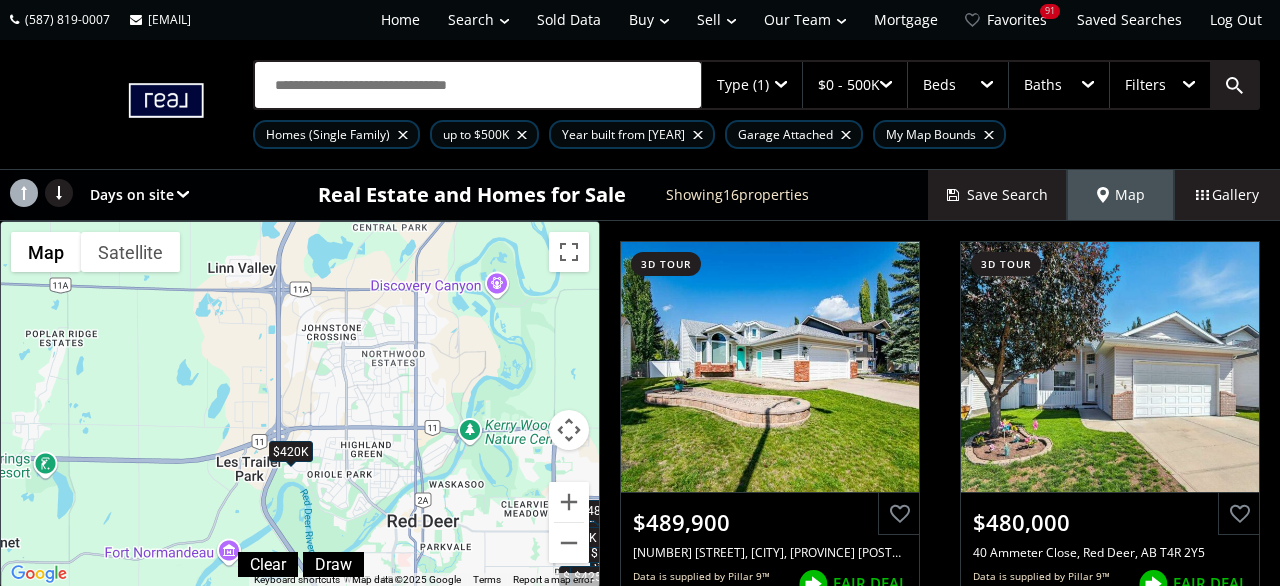 drag, startPoint x: 220, startPoint y: 293, endPoint x: 399, endPoint y: 488, distance: 264.69983 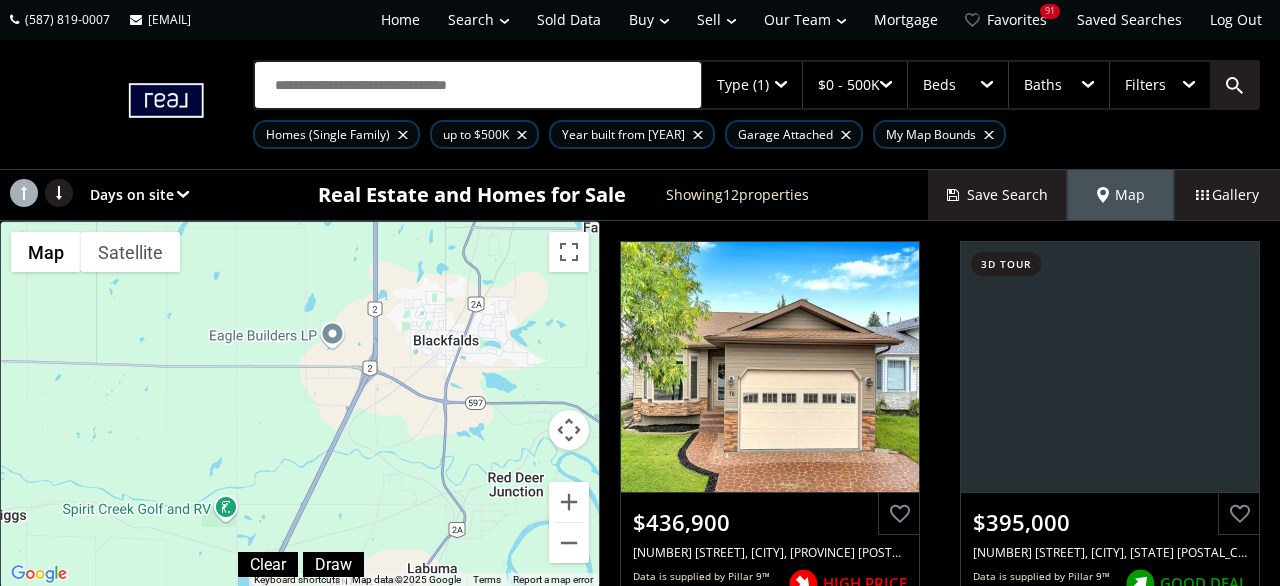 drag, startPoint x: 339, startPoint y: 249, endPoint x: 315, endPoint y: 625, distance: 376.76517 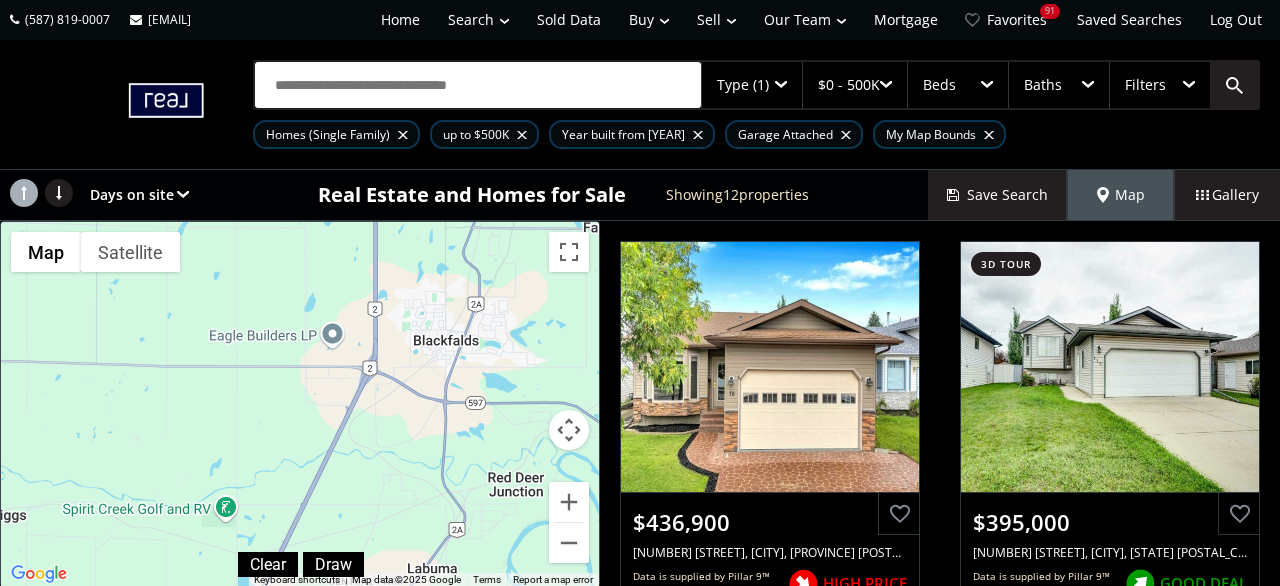 click on "To navigate, press the arrow keys. [PRICE] [PRICE] [PRICE] [PRICE] [PRICE] [PRICE] [PRICE] [PRICE] [PRICE] [PRICE] [PRICE] [PRICE]" at bounding box center [300, 404] 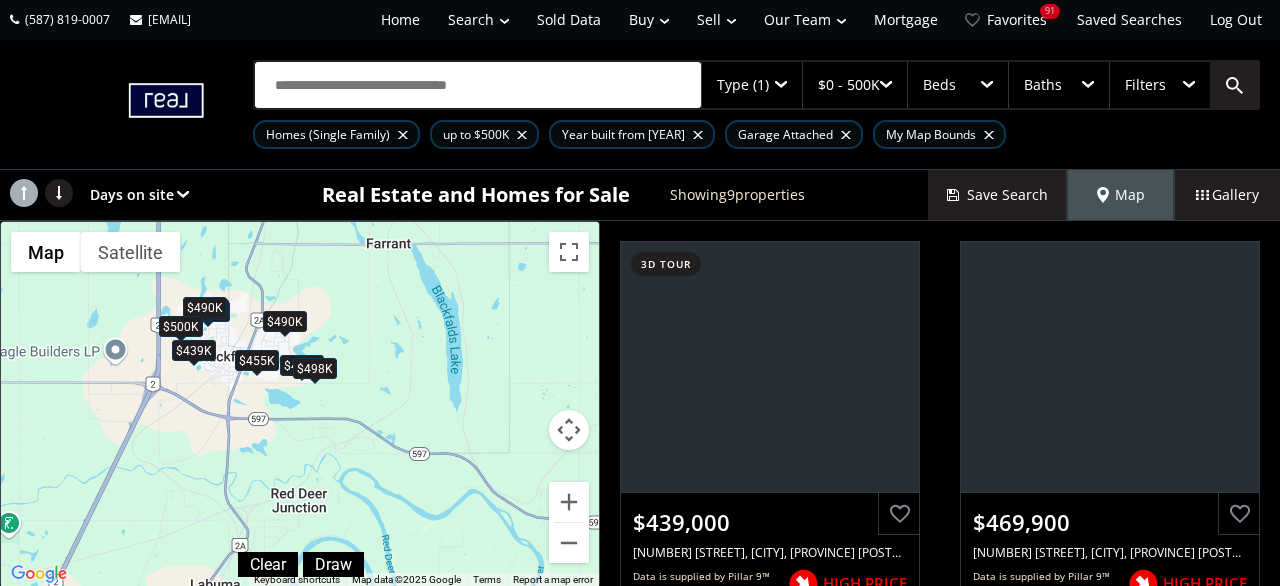 drag, startPoint x: 485, startPoint y: 396, endPoint x: 273, endPoint y: 391, distance: 212.05896 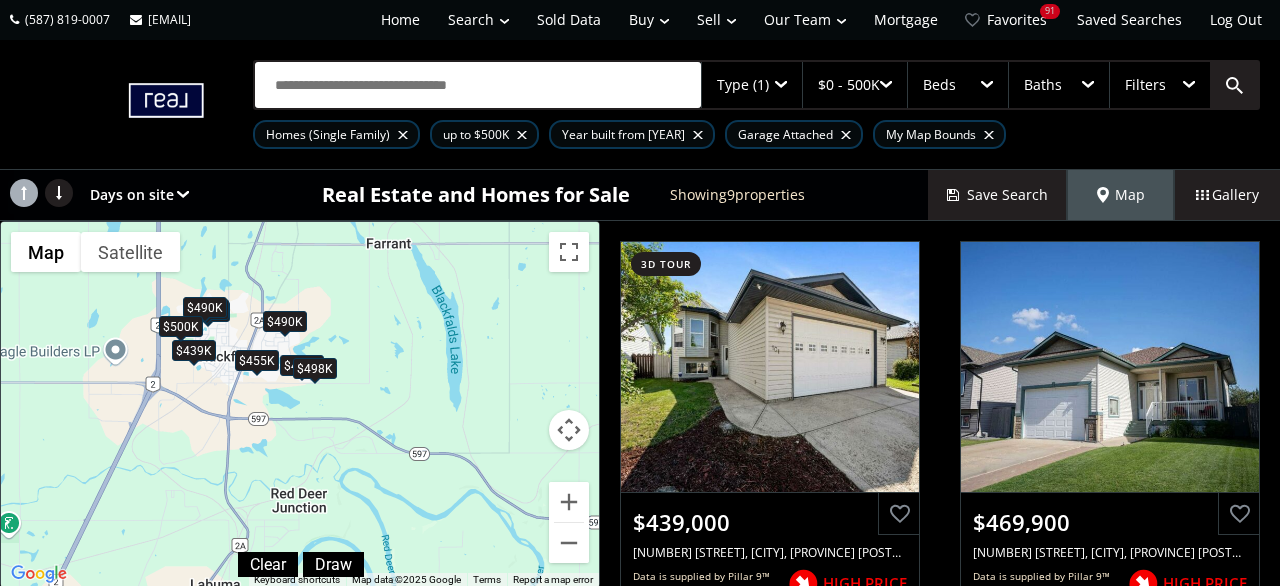 click on "To navigate, press the arrow keys. $439K $470K $450K $455K $490K $500K $460K $490K $498K" at bounding box center [300, 404] 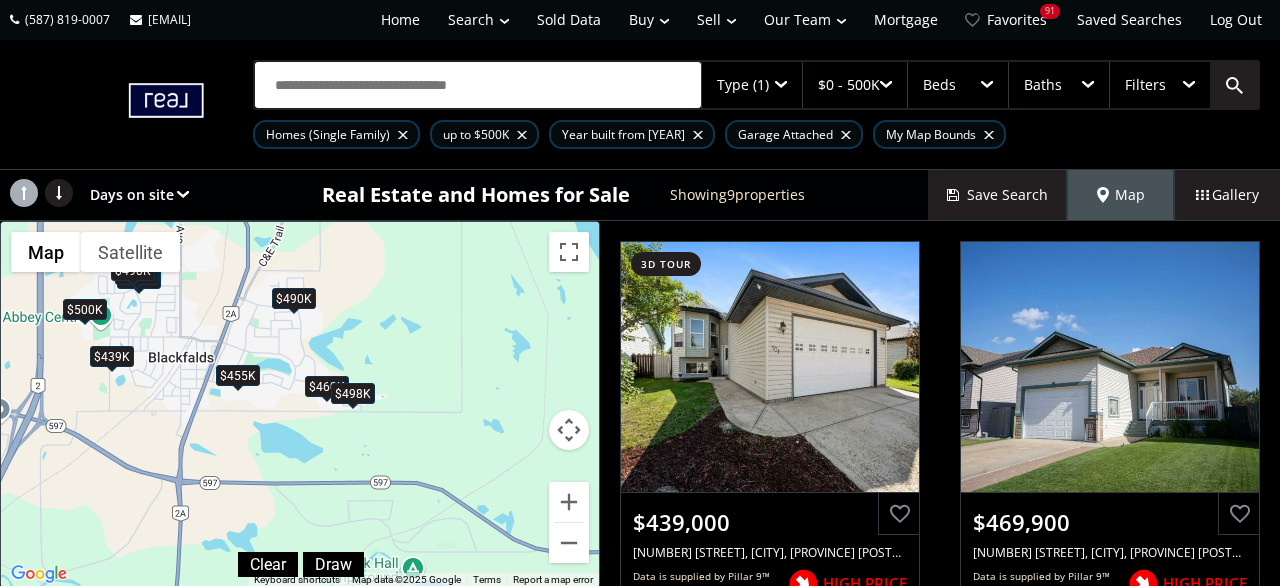 click on "$490K" at bounding box center (294, 298) 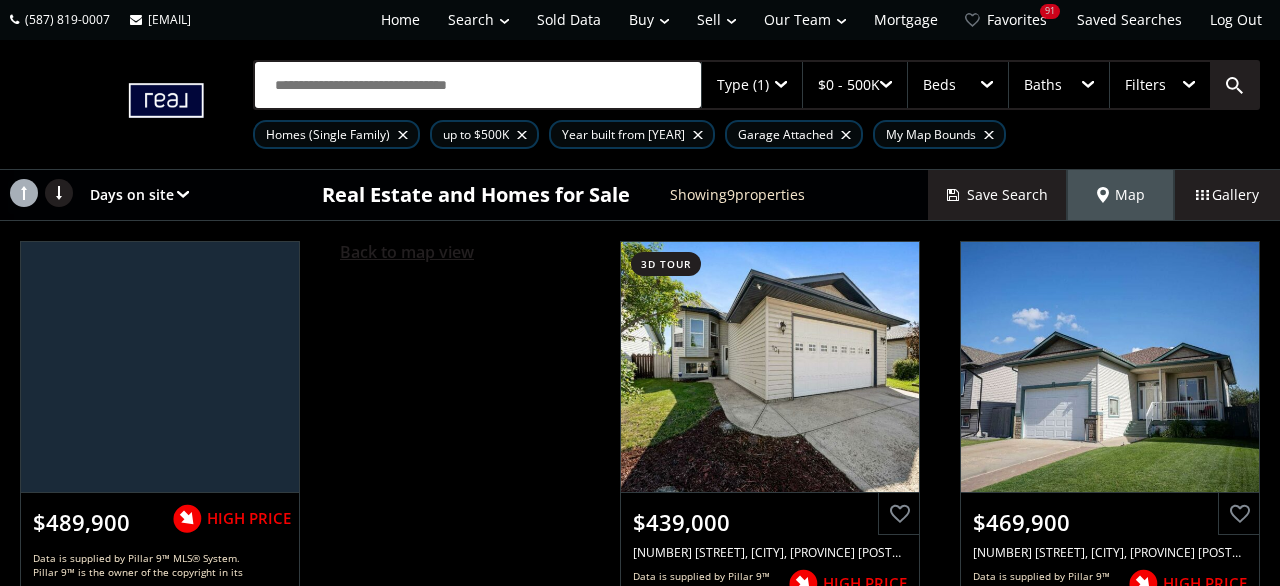 click on "Back to map view" at bounding box center [407, 252] 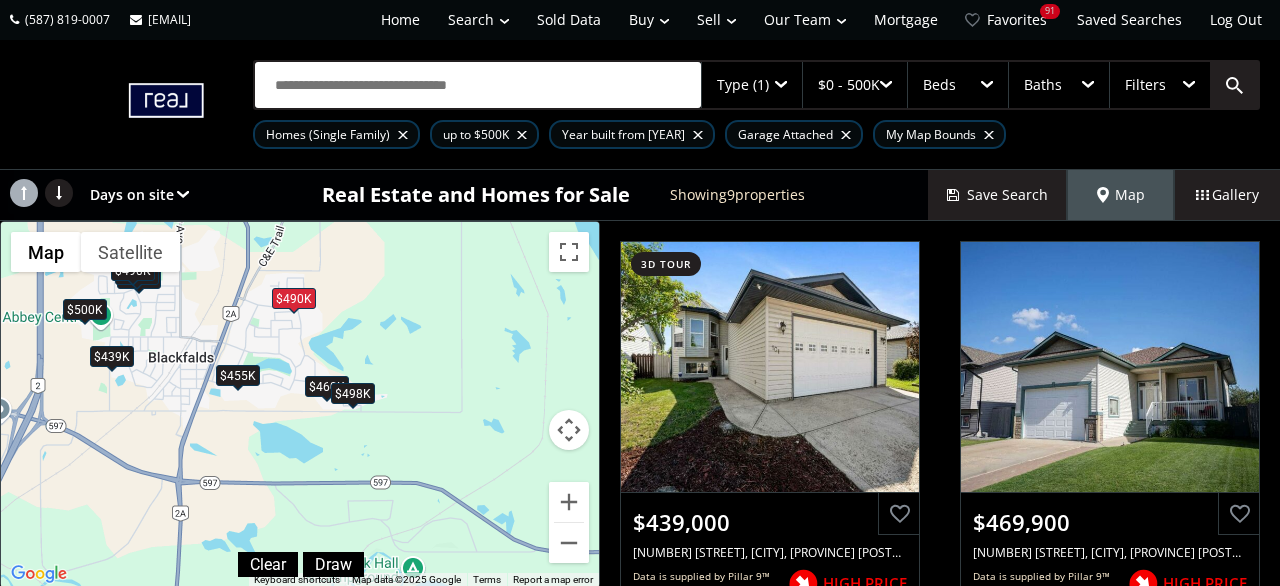 click on "$439K" at bounding box center (112, 356) 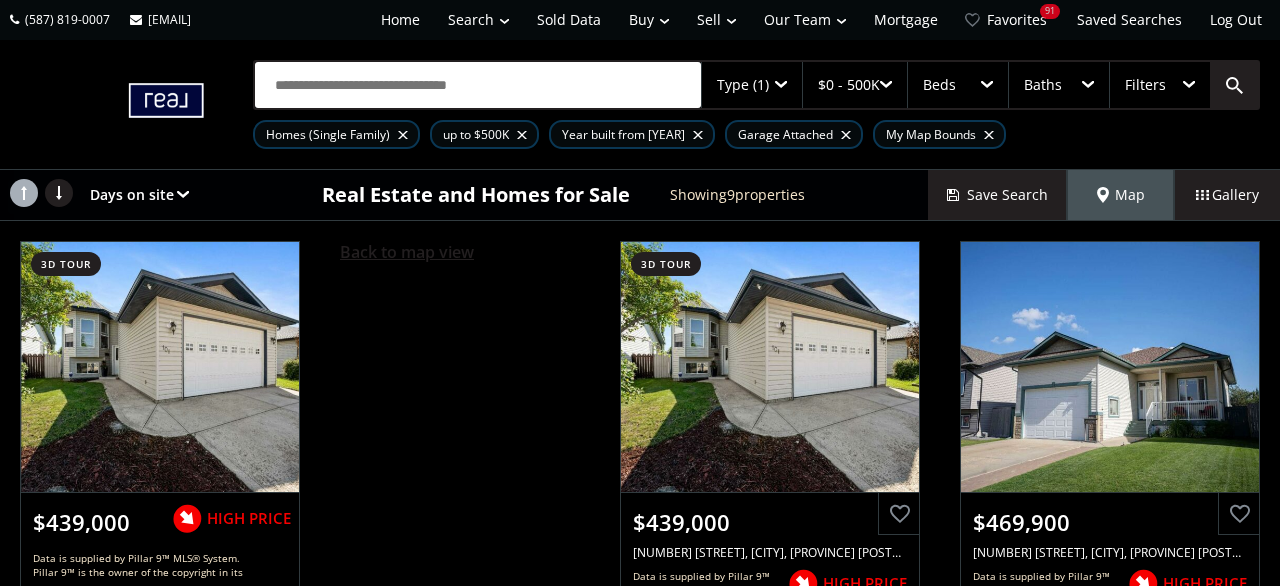 click on "Back to map view" at bounding box center (407, 252) 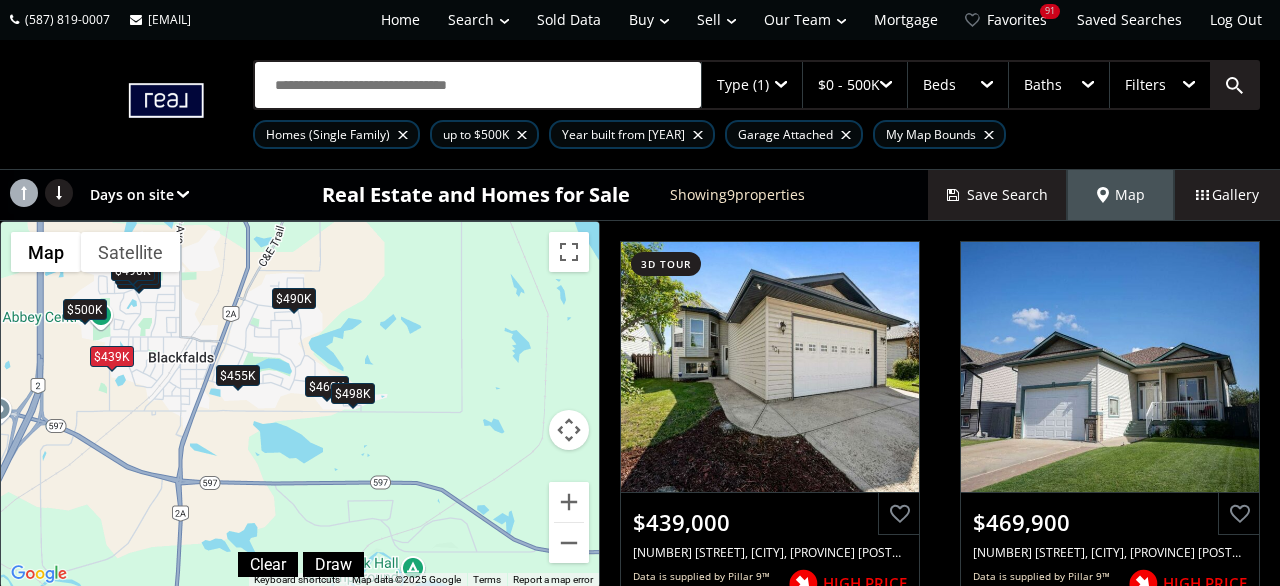 click on "$500K" at bounding box center [85, 309] 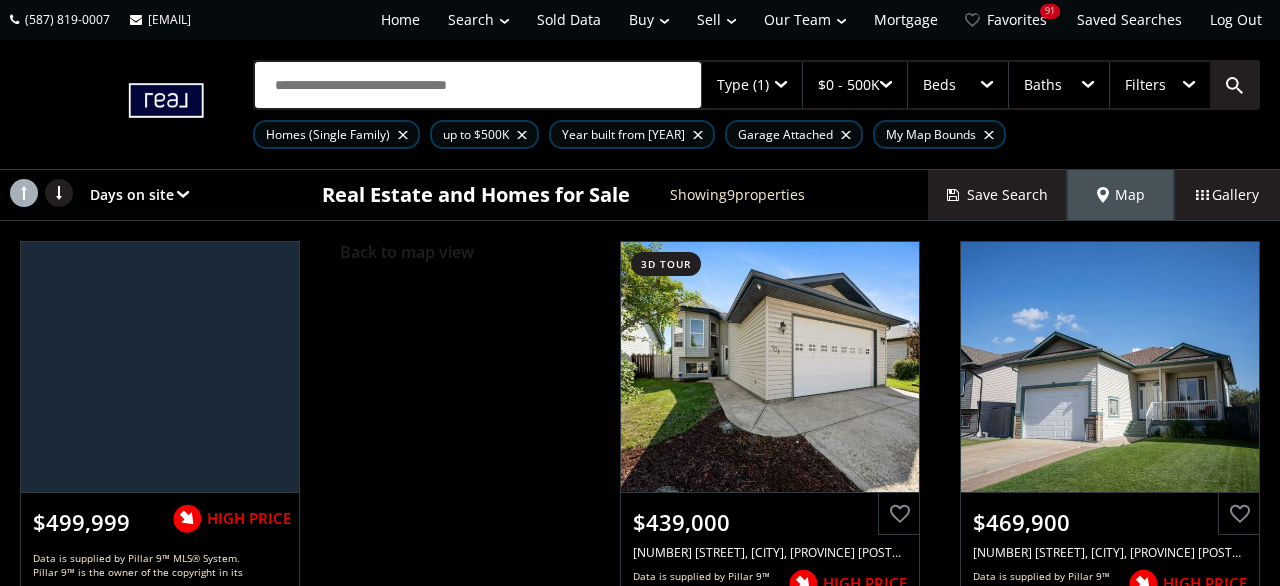 click on "Back to map view" at bounding box center (407, 252) 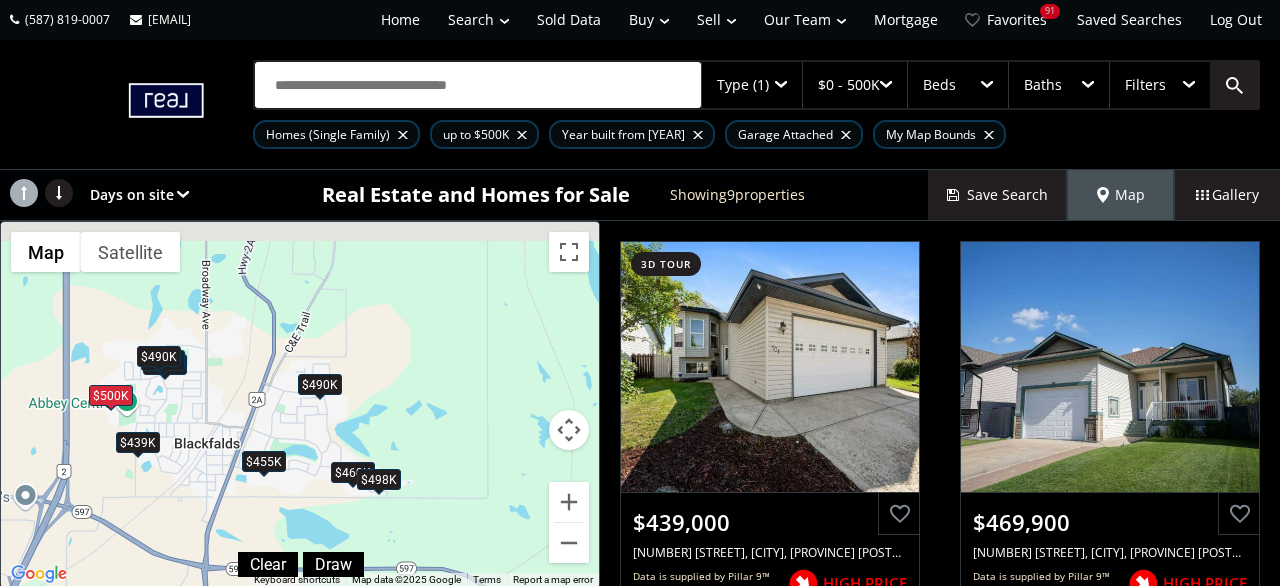 drag, startPoint x: 163, startPoint y: 323, endPoint x: 191, endPoint y: 419, distance: 100 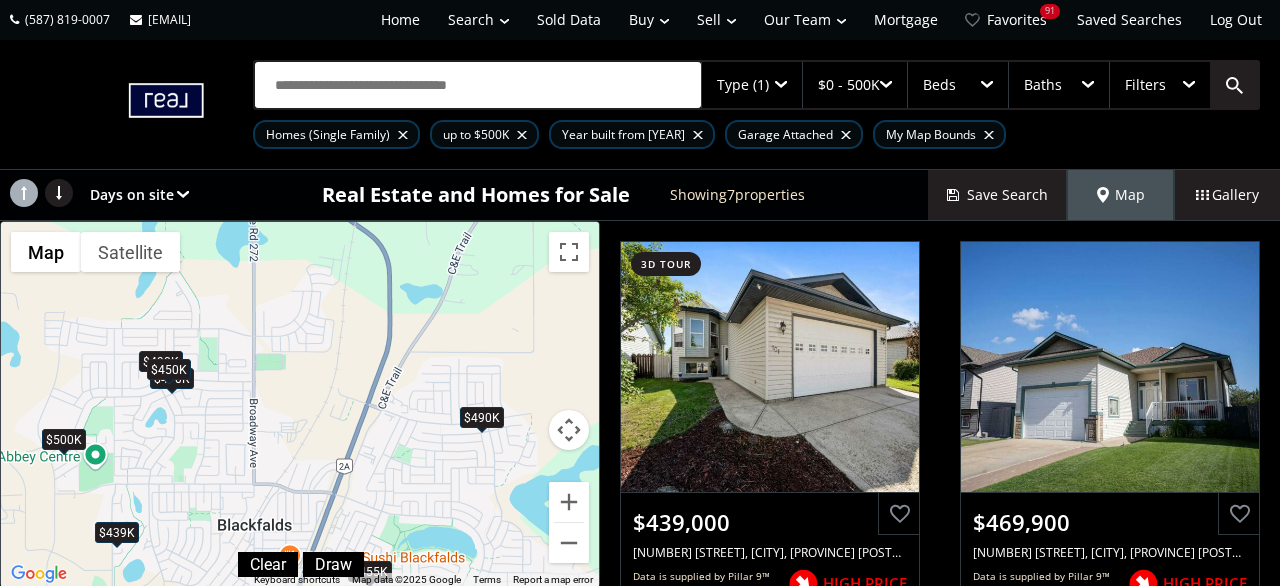 click on "$450K" at bounding box center (169, 370) 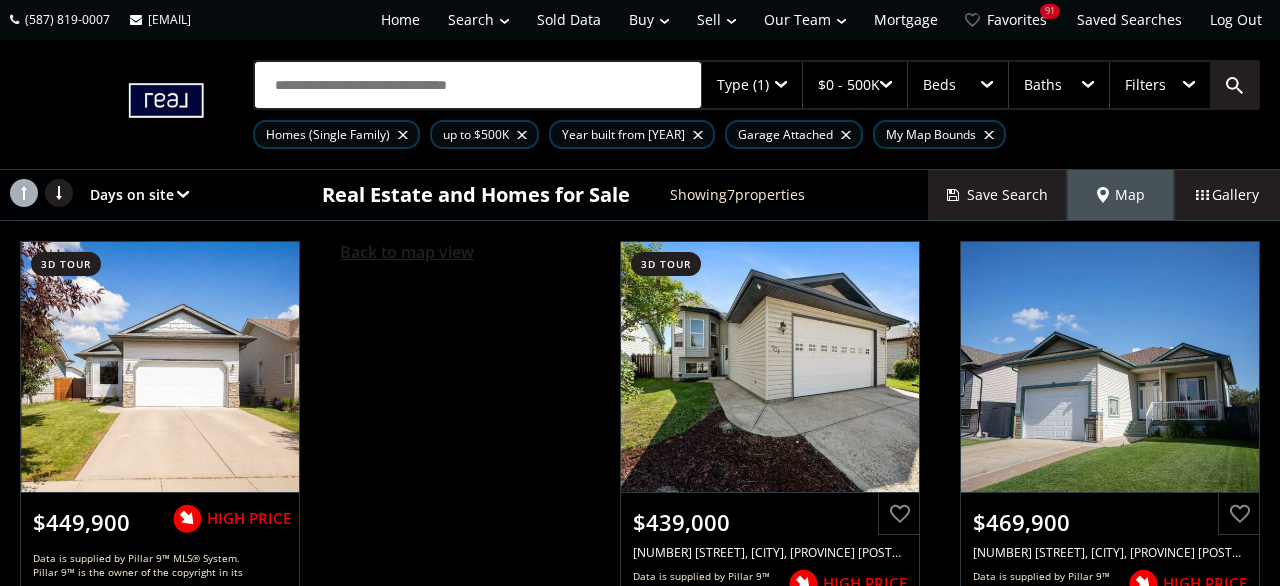 click on "Back to map view" at bounding box center [407, 252] 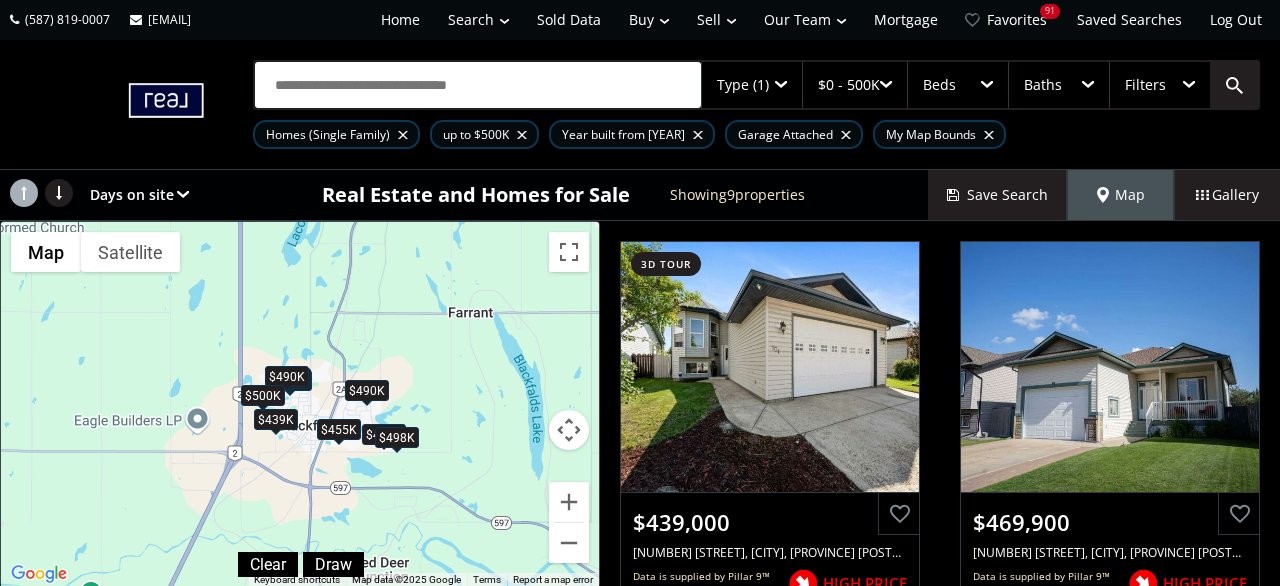 click on "$498K" at bounding box center [397, 438] 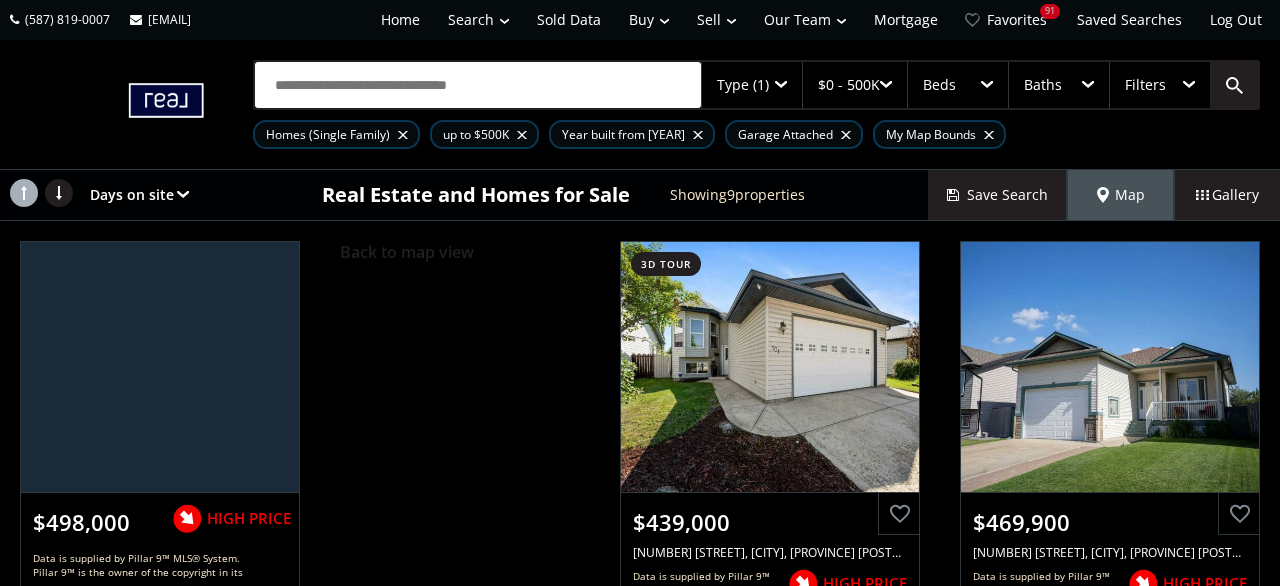 click on "Back to map view" at bounding box center (460, 446) 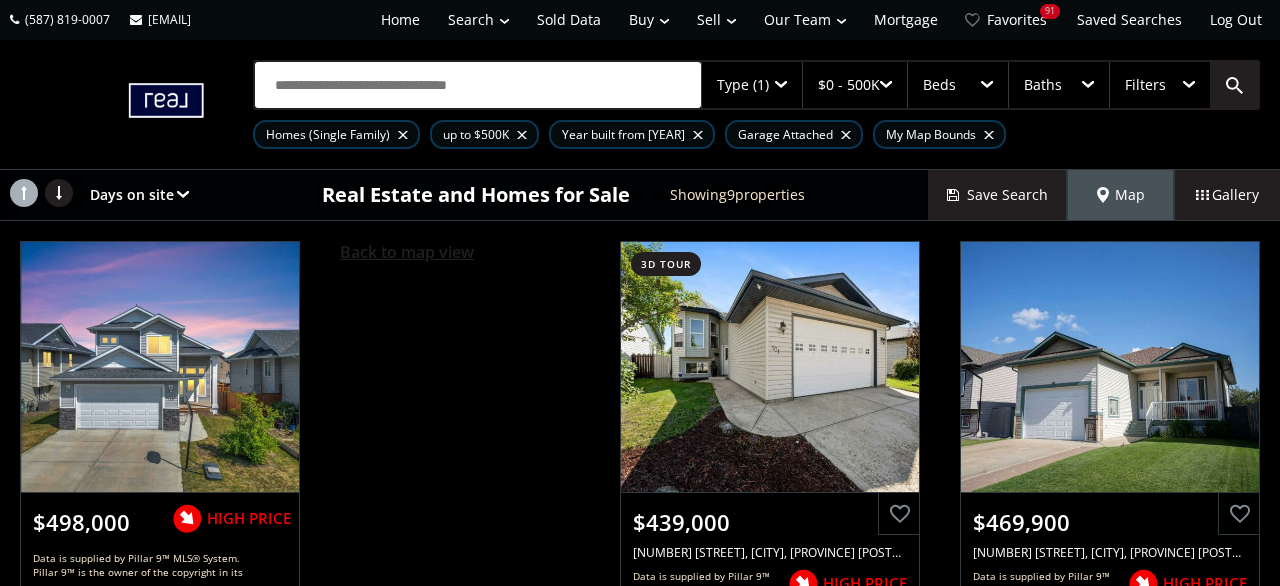 click on "Back to map view" at bounding box center (407, 252) 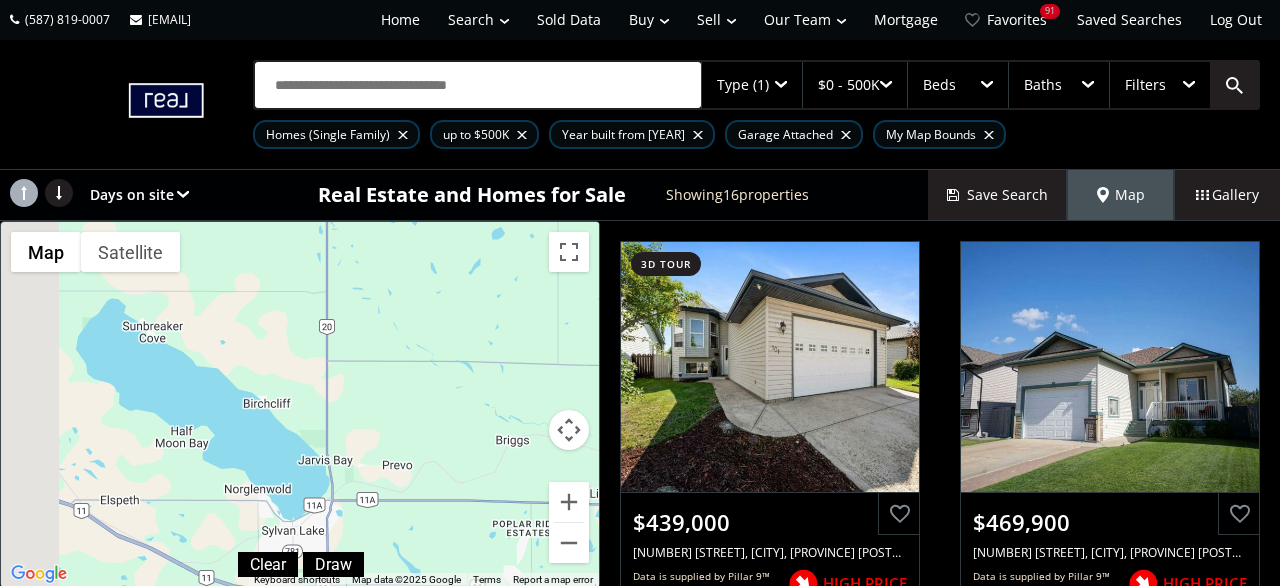 drag, startPoint x: 38, startPoint y: 407, endPoint x: 519, endPoint y: 375, distance: 482.06326 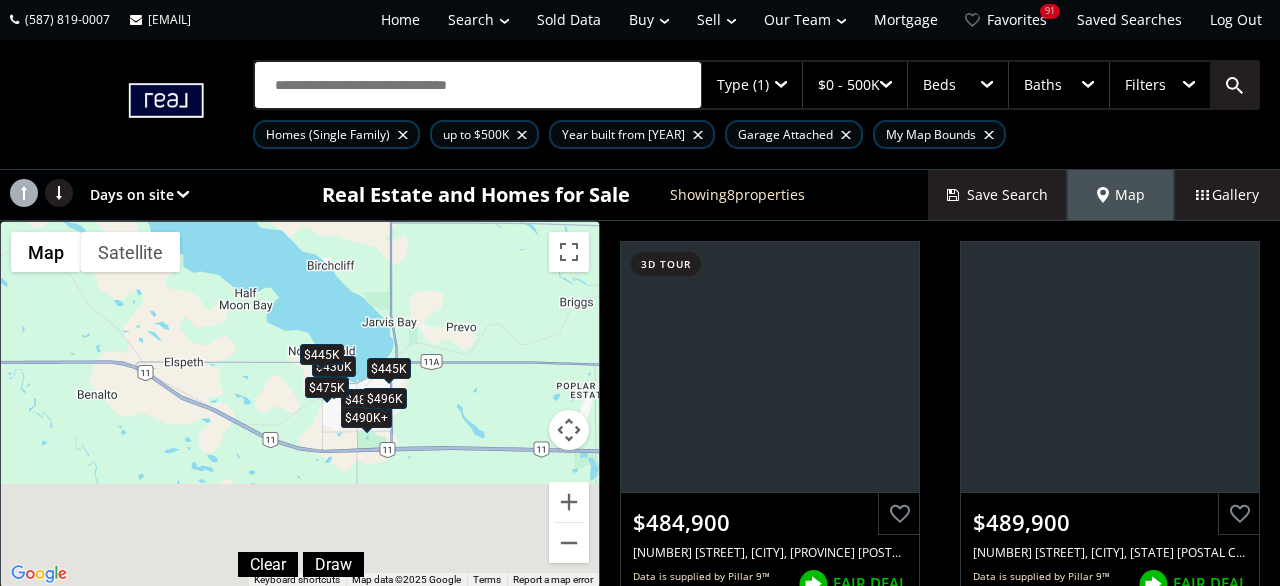 drag, startPoint x: 181, startPoint y: 459, endPoint x: 230, endPoint y: 320, distance: 147.38385 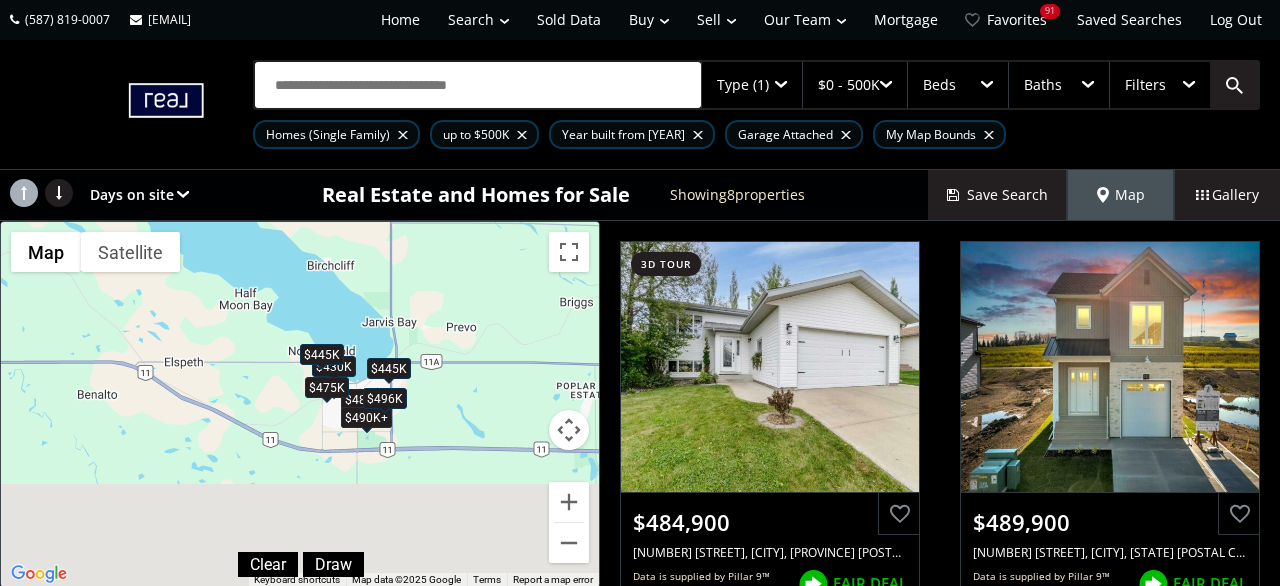 click on "To navigate, press the arrow keys. $485K $490K+ $490K+ $445K $496K $430K $475K $445K" at bounding box center (300, 404) 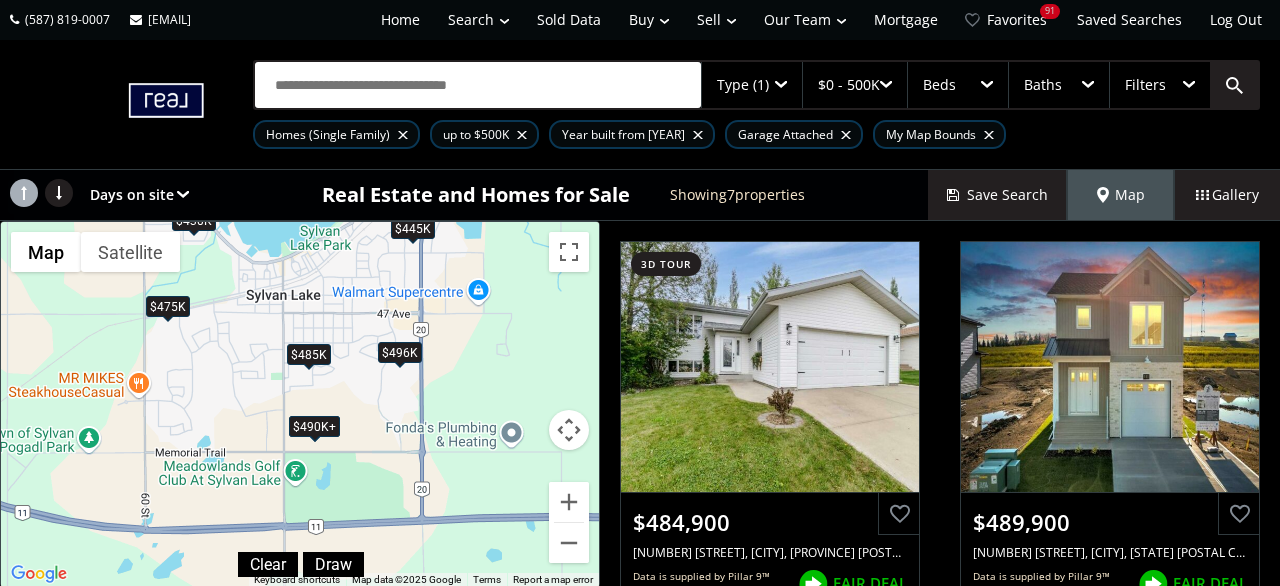 click on "$485K" at bounding box center [309, 355] 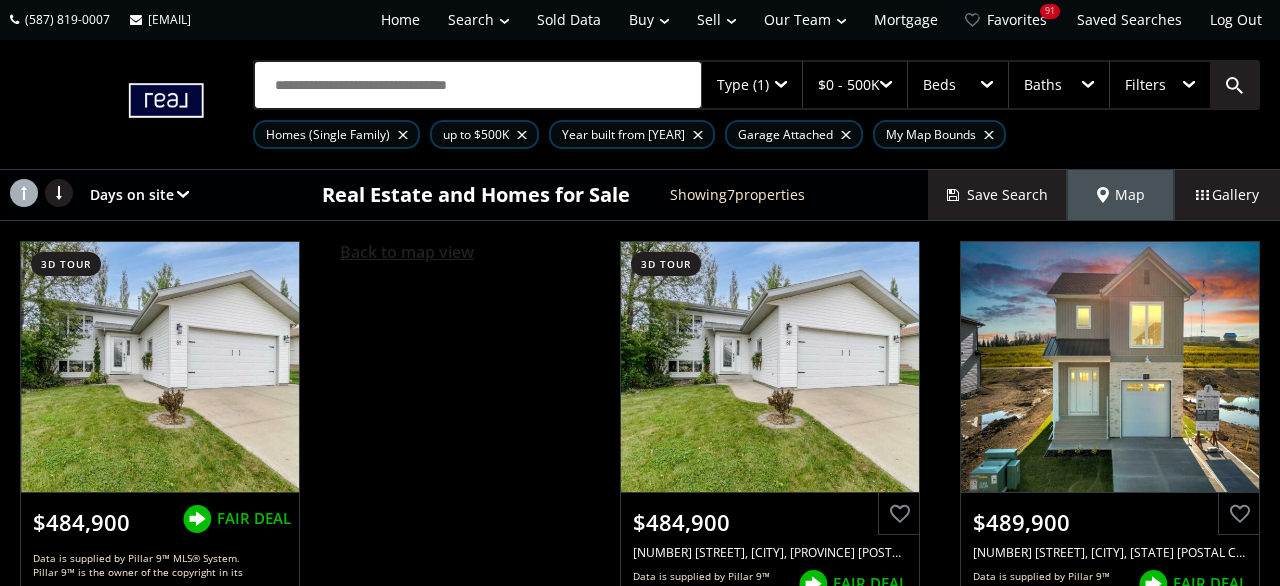 click on "Back to map view" at bounding box center (407, 252) 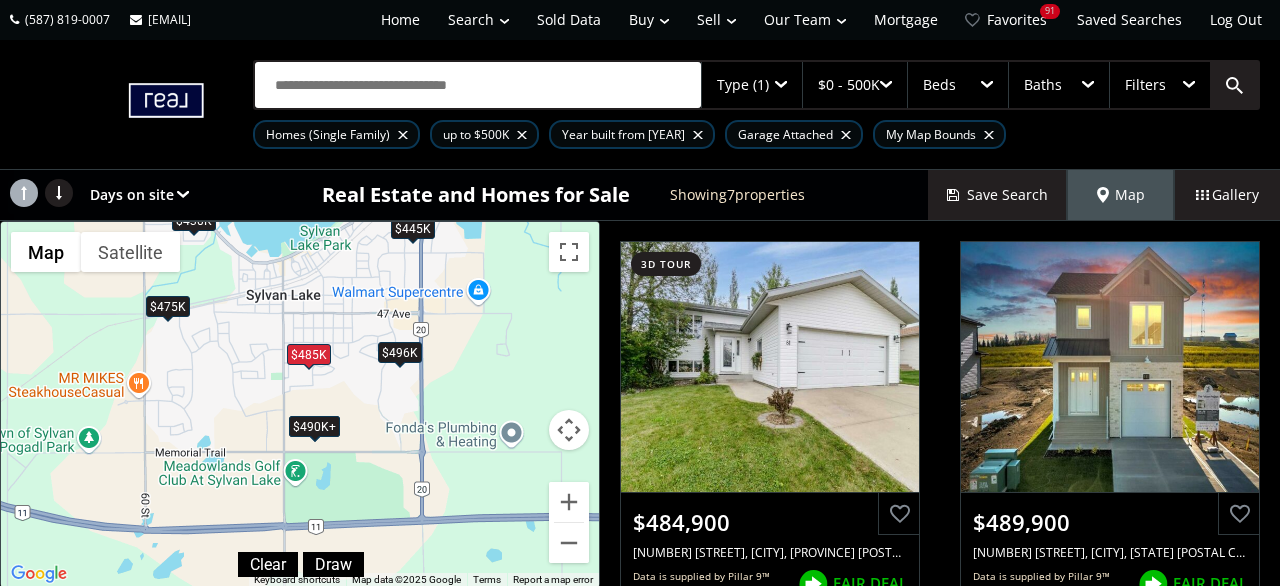 click on "$496K" at bounding box center (400, 352) 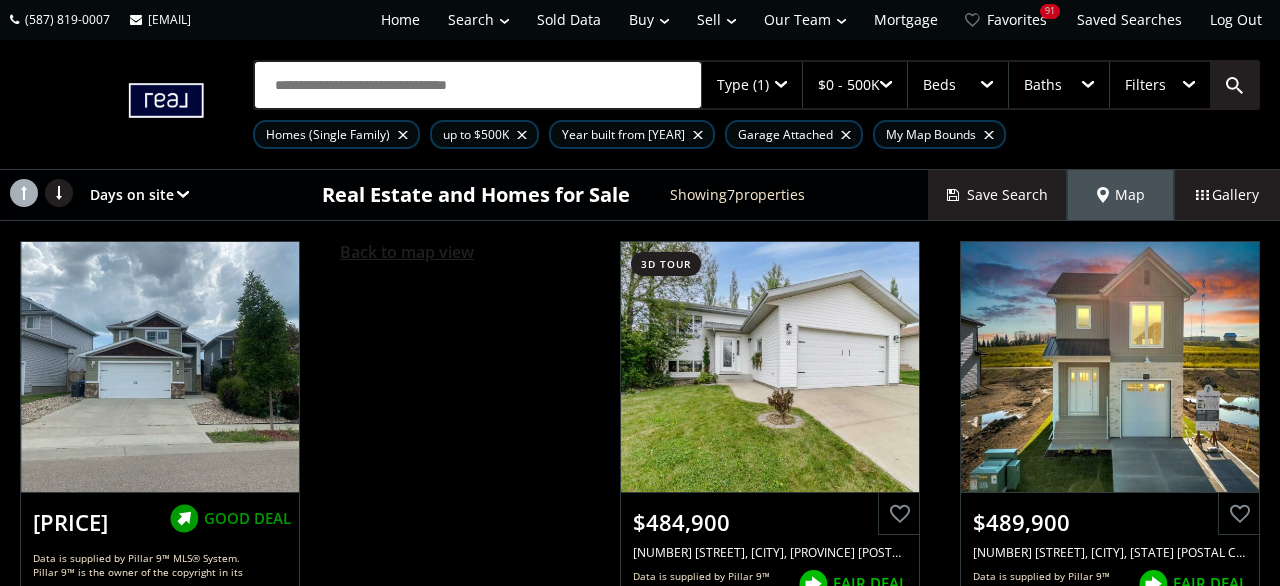 click on "Back to map view" at bounding box center [407, 252] 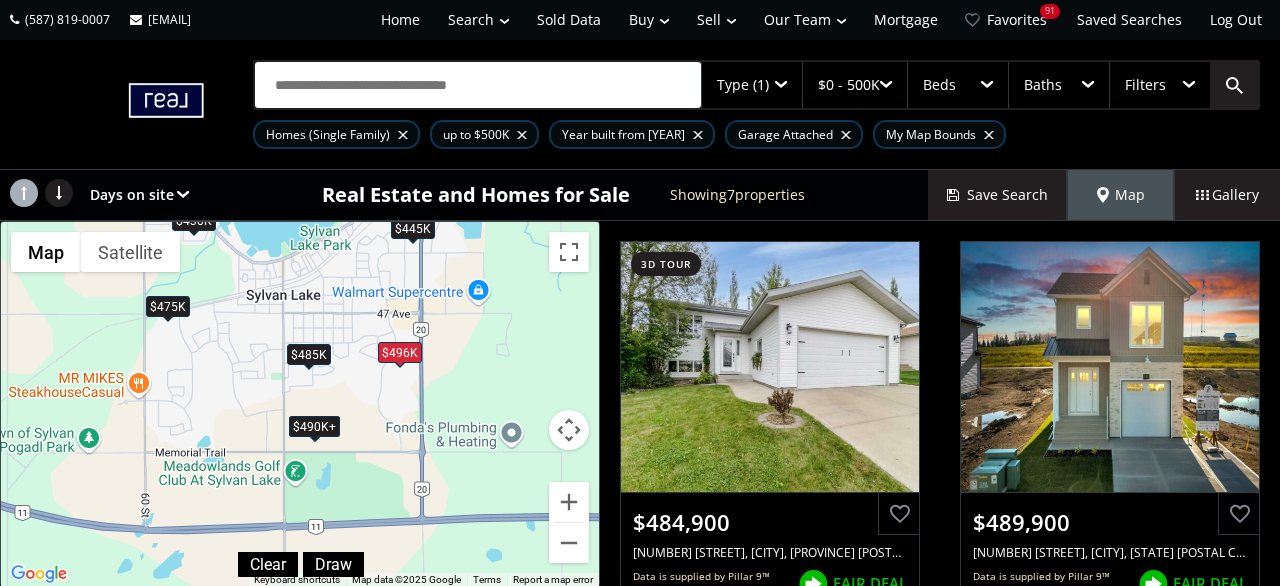 click on "$490K+" at bounding box center [314, 426] 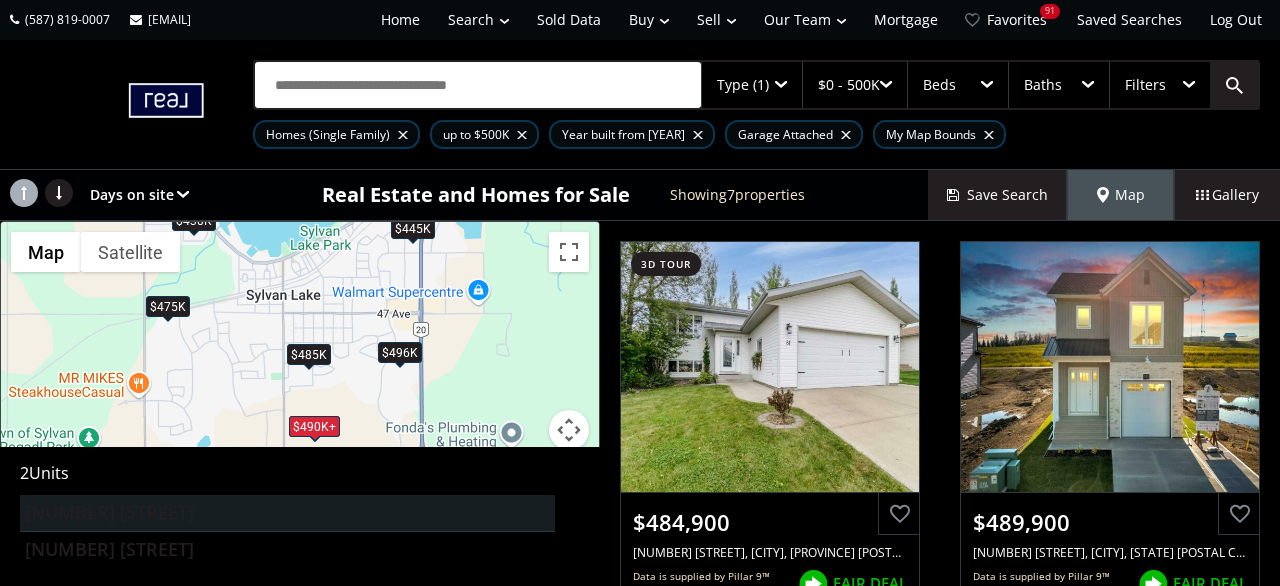 click on "[NUMBER] [STREET]" at bounding box center (287, 513) 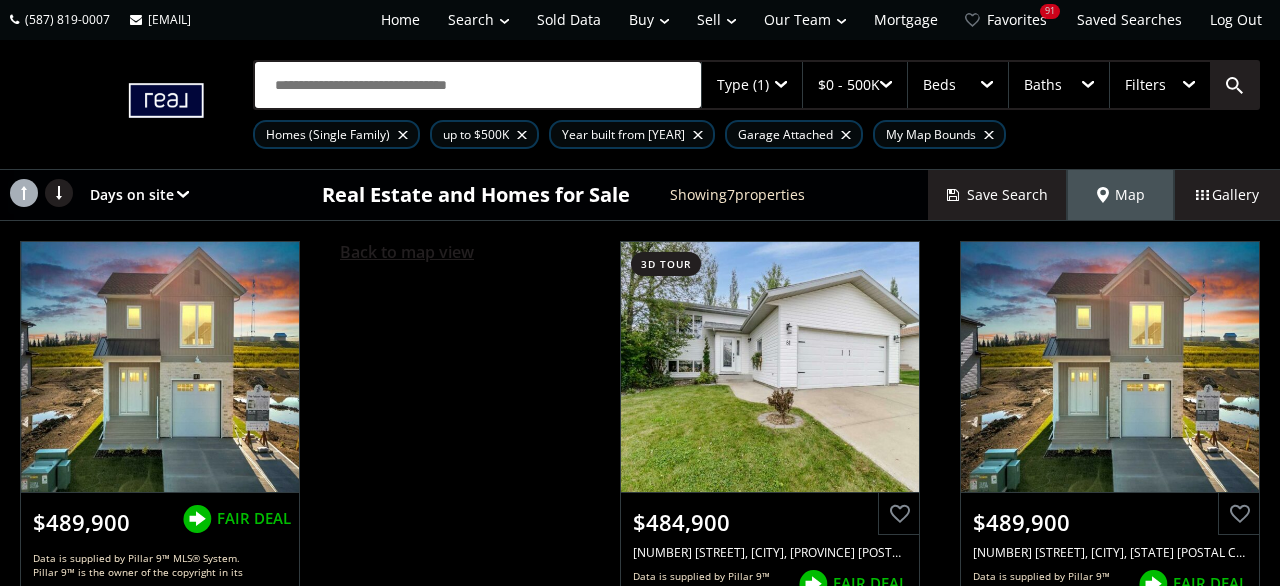 click on "Back to map view" at bounding box center [407, 252] 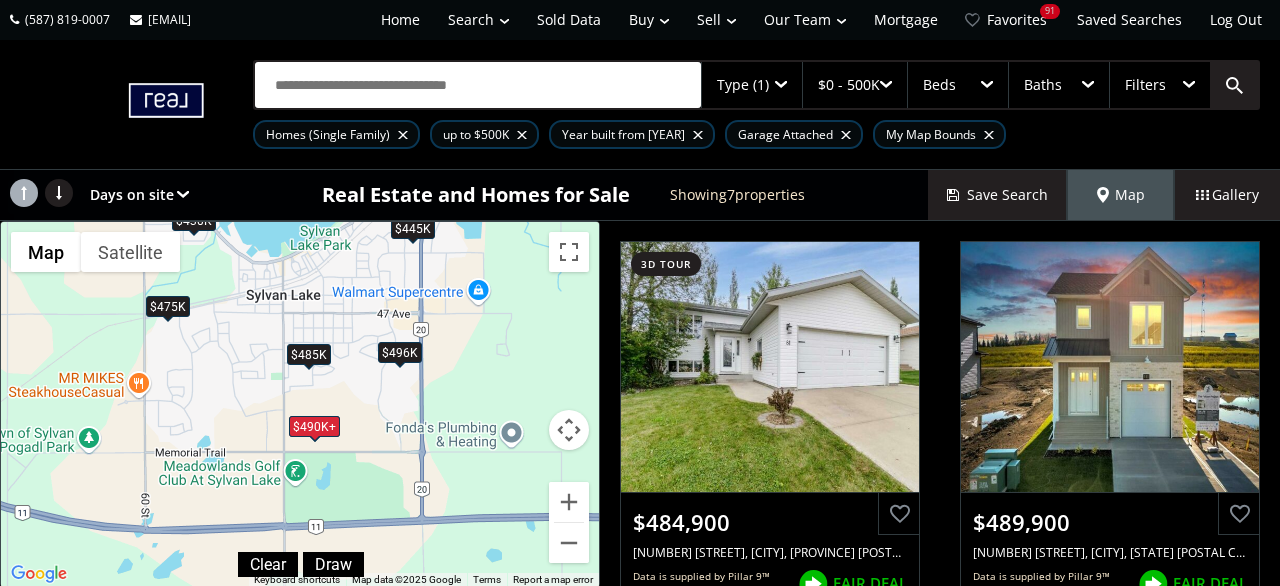 click on "$490K+" at bounding box center [314, 426] 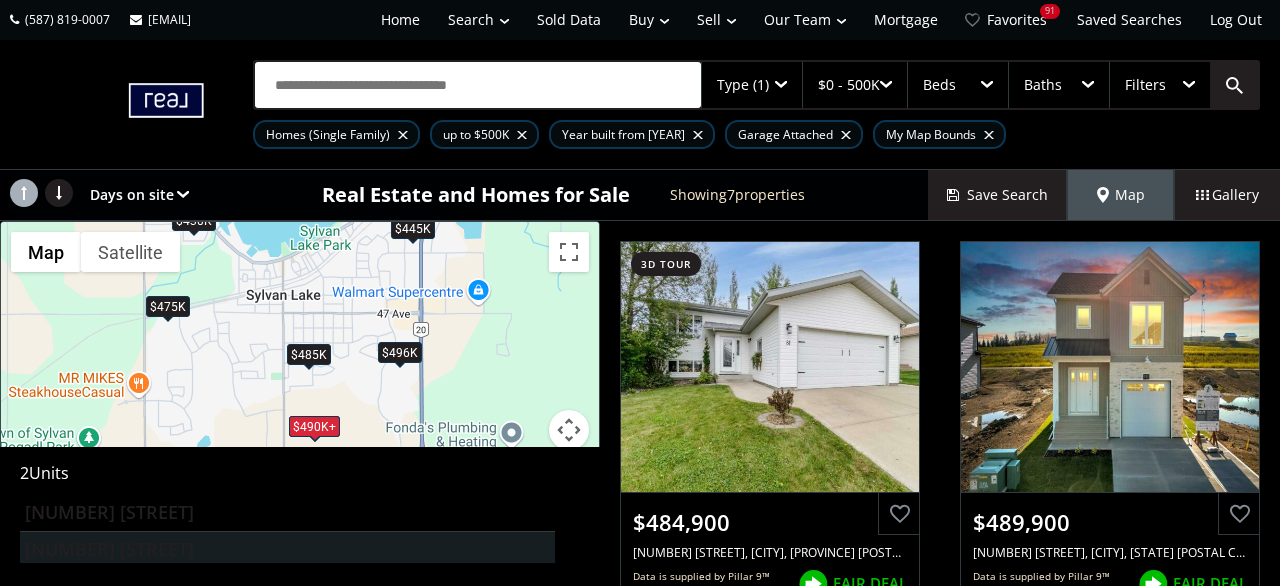 click on "[NUMBER] [STREET]" at bounding box center [287, 547] 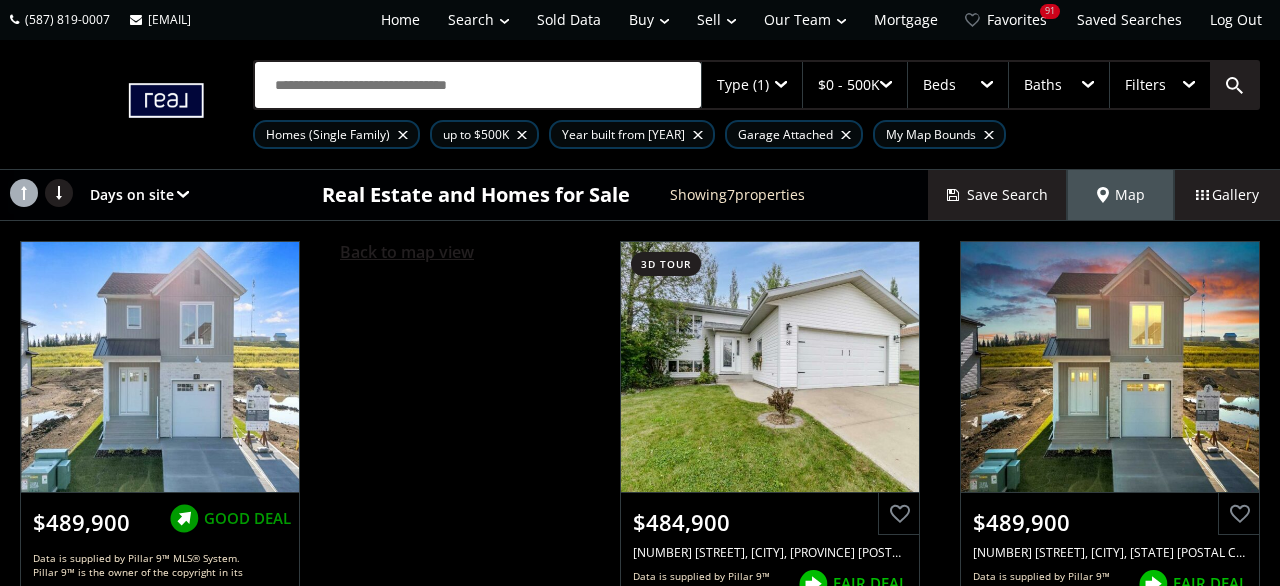click on "Back to map view" at bounding box center [407, 252] 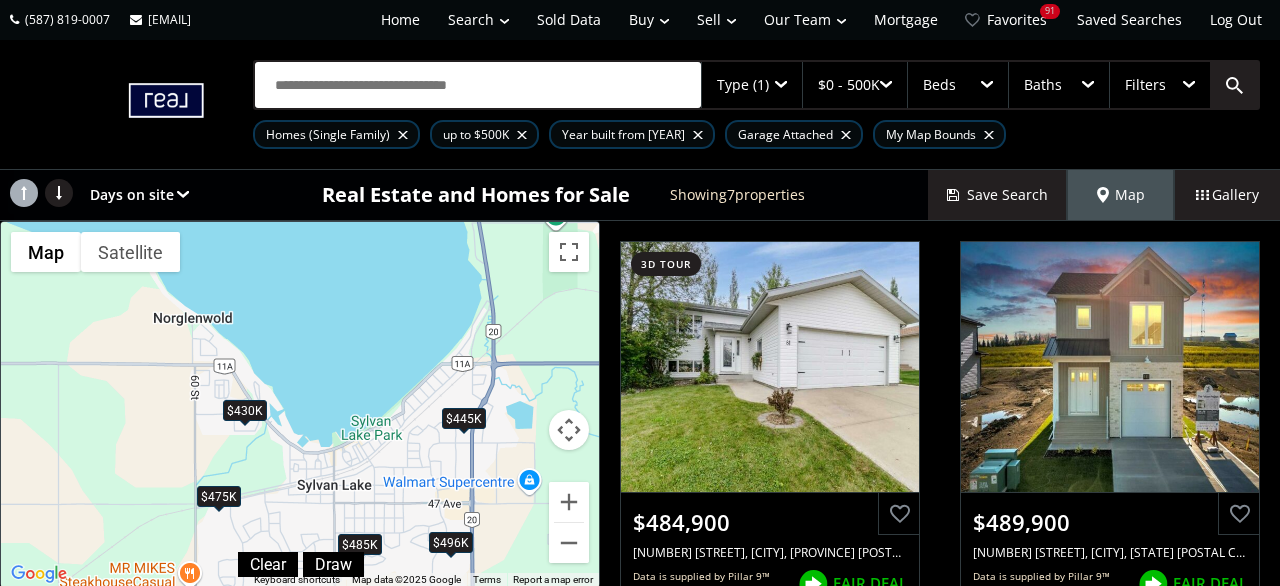 drag, startPoint x: 178, startPoint y: 307, endPoint x: 229, endPoint y: 497, distance: 196.7257 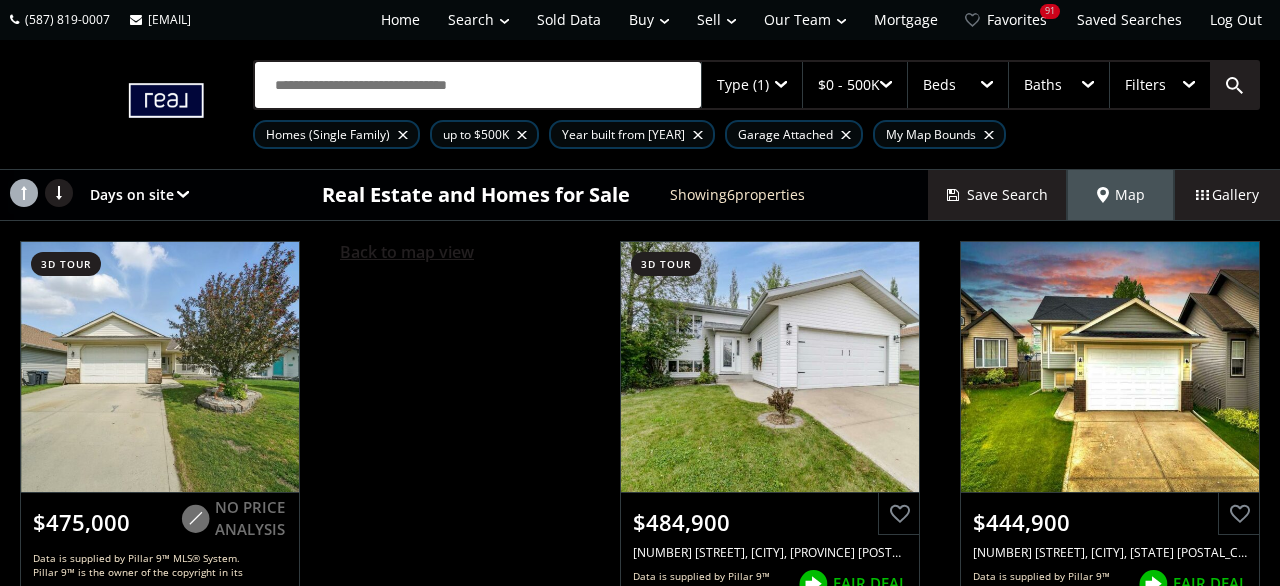 click on "Back to map view" at bounding box center (407, 252) 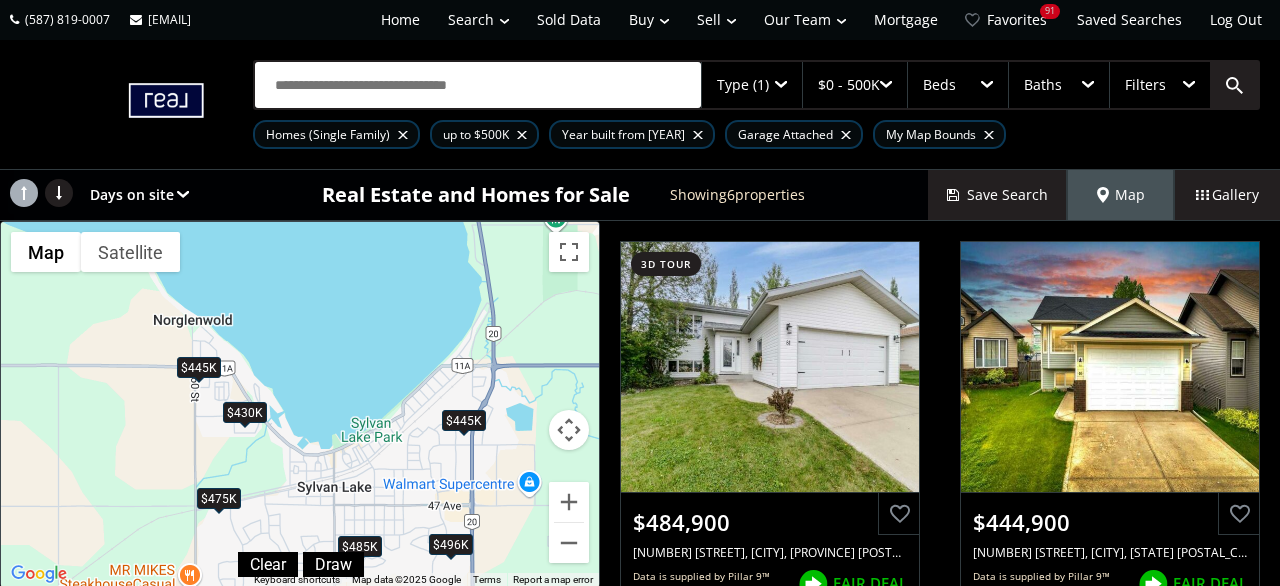 click on "$430K" at bounding box center [245, 412] 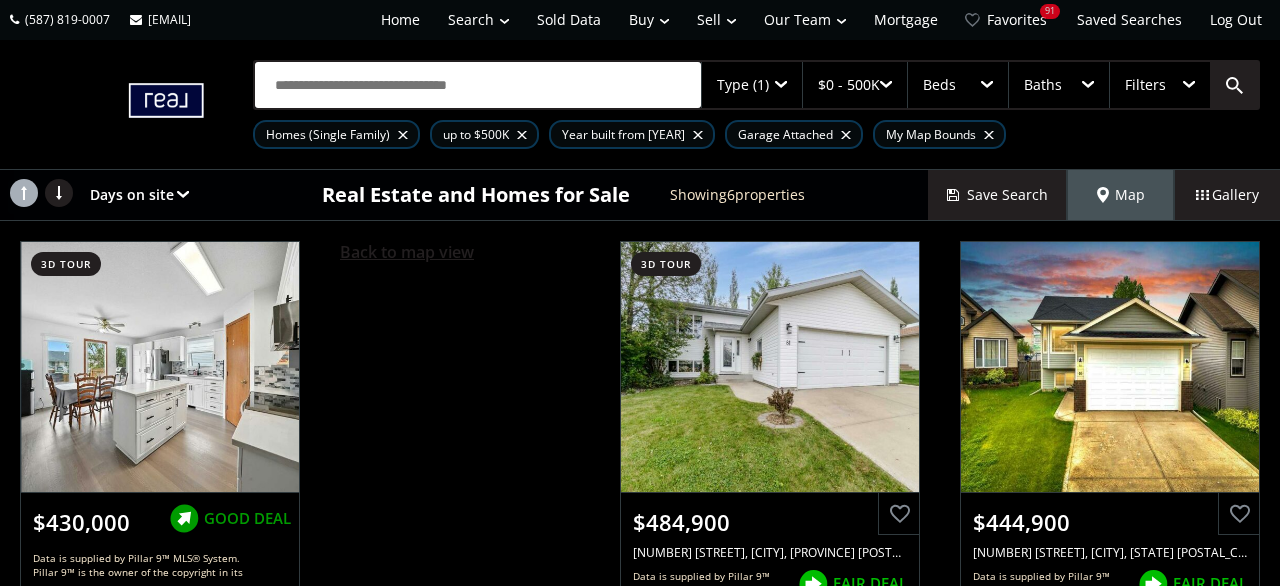 click on "Back to map view" at bounding box center (407, 252) 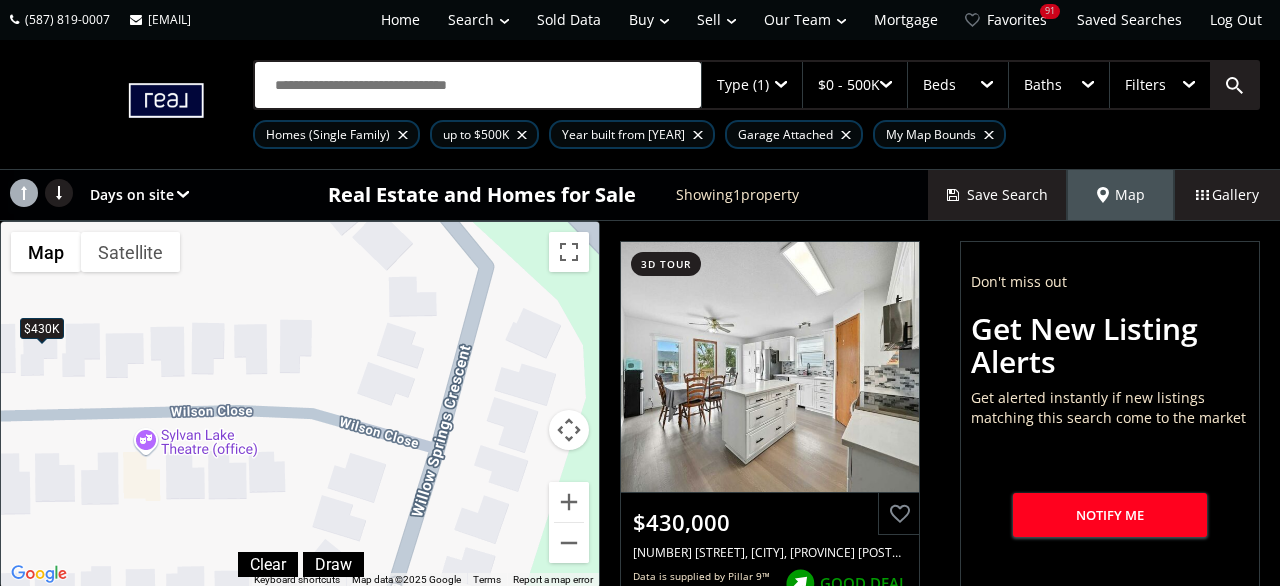 drag, startPoint x: 192, startPoint y: 471, endPoint x: 223, endPoint y: 422, distance: 57.982758 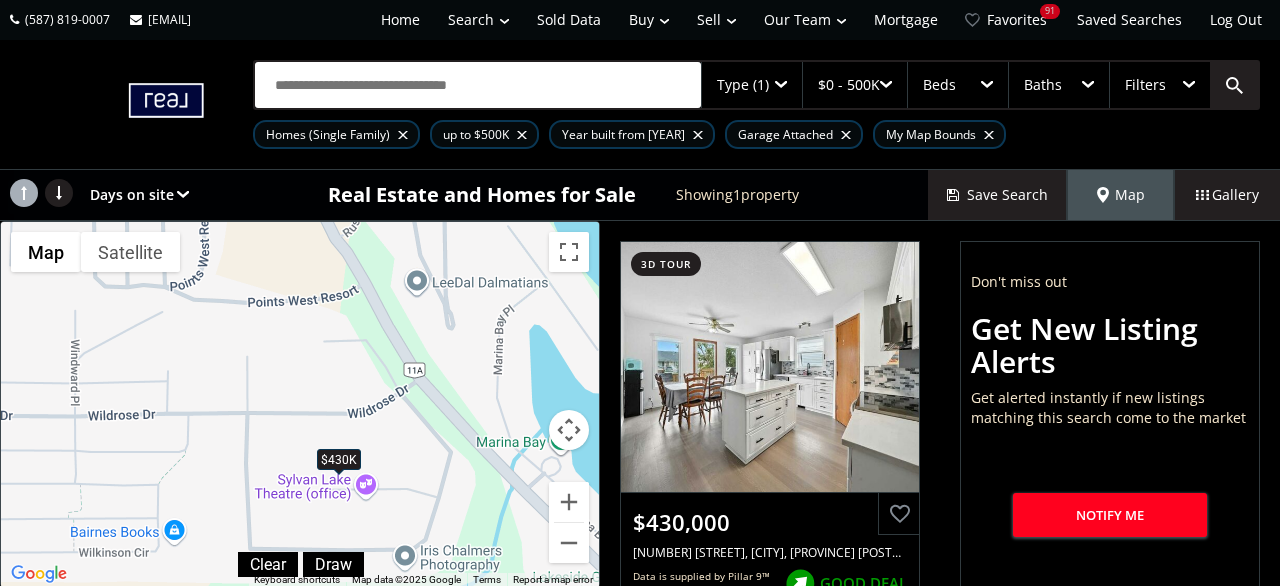 drag, startPoint x: 201, startPoint y: 375, endPoint x: 361, endPoint y: 459, distance: 180.70972 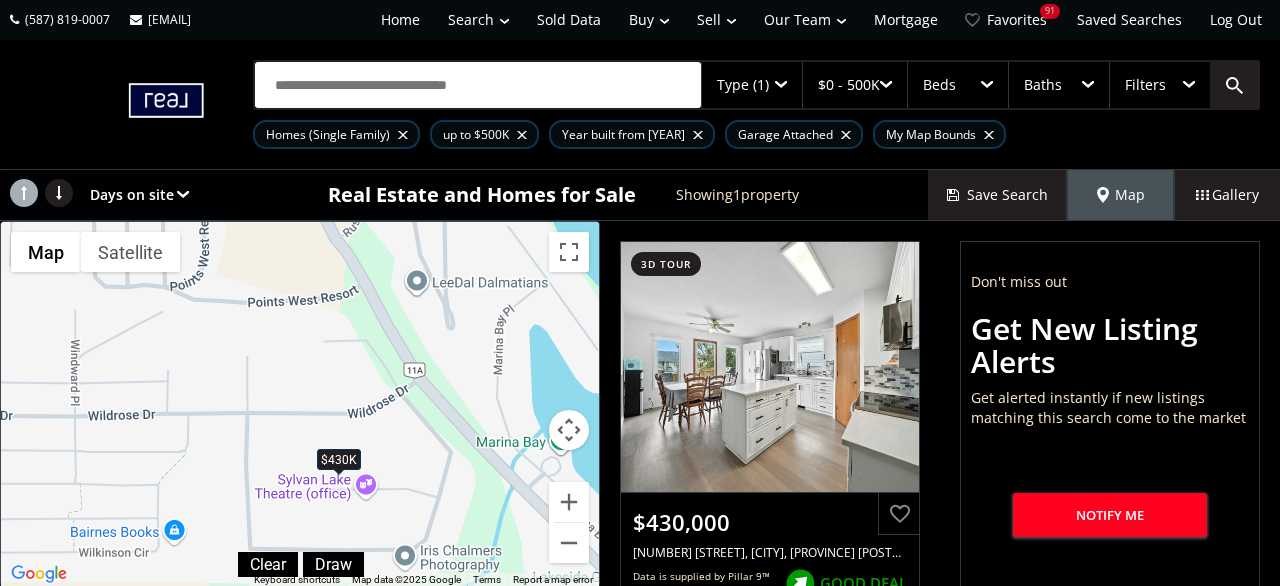 click on "$430K" at bounding box center (339, 459) 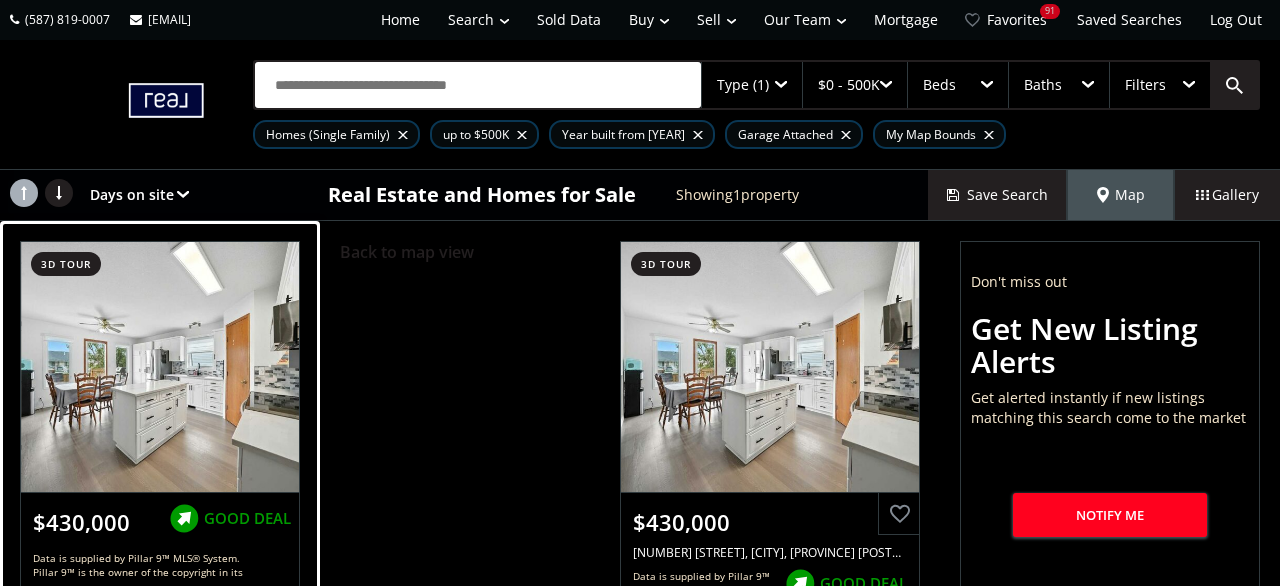 click at bounding box center [160, 367] 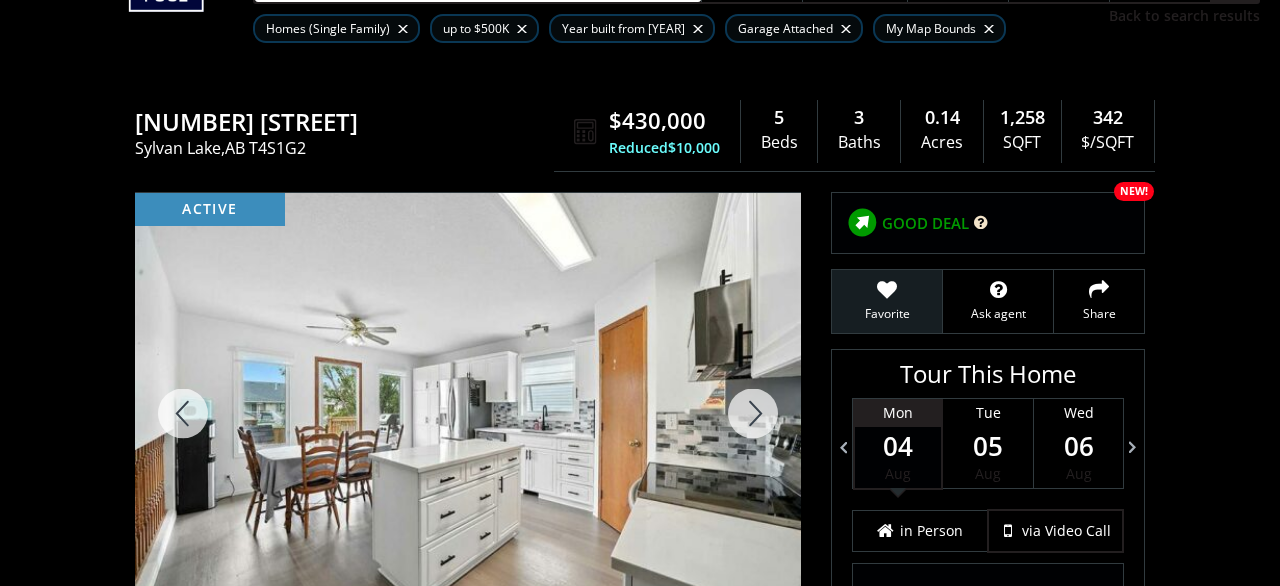 scroll, scrollTop: 210, scrollLeft: 0, axis: vertical 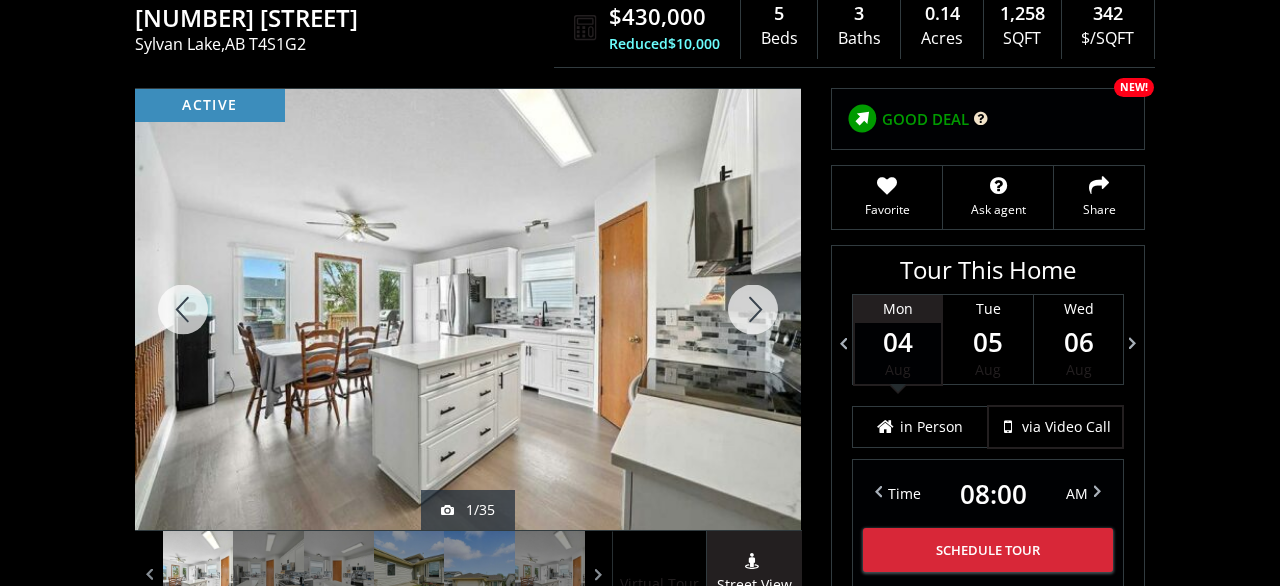 click at bounding box center [753, 309] 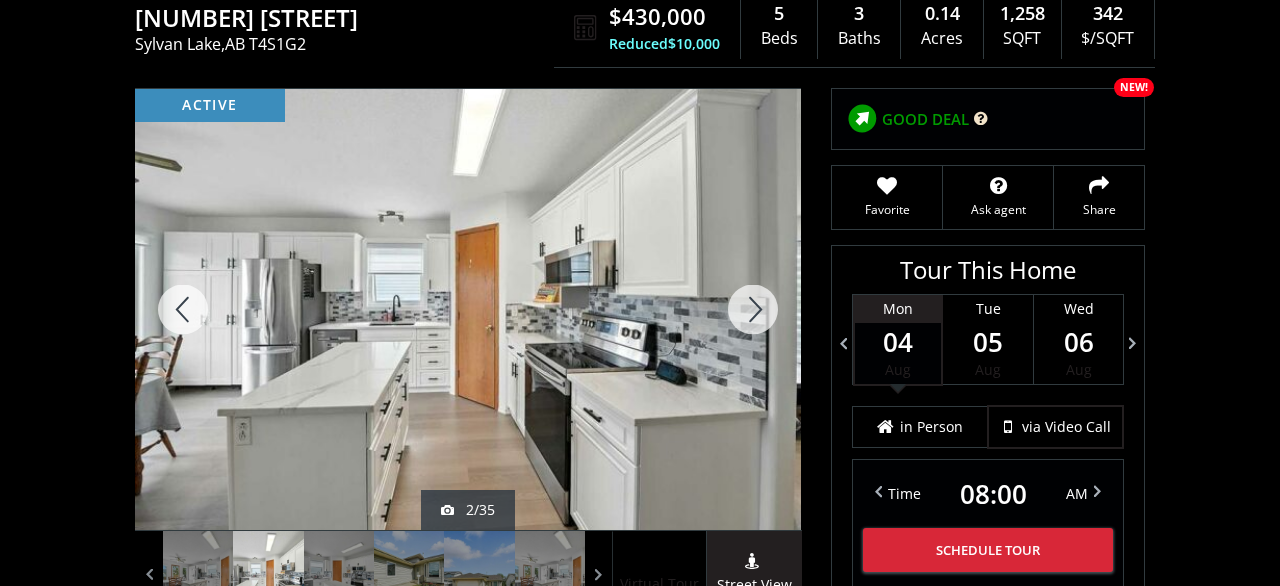 click at bounding box center (753, 309) 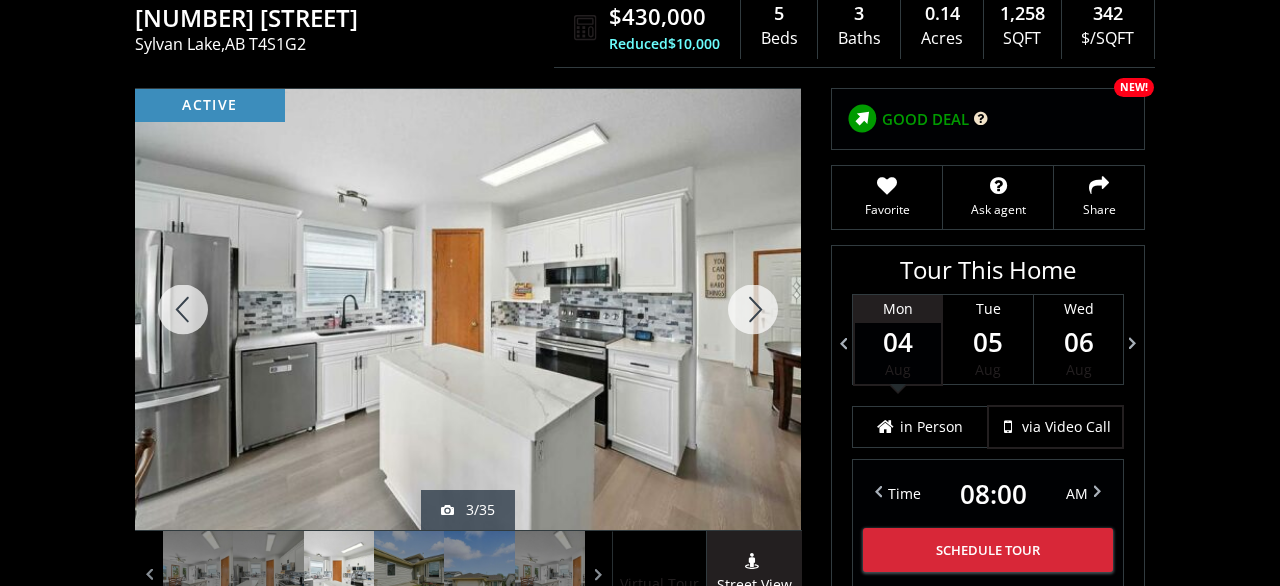 click at bounding box center [753, 309] 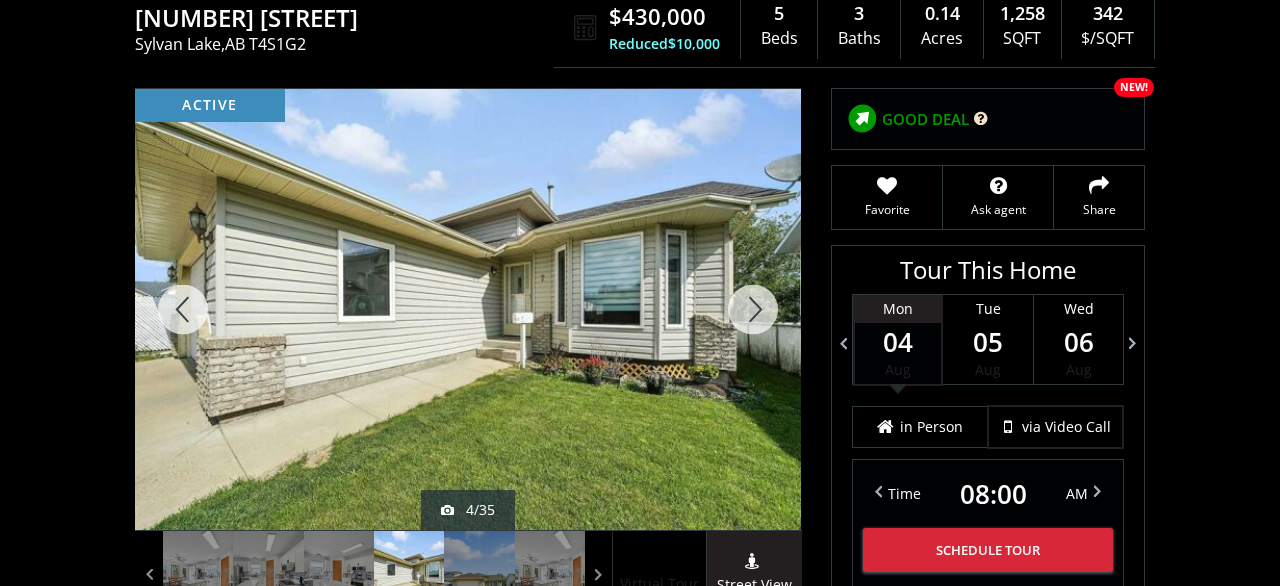click at bounding box center (753, 309) 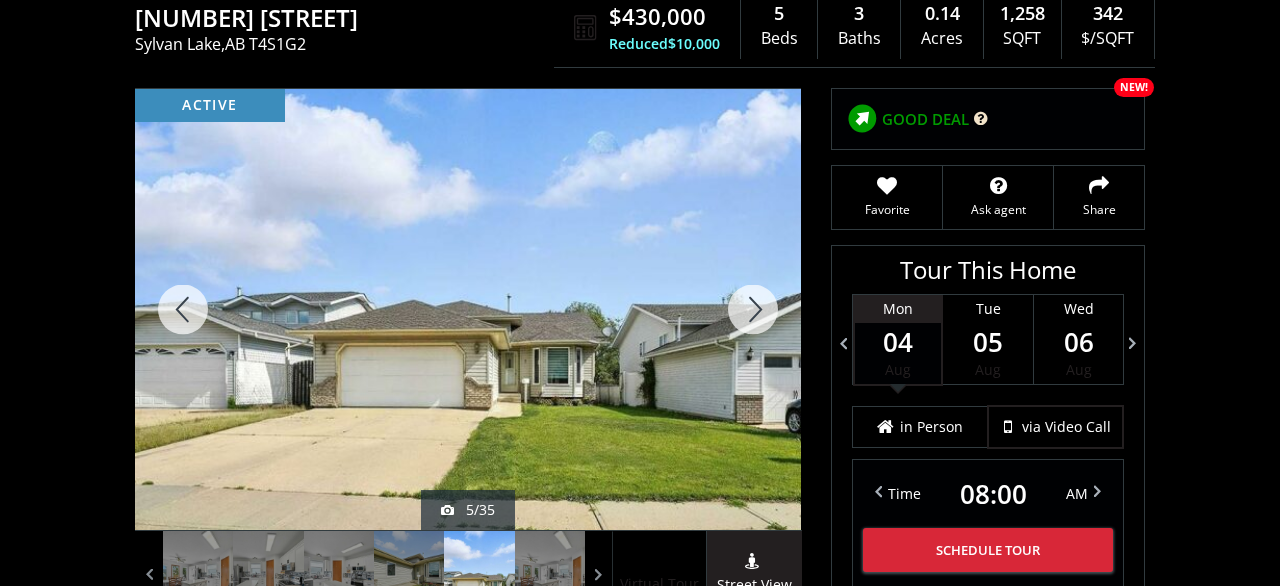 click at bounding box center [753, 309] 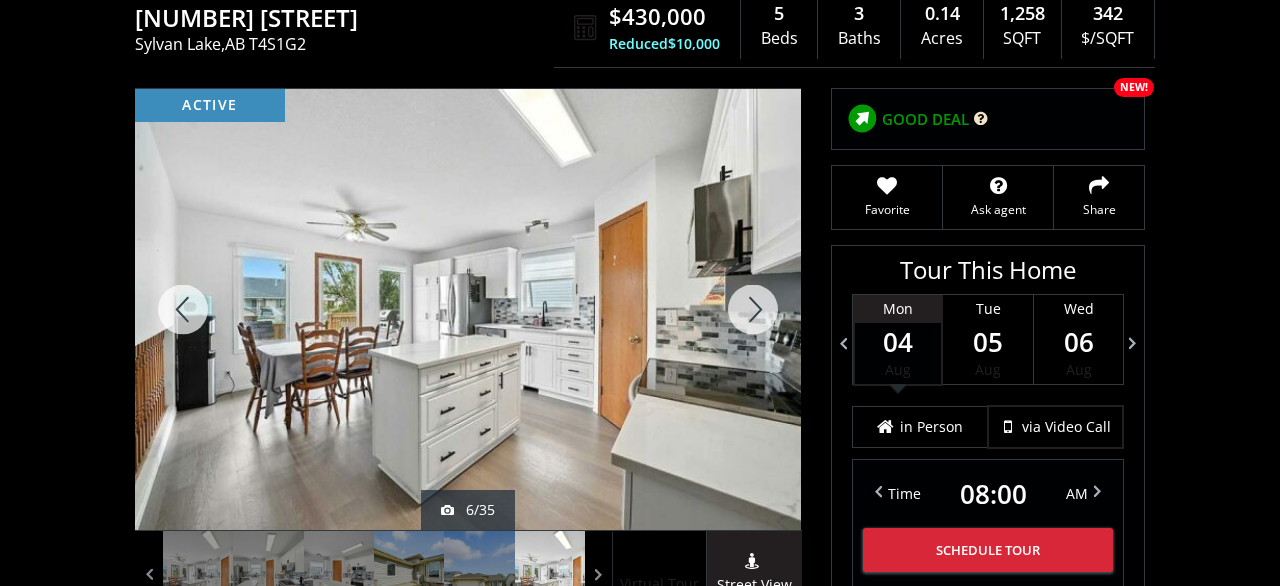 click at bounding box center (753, 309) 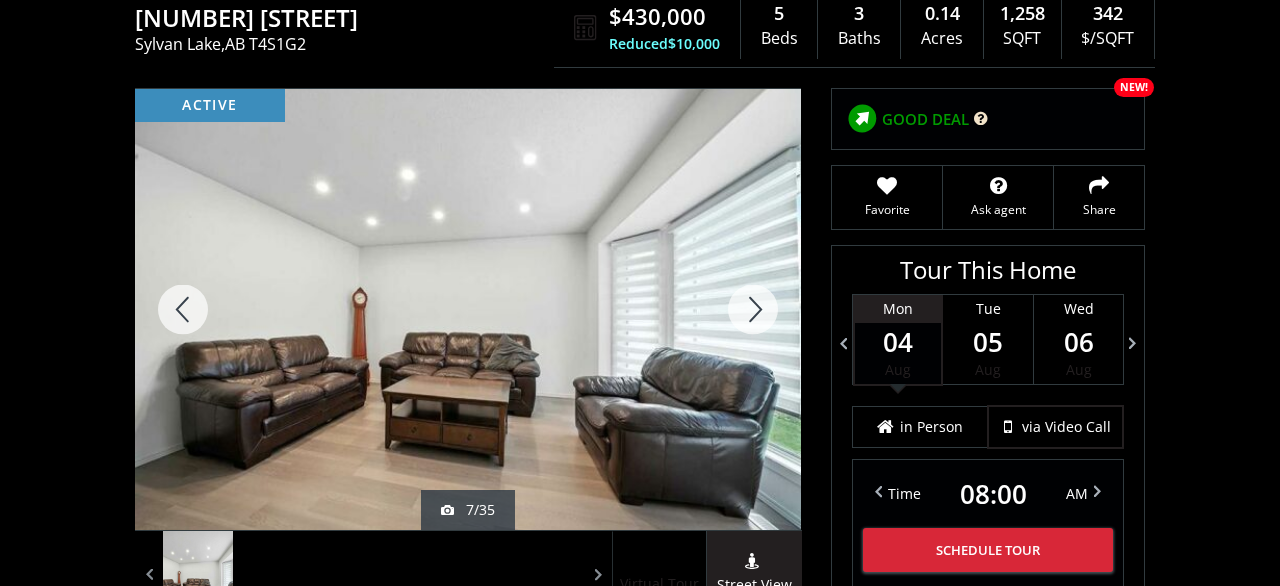 click at bounding box center (753, 309) 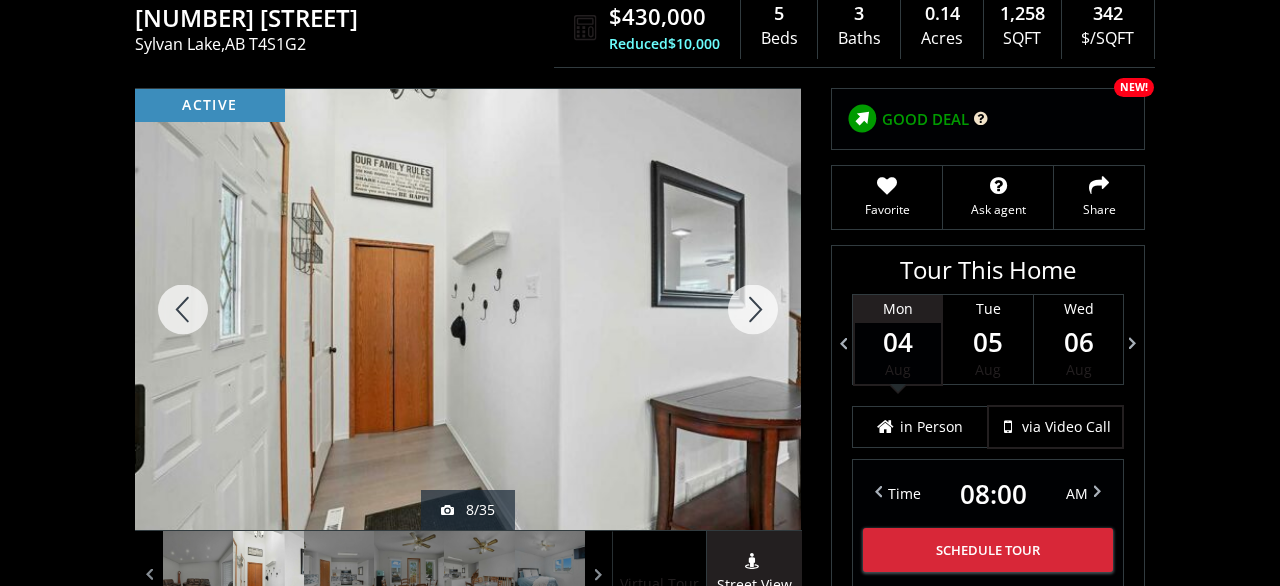 click at bounding box center [753, 309] 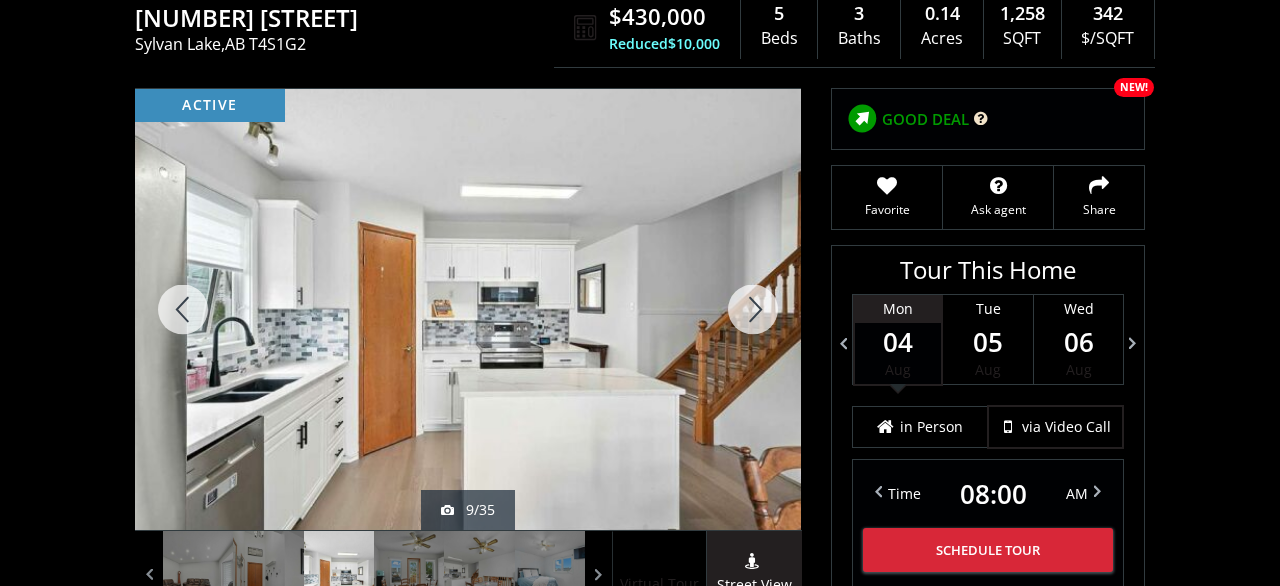 click at bounding box center (753, 309) 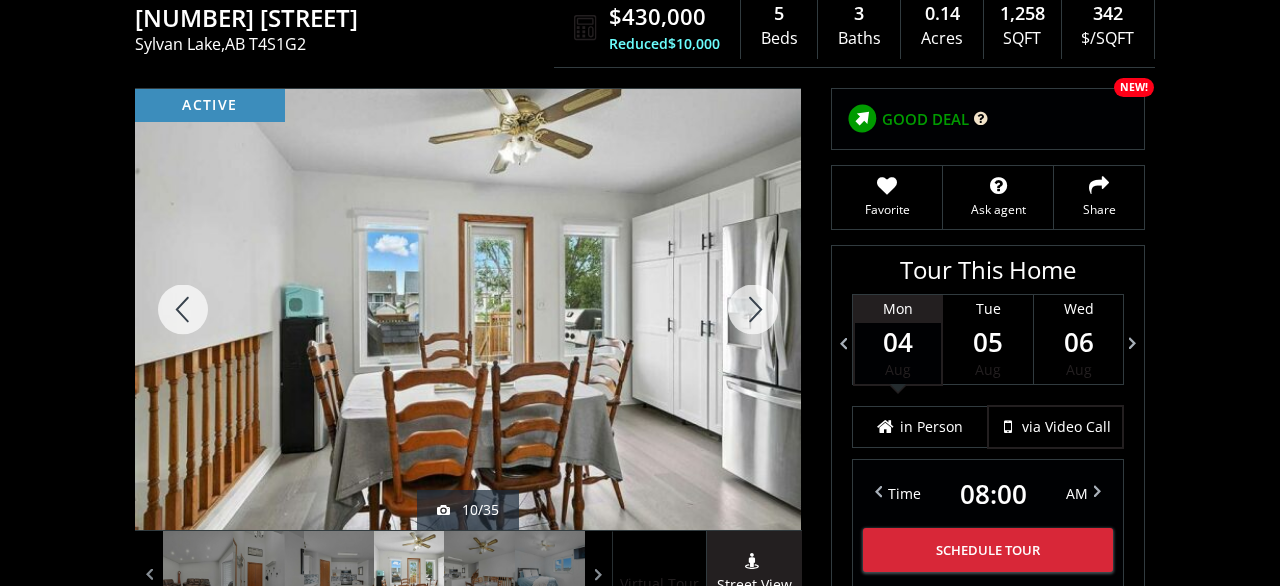 click at bounding box center (753, 309) 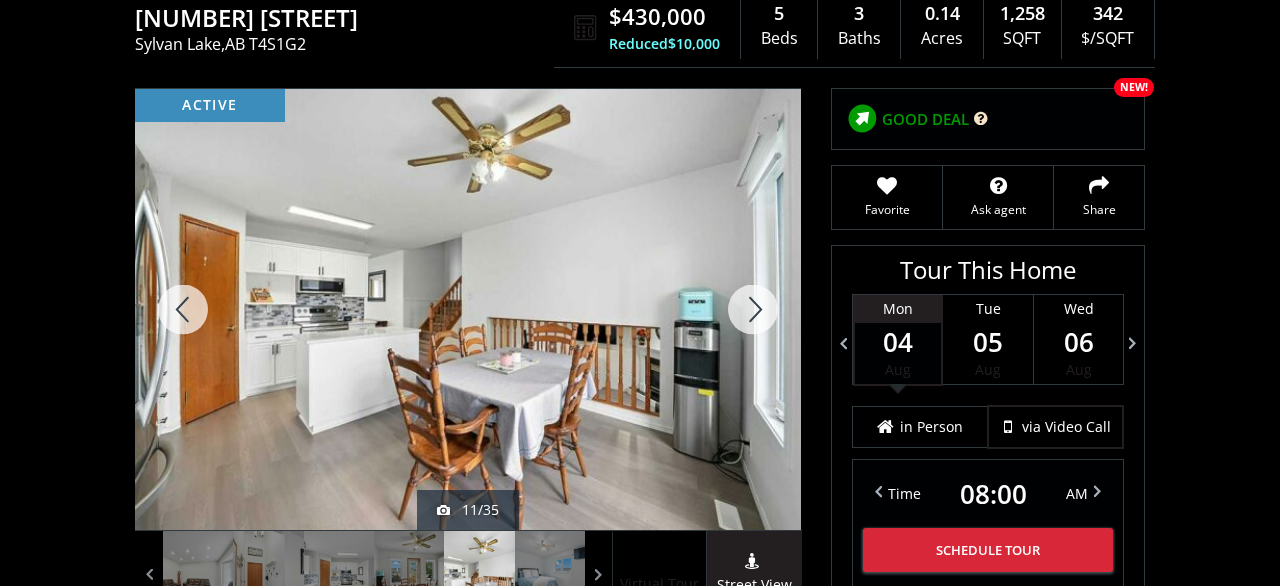 click at bounding box center (753, 309) 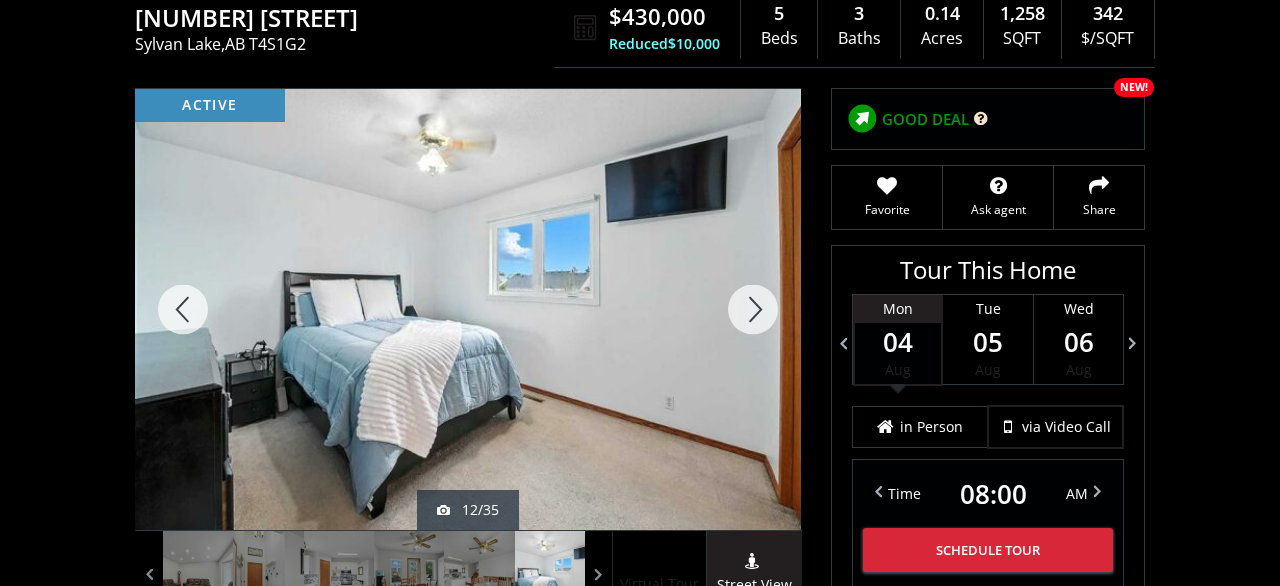 click at bounding box center (753, 309) 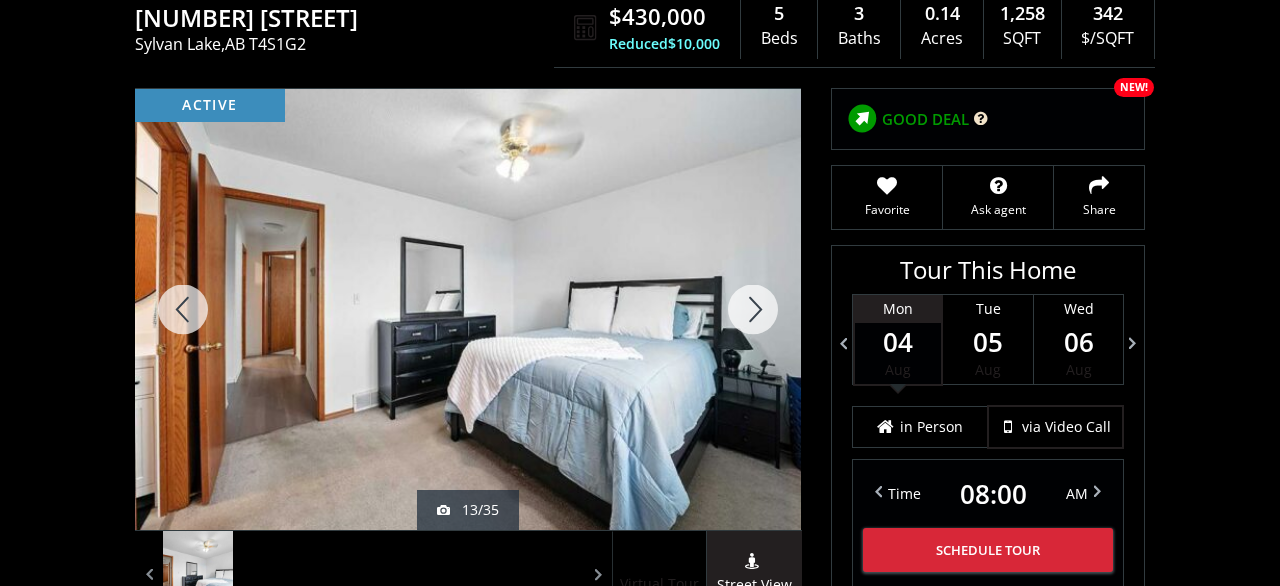 click at bounding box center [753, 309] 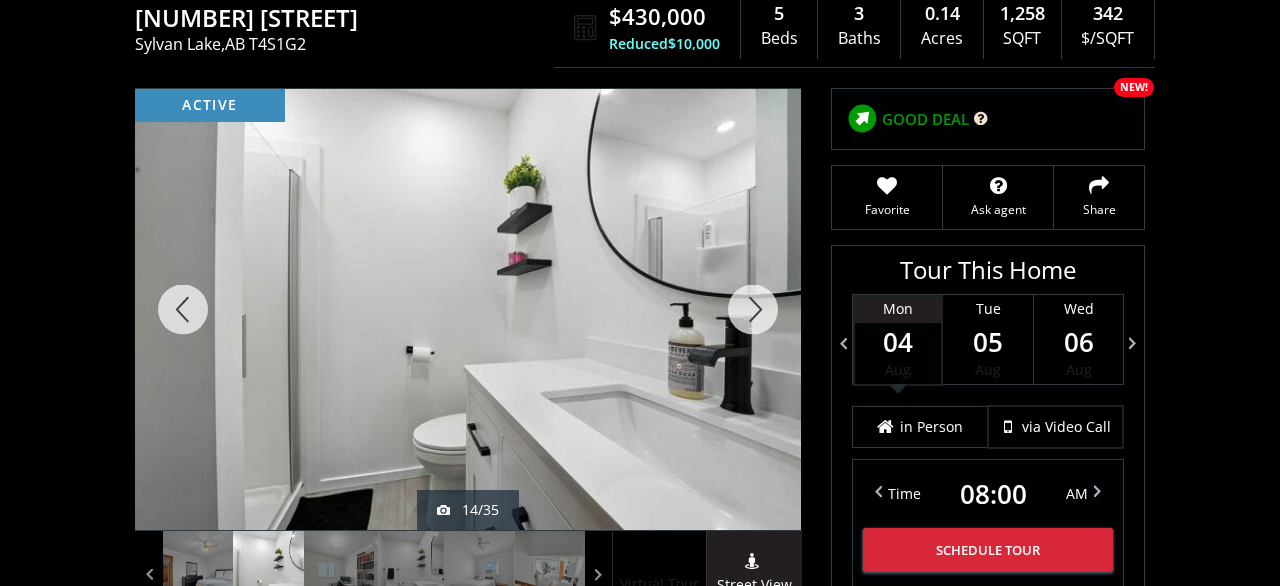 click at bounding box center (753, 309) 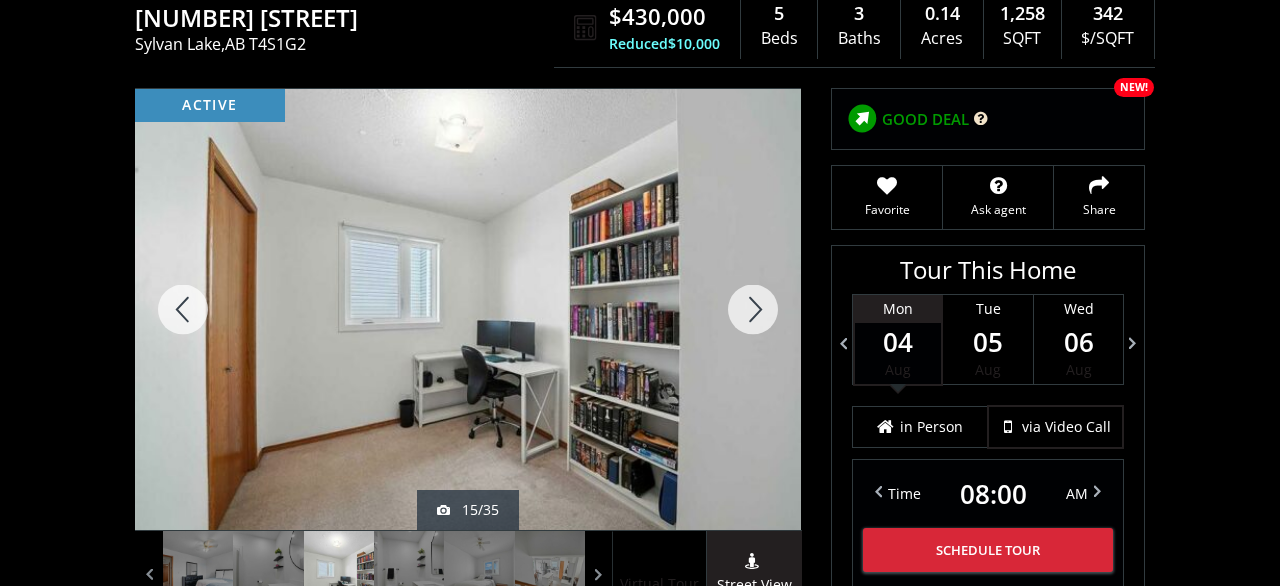 click at bounding box center (753, 309) 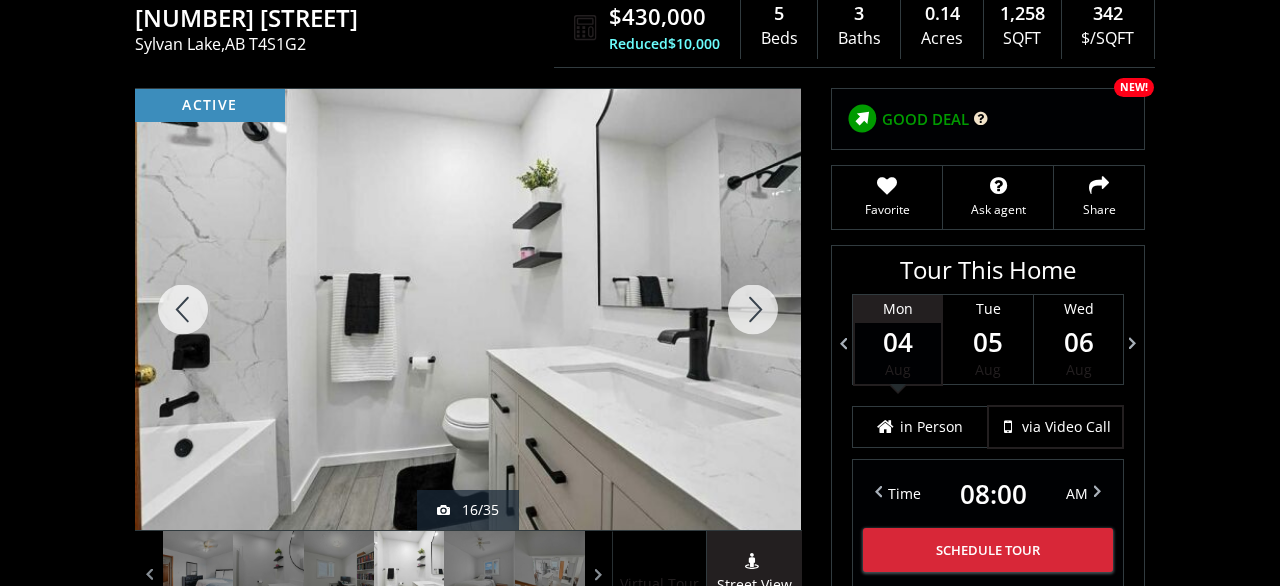 click at bounding box center (753, 309) 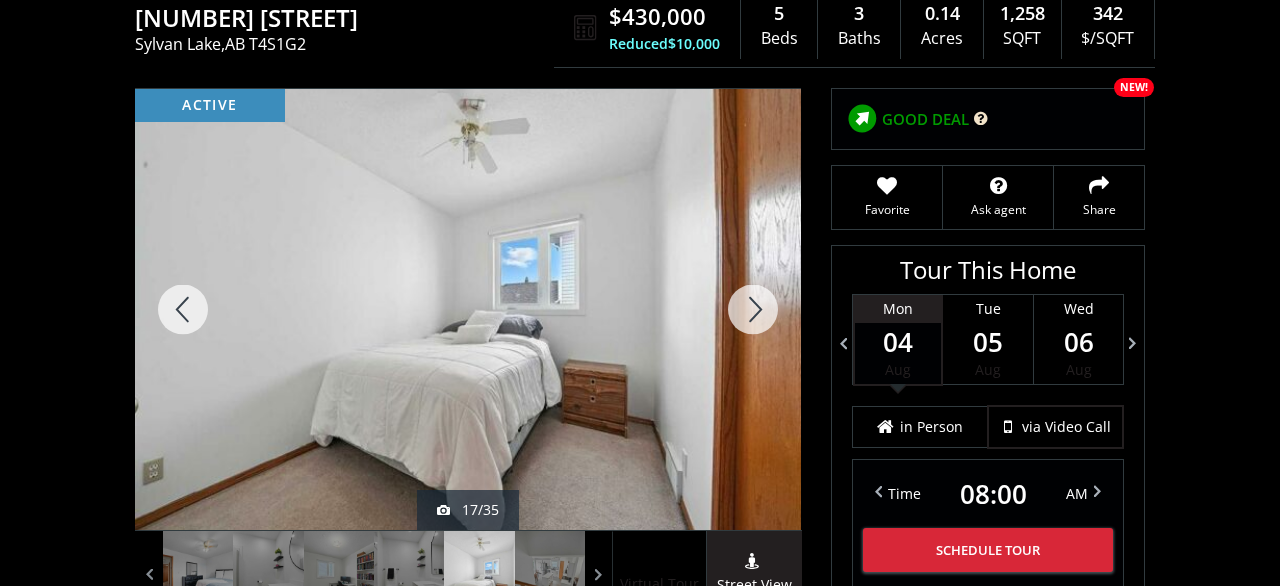 click at bounding box center [753, 309] 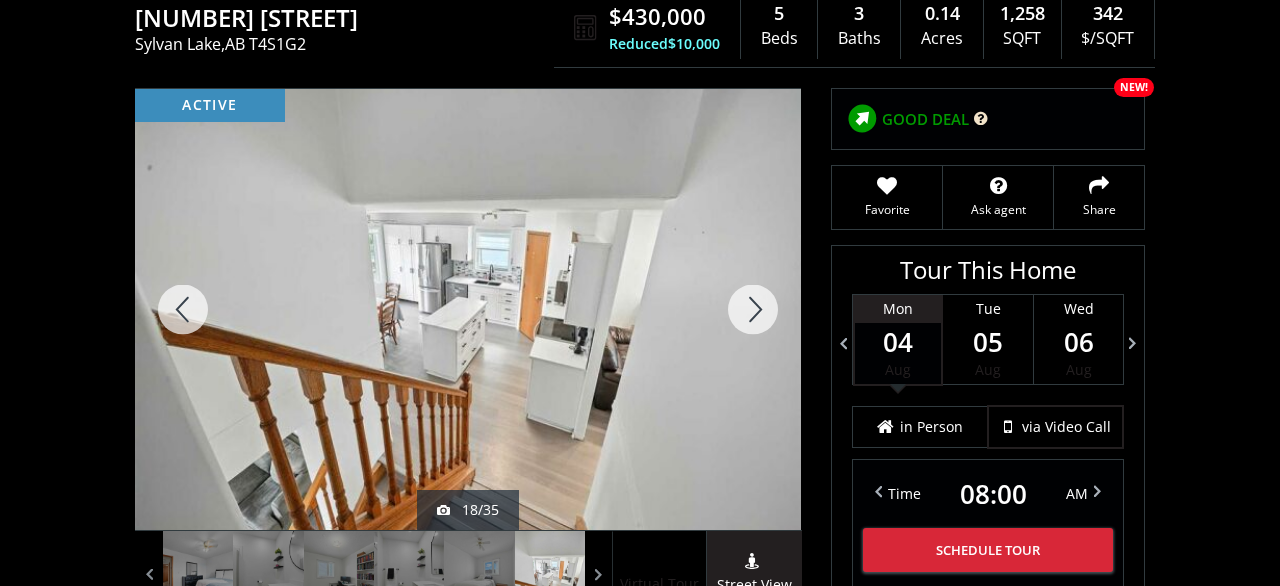 click at bounding box center [753, 309] 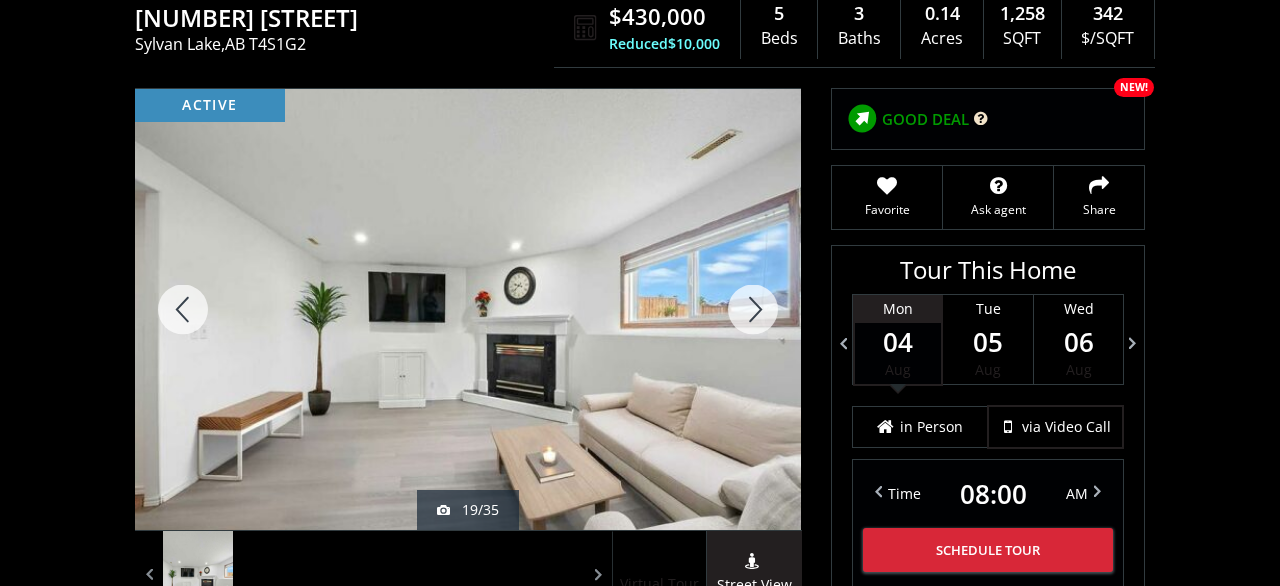 click at bounding box center (753, 309) 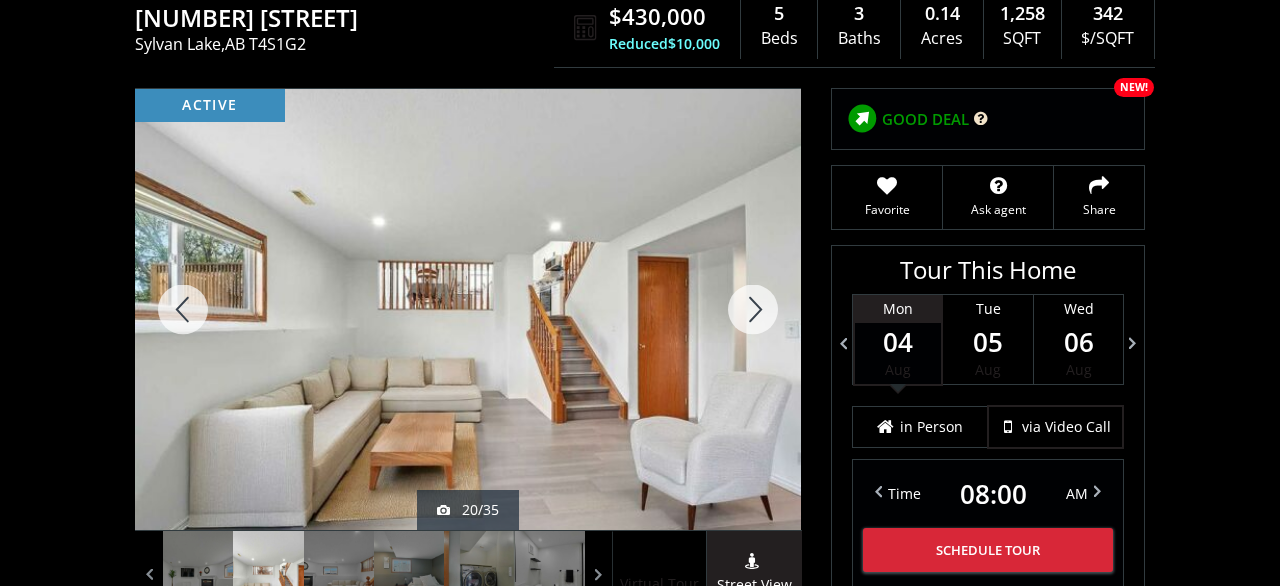 click at bounding box center (753, 309) 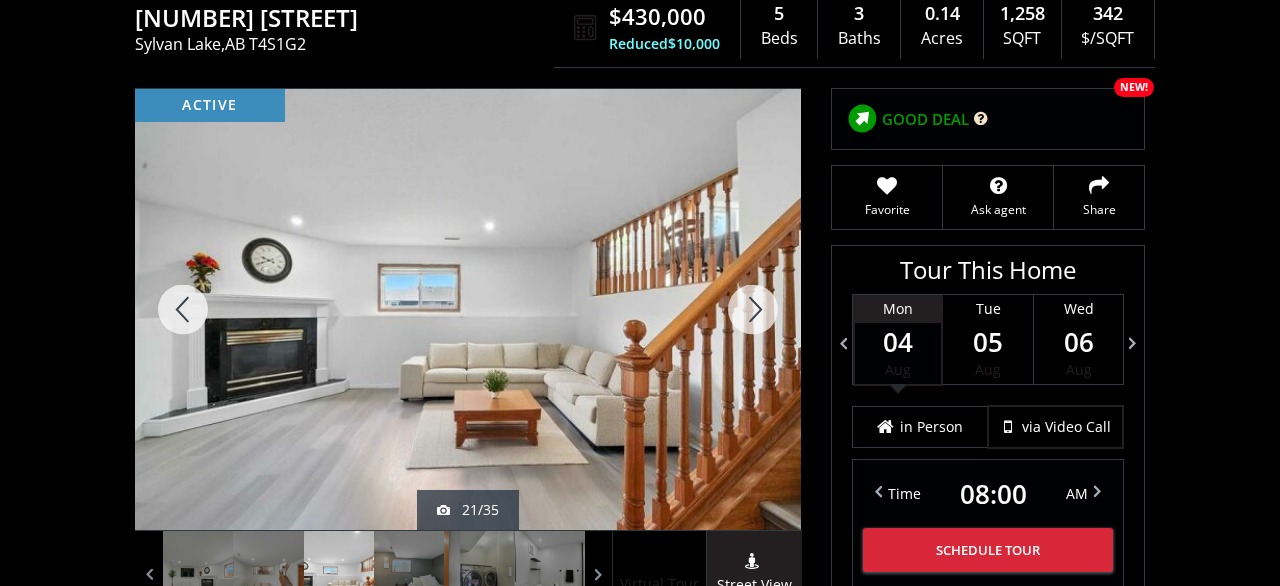 click at bounding box center [753, 309] 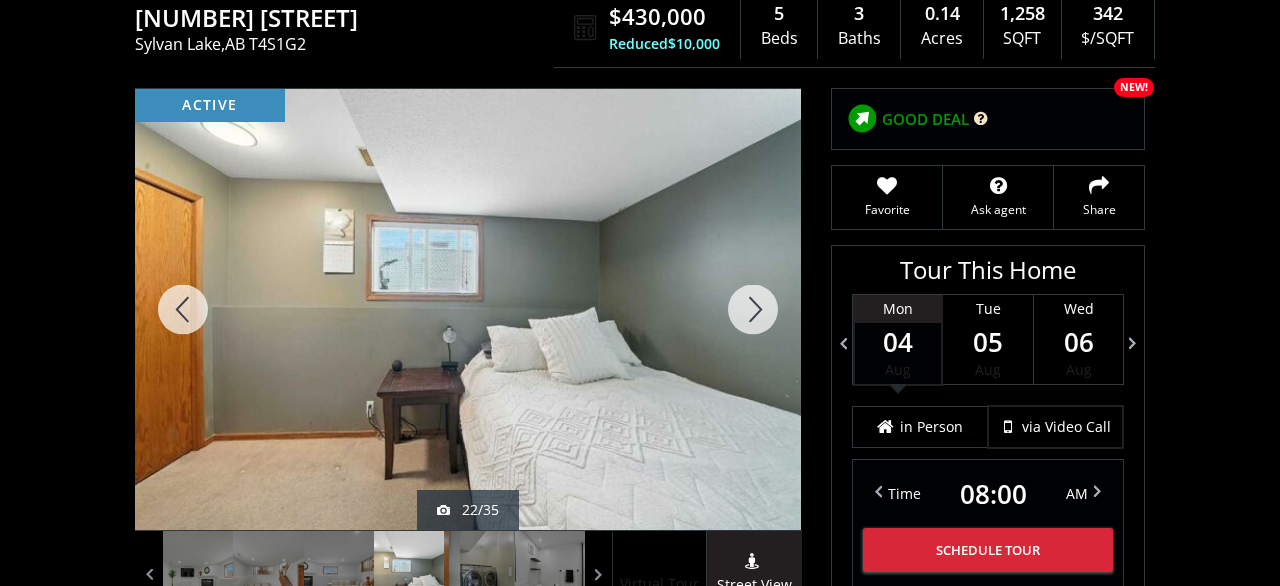 click at bounding box center [753, 309] 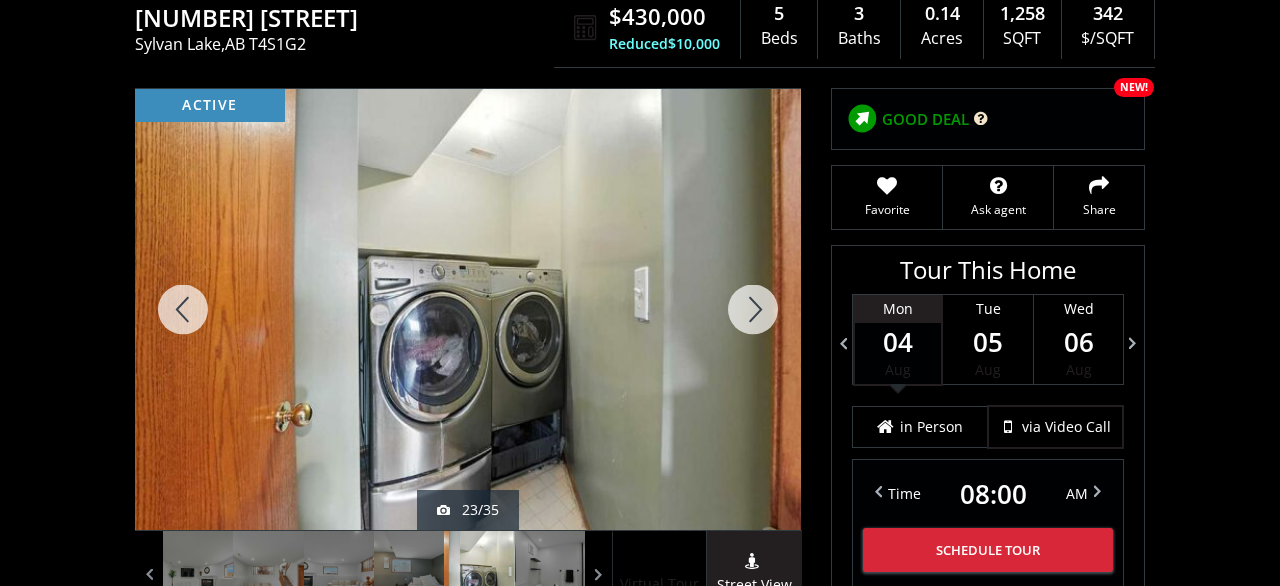 click at bounding box center [753, 309] 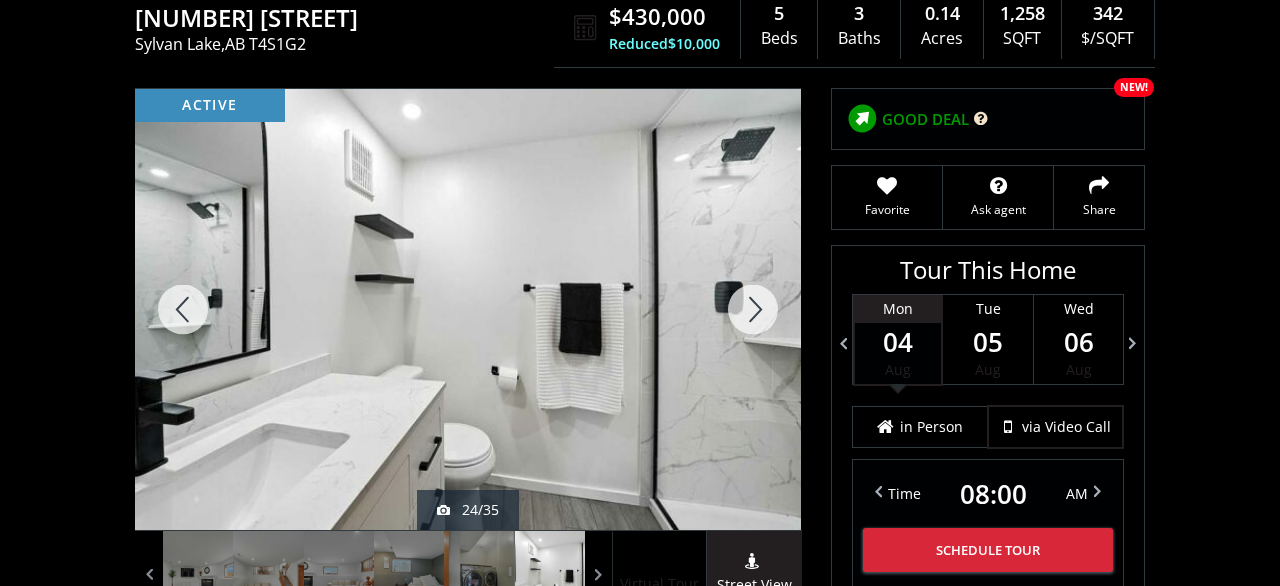 click at bounding box center (753, 309) 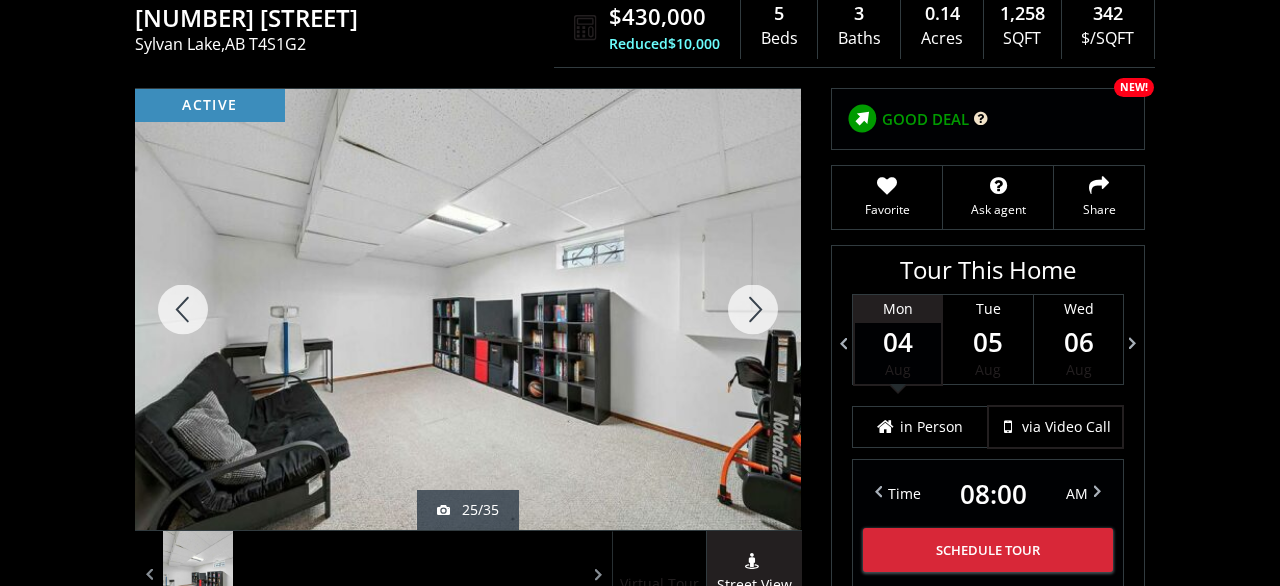 click at bounding box center [753, 309] 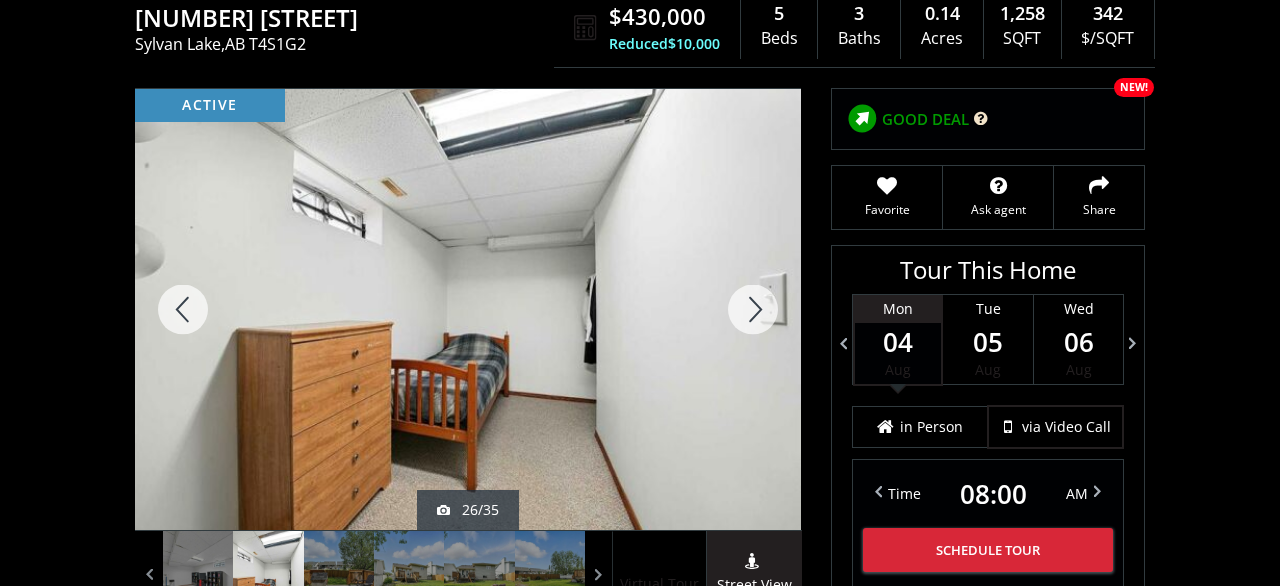 click at bounding box center [753, 309] 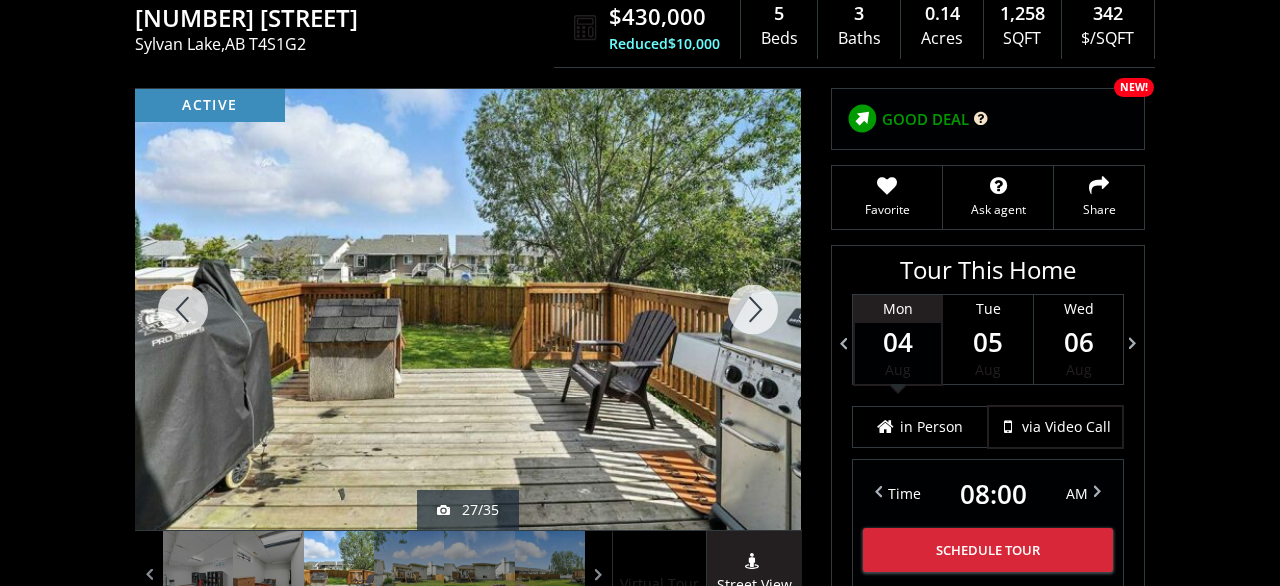 click at bounding box center [753, 309] 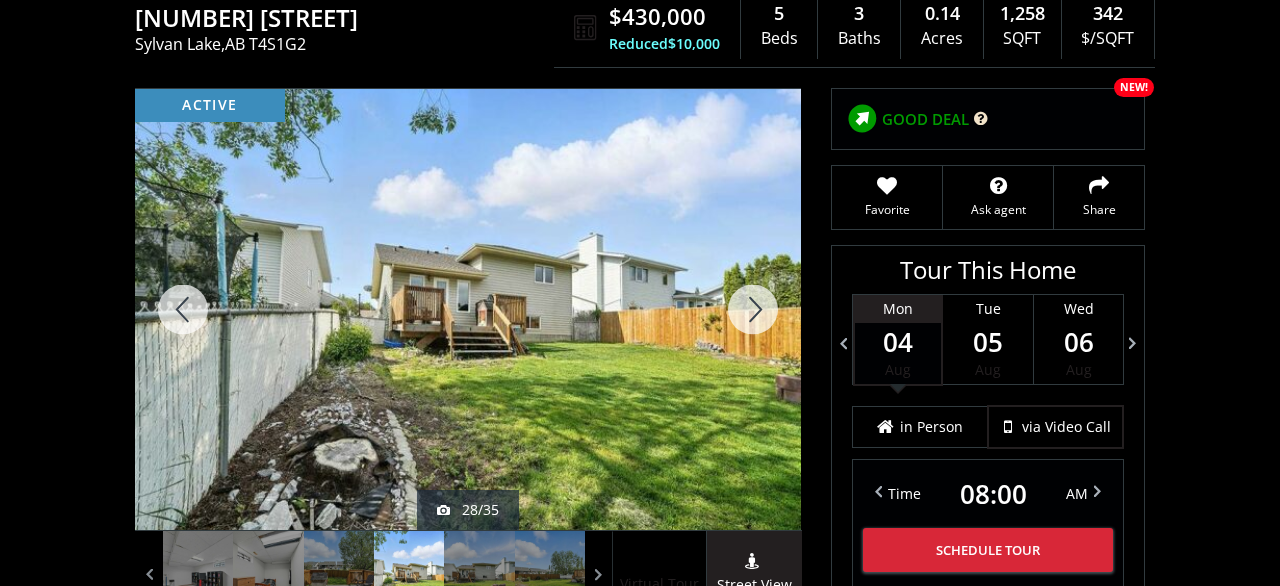 click at bounding box center (753, 309) 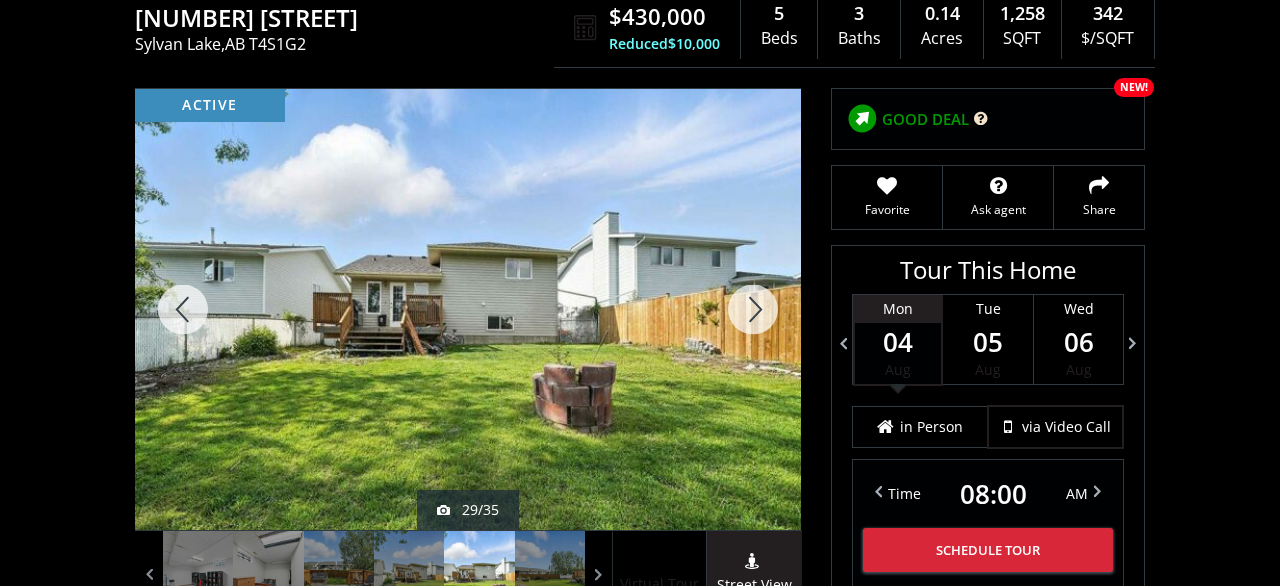 click at bounding box center (753, 309) 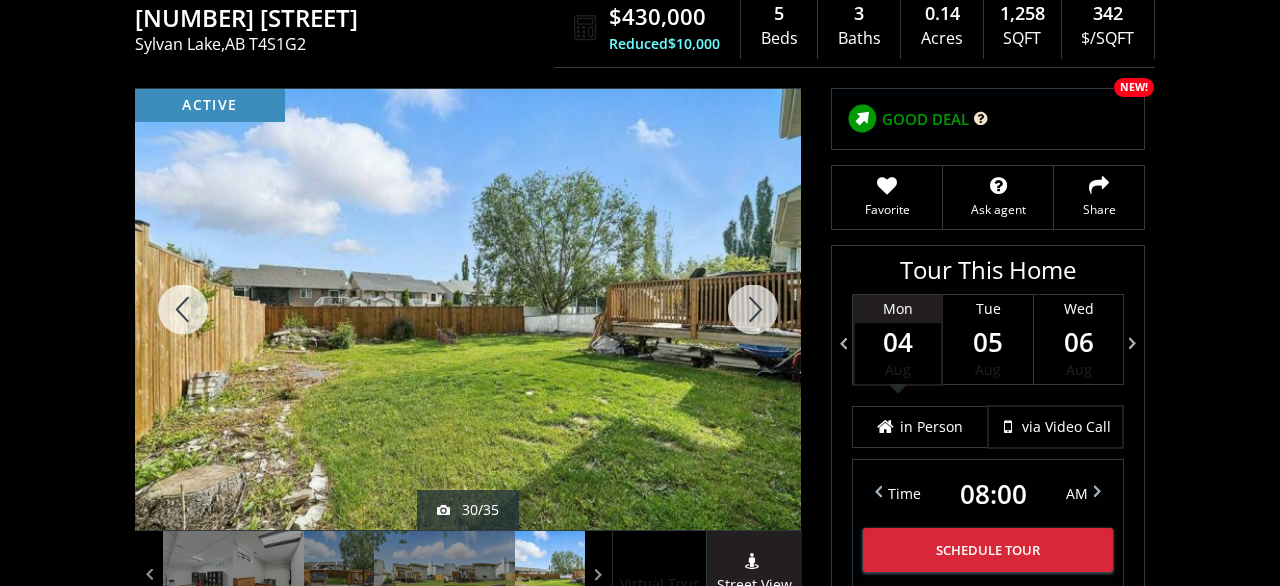 click at bounding box center [753, 309] 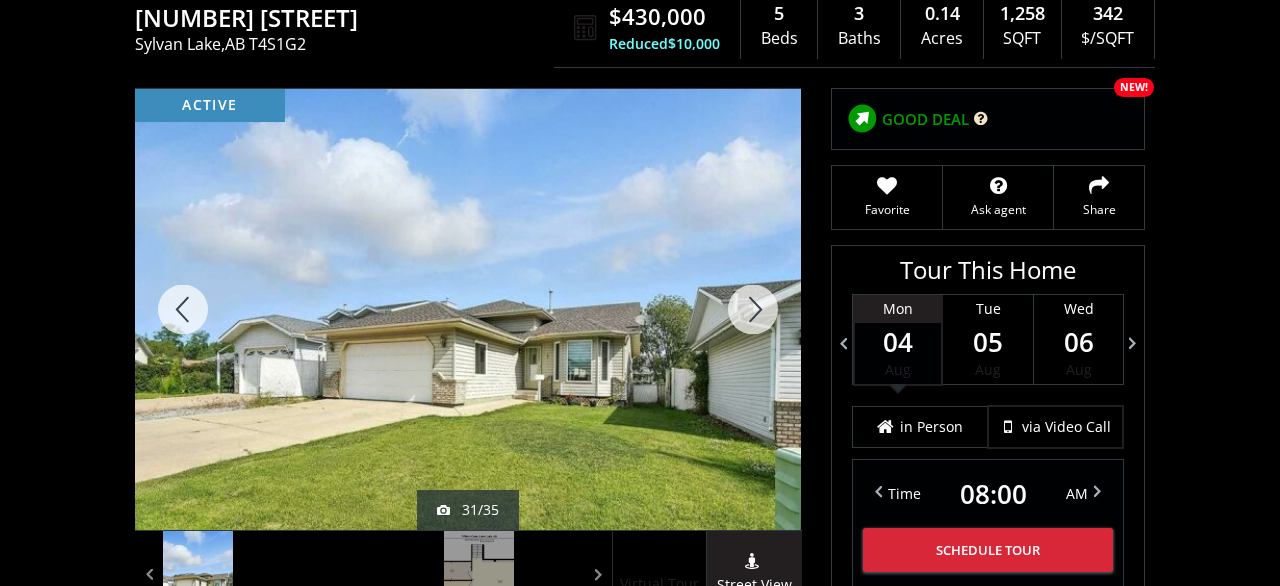 click at bounding box center [753, 309] 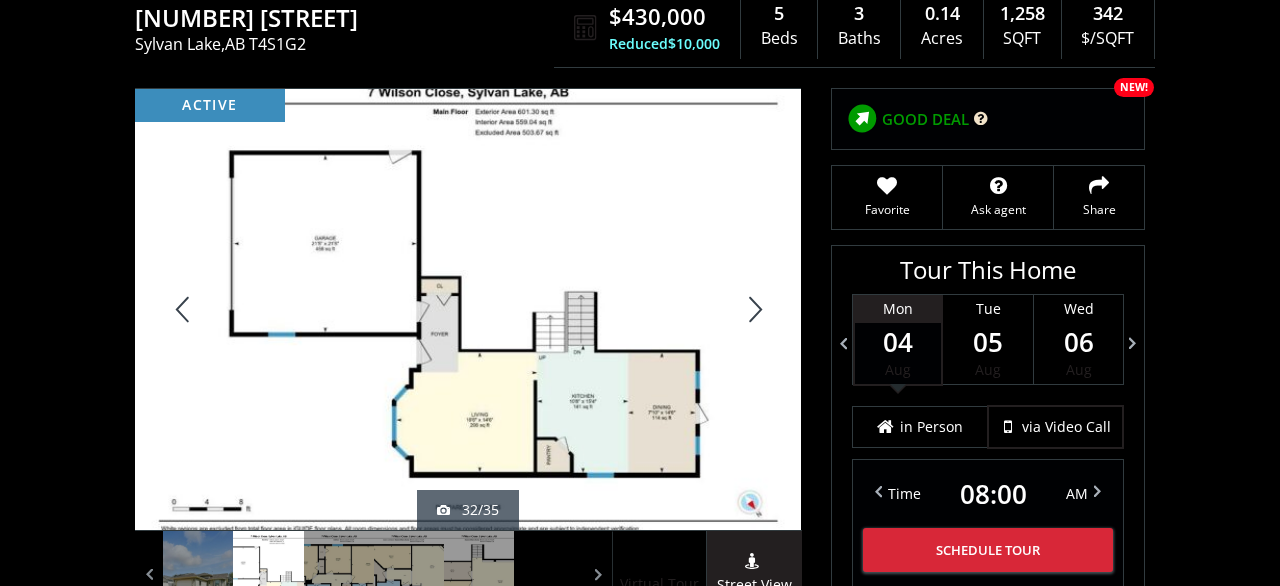 click at bounding box center (753, 309) 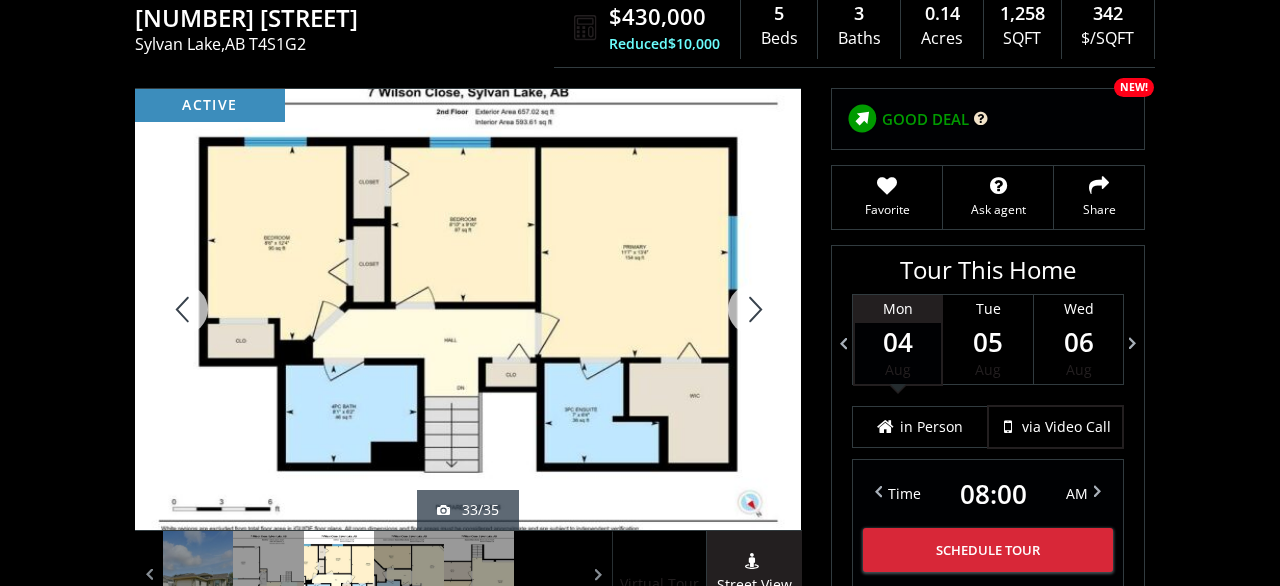 click at bounding box center (753, 309) 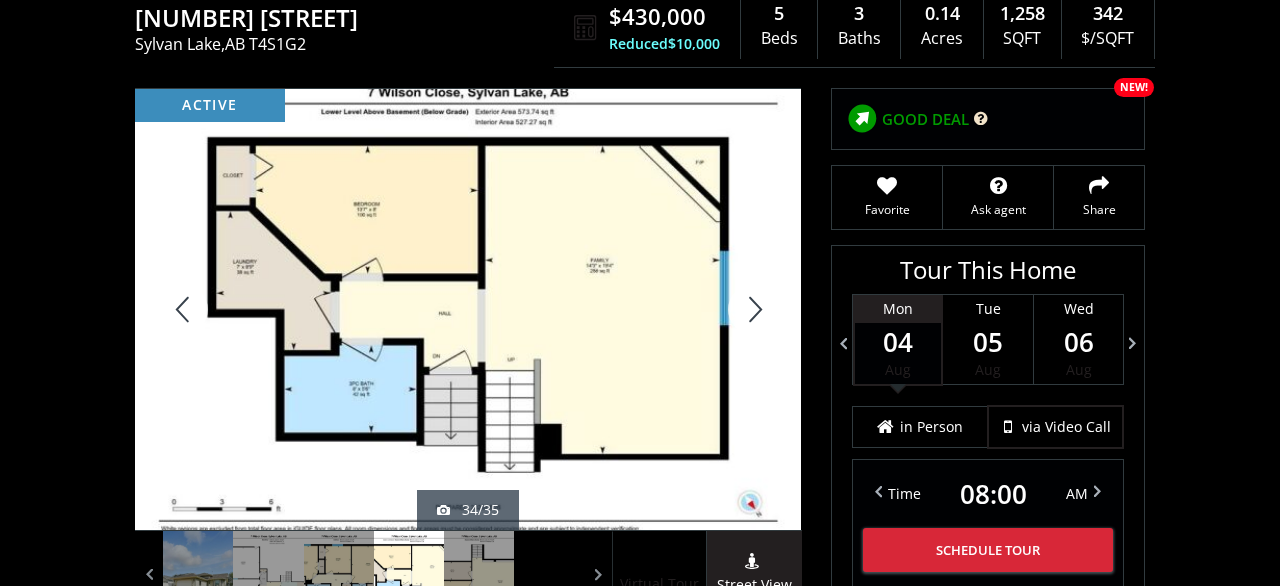click at bounding box center [753, 309] 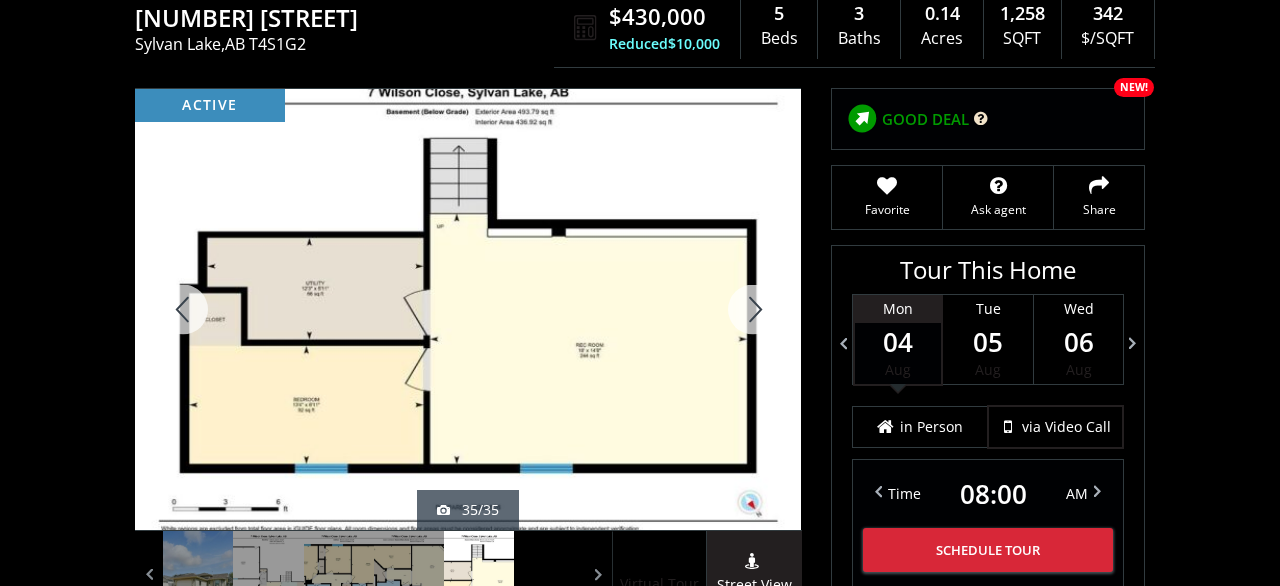 click at bounding box center [753, 309] 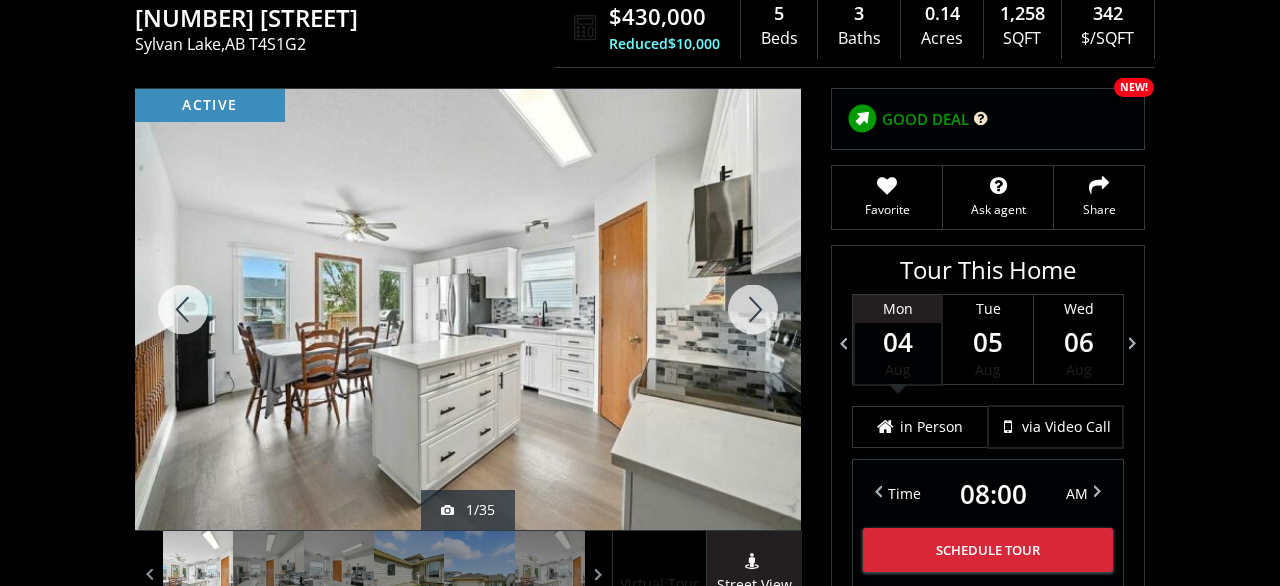scroll, scrollTop: 0, scrollLeft: 0, axis: both 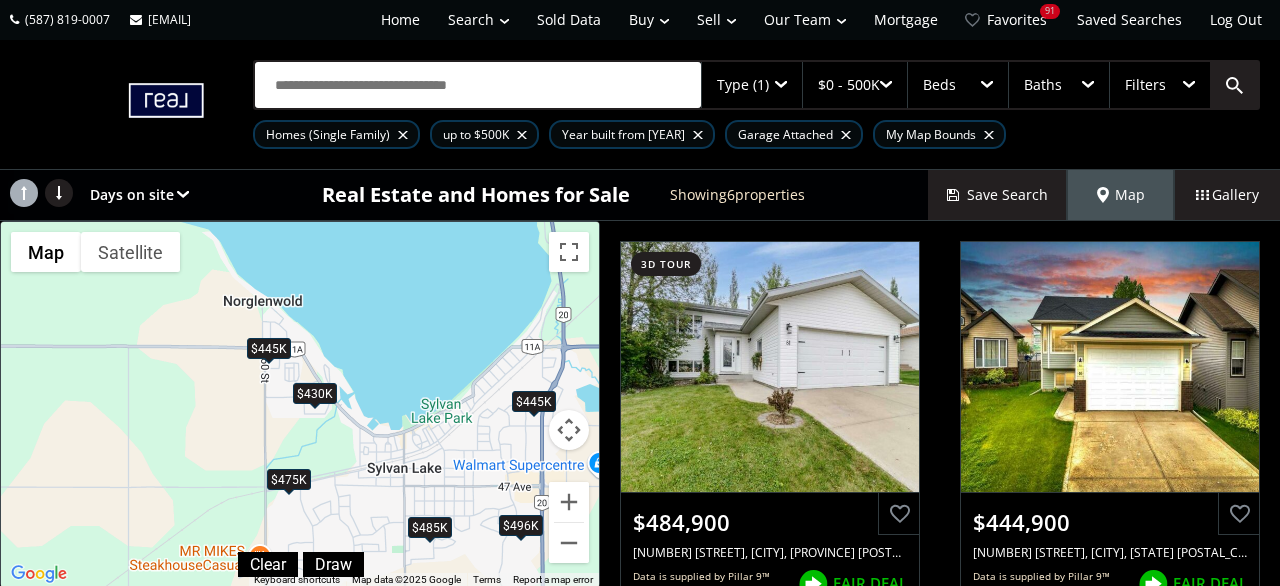 click at bounding box center [522, 135] 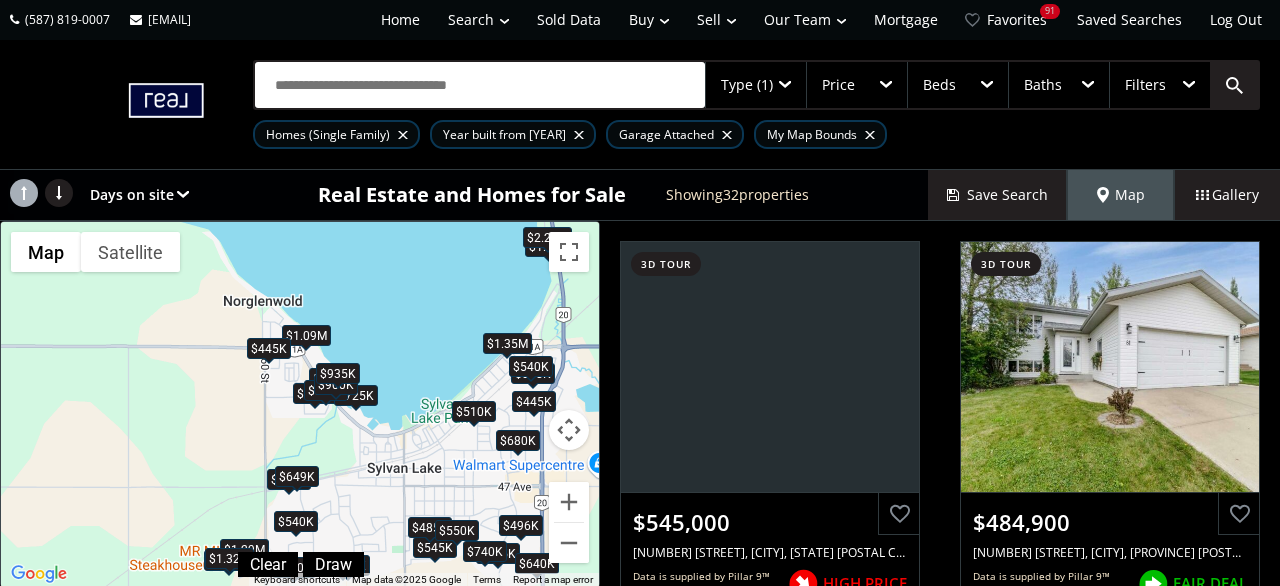 click at bounding box center (727, 135) 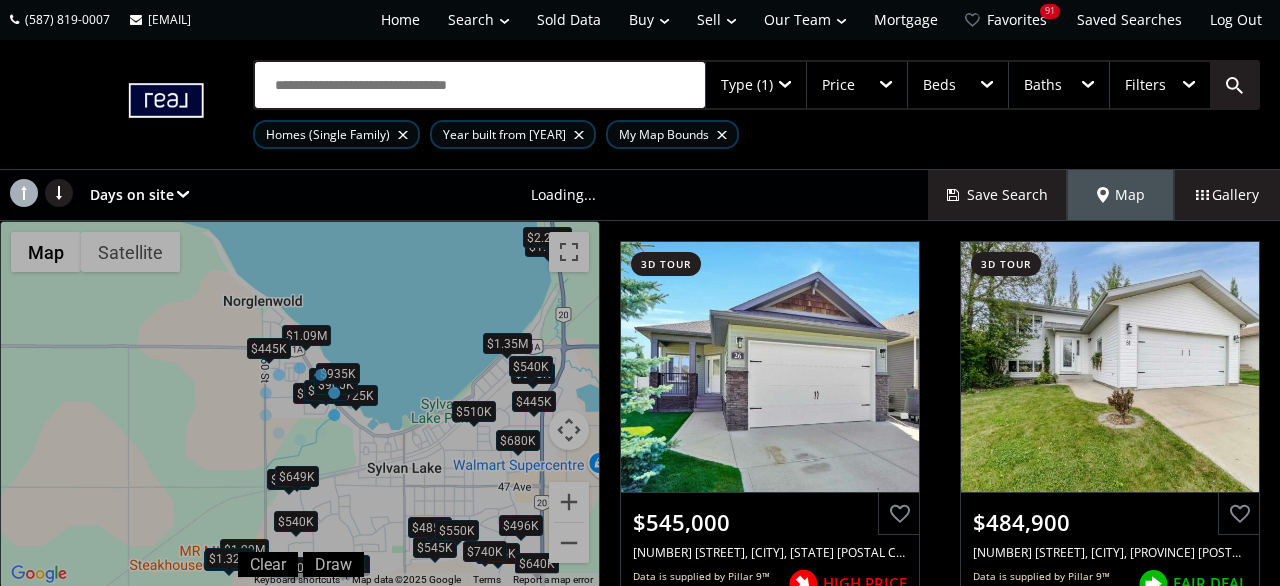 click at bounding box center (579, 135) 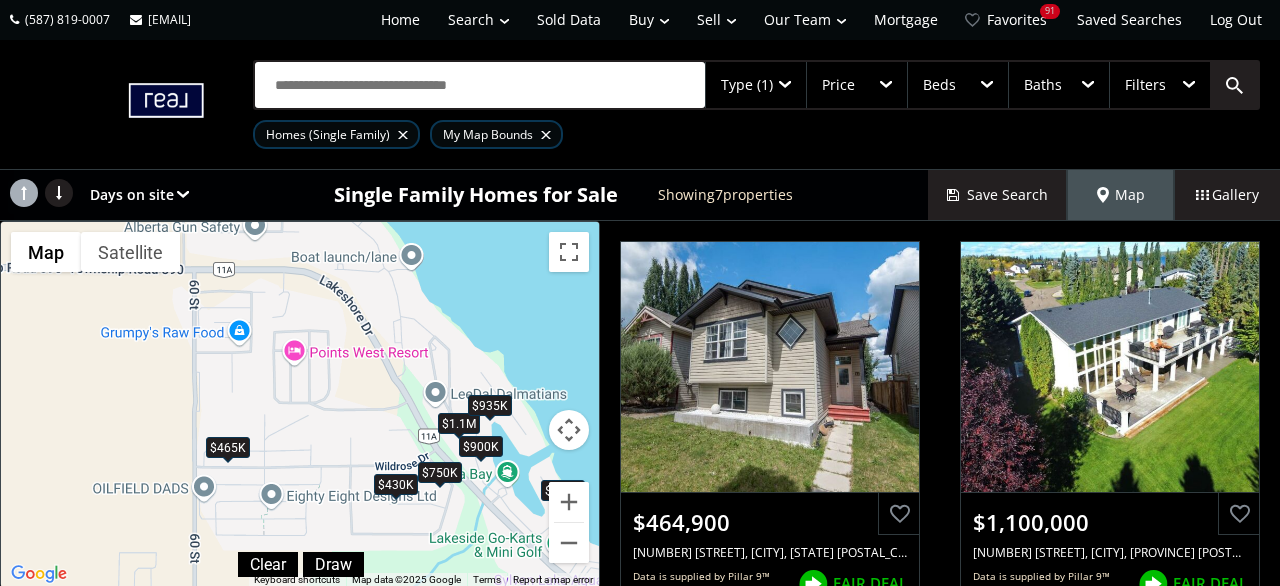 drag, startPoint x: 284, startPoint y: 308, endPoint x: 303, endPoint y: 462, distance: 155.16765 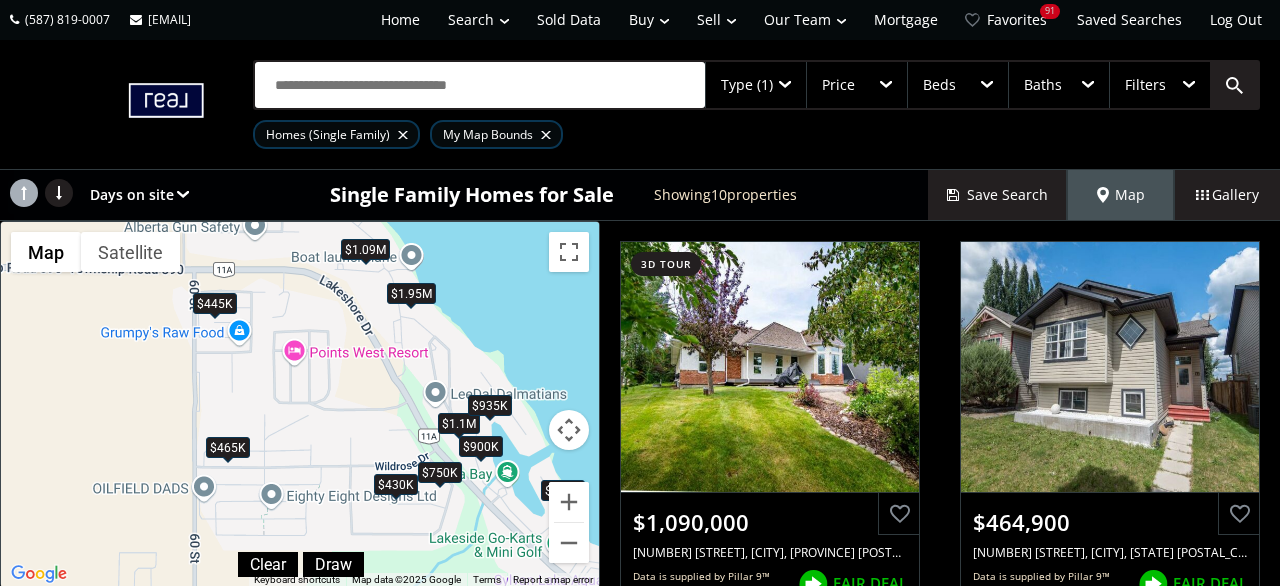 click on "To navigate, press the arrow keys. $1.09M $465K $1.1M $430K $445K $725K $750K $1.95M $900K $935K" at bounding box center [300, 404] 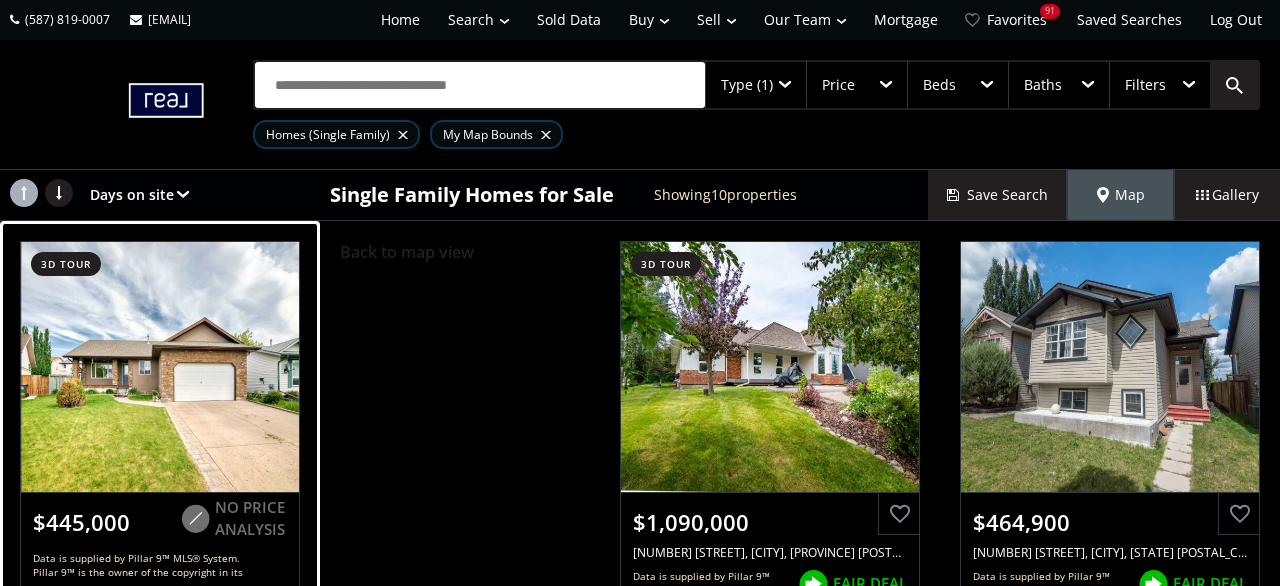 click at bounding box center (160, 367) 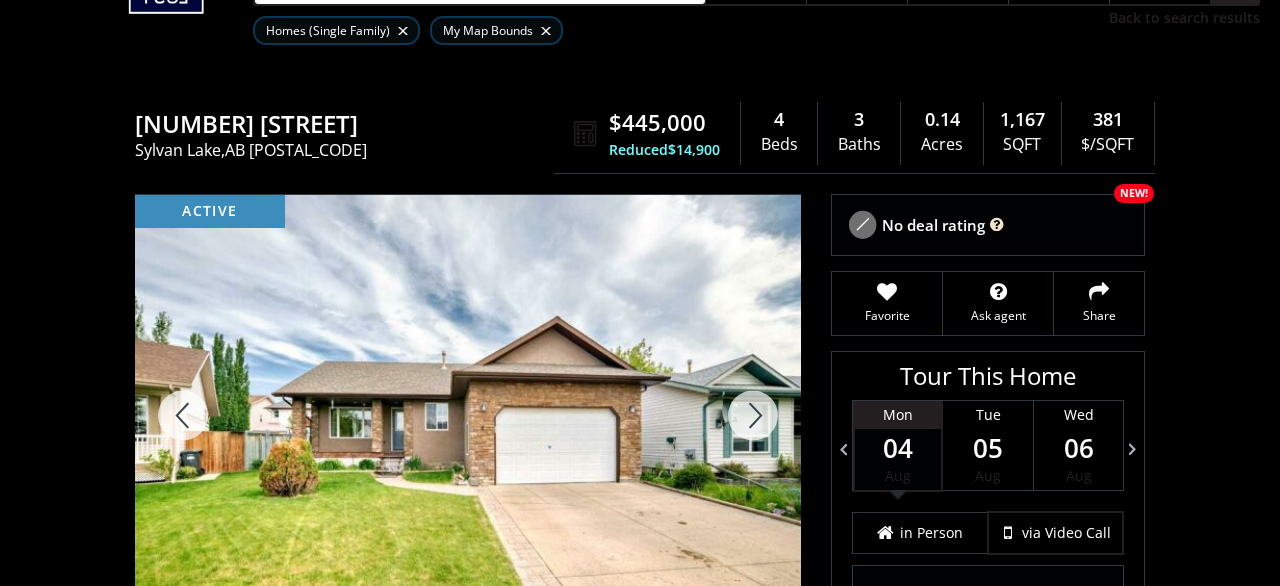 scroll, scrollTop: 208, scrollLeft: 0, axis: vertical 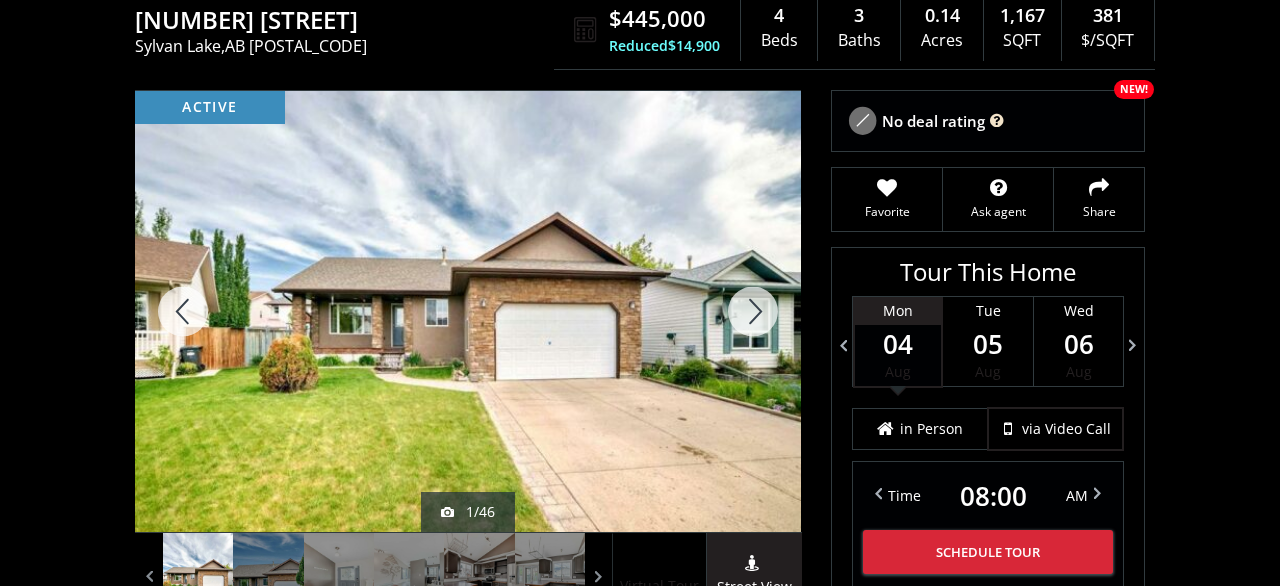 click at bounding box center [753, 311] 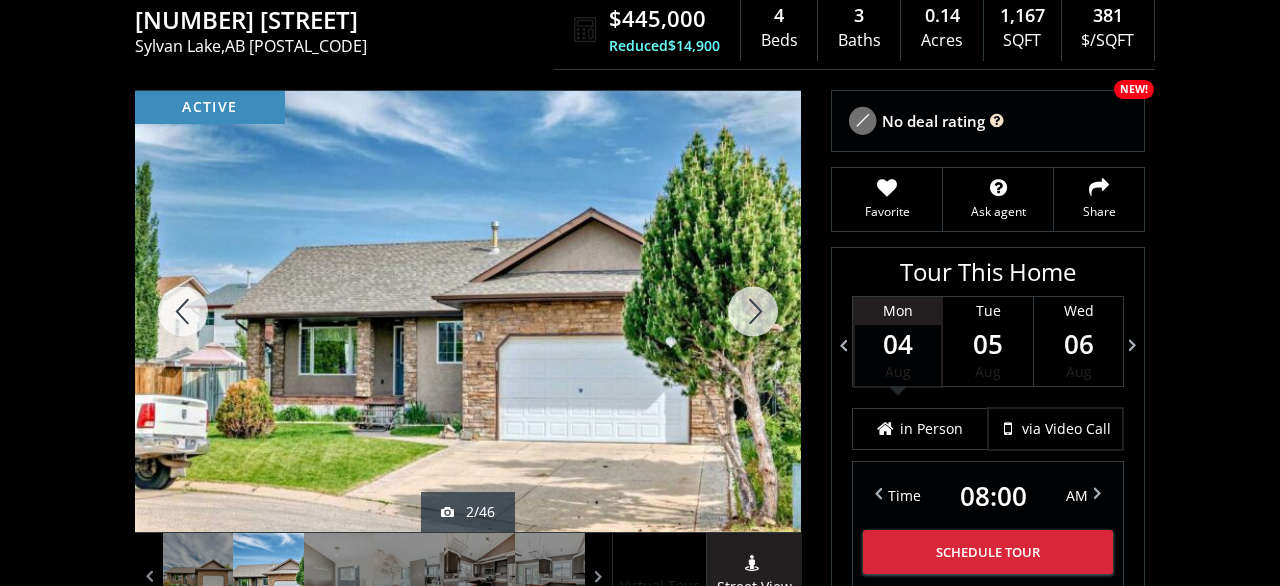 click at bounding box center [753, 311] 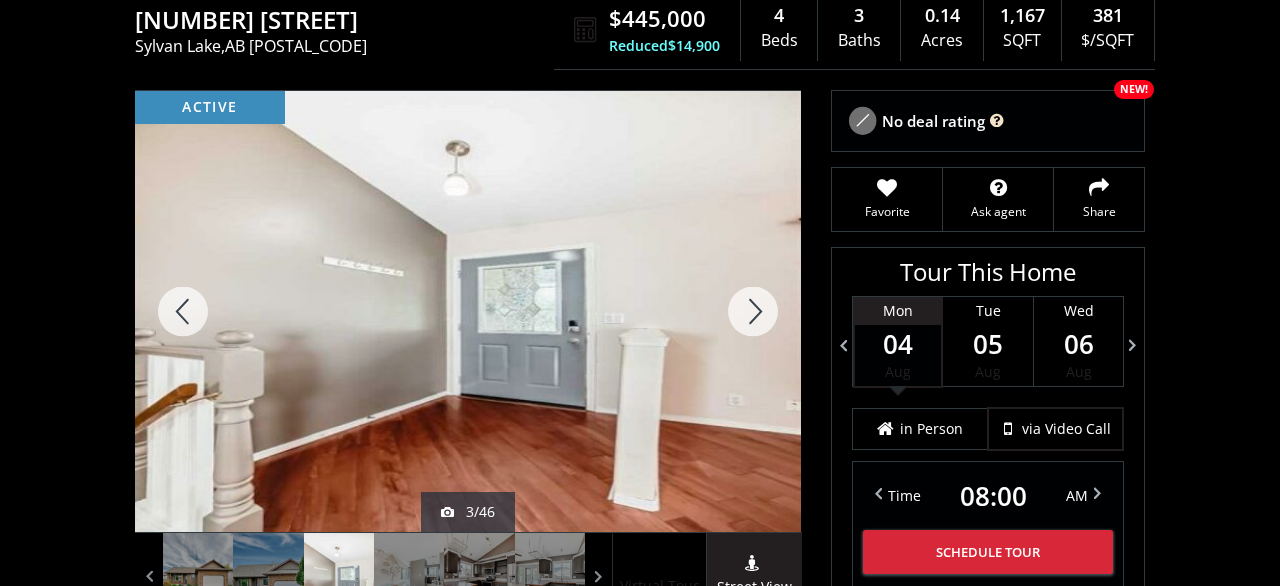 click at bounding box center (753, 311) 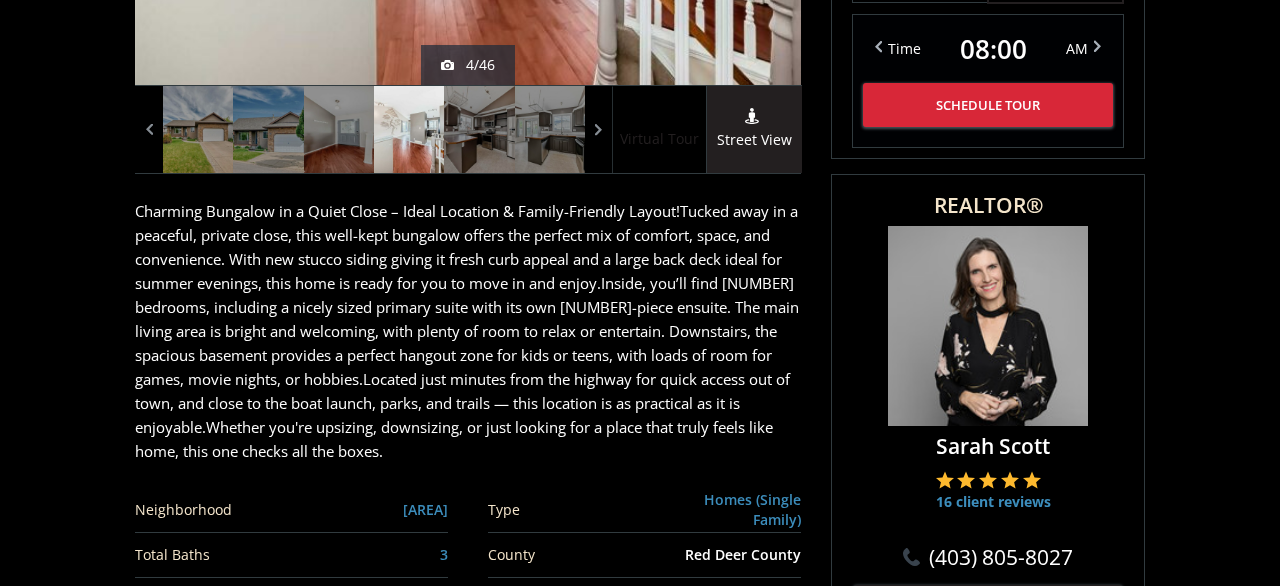 scroll, scrollTop: 832, scrollLeft: 0, axis: vertical 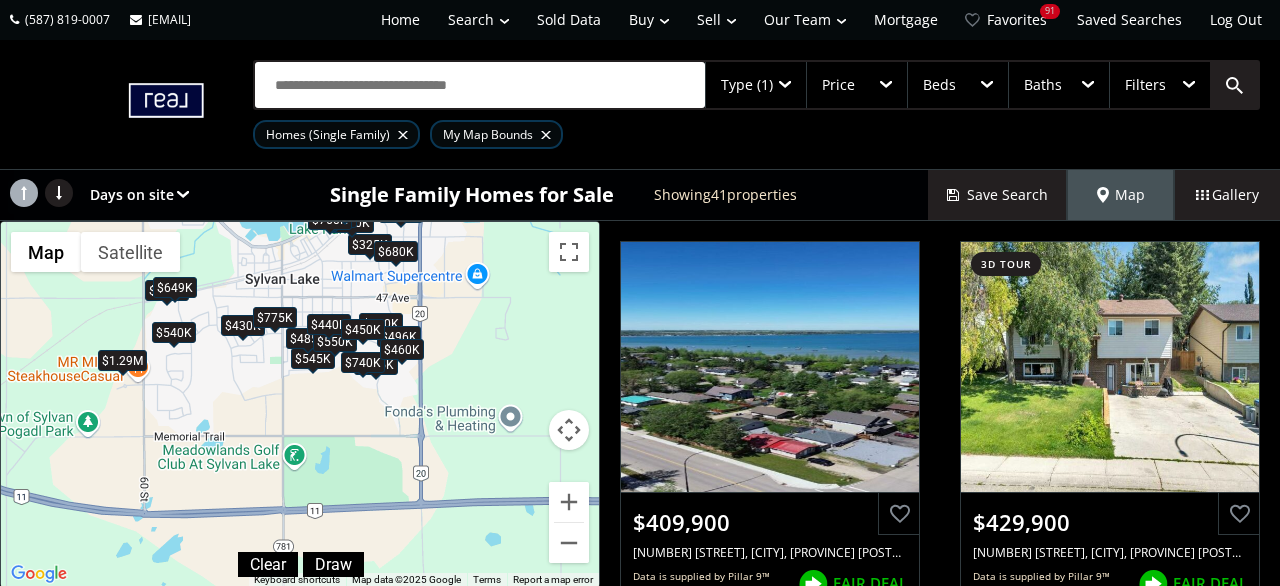 drag, startPoint x: 471, startPoint y: 493, endPoint x: 278, endPoint y: 285, distance: 283.74814 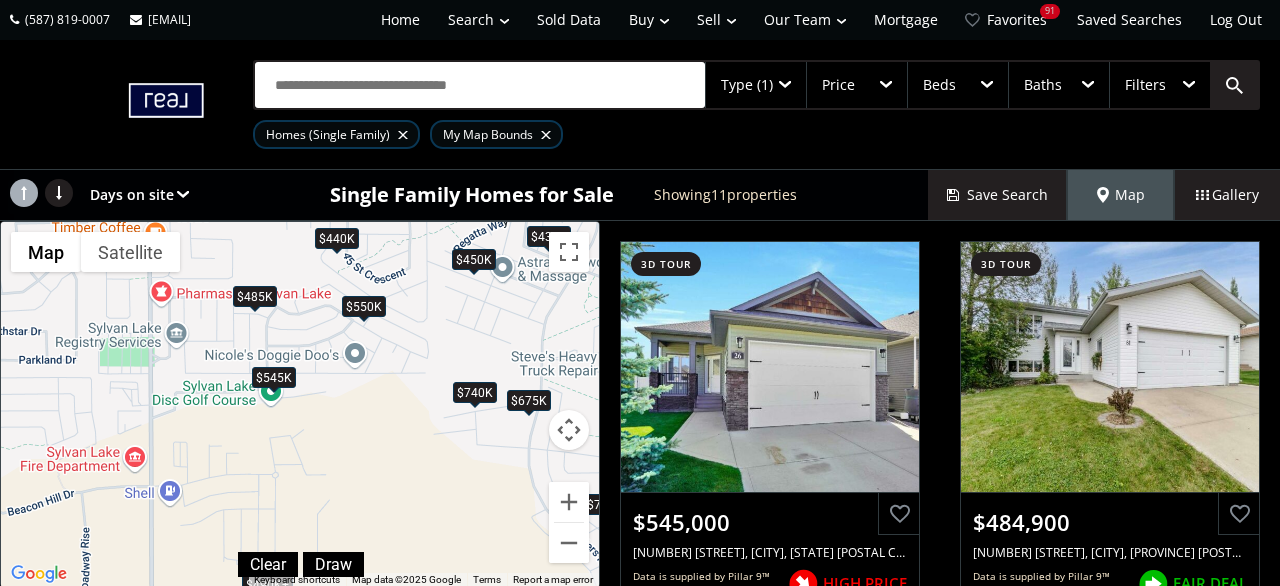 drag, startPoint x: 183, startPoint y: 341, endPoint x: 189, endPoint y: 357, distance: 17.088007 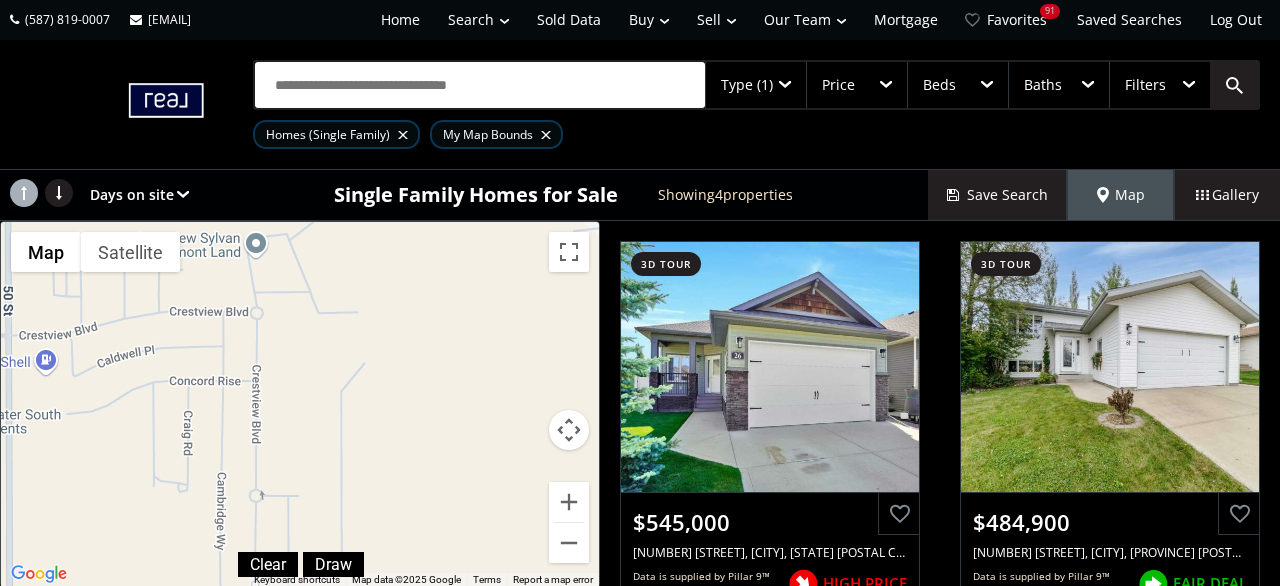 drag, startPoint x: 342, startPoint y: 443, endPoint x: 437, endPoint y: 191, distance: 269.31207 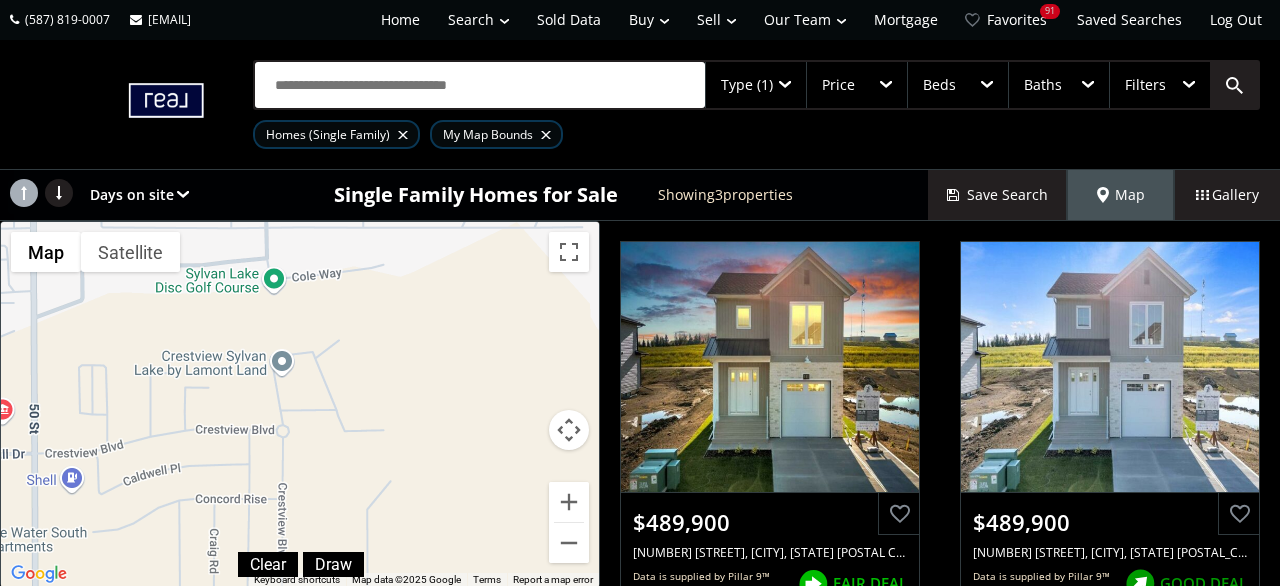 drag, startPoint x: 276, startPoint y: 393, endPoint x: 303, endPoint y: 605, distance: 213.71242 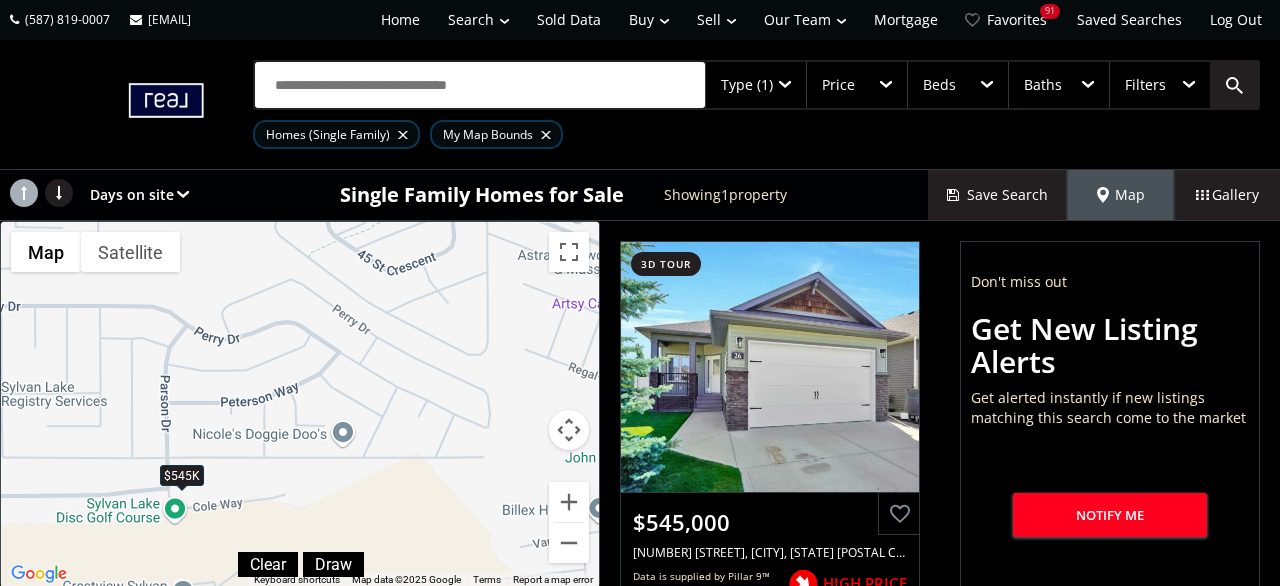 drag, startPoint x: 383, startPoint y: 280, endPoint x: 295, endPoint y: 424, distance: 168.76018 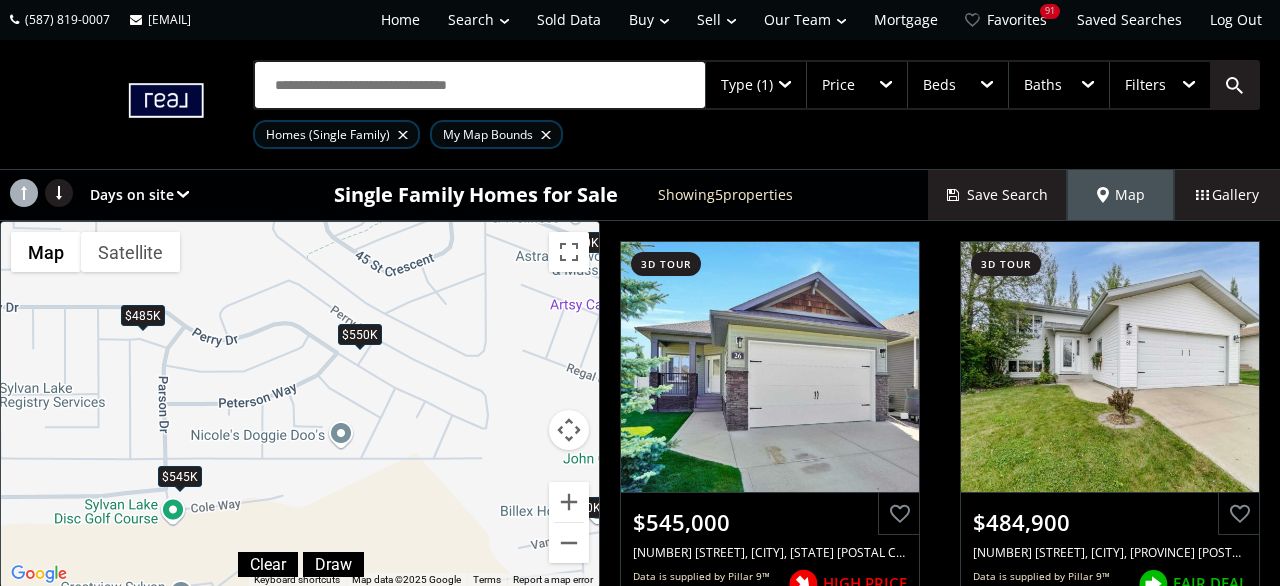 click on "$550K" at bounding box center (360, 335) 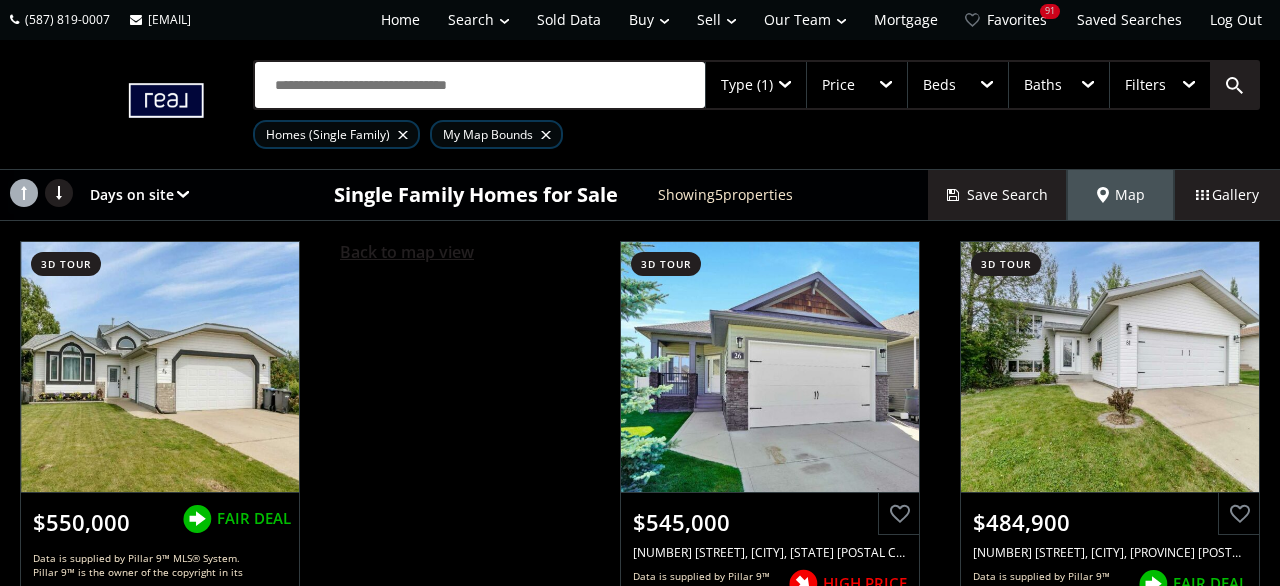 click on "Back to map view" at bounding box center (407, 252) 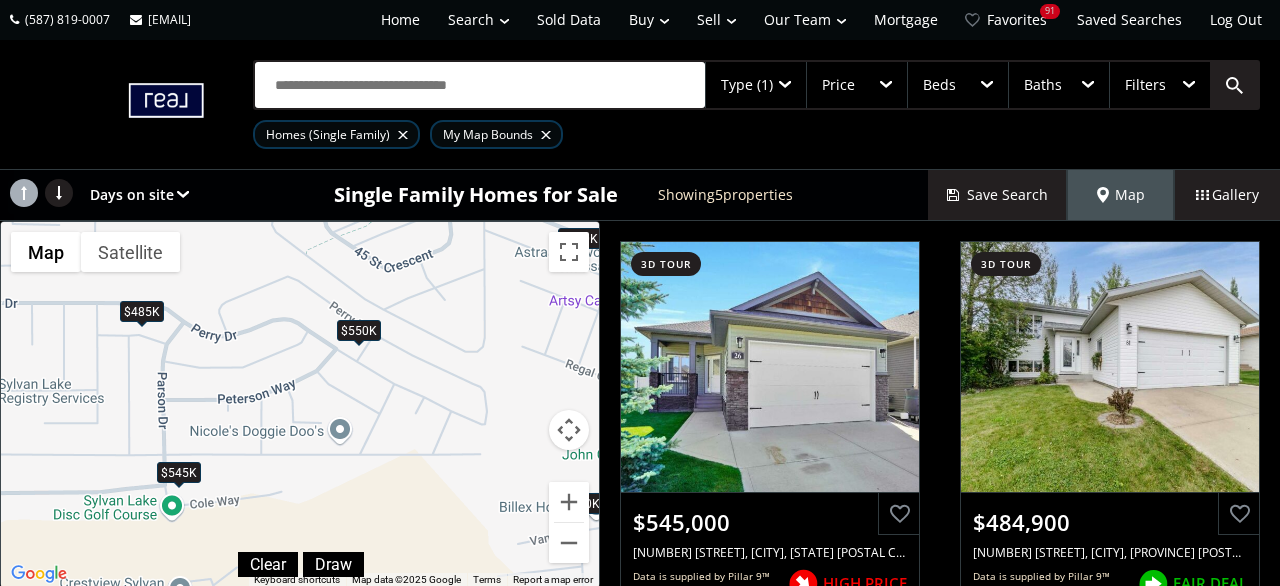 click on "$485K" at bounding box center [142, 311] 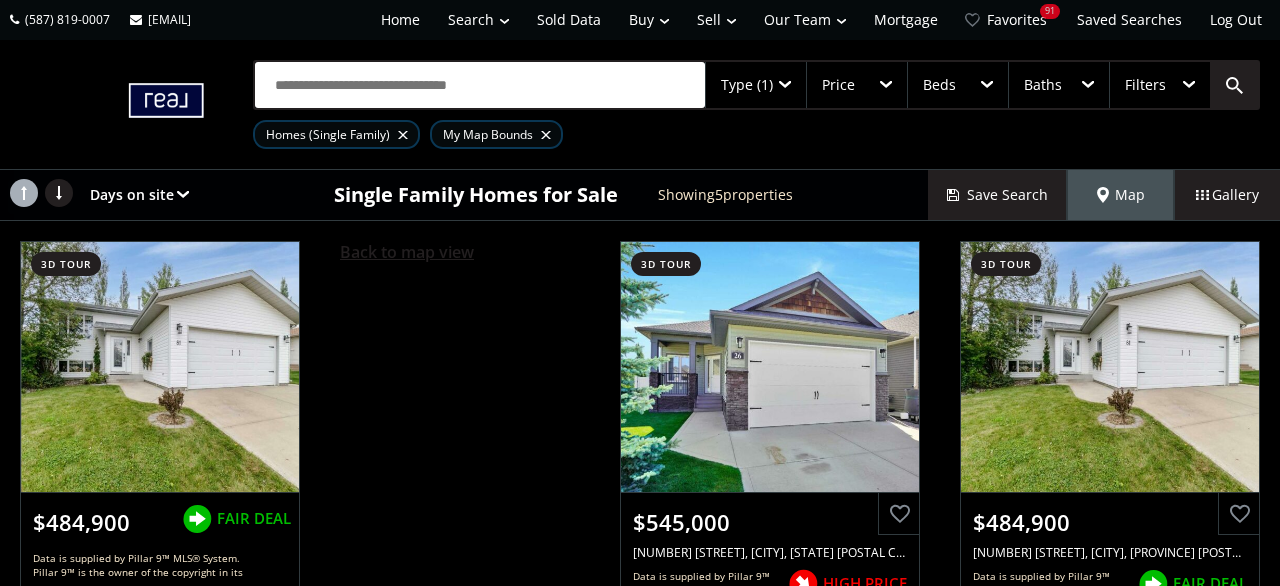 click on "Back to map view" at bounding box center [407, 252] 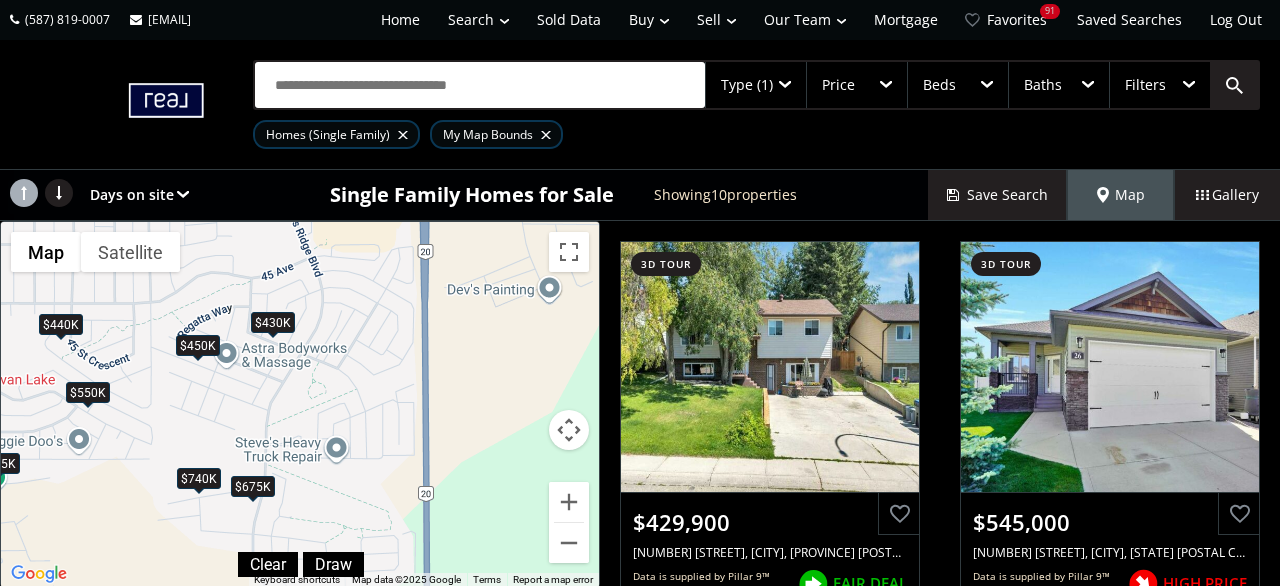 drag, startPoint x: 431, startPoint y: 384, endPoint x: 150, endPoint y: 402, distance: 281.57593 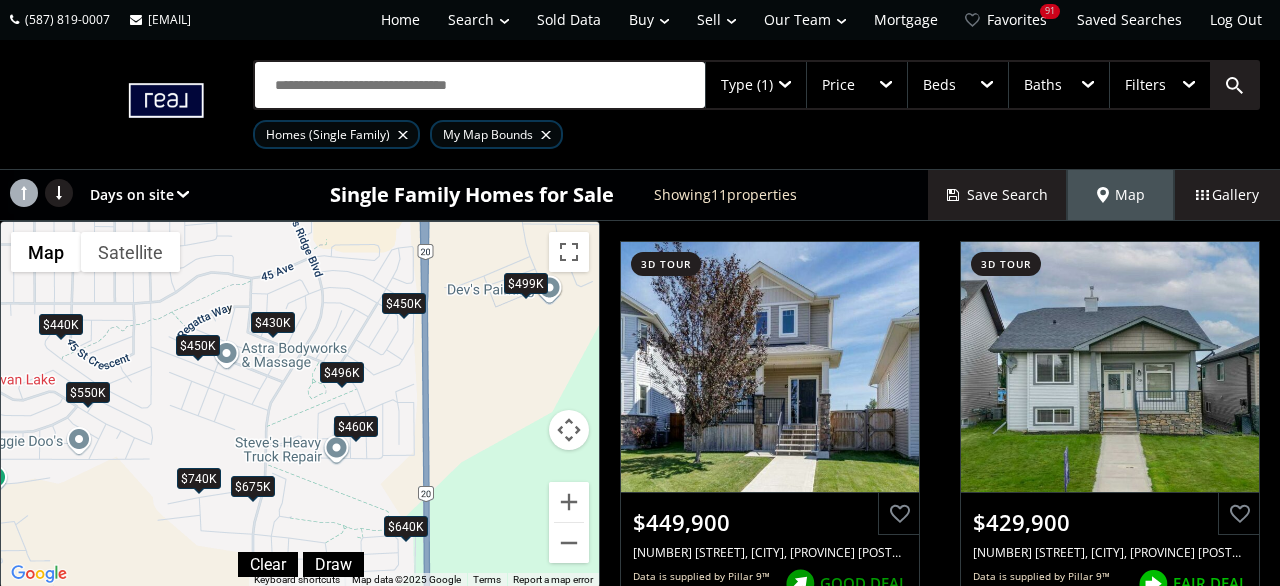 click on "$450K" at bounding box center [198, 346] 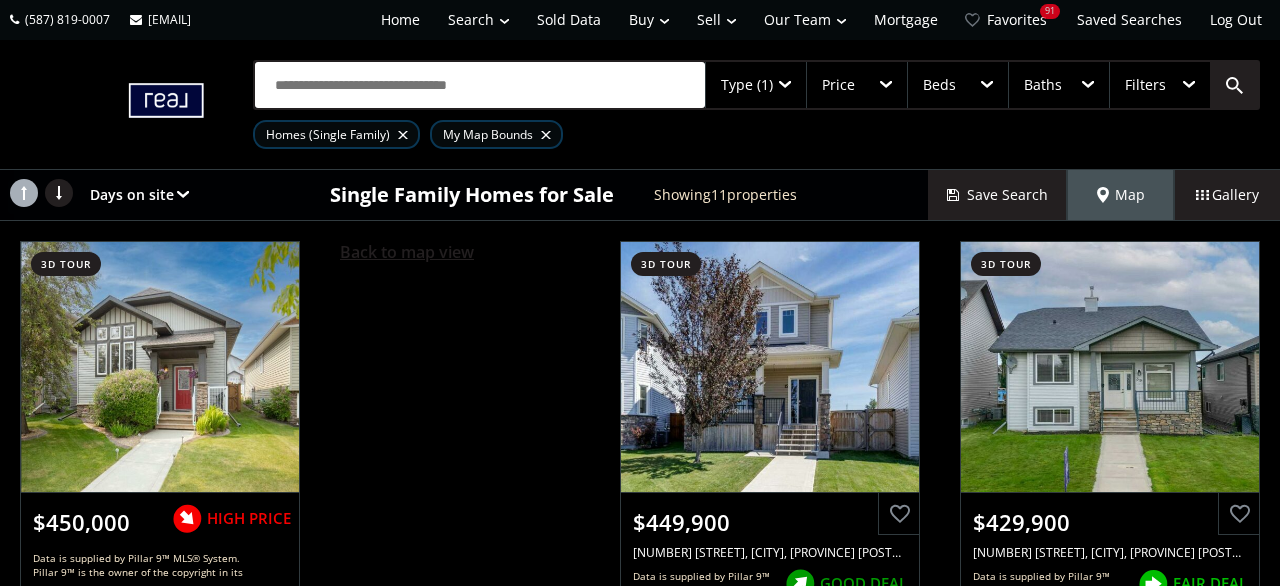 click on "Back to map view" at bounding box center (407, 252) 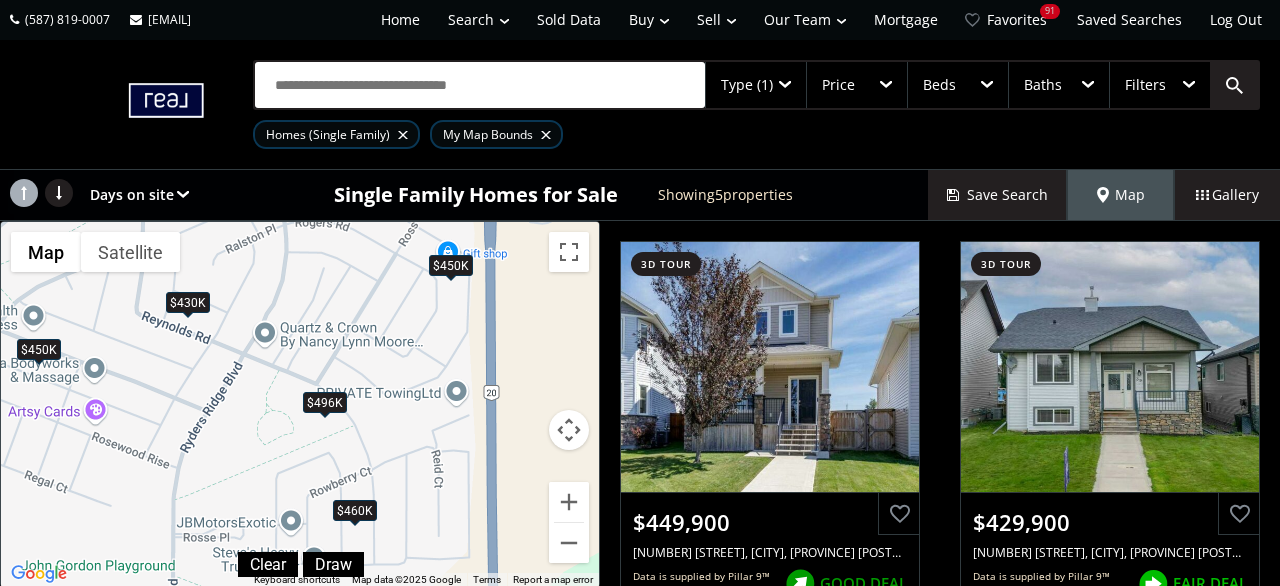 click on "$496K" at bounding box center [325, 403] 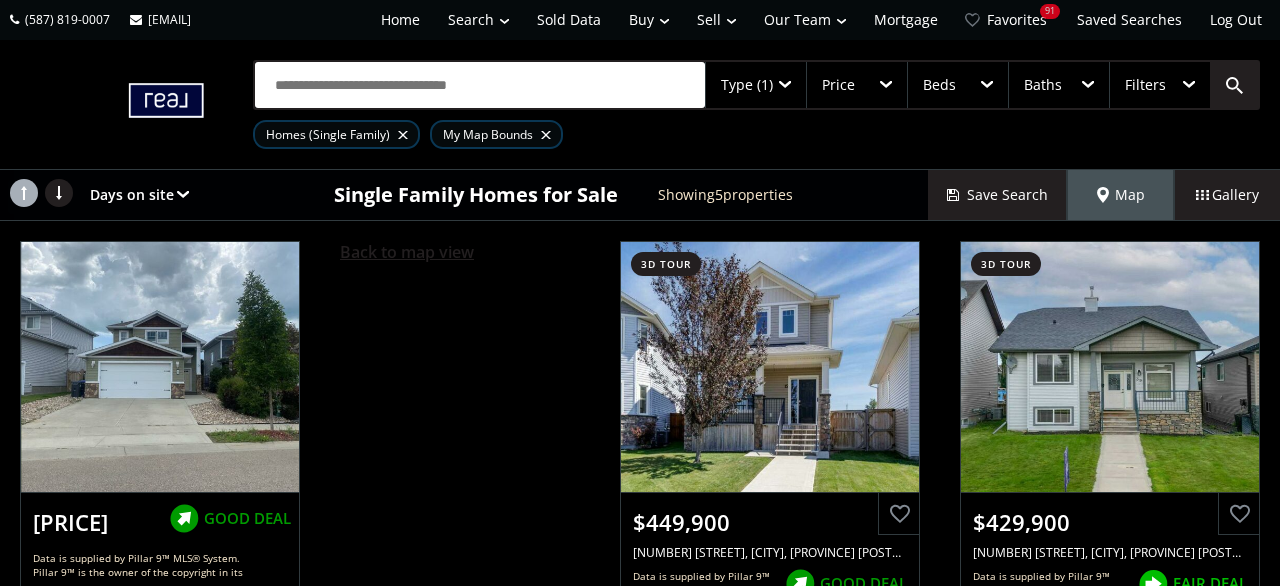 click on "Back to map view" at bounding box center [407, 252] 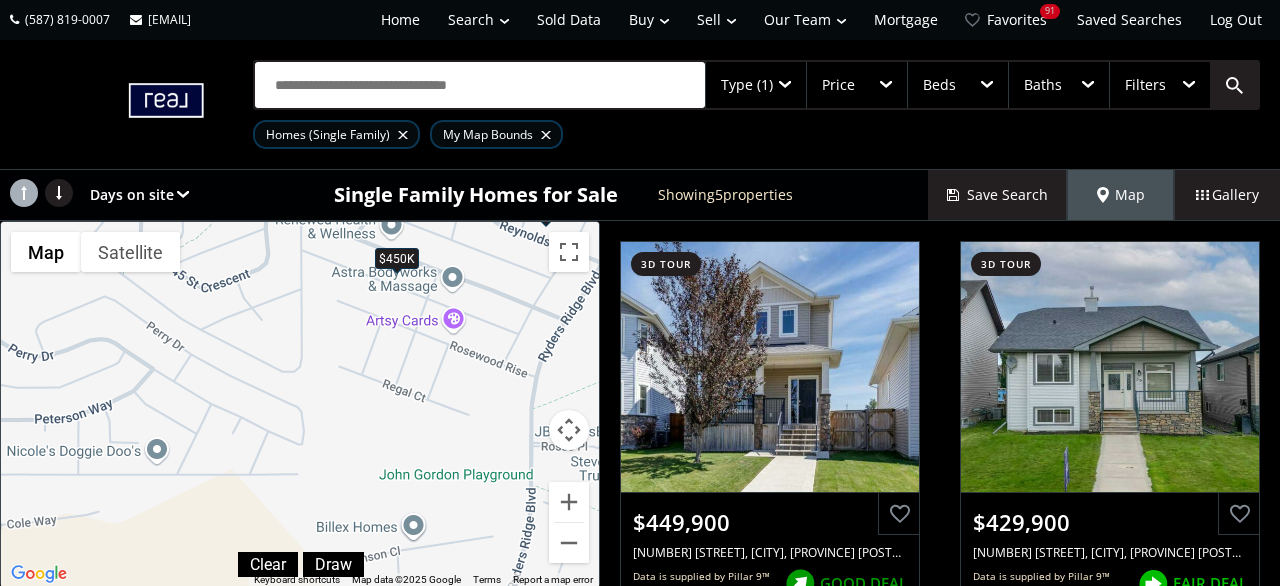 drag, startPoint x: 331, startPoint y: 432, endPoint x: 691, endPoint y: 340, distance: 371.56964 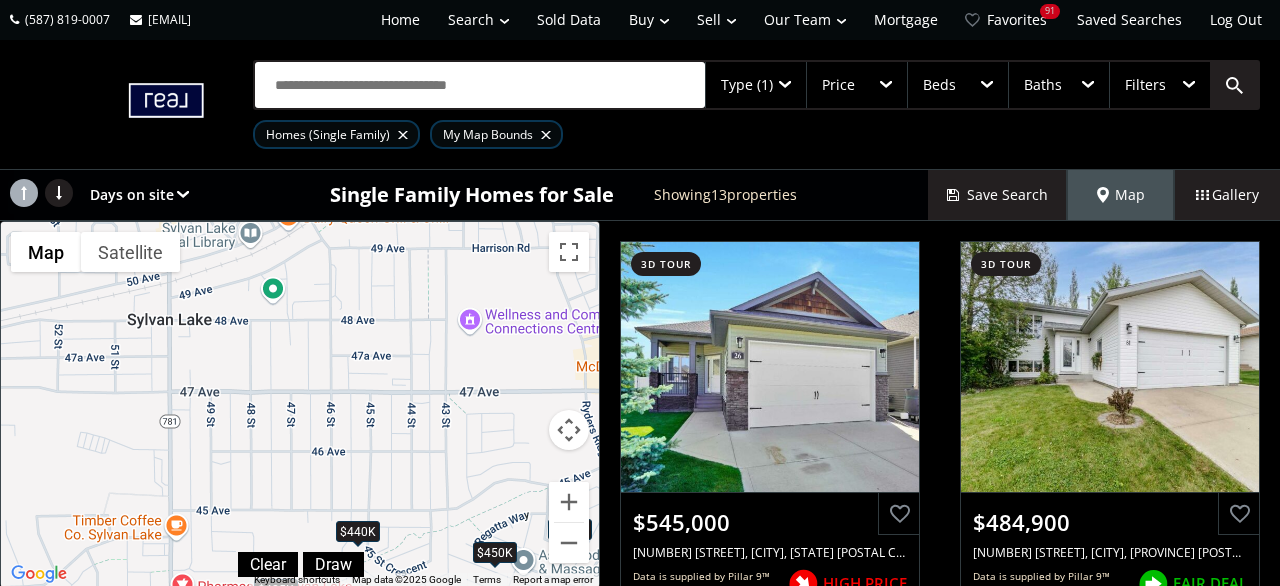 drag, startPoint x: 376, startPoint y: 497, endPoint x: 463, endPoint y: 625, distance: 154.76756 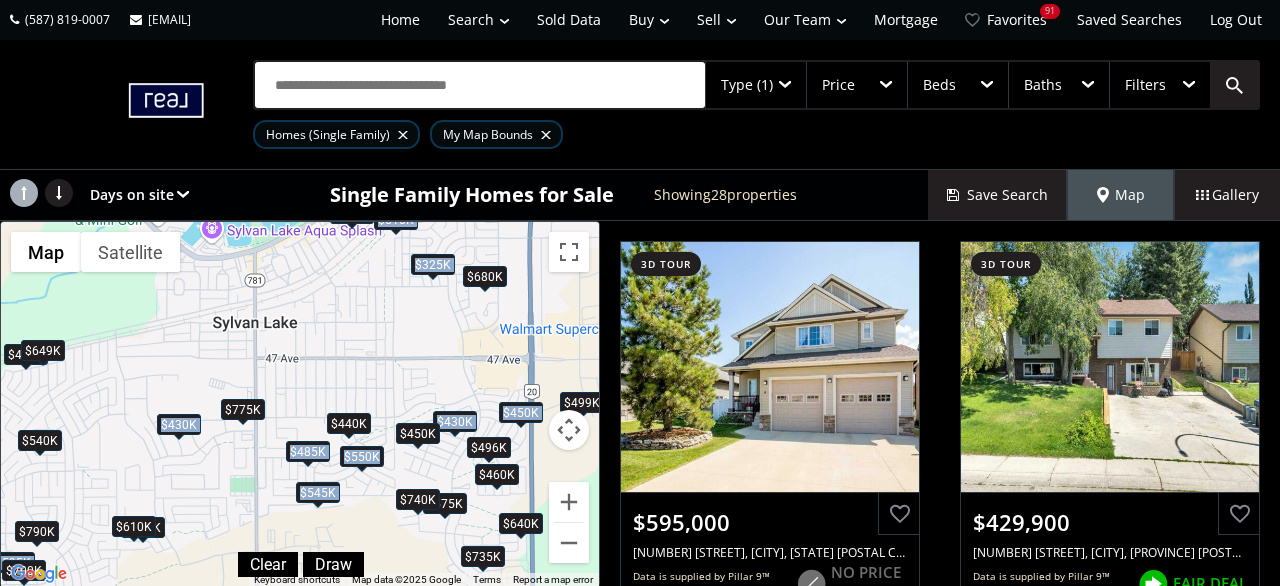 drag, startPoint x: 288, startPoint y: 211, endPoint x: 348, endPoint y: 409, distance: 206.89128 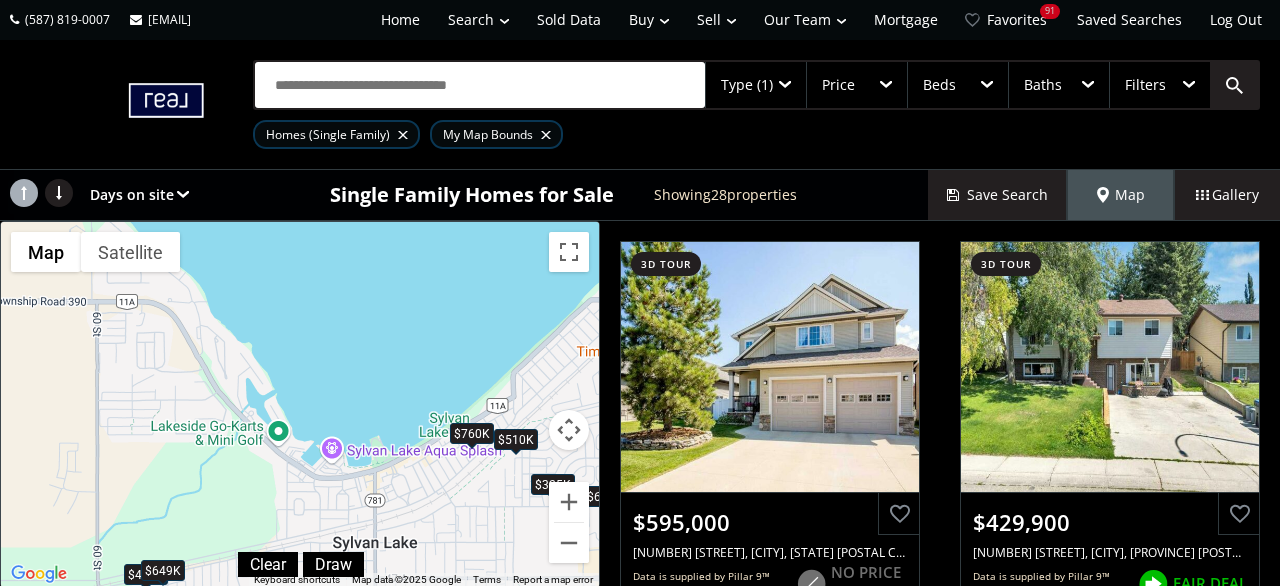 drag, startPoint x: 260, startPoint y: 260, endPoint x: 379, endPoint y: 477, distance: 247.48738 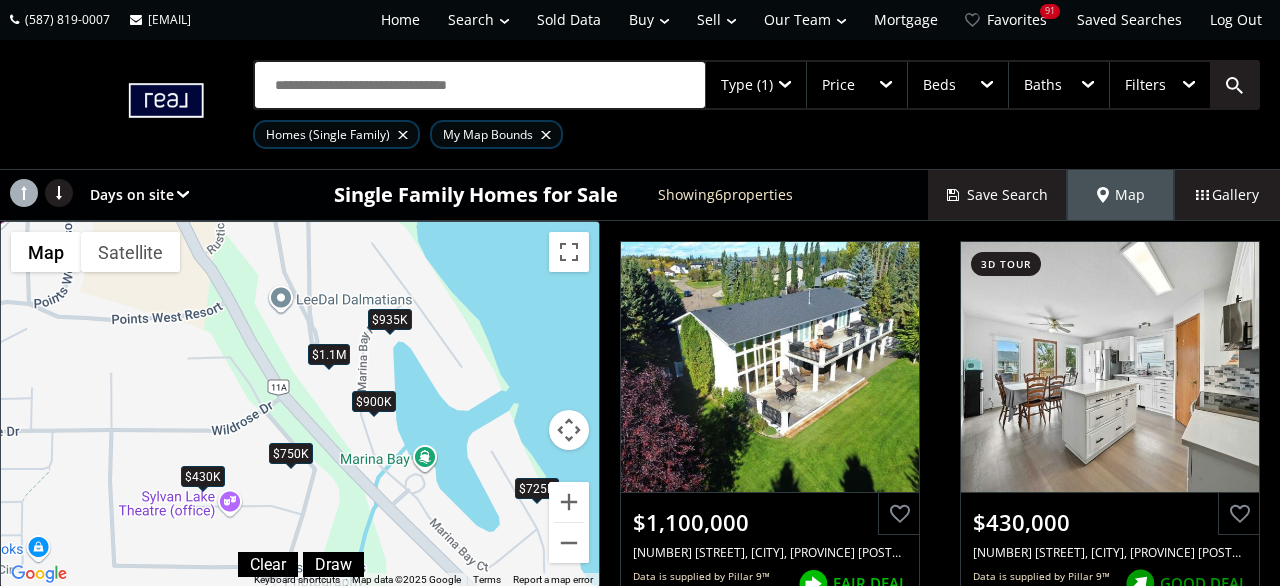 click on "$935K" at bounding box center [390, 319] 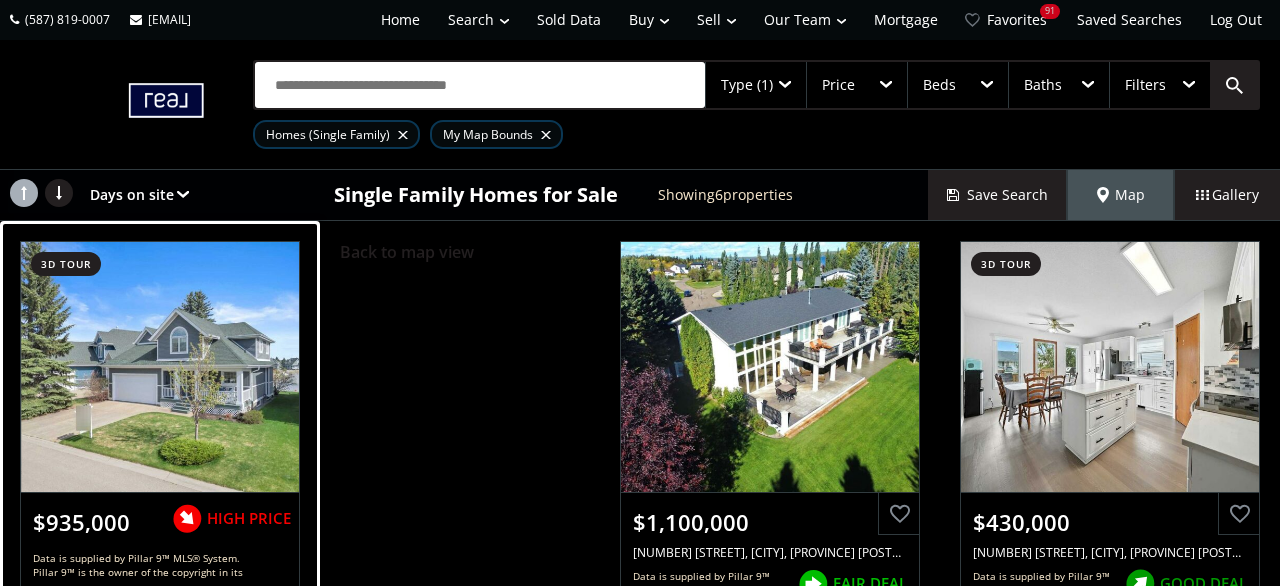 click at bounding box center (160, 367) 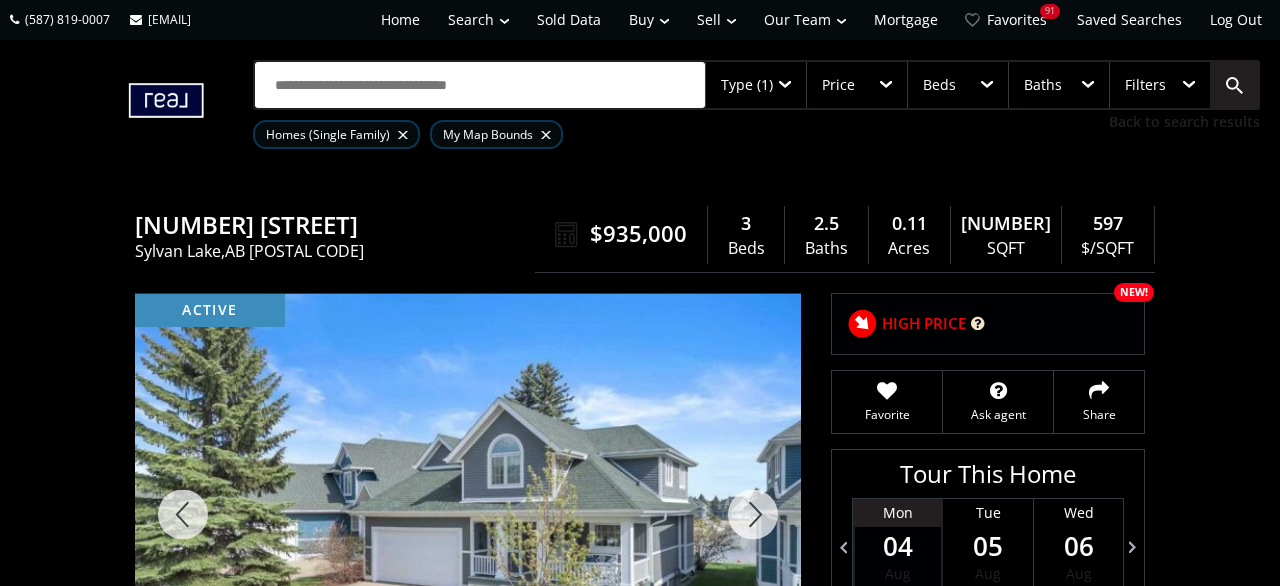 scroll, scrollTop: 104, scrollLeft: 0, axis: vertical 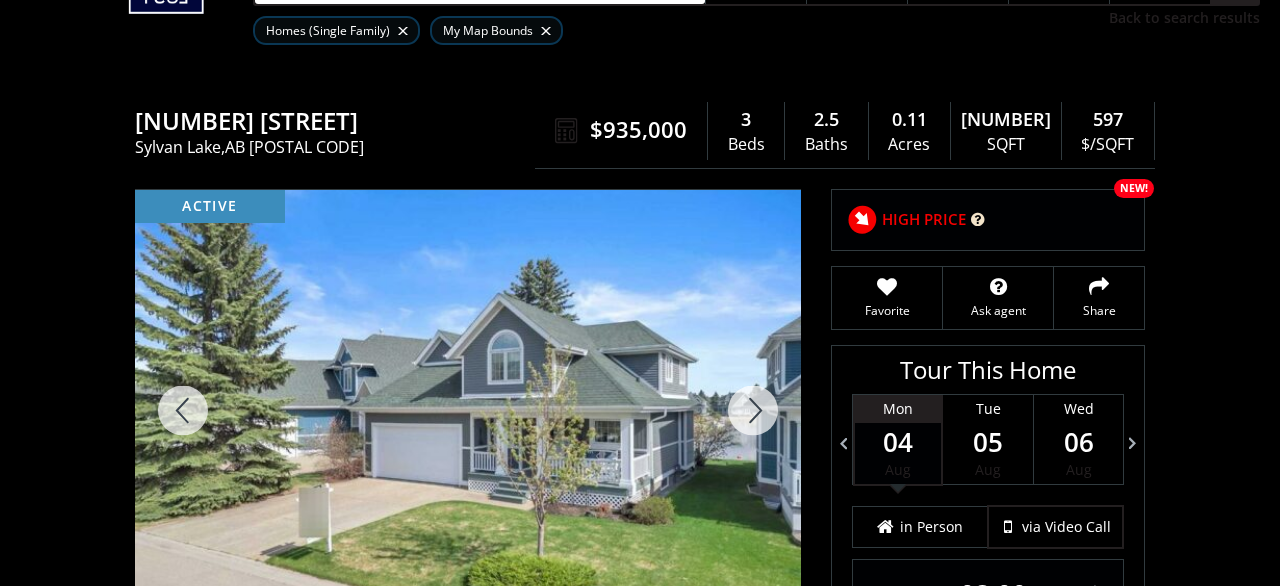 click at bounding box center [753, 410] 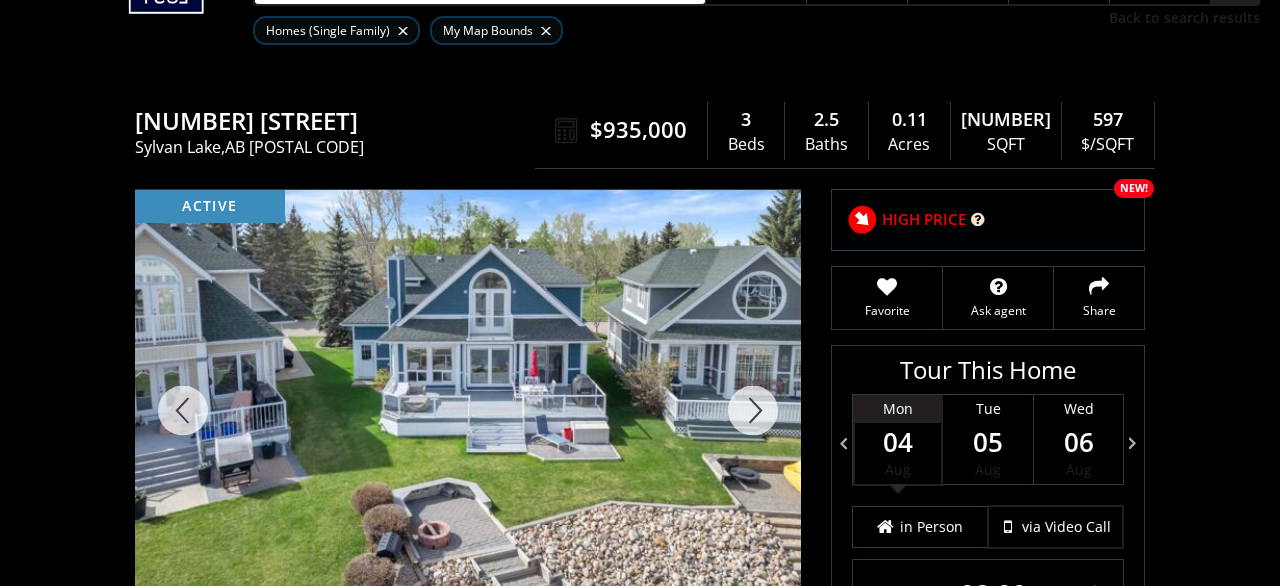 click at bounding box center [753, 410] 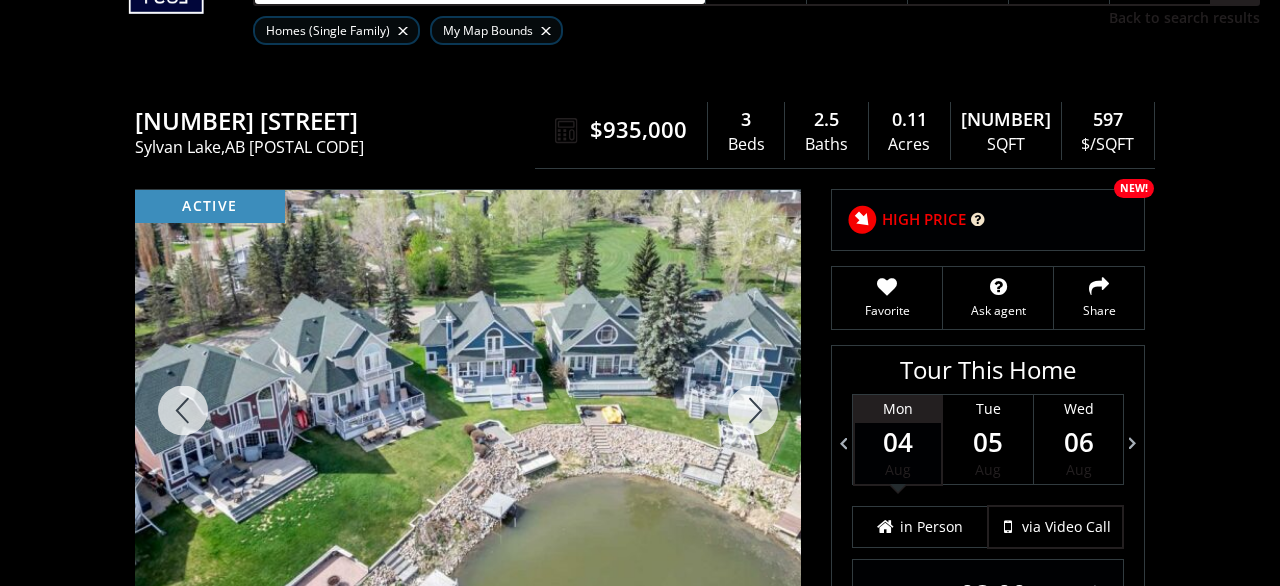 click at bounding box center (753, 410) 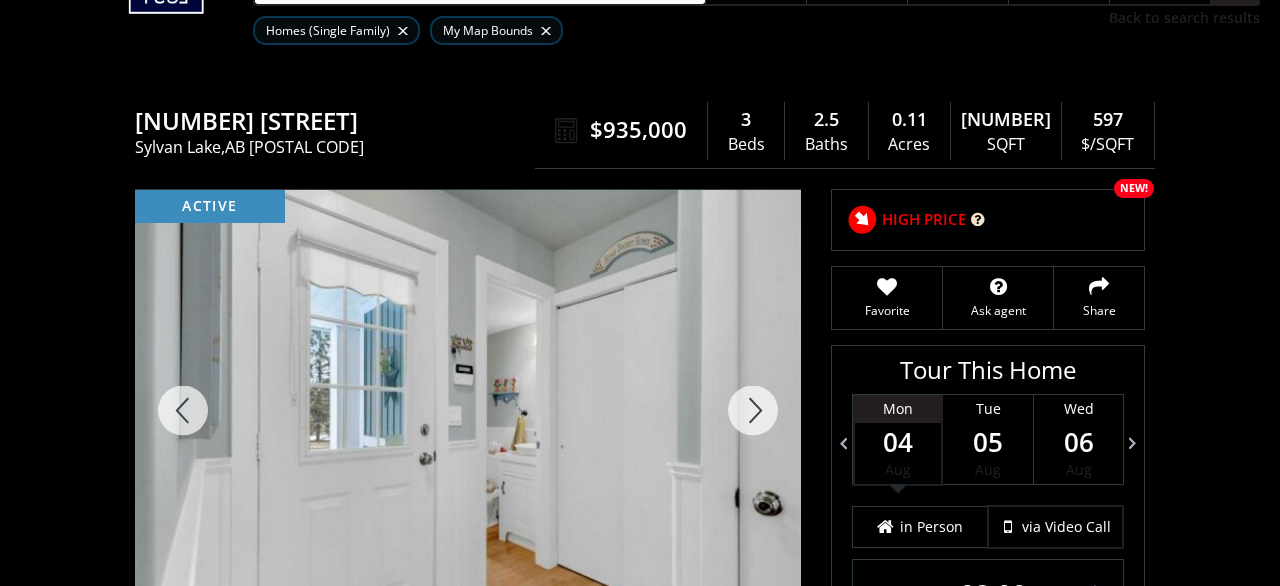 click at bounding box center (753, 410) 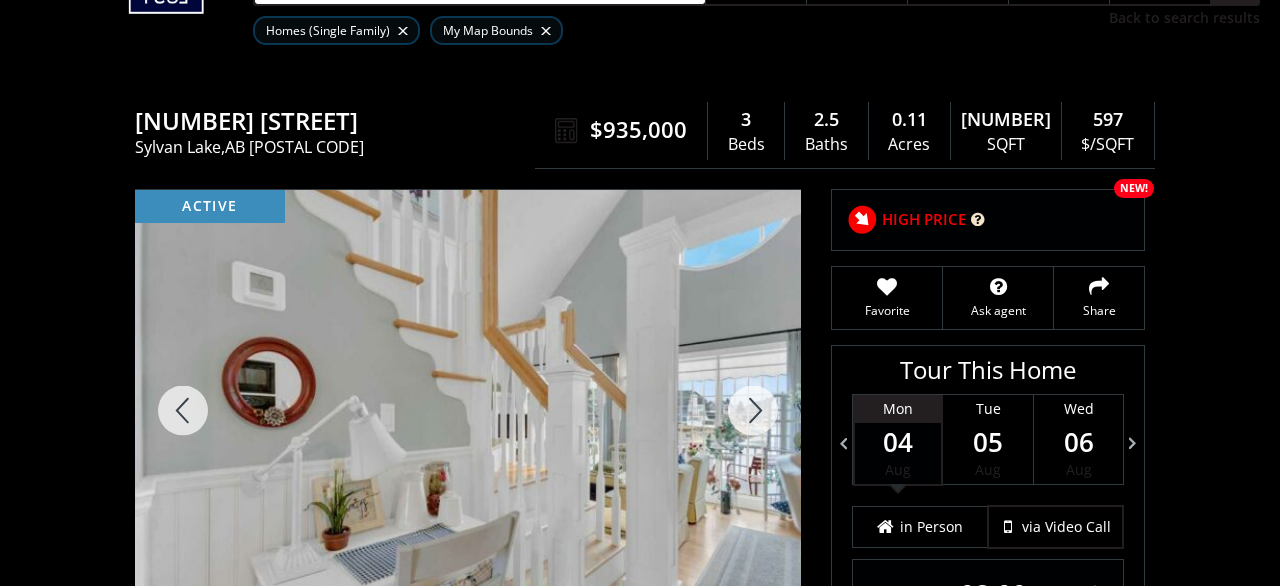 click at bounding box center [753, 410] 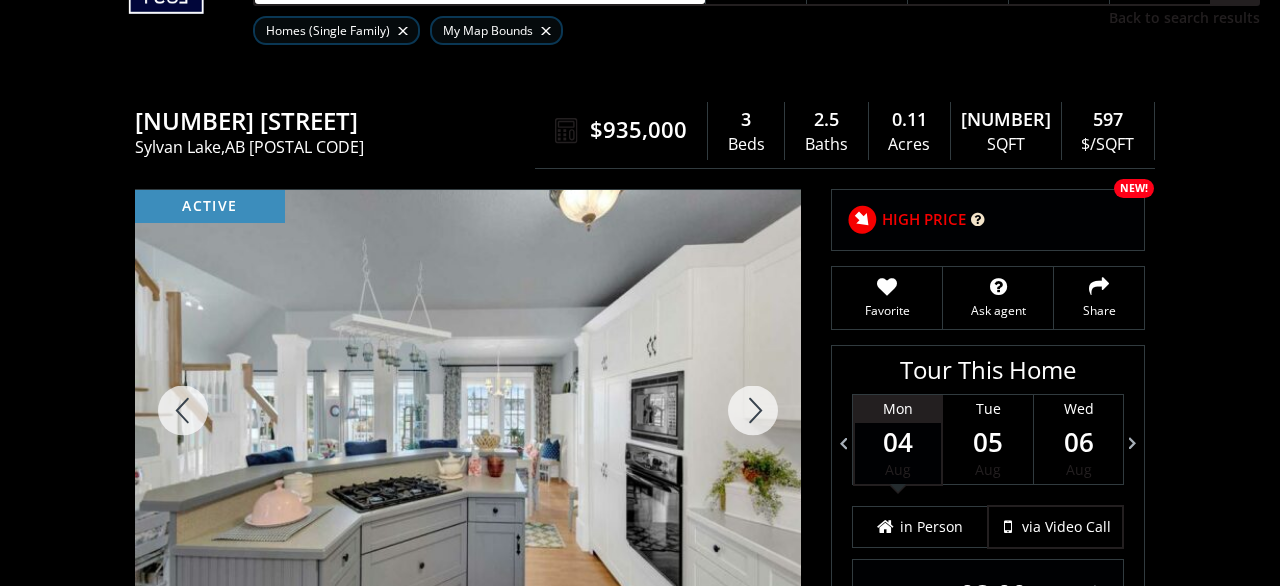 click at bounding box center [753, 410] 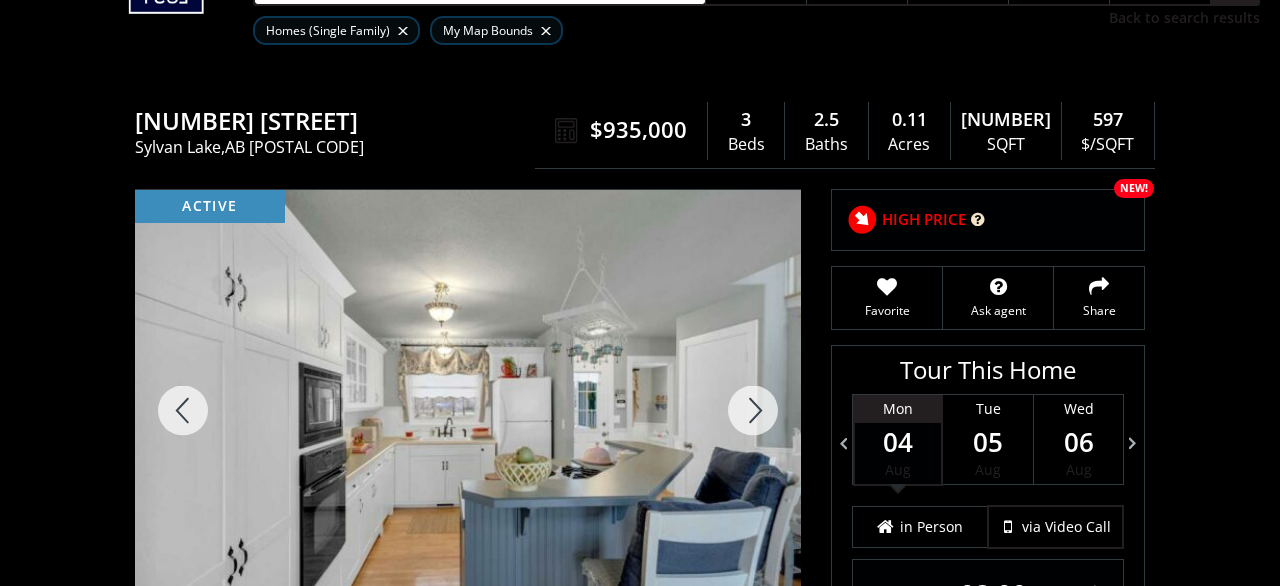 click at bounding box center [753, 410] 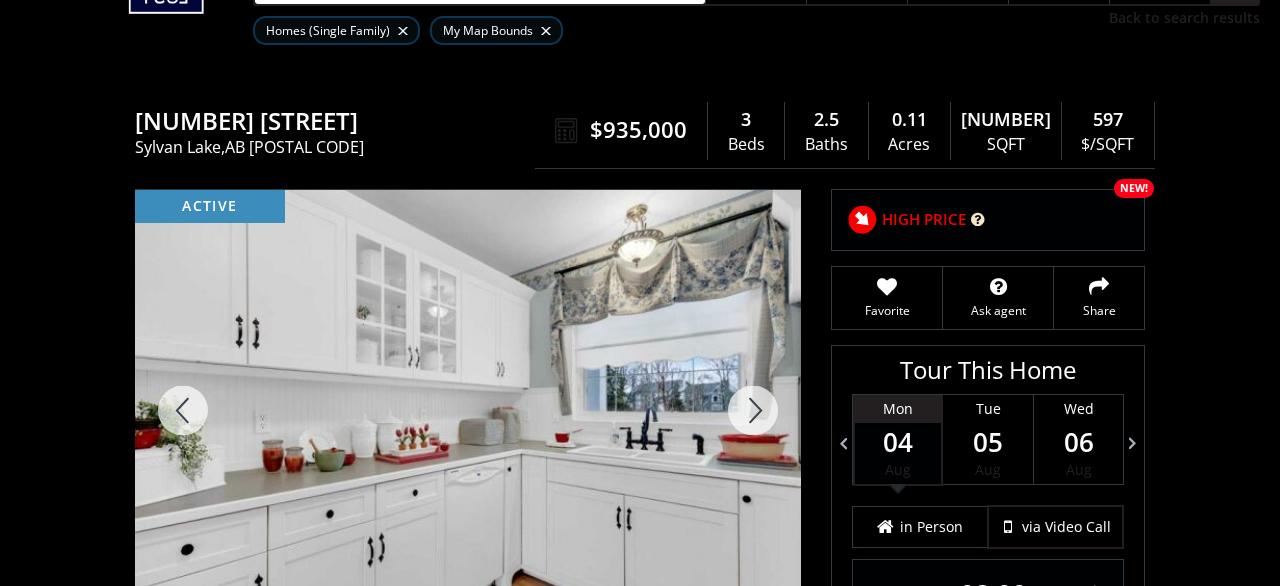 click at bounding box center (753, 410) 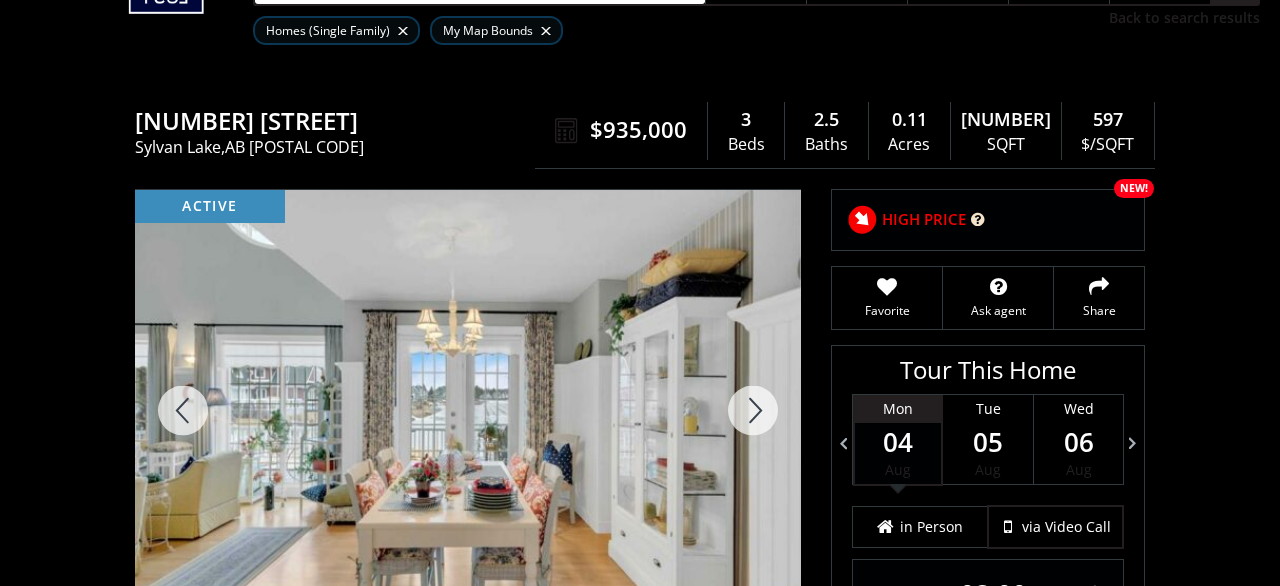 click at bounding box center [753, 410] 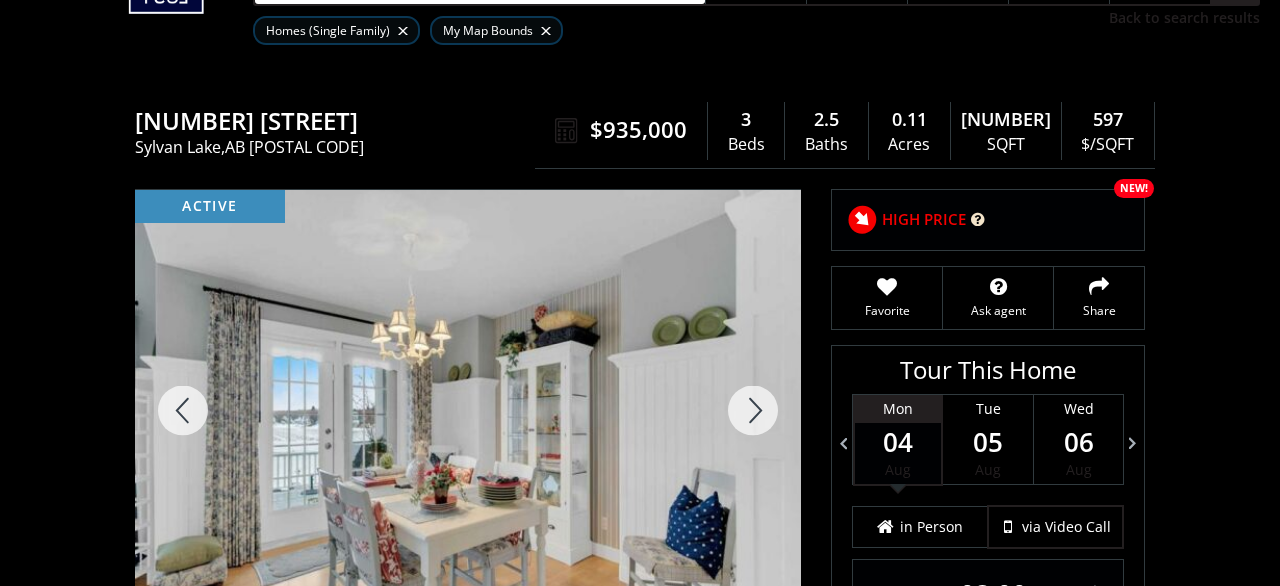 click at bounding box center [753, 410] 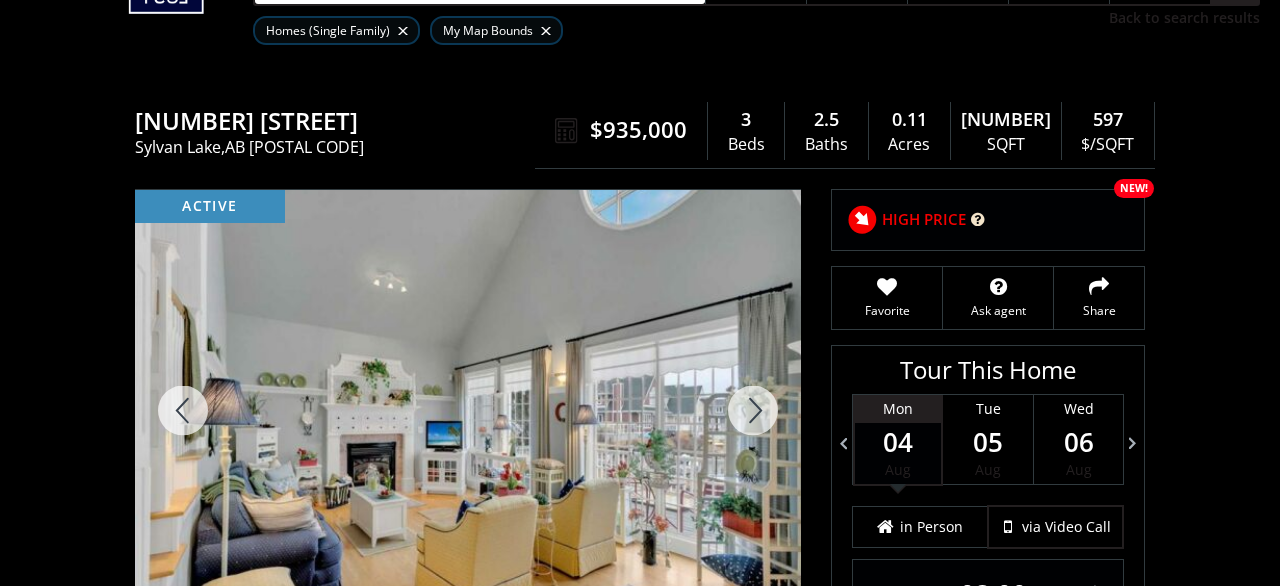 click at bounding box center (753, 410) 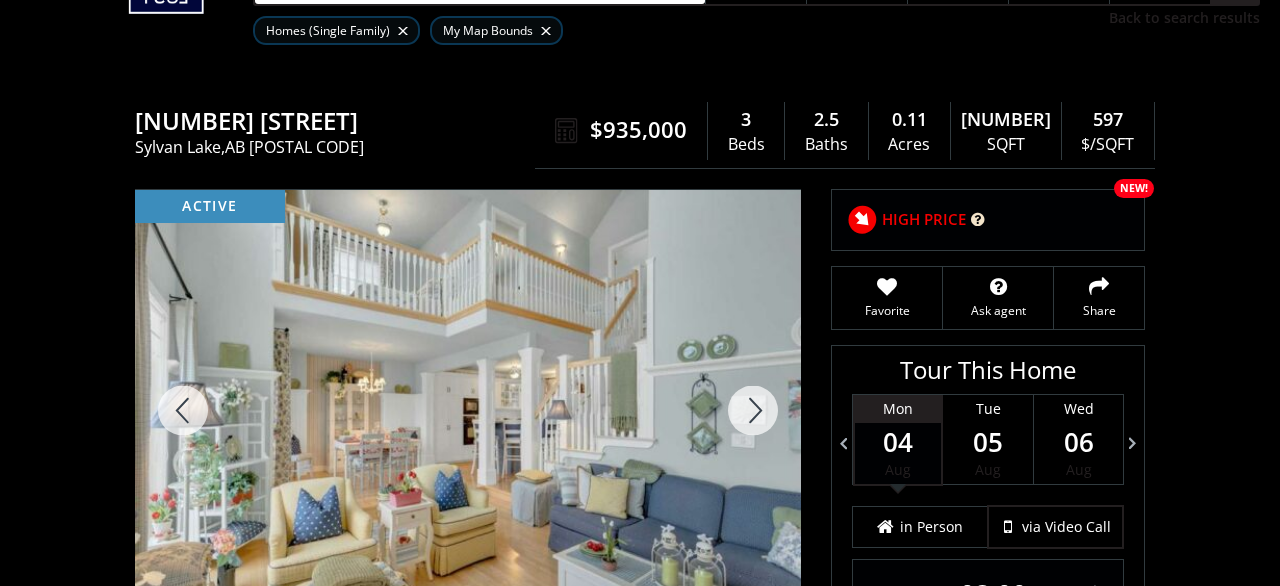 click at bounding box center [753, 410] 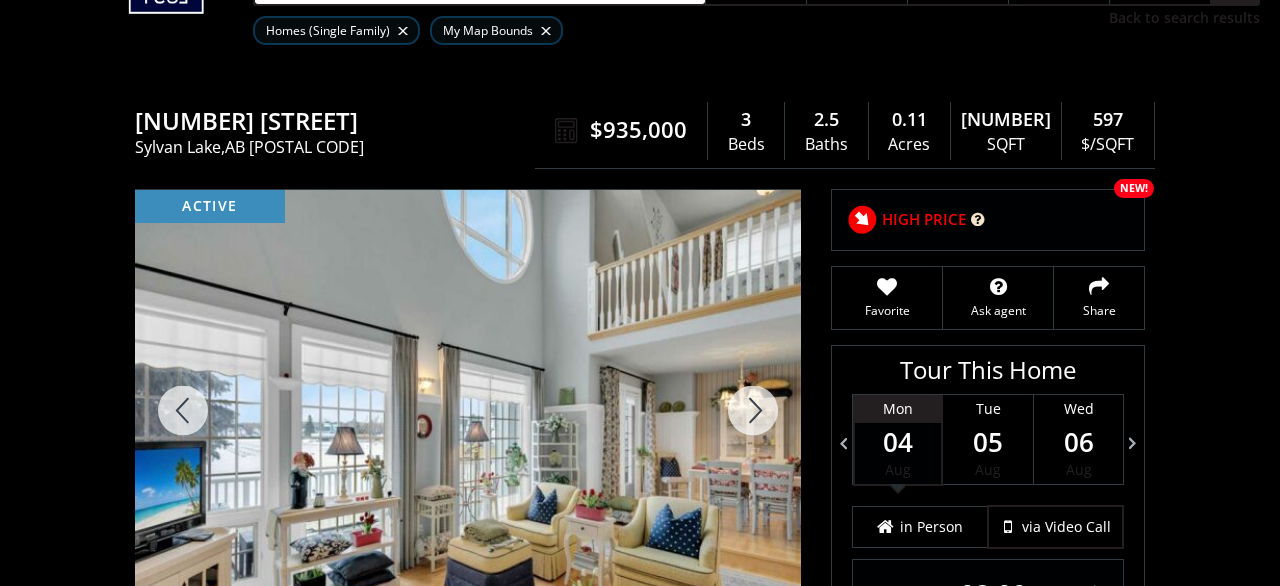 click at bounding box center [753, 410] 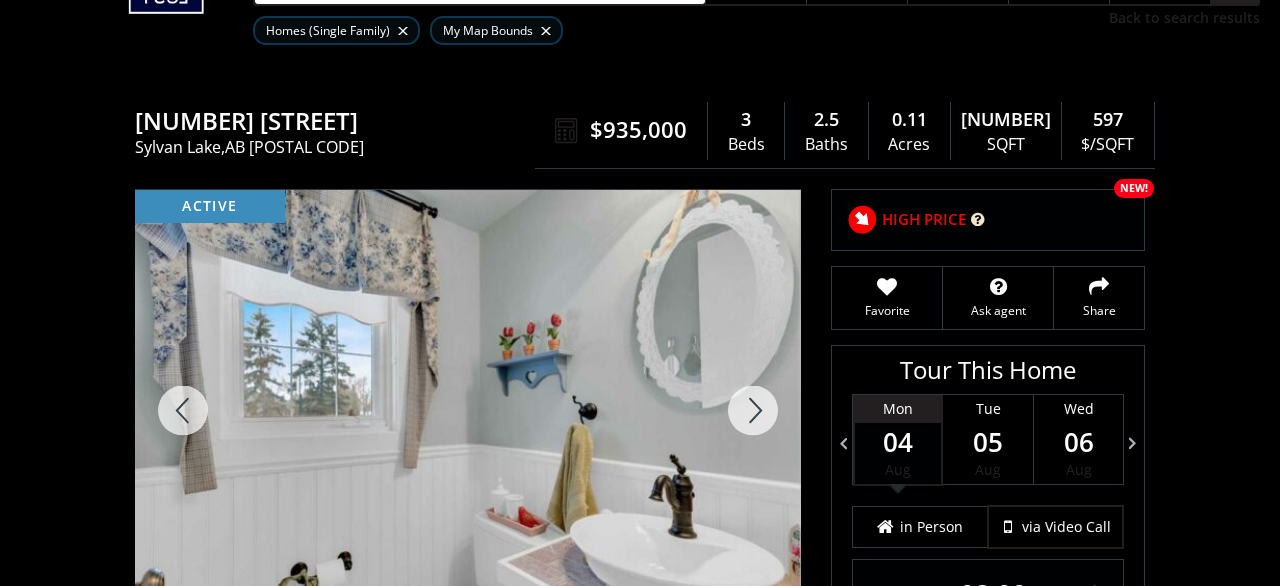click at bounding box center [753, 410] 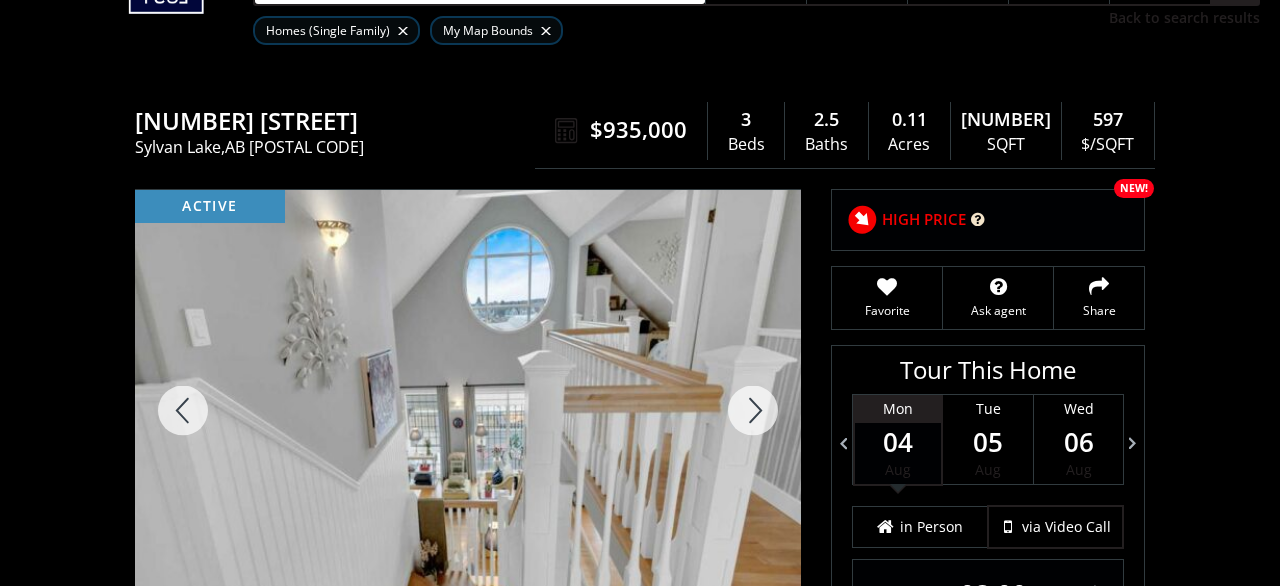 click at bounding box center [753, 410] 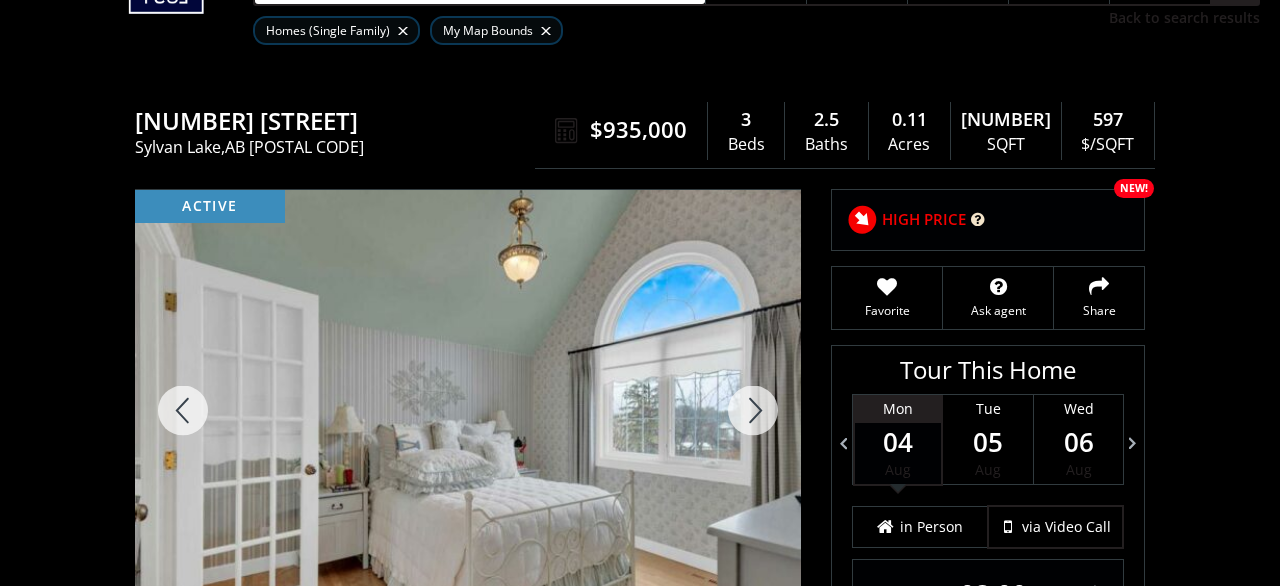 click at bounding box center [753, 410] 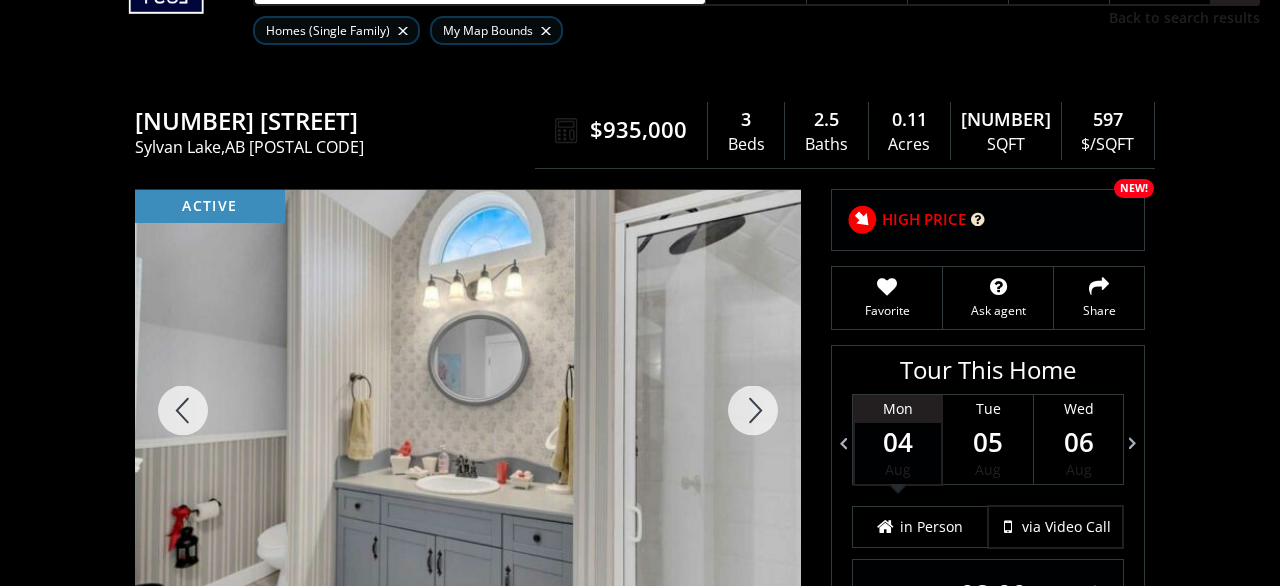 click at bounding box center (753, 410) 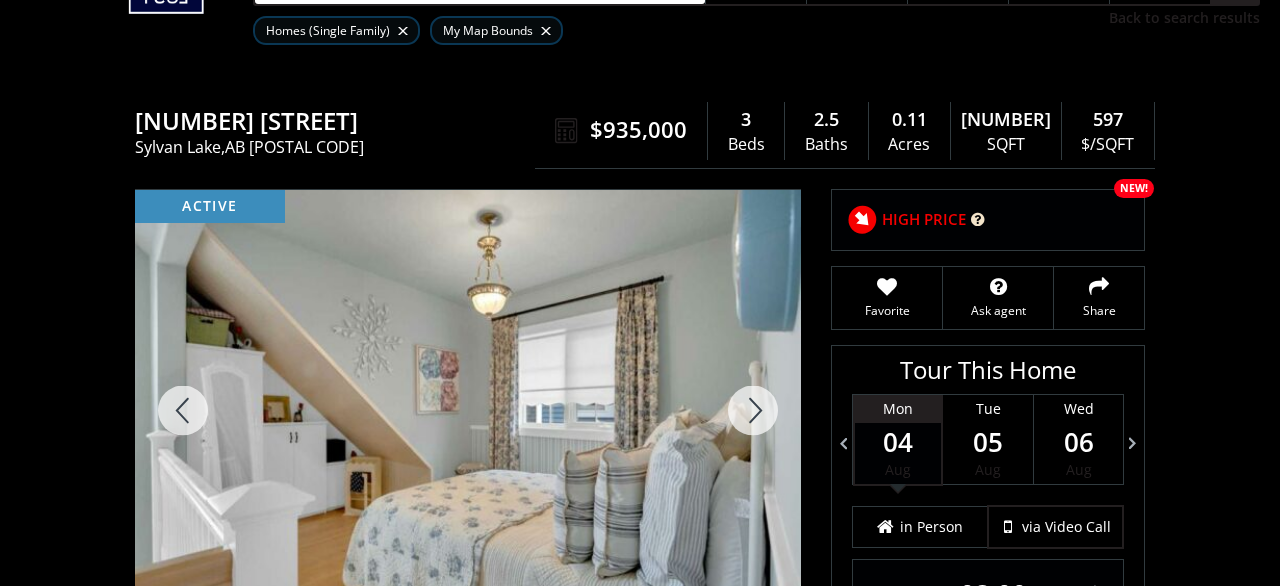 click at bounding box center (753, 410) 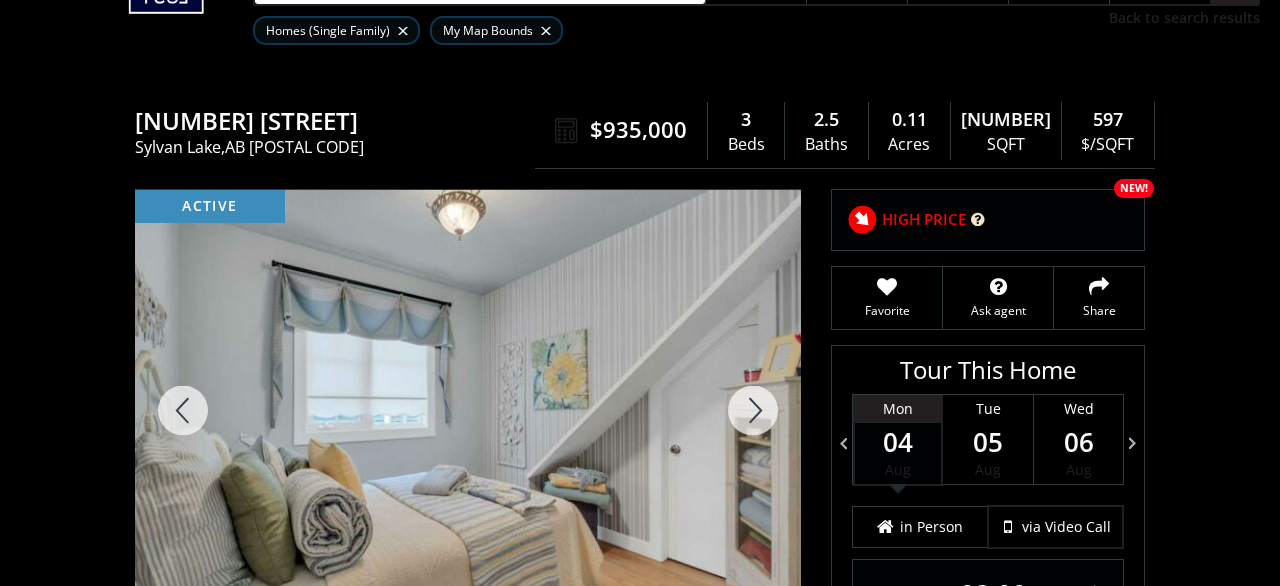 click at bounding box center (753, 410) 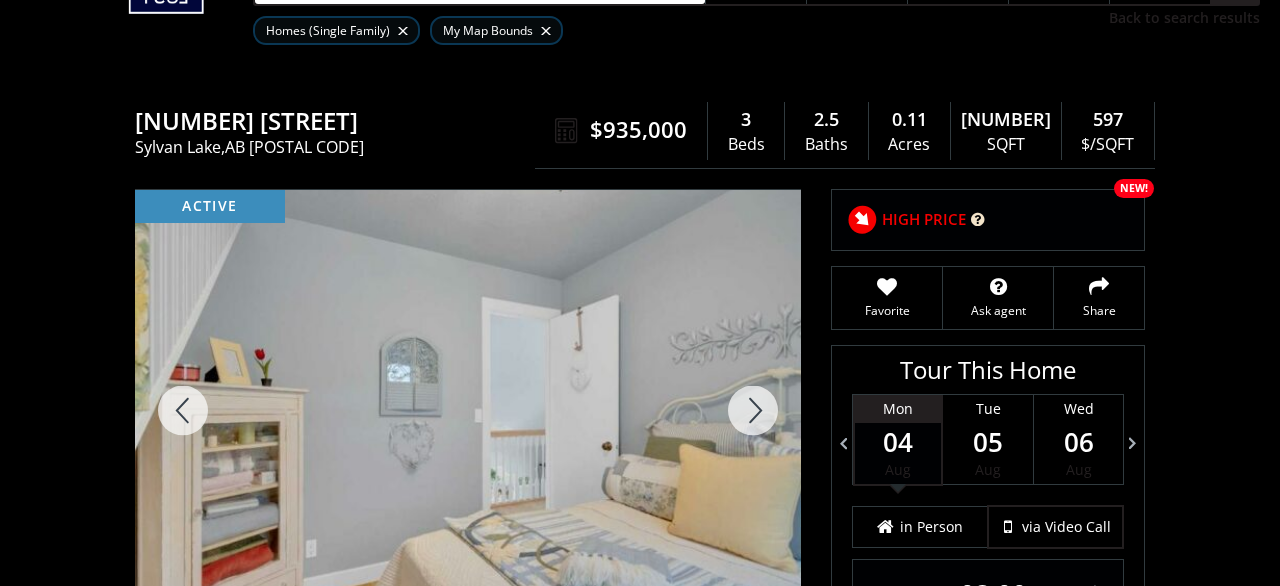click at bounding box center [753, 410] 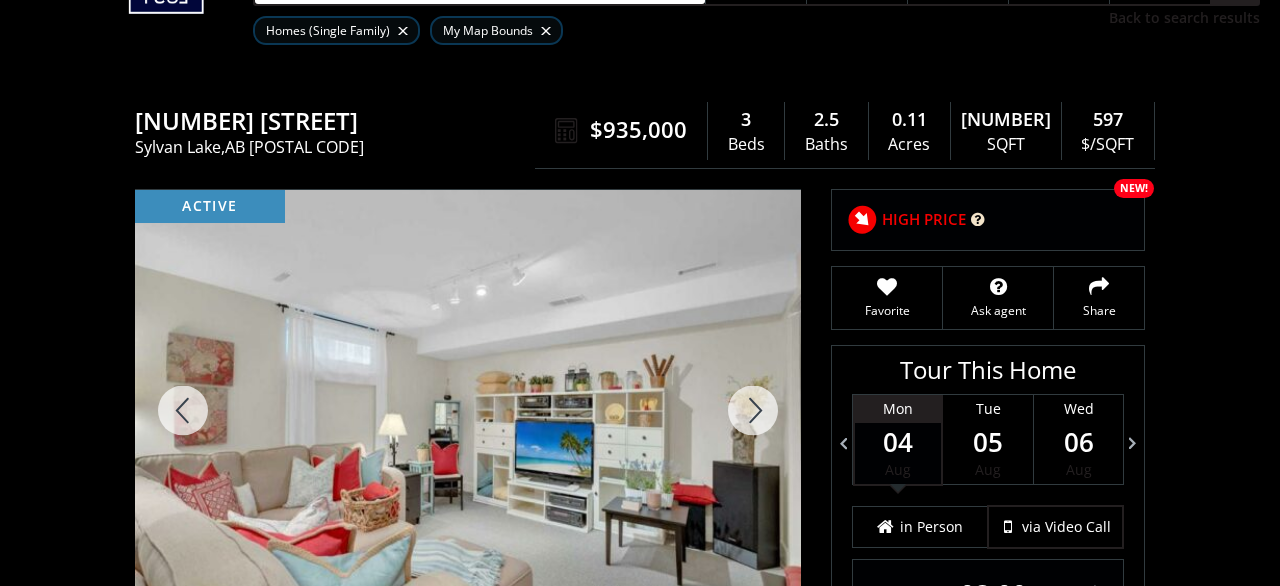 click at bounding box center (753, 410) 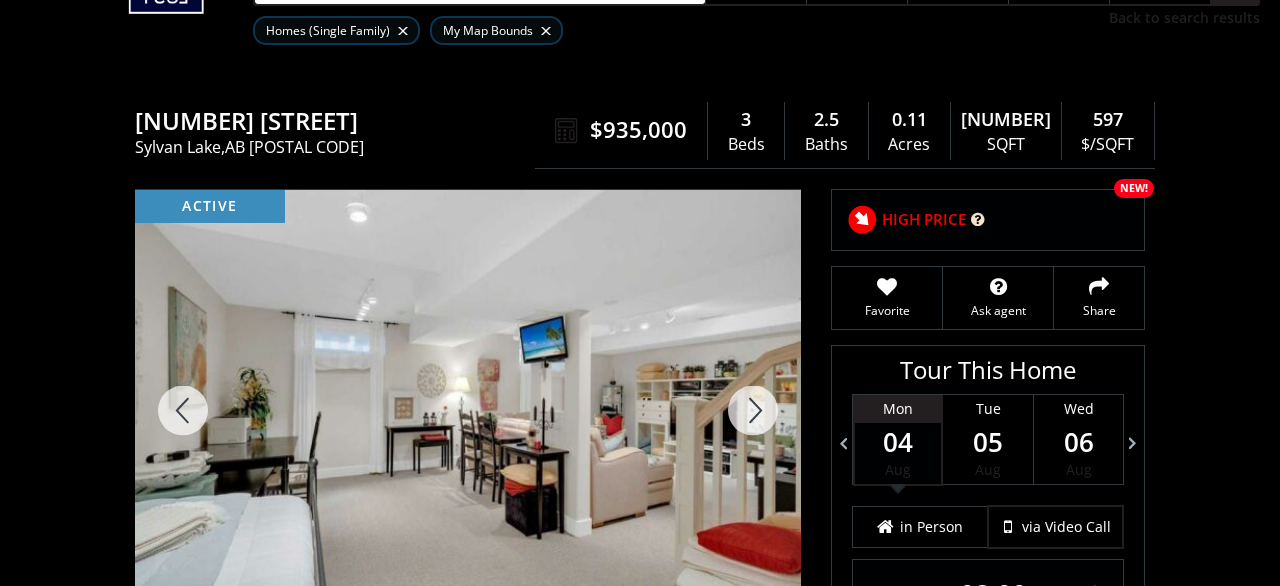 click at bounding box center (753, 410) 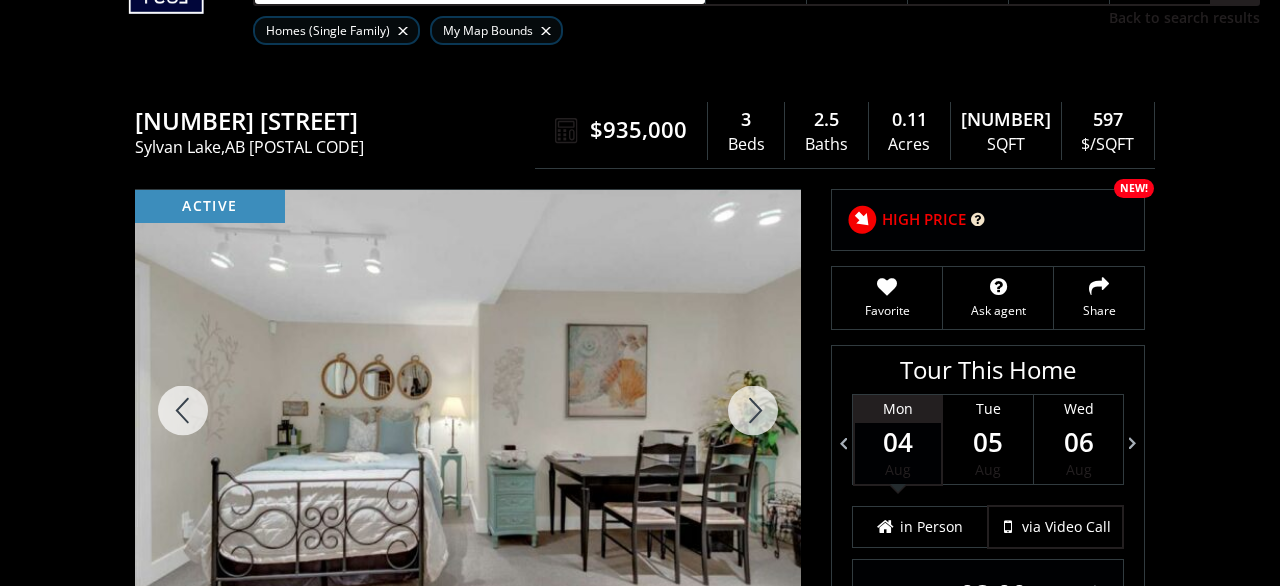 click at bounding box center (753, 410) 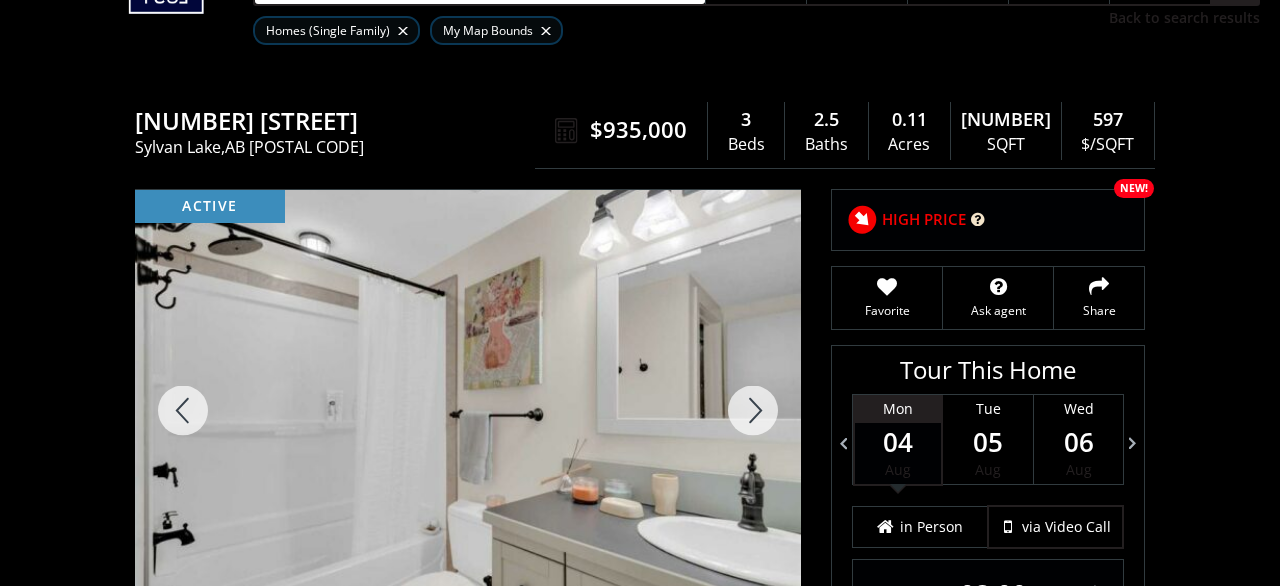 click at bounding box center [753, 410] 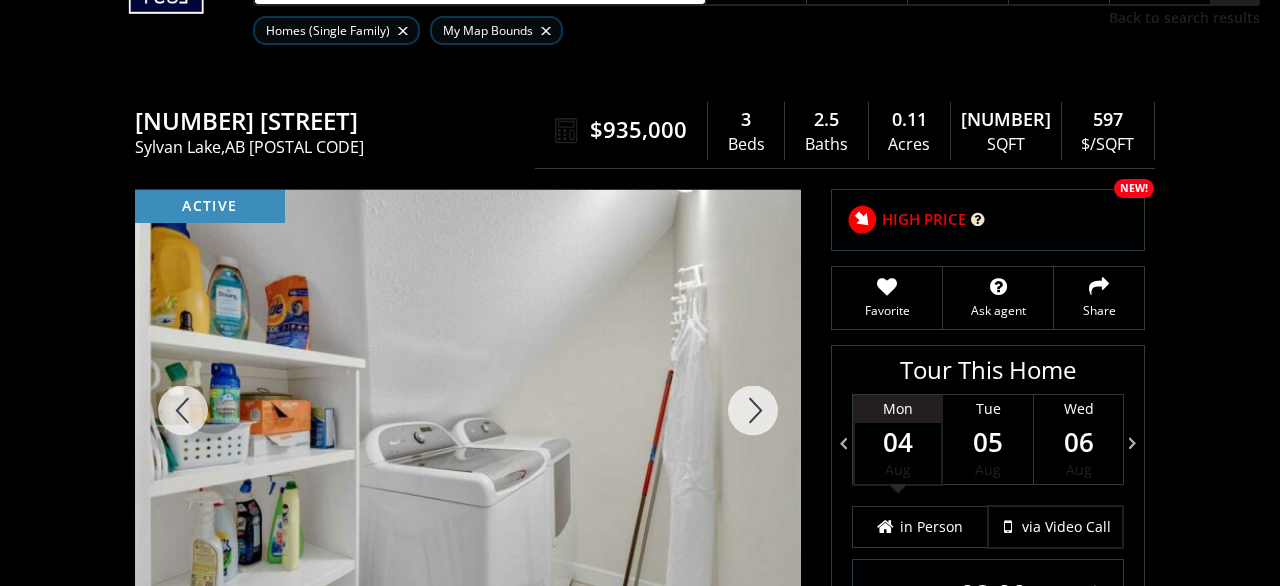 click at bounding box center (753, 410) 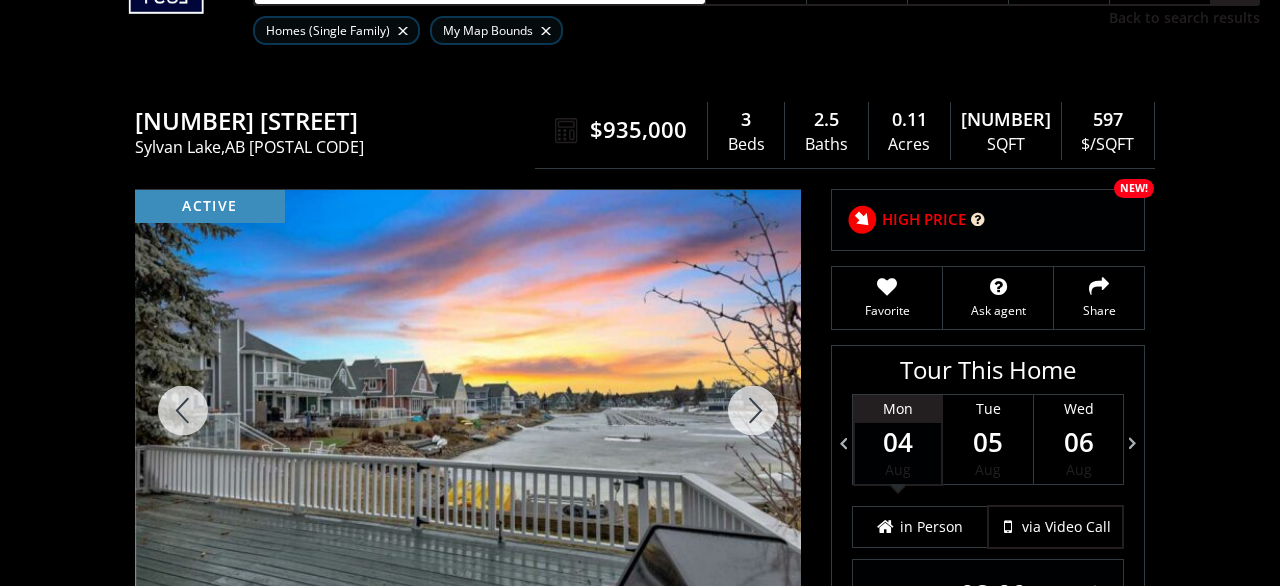click at bounding box center [753, 410] 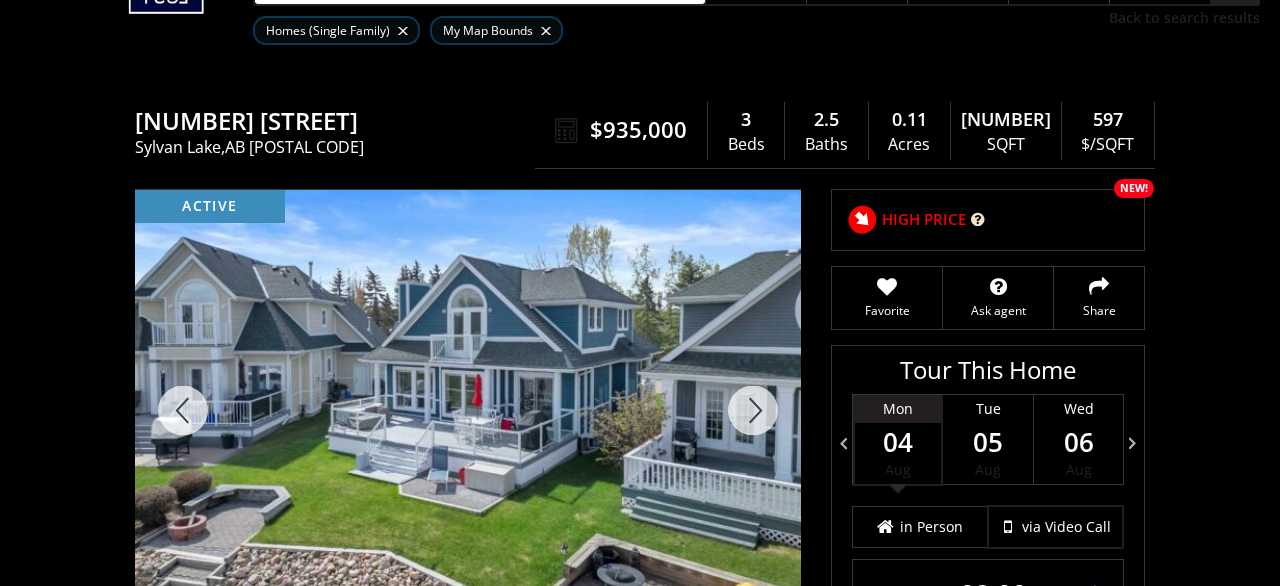 click at bounding box center (753, 410) 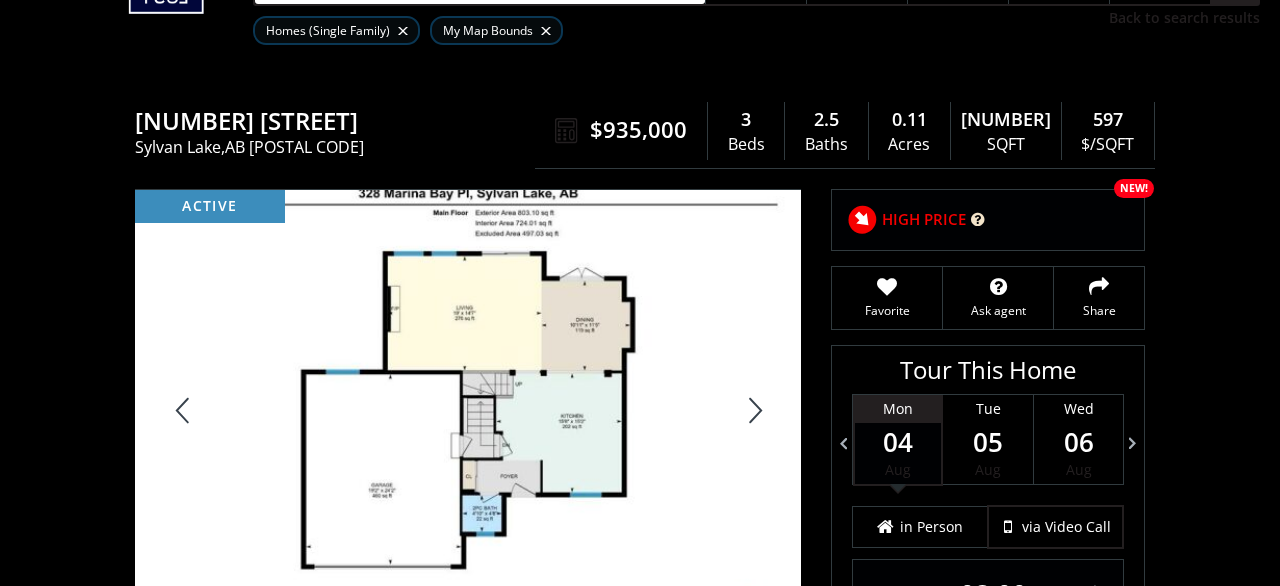 click at bounding box center [753, 410] 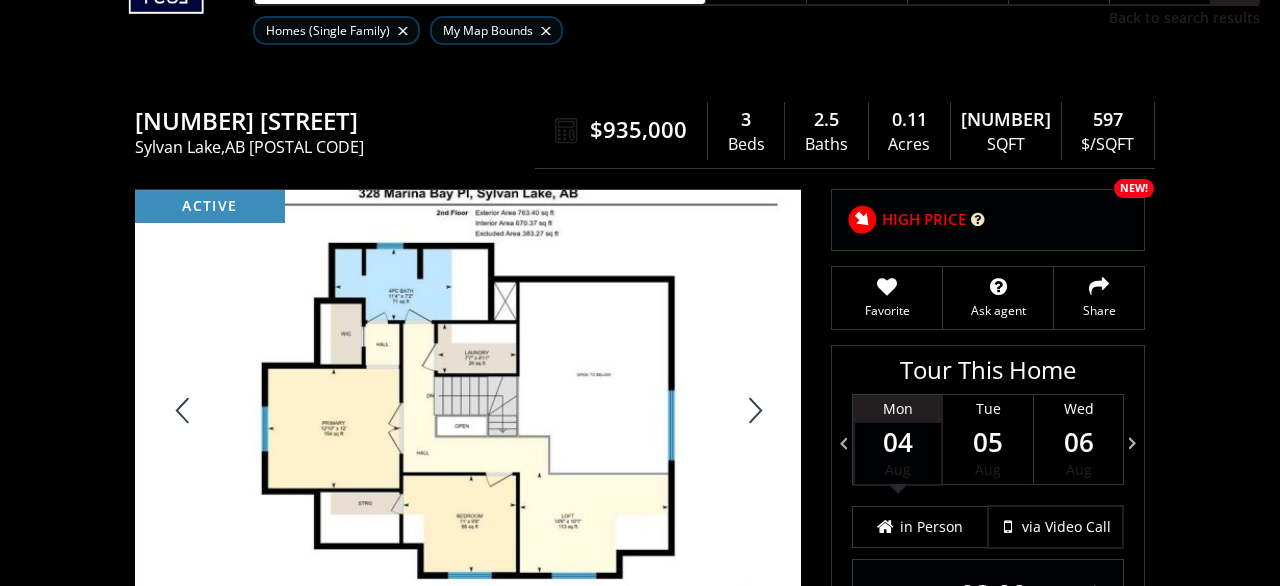 click at bounding box center [753, 410] 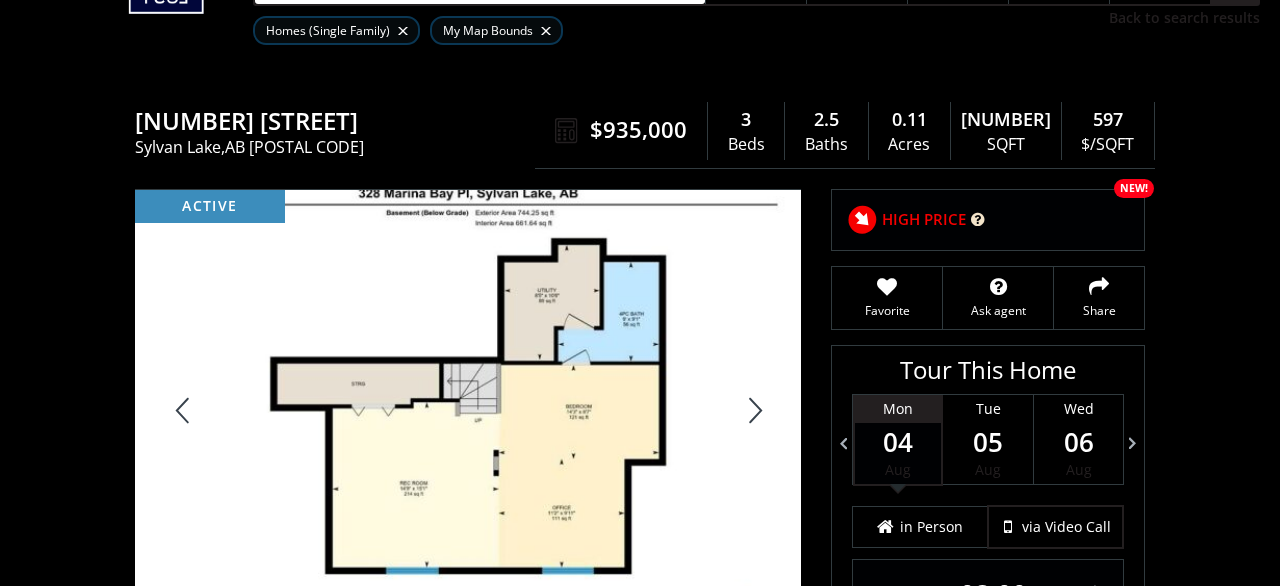 click at bounding box center [753, 410] 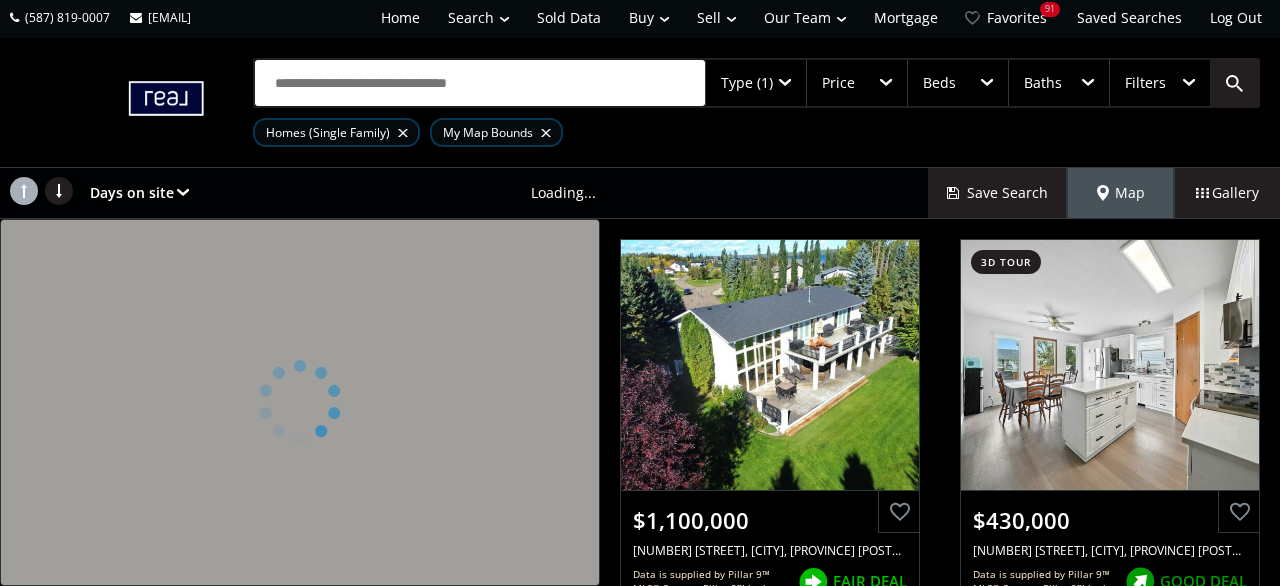 scroll, scrollTop: 0, scrollLeft: 0, axis: both 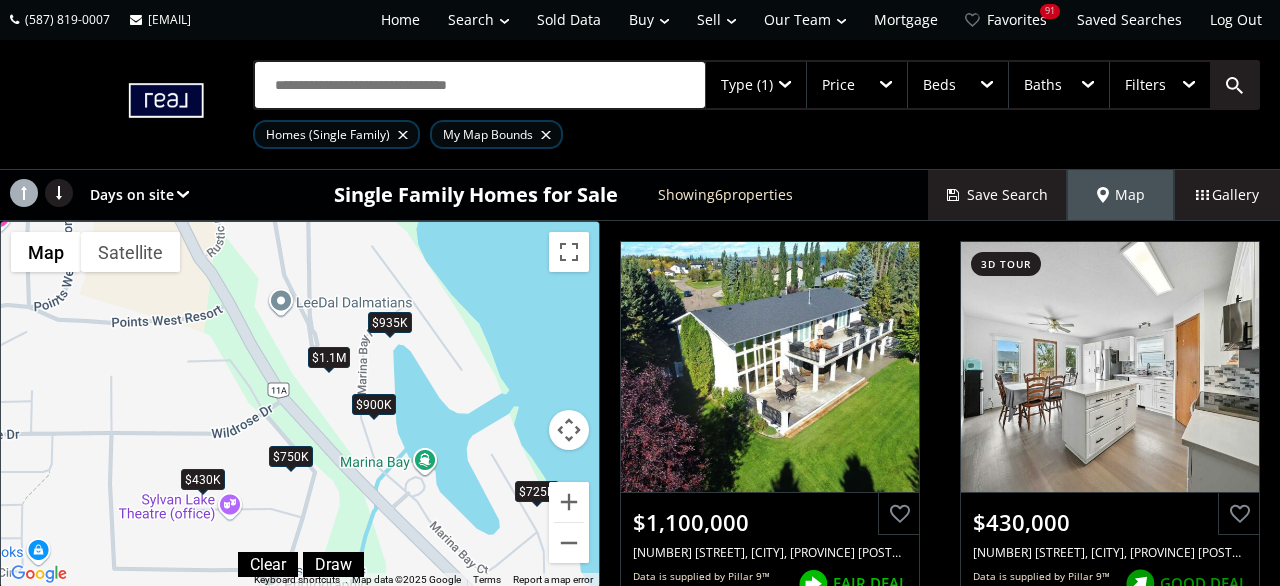 click on "To navigate, press the arrow keys. $1.1M $430K $725K $750K $900K $935K" at bounding box center [300, 404] 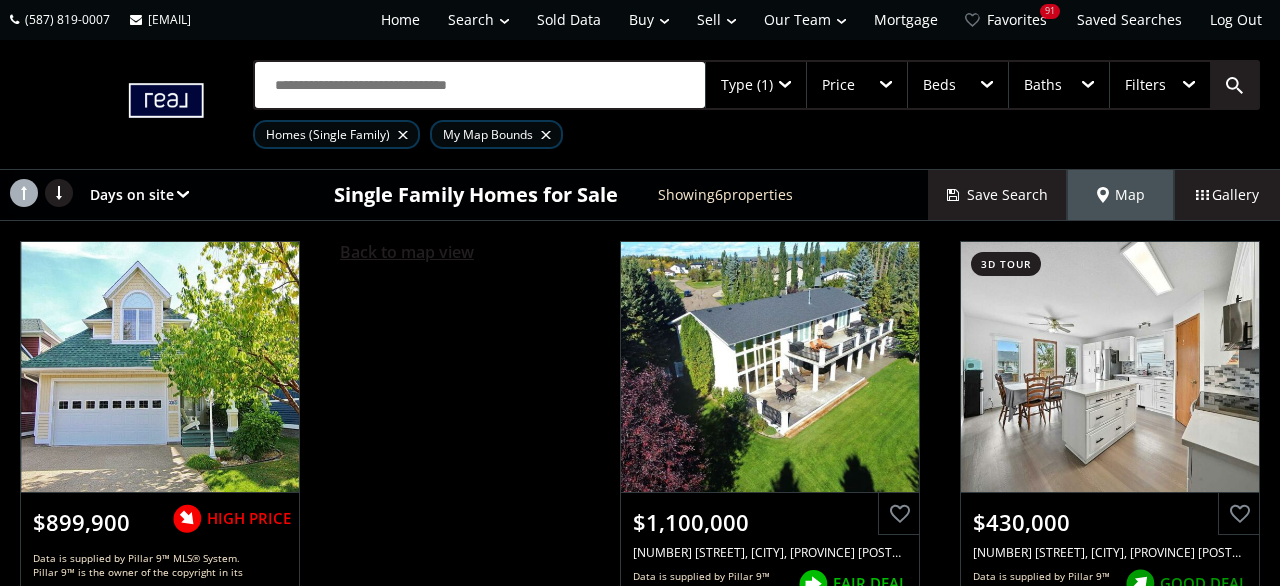 click on "Back to map view" at bounding box center (407, 252) 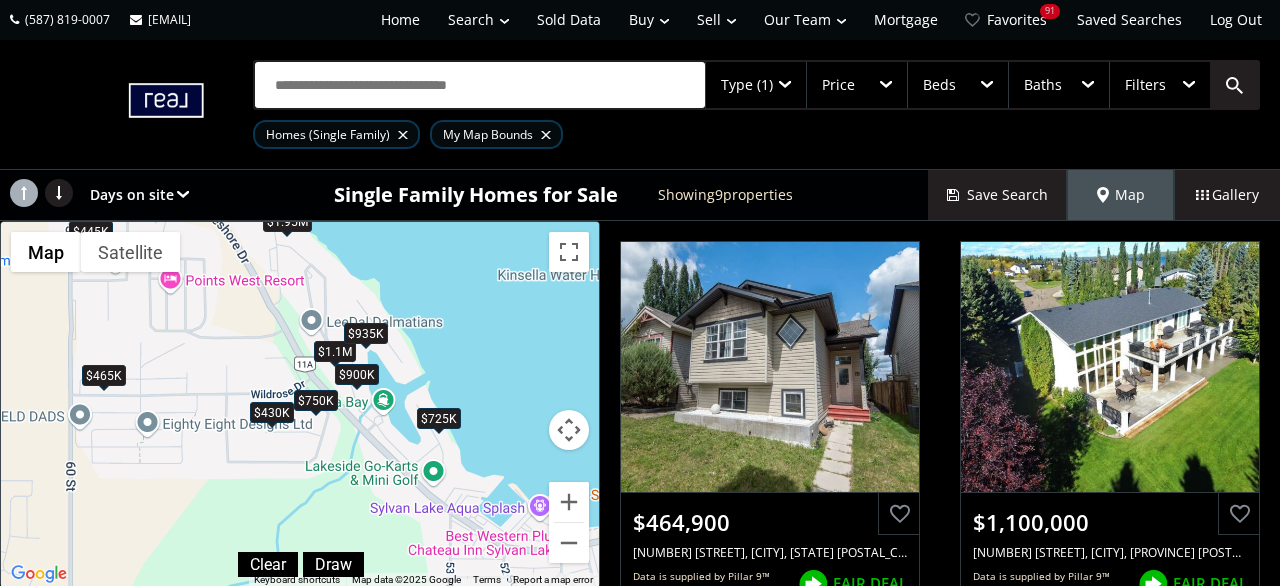 click on "$725K" at bounding box center (439, 418) 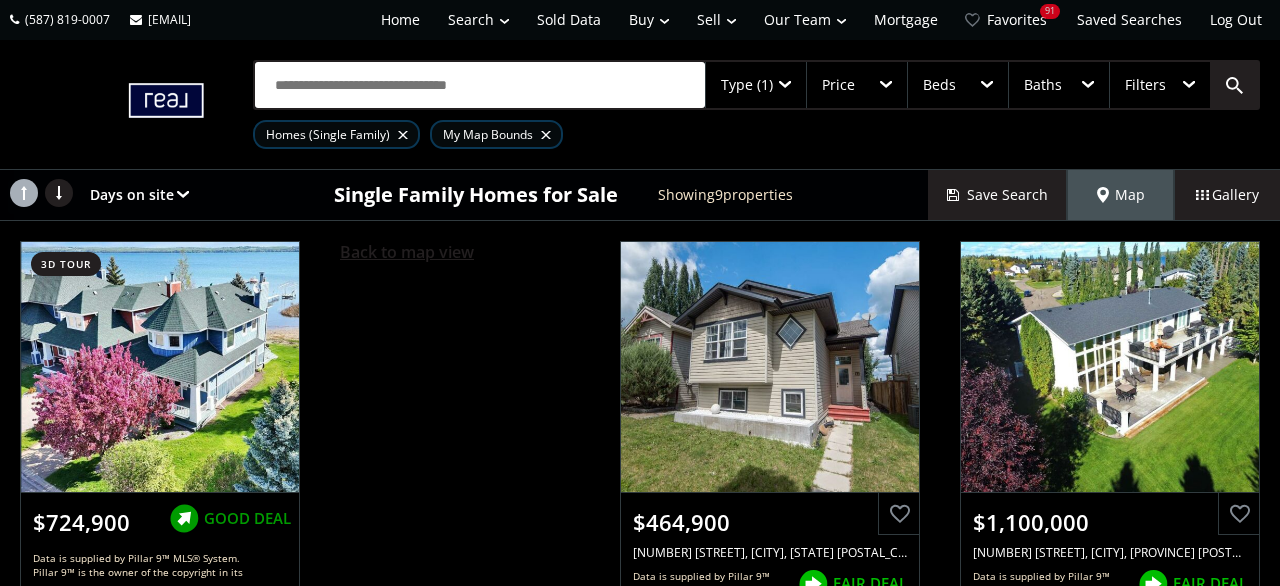 click on "Back to map view" at bounding box center (407, 252) 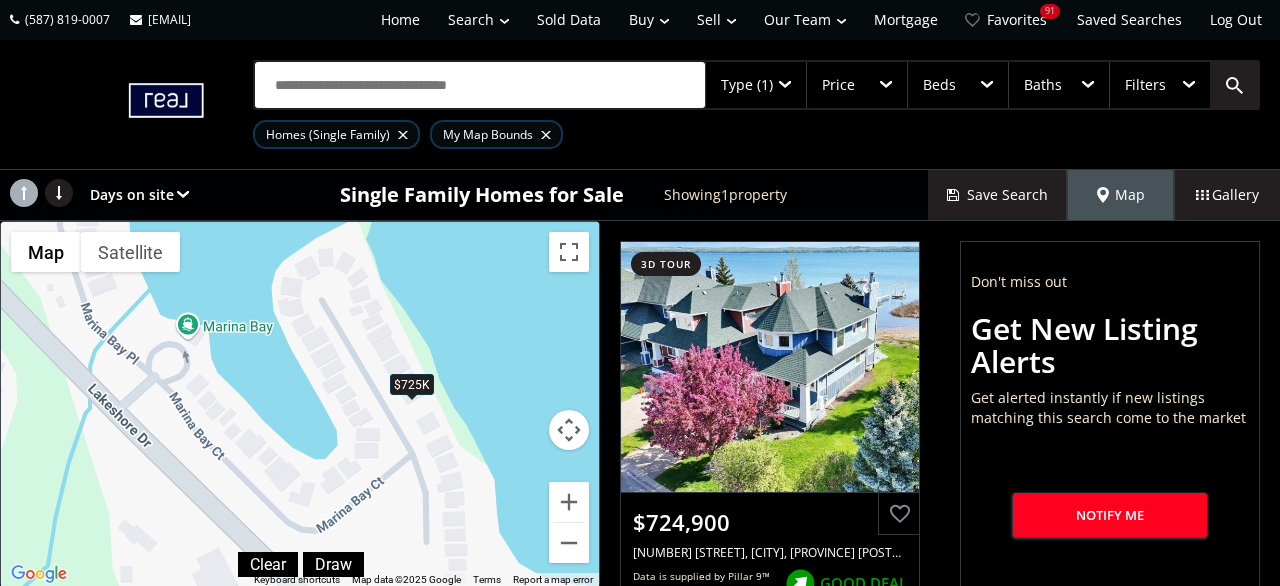 click on "$725K" at bounding box center (412, 384) 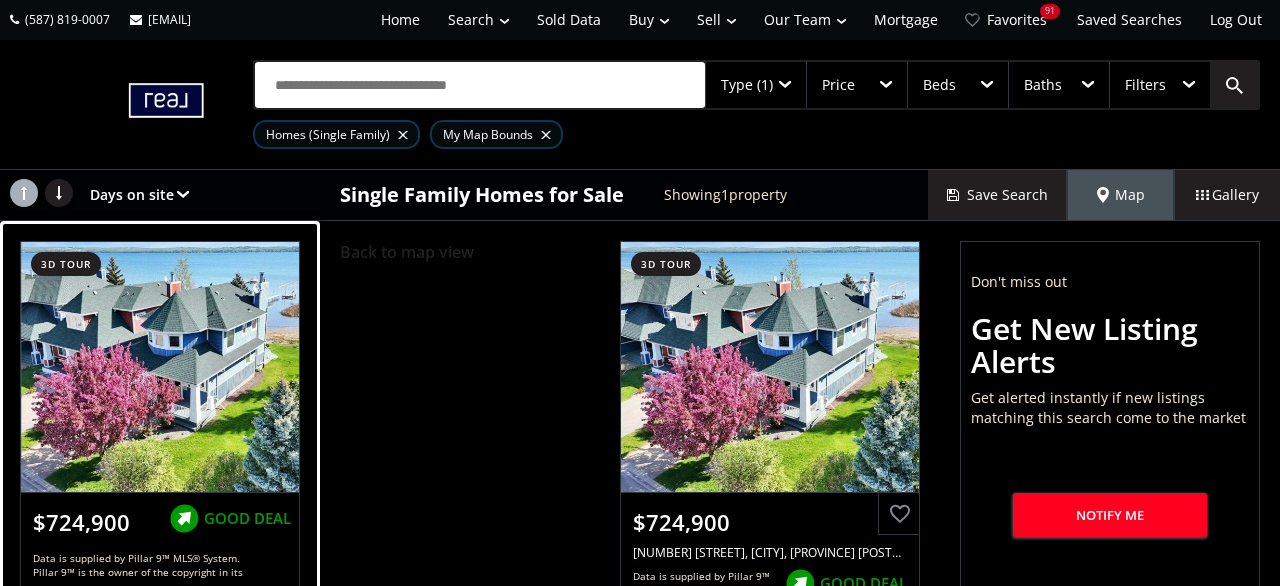 click at bounding box center [160, 367] 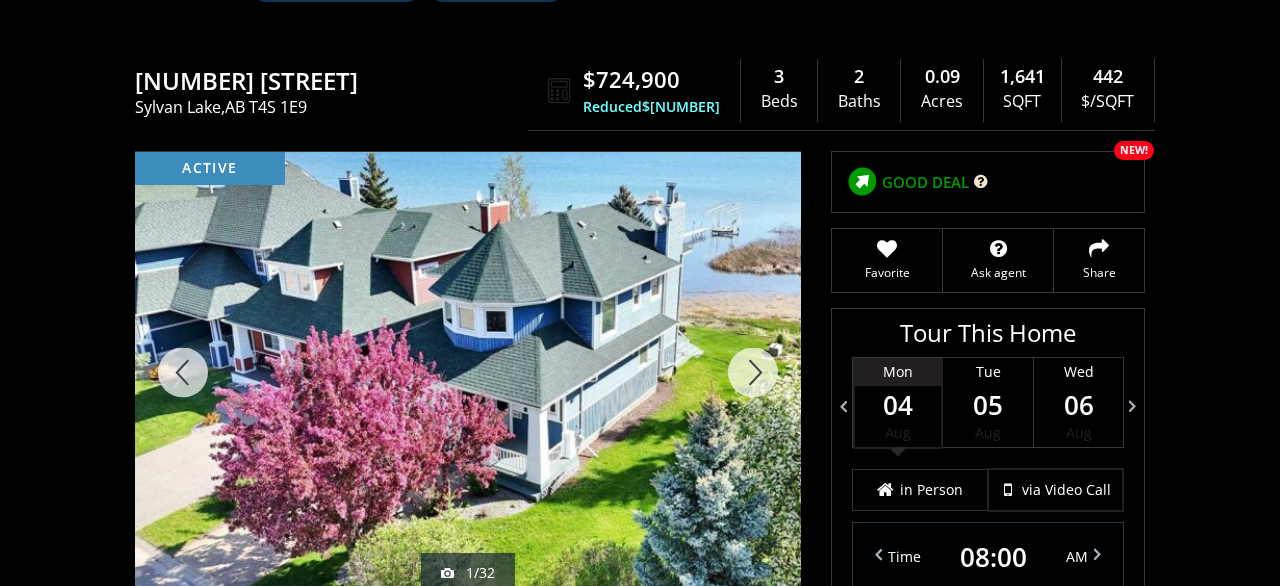 scroll, scrollTop: 104, scrollLeft: 0, axis: vertical 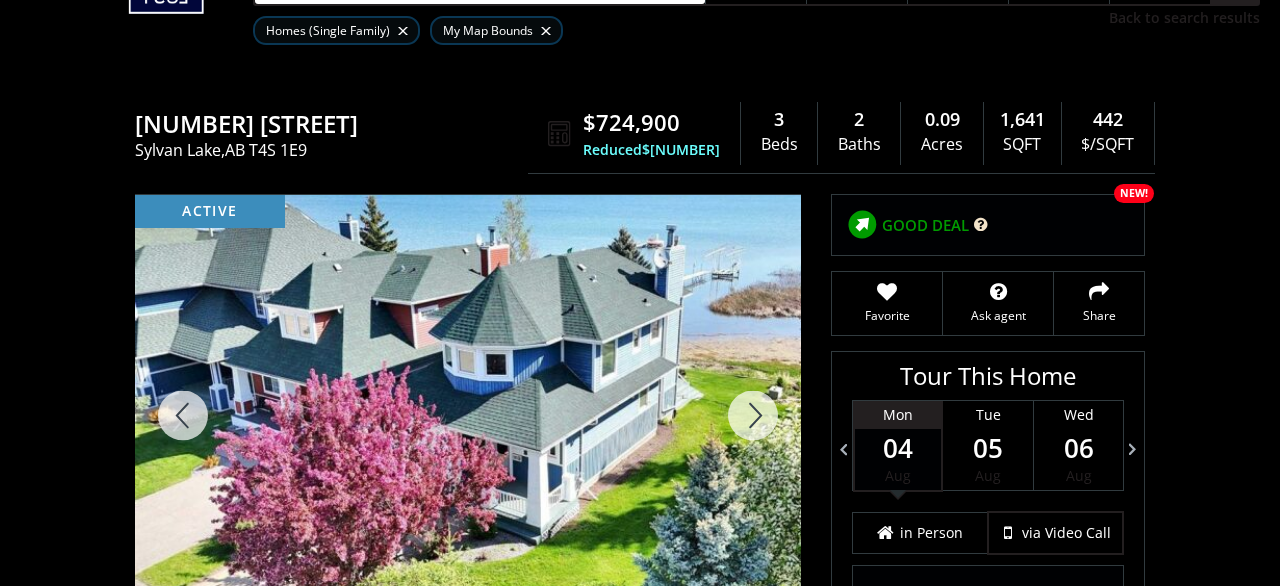 click at bounding box center (753, 415) 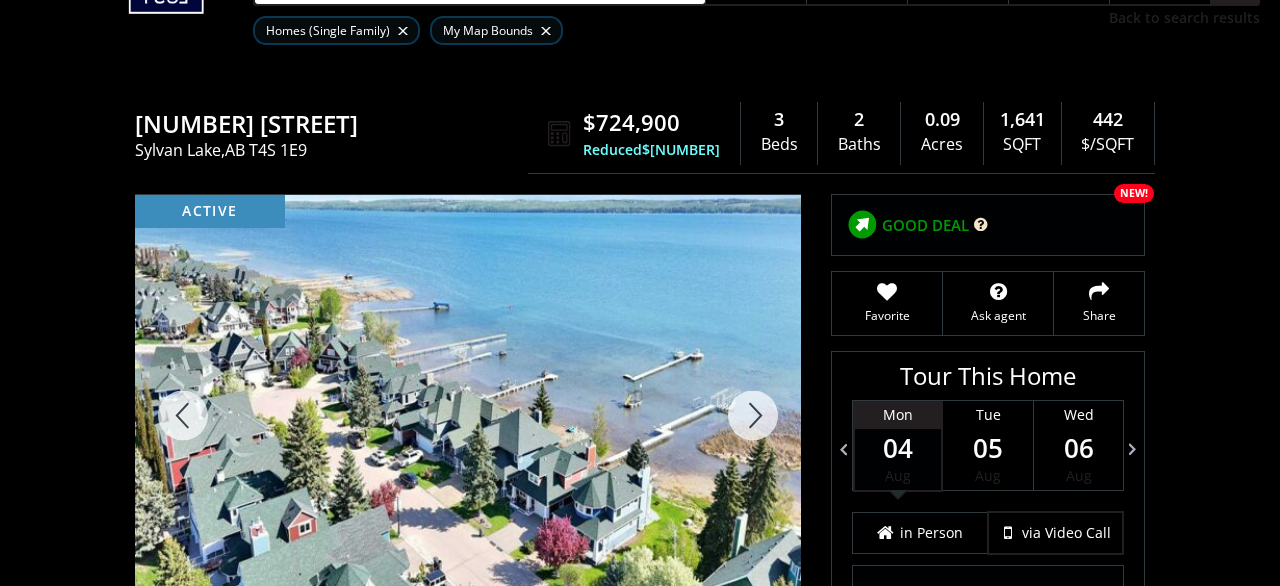 click at bounding box center [753, 415] 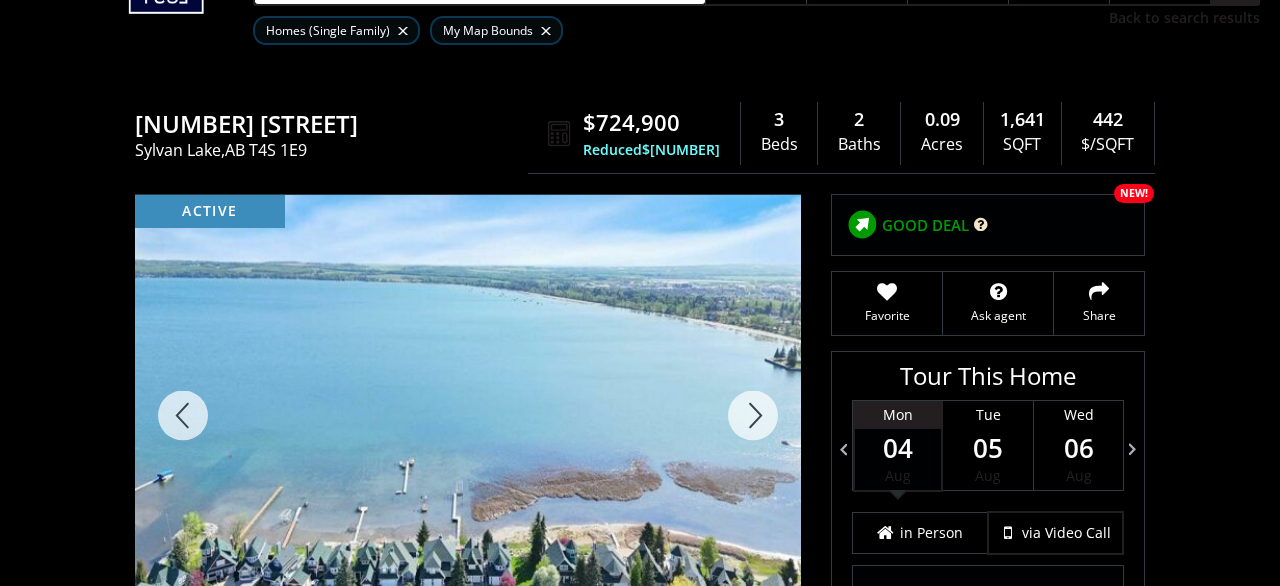 click at bounding box center (753, 415) 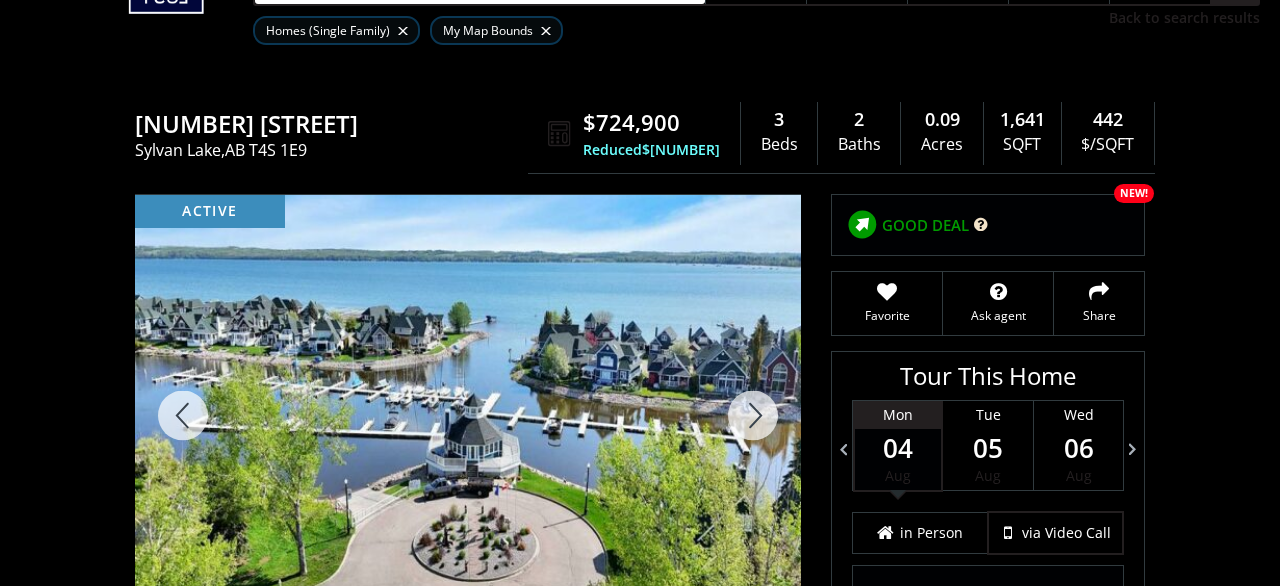 click at bounding box center [753, 415] 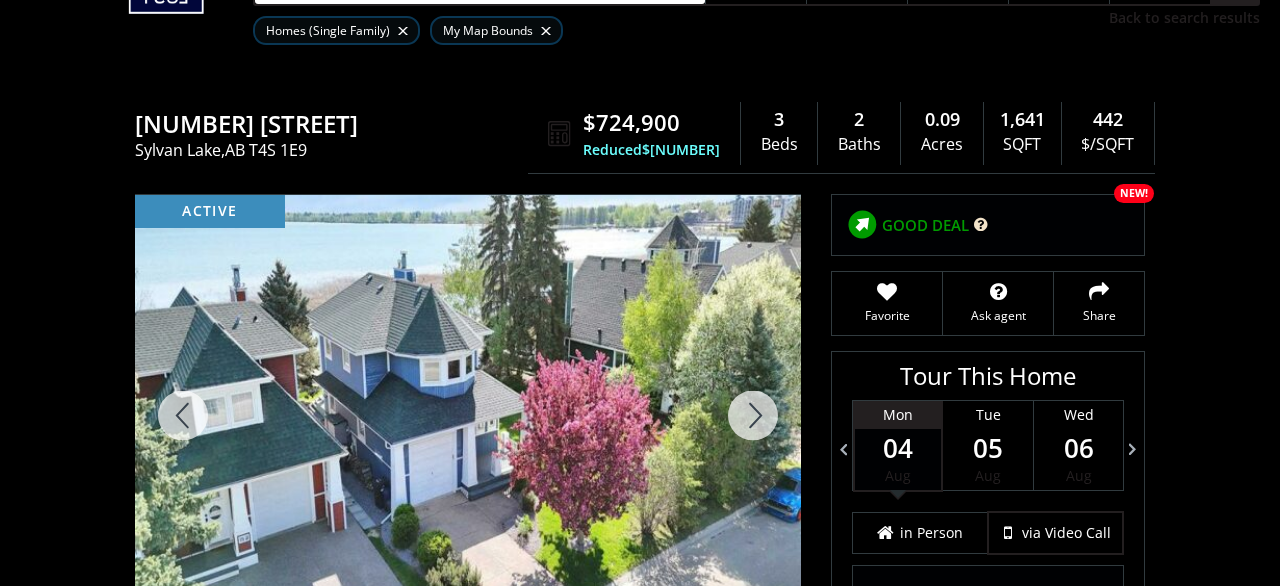 click at bounding box center (753, 415) 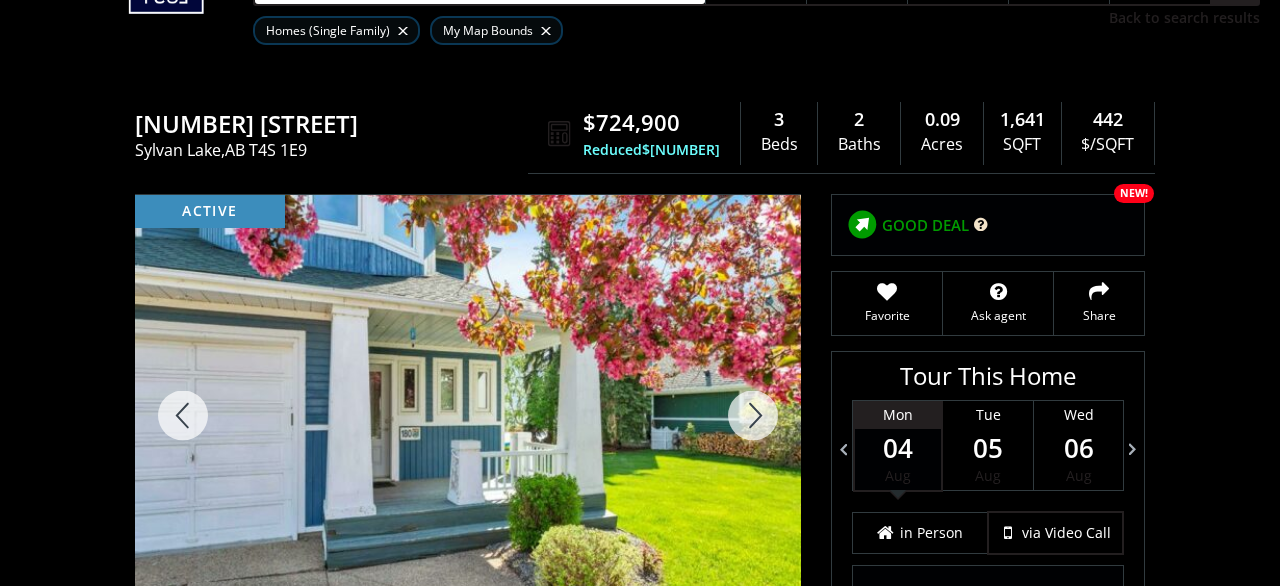click at bounding box center (753, 415) 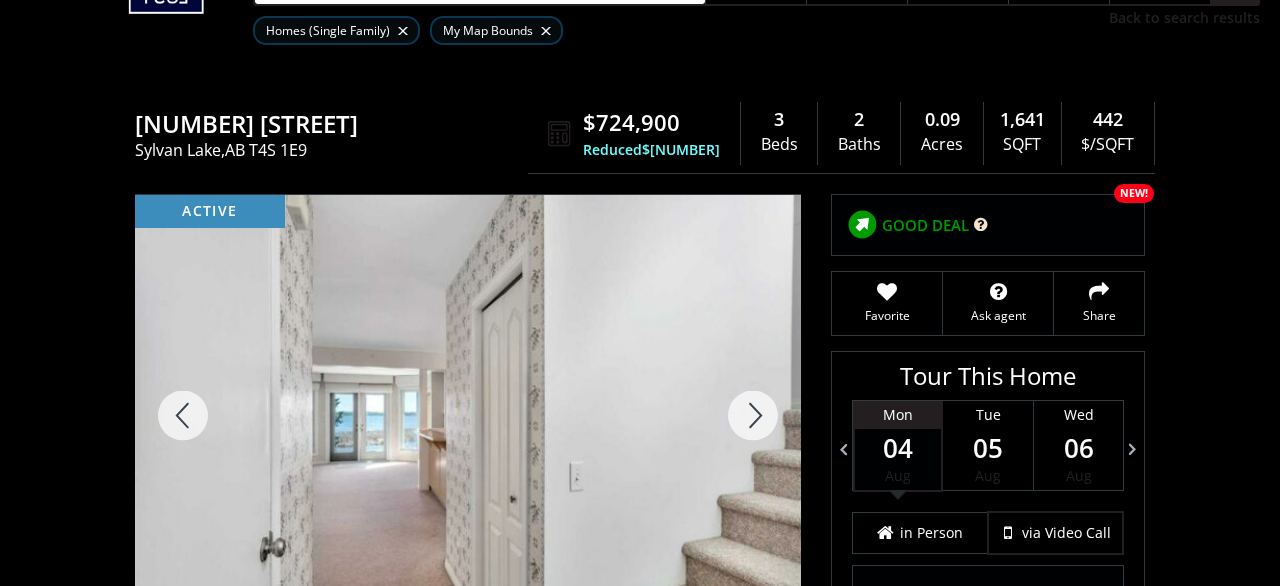 click at bounding box center (753, 415) 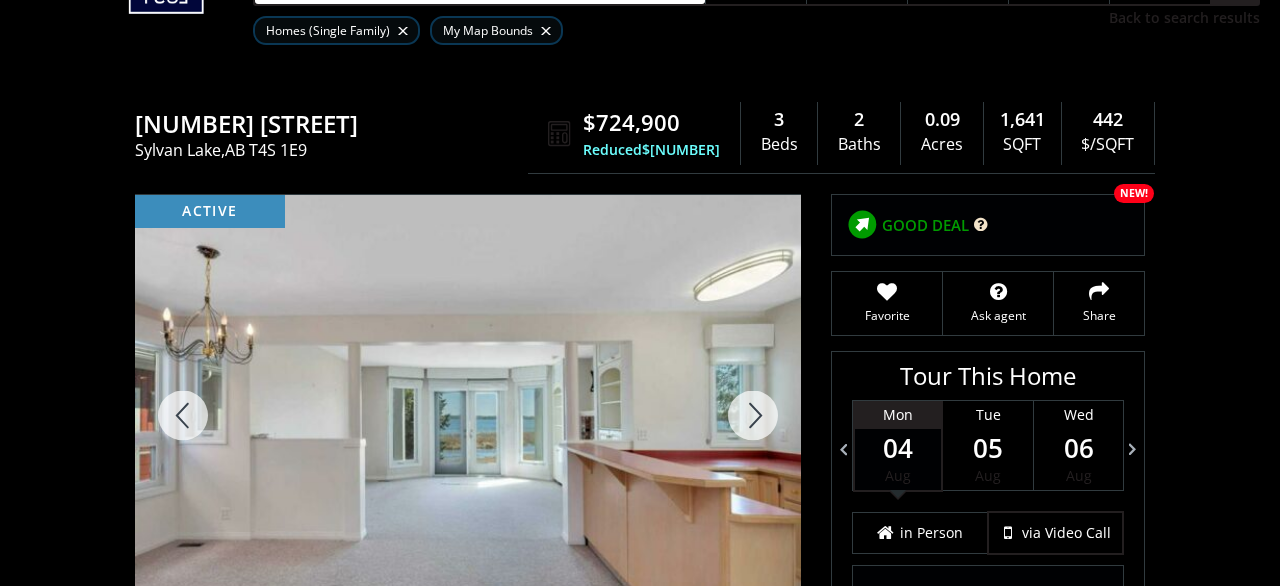 click at bounding box center [753, 415] 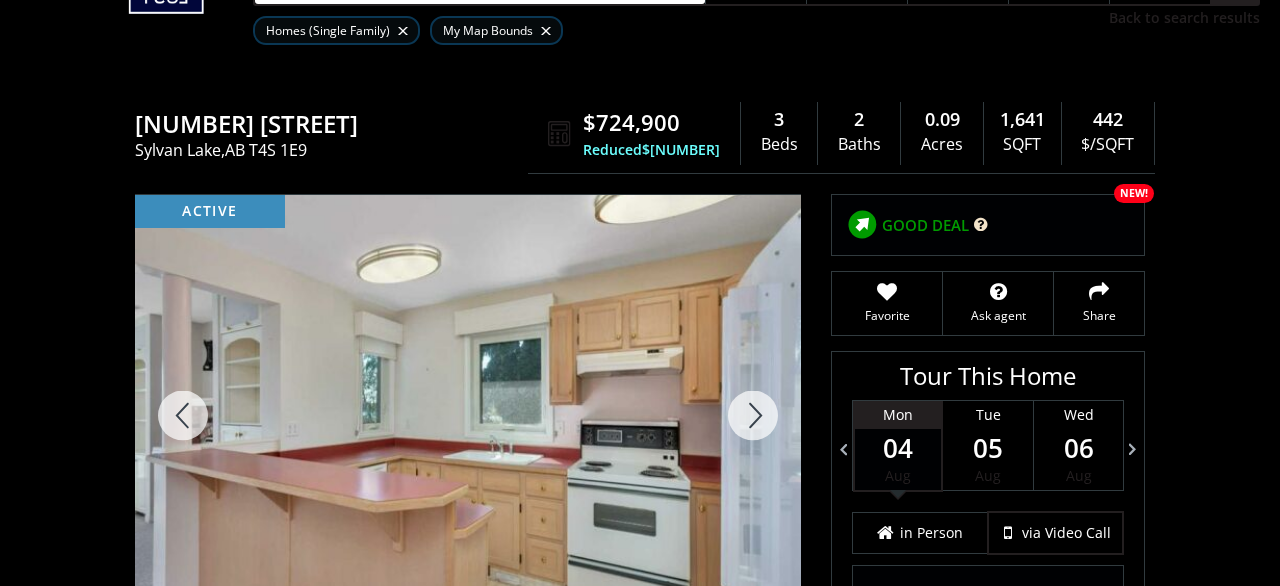 click at bounding box center (753, 415) 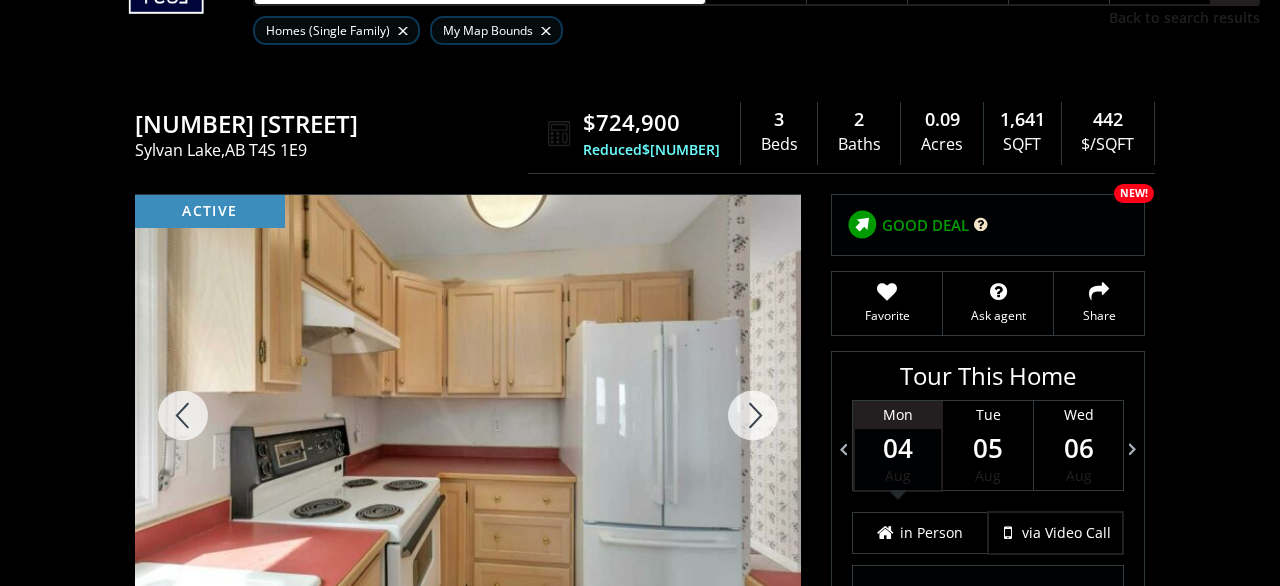 click at bounding box center (753, 415) 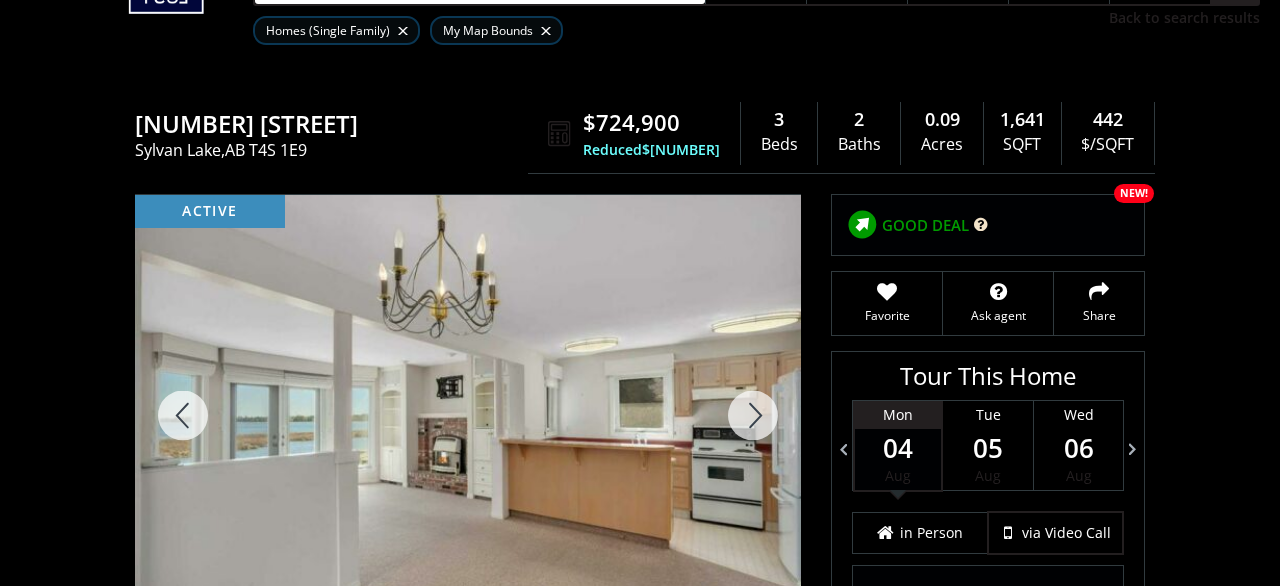 click at bounding box center (753, 415) 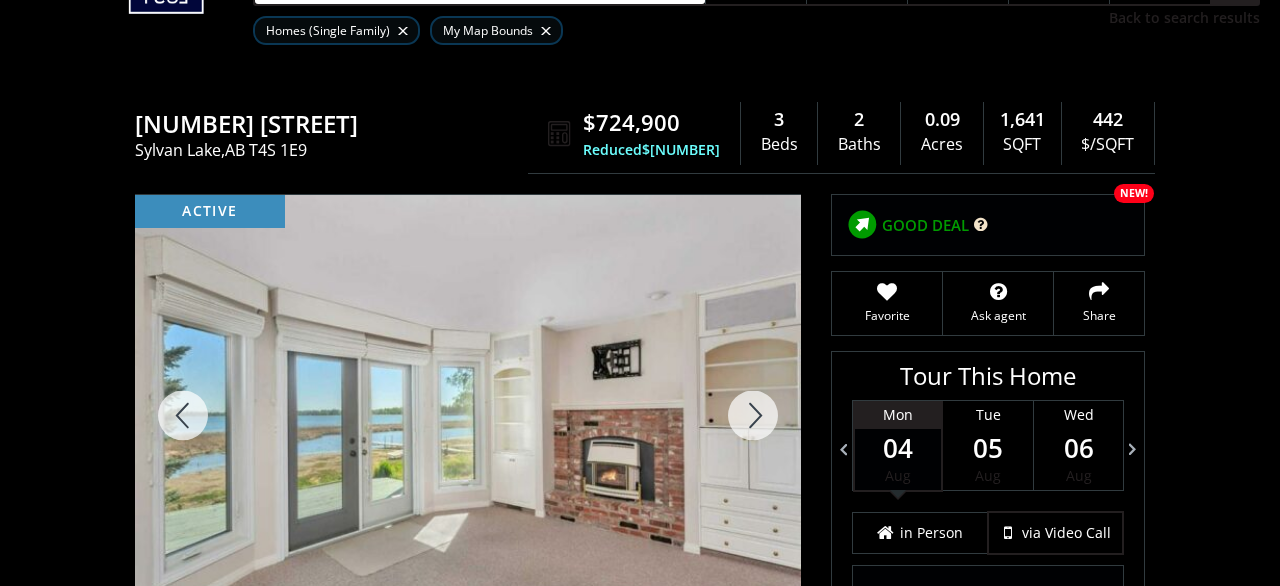 click at bounding box center (753, 415) 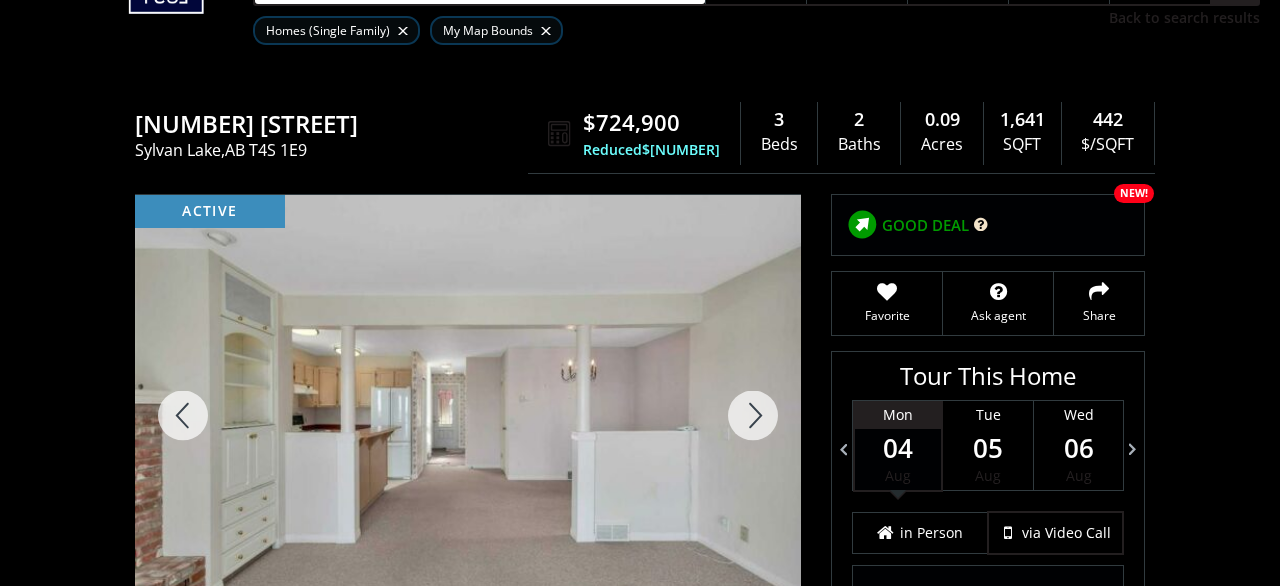 click at bounding box center [753, 415] 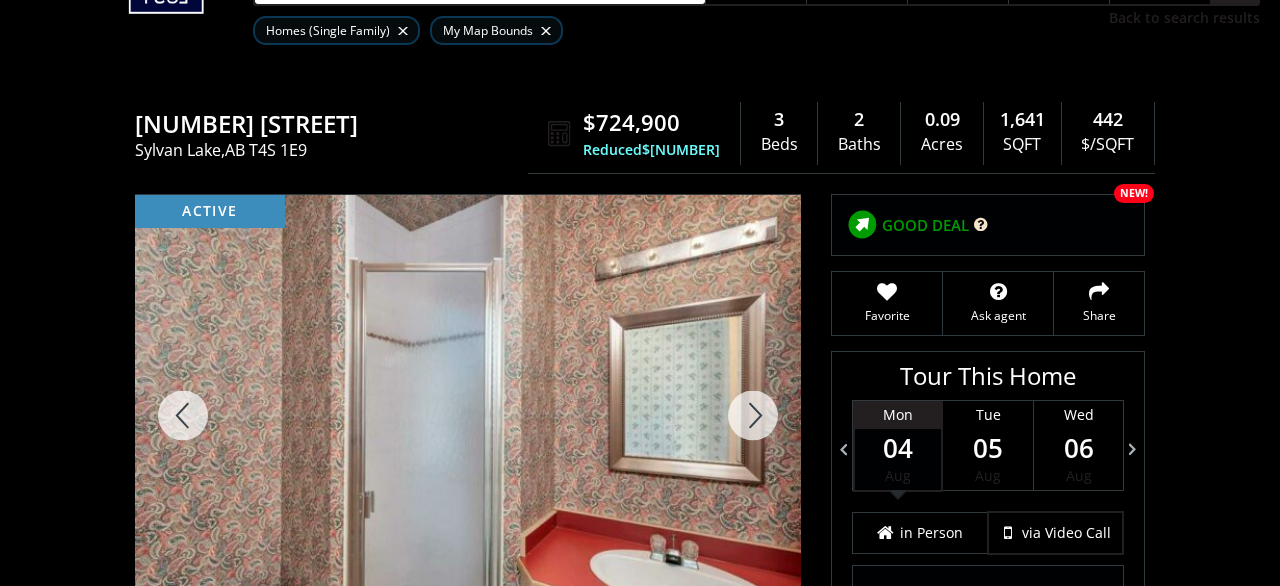 click at bounding box center [753, 415] 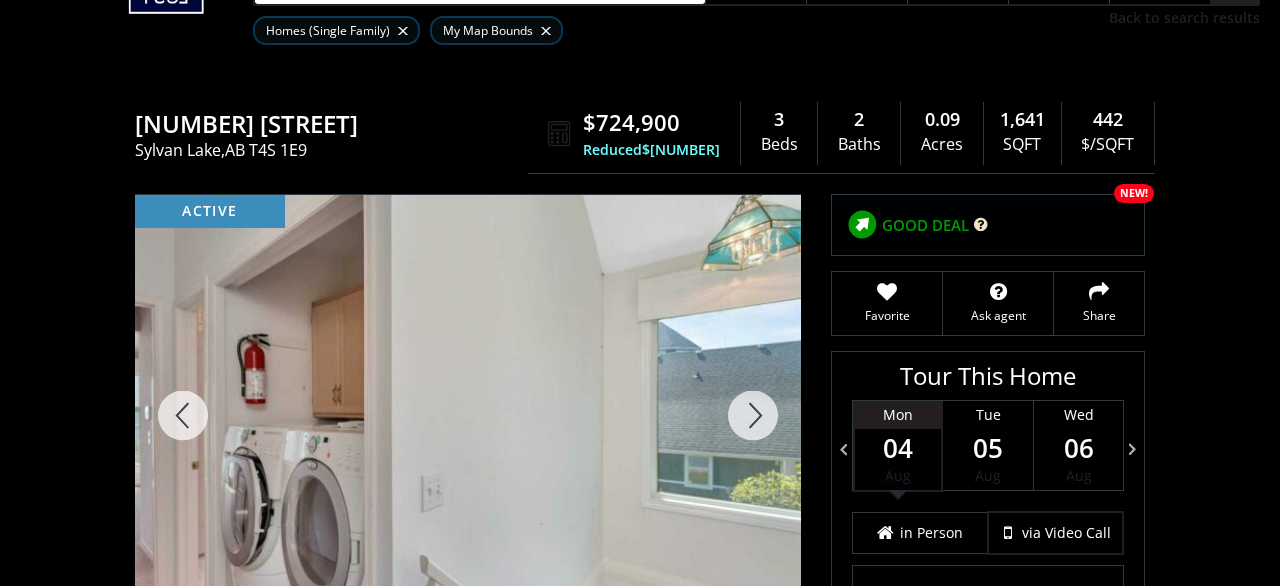 click at bounding box center (753, 415) 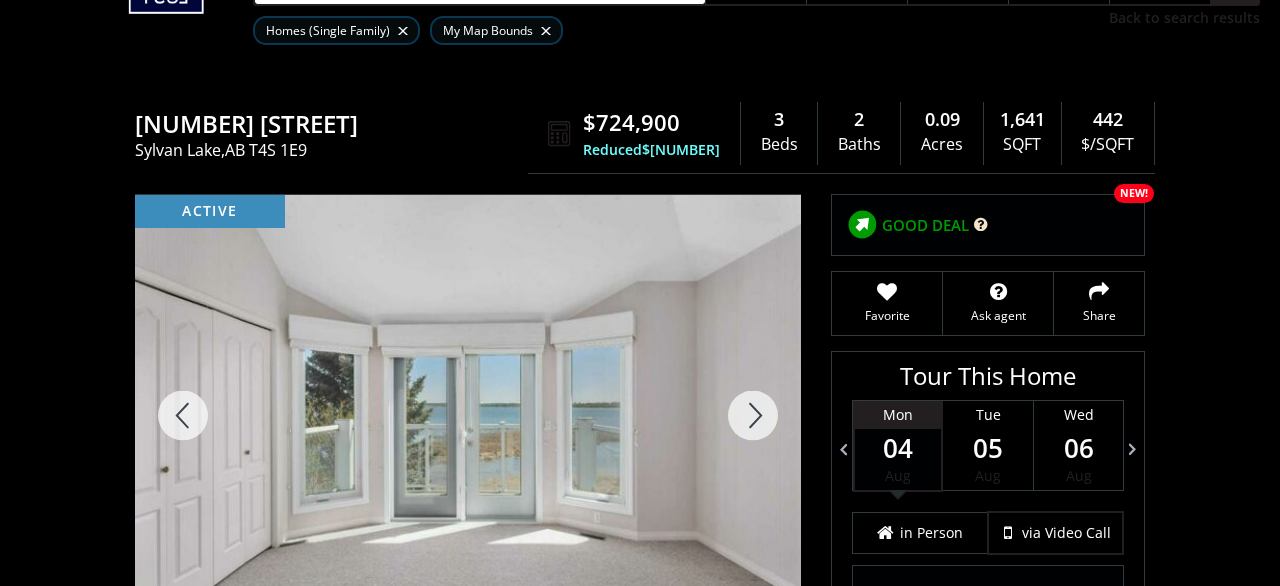 click at bounding box center (753, 415) 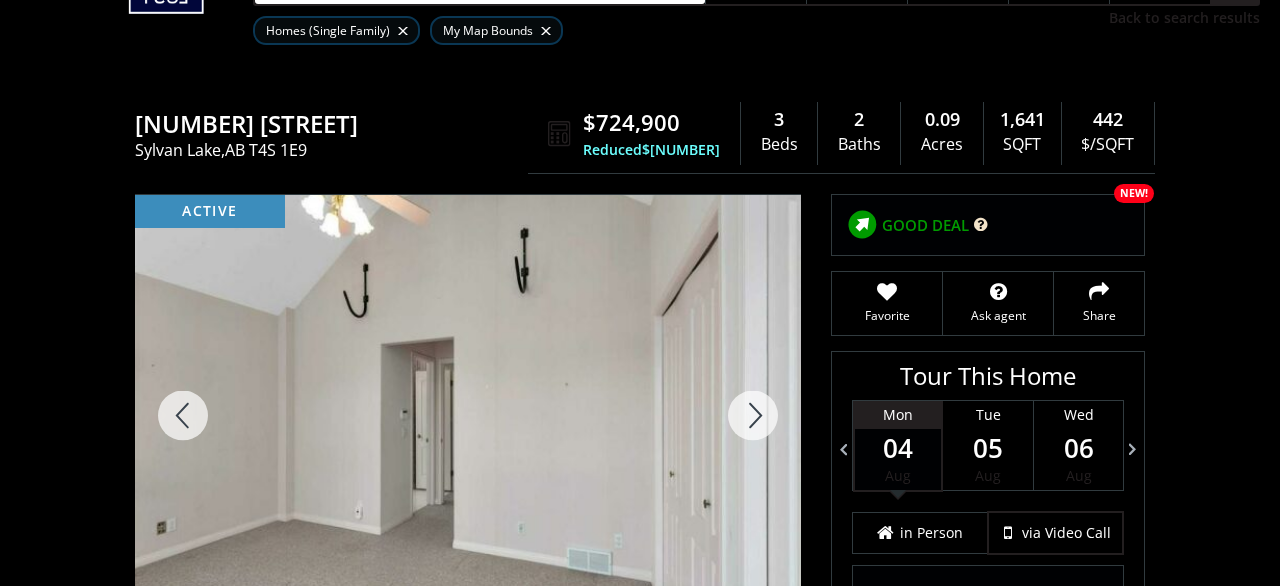 click at bounding box center (753, 415) 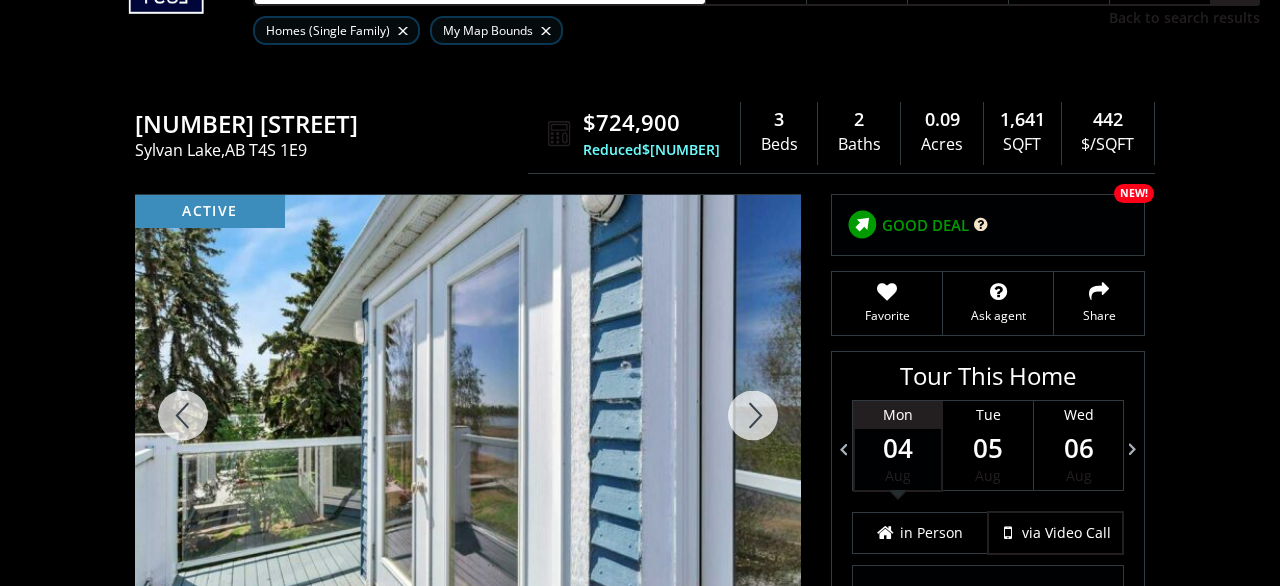 click at bounding box center (753, 415) 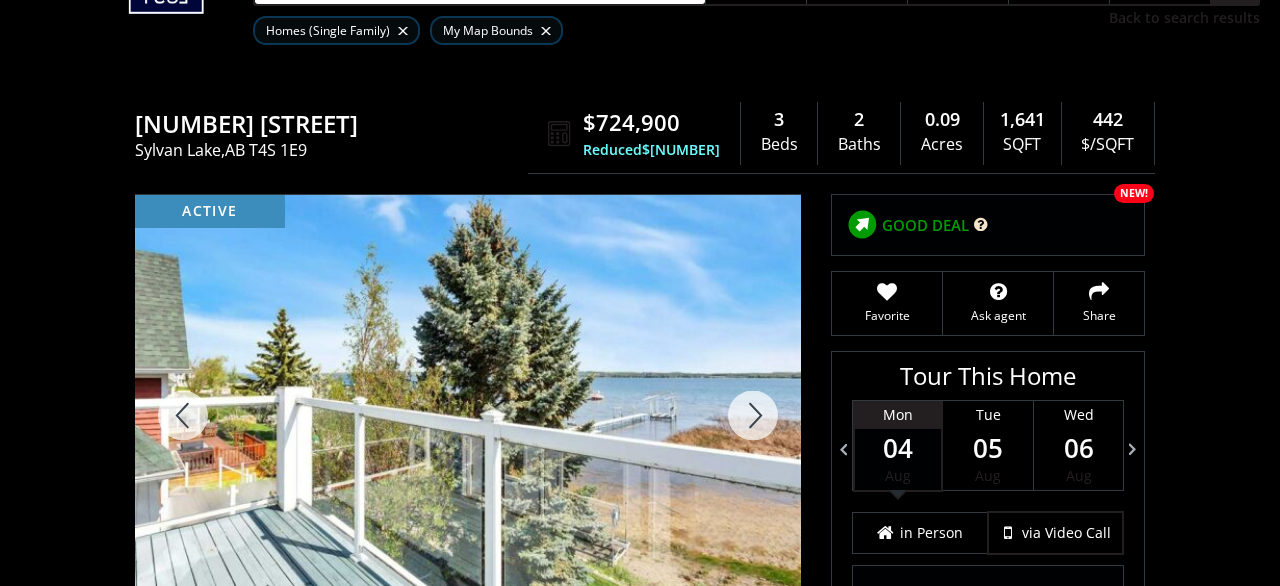click at bounding box center [753, 415] 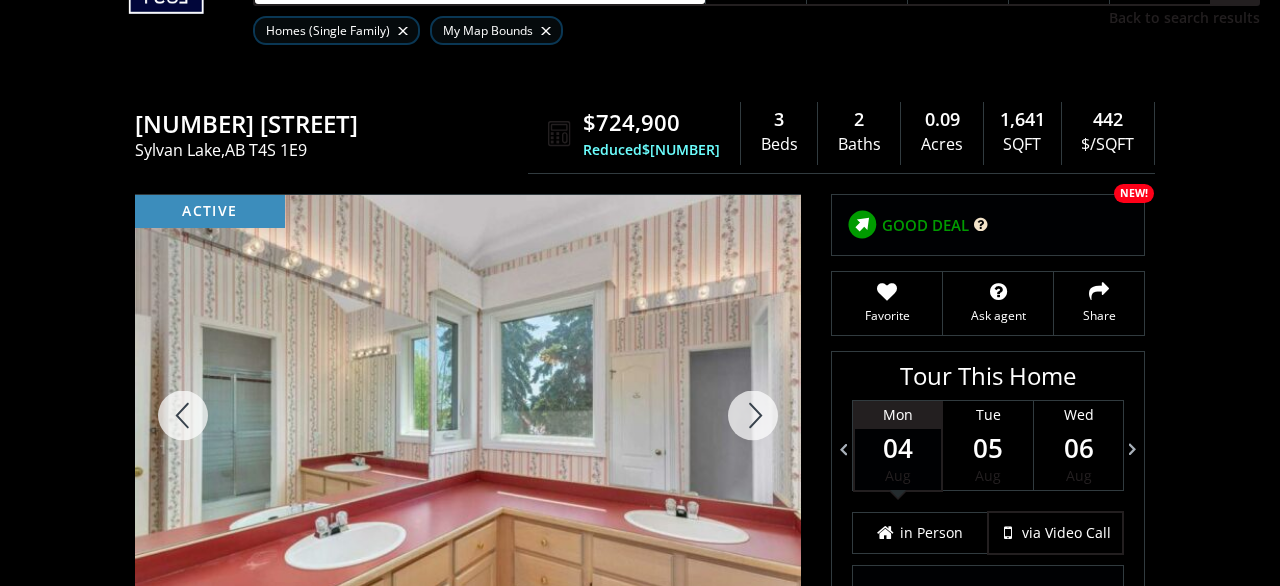 click at bounding box center (753, 415) 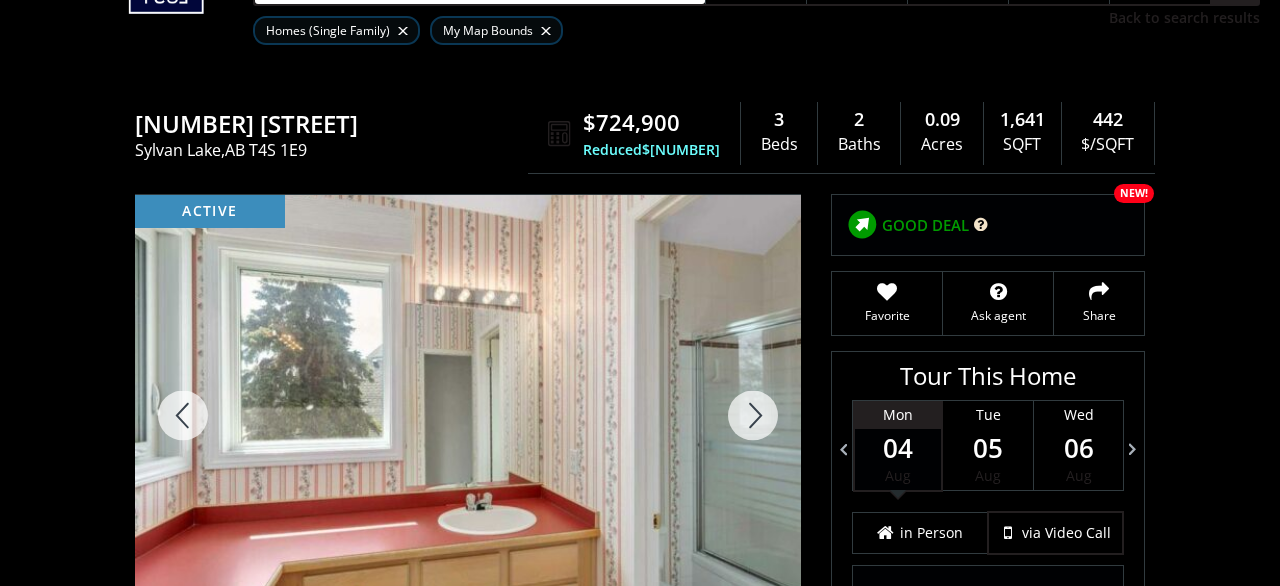 click at bounding box center (753, 415) 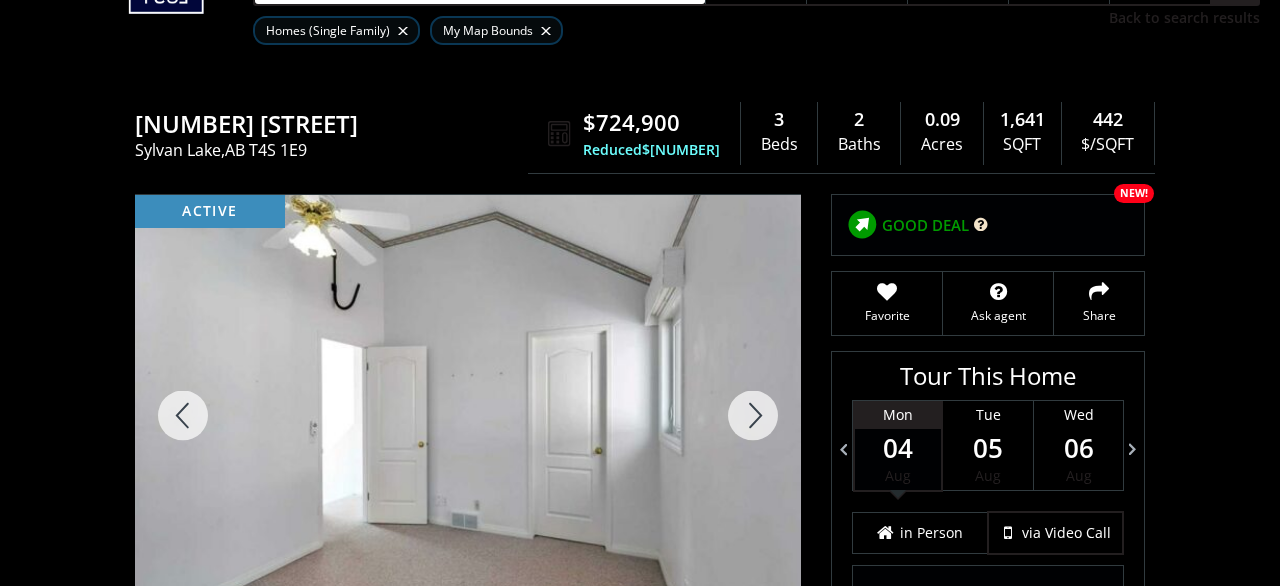 click at bounding box center (753, 415) 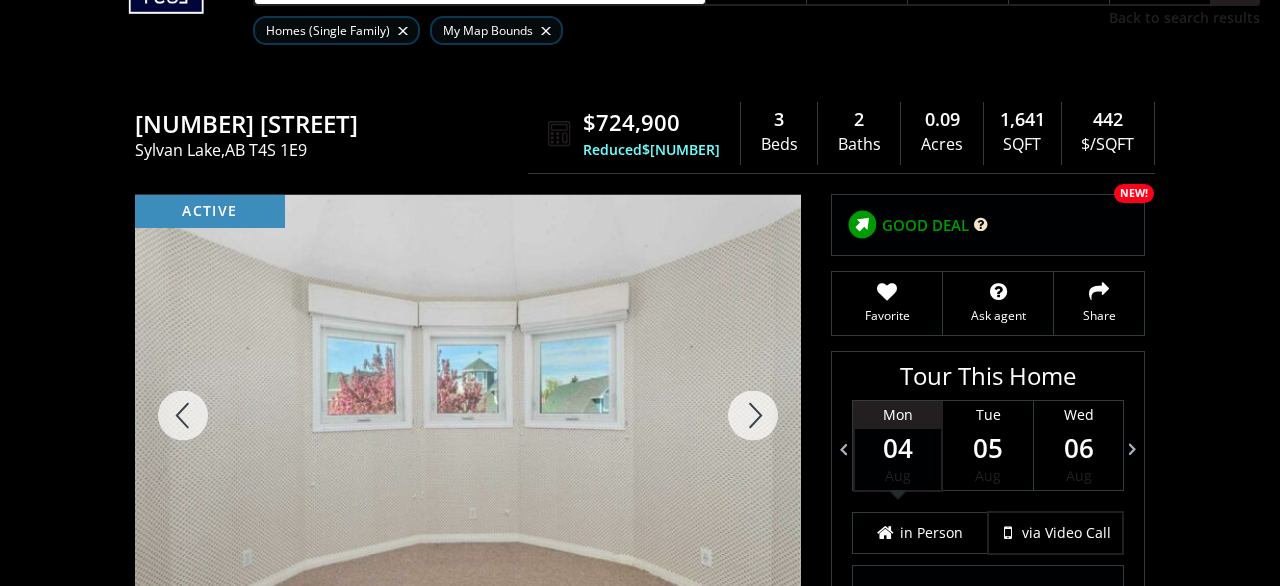 click at bounding box center (753, 415) 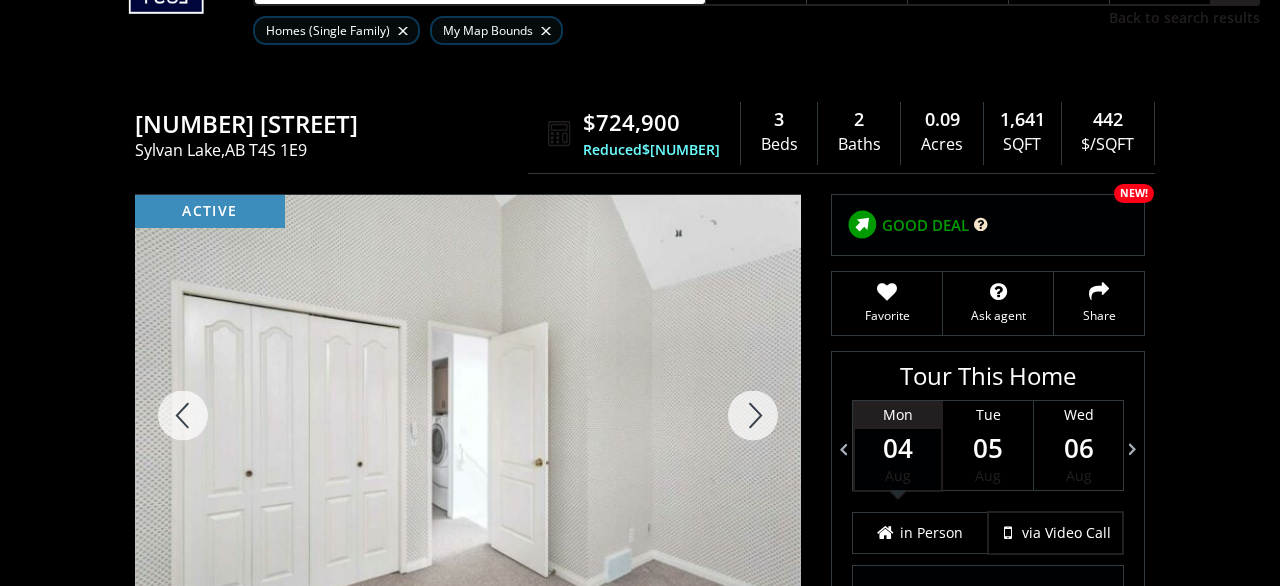 click at bounding box center [753, 415] 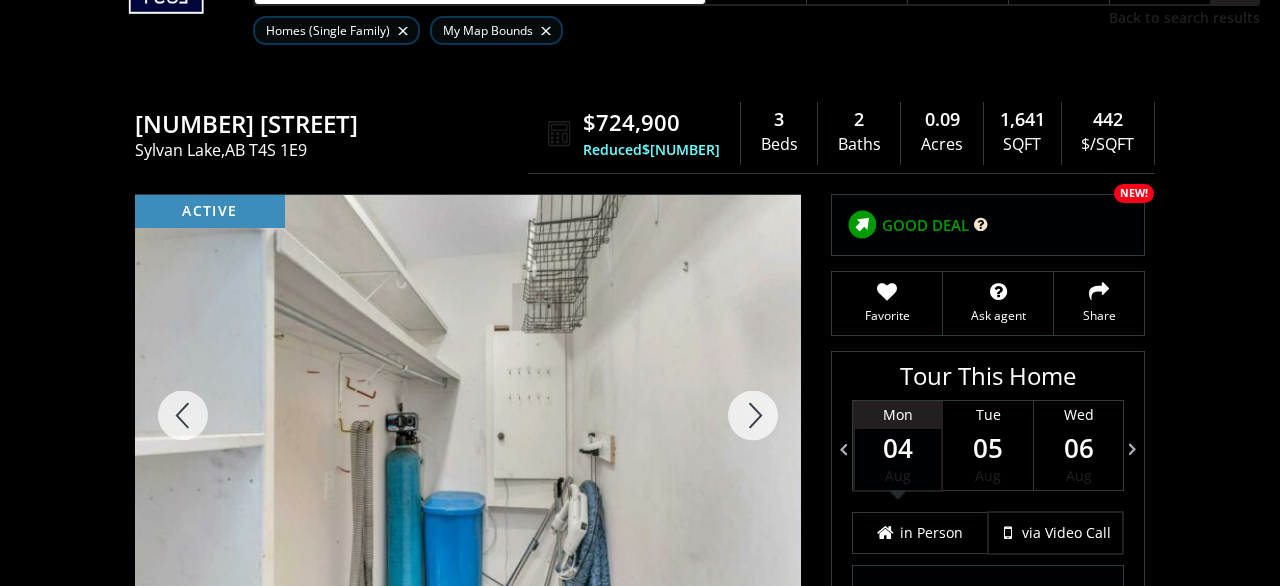 click at bounding box center [753, 415] 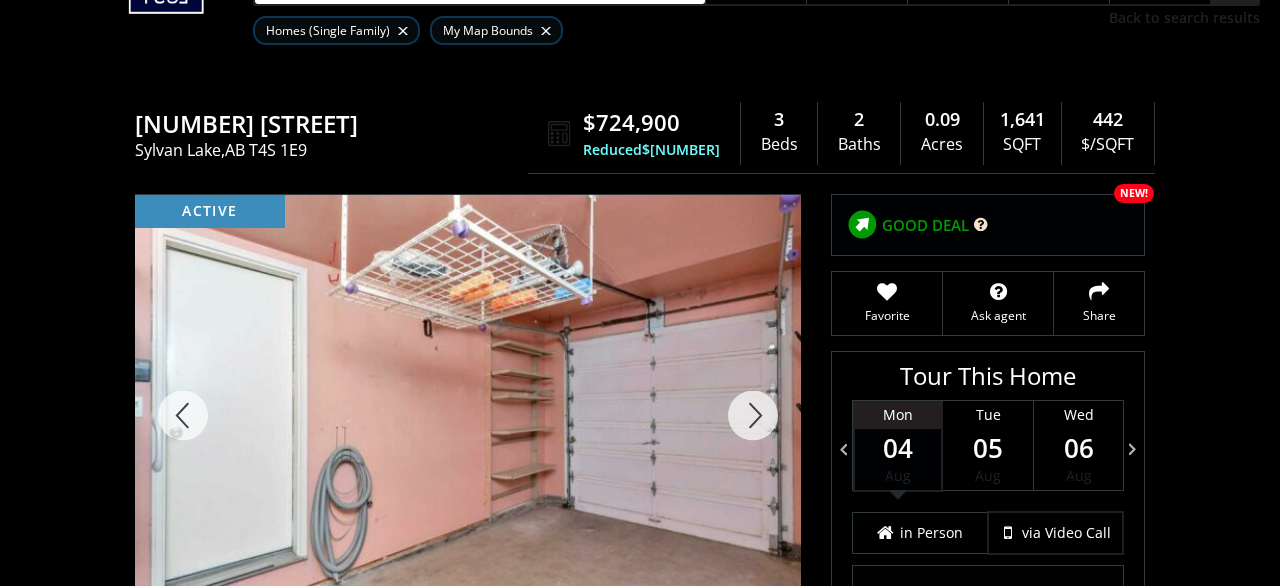 click at bounding box center [753, 415] 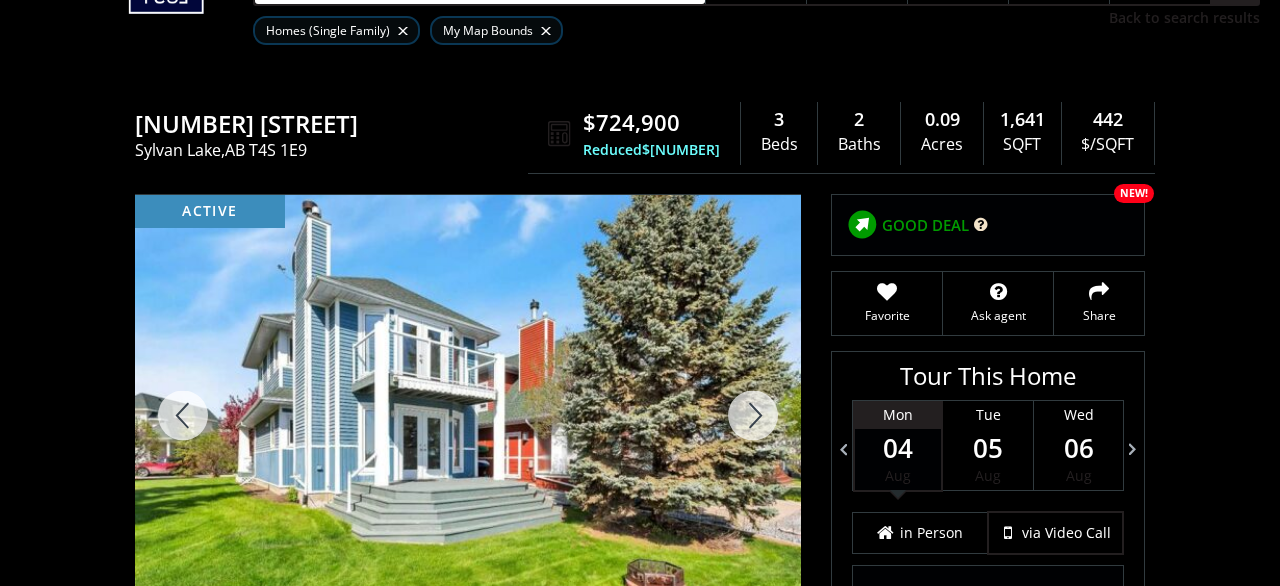 click at bounding box center (753, 415) 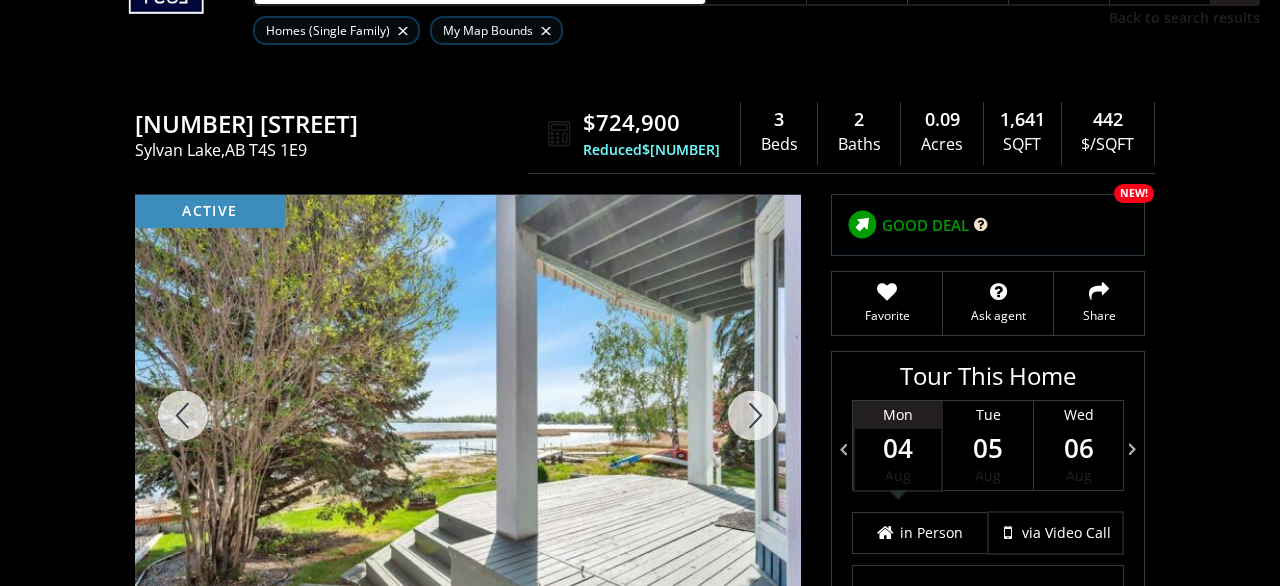 click at bounding box center [753, 415] 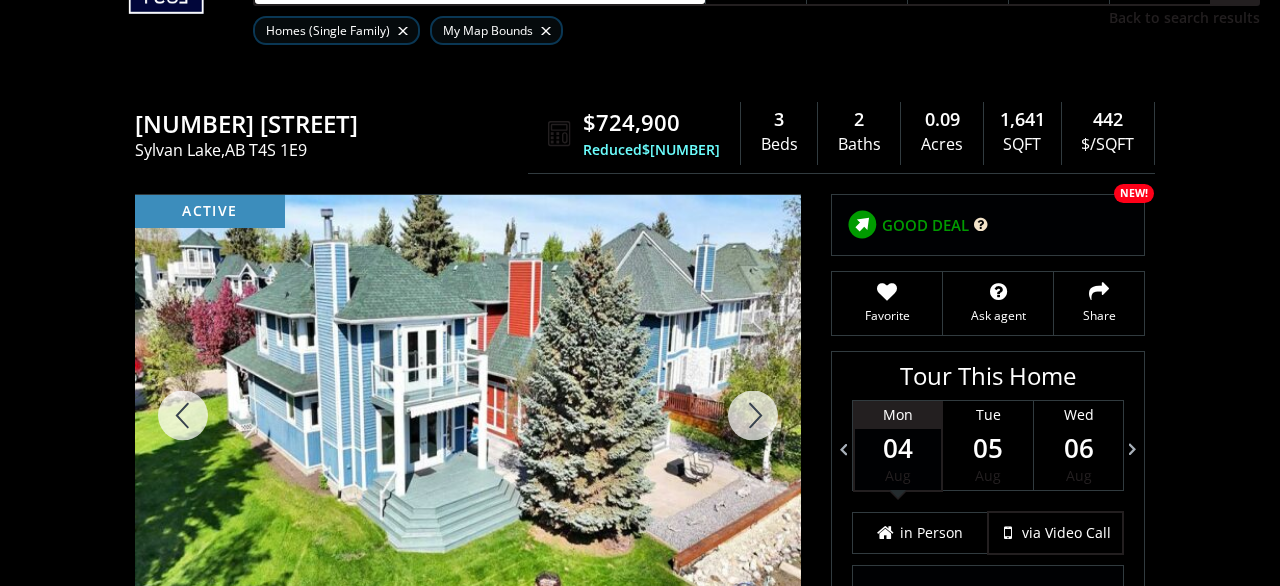 click at bounding box center [753, 415] 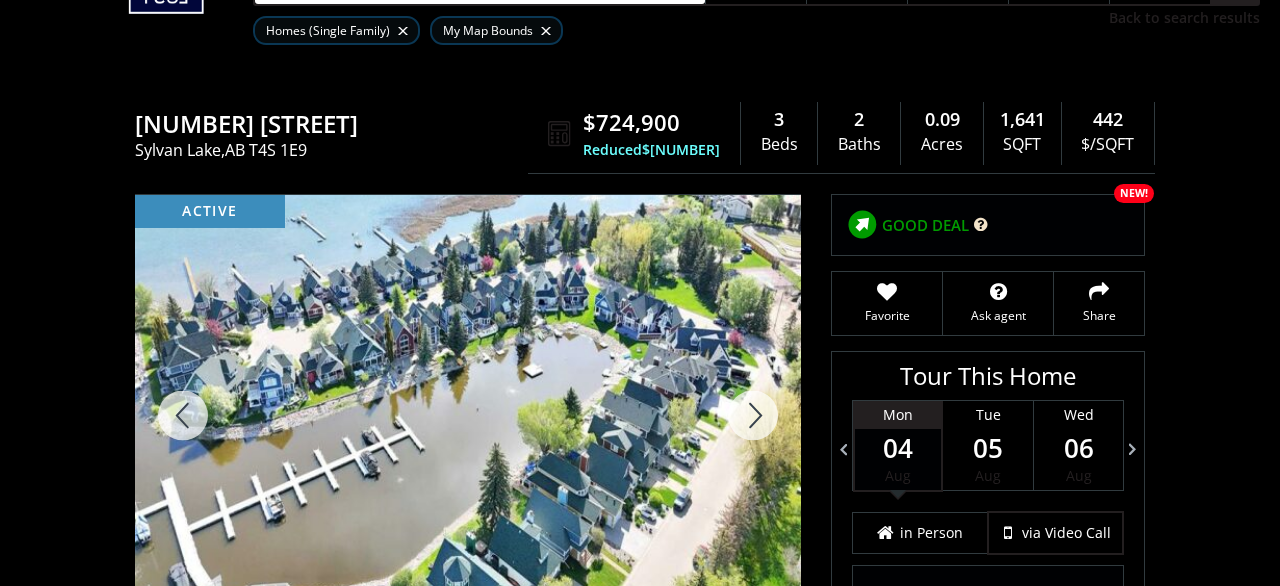 click at bounding box center [753, 415] 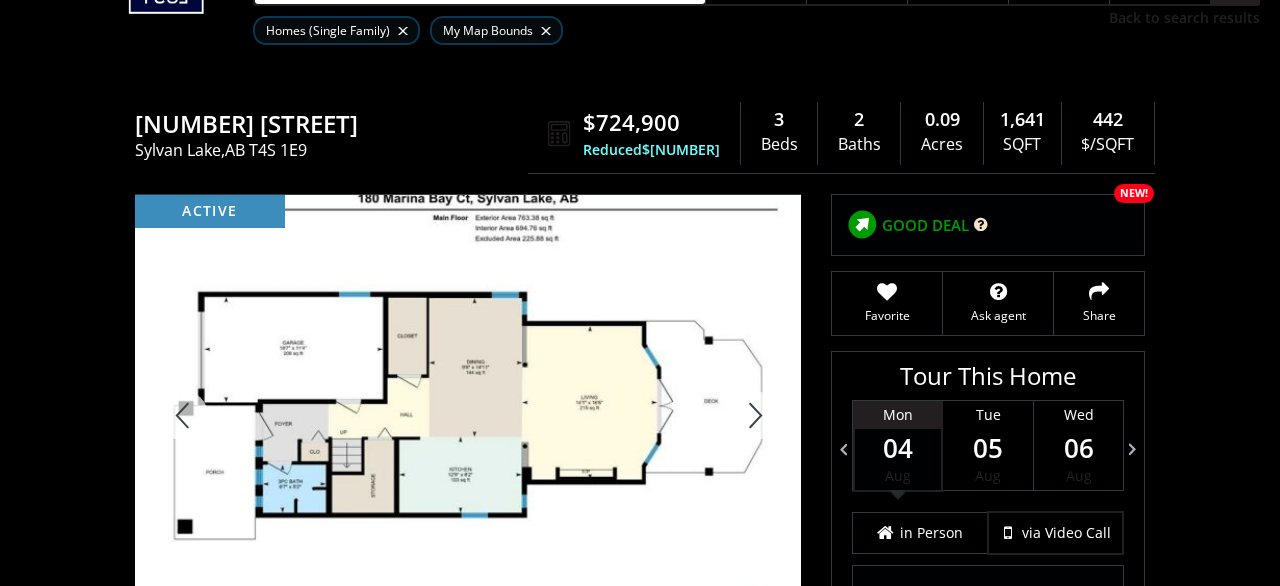 click at bounding box center (753, 415) 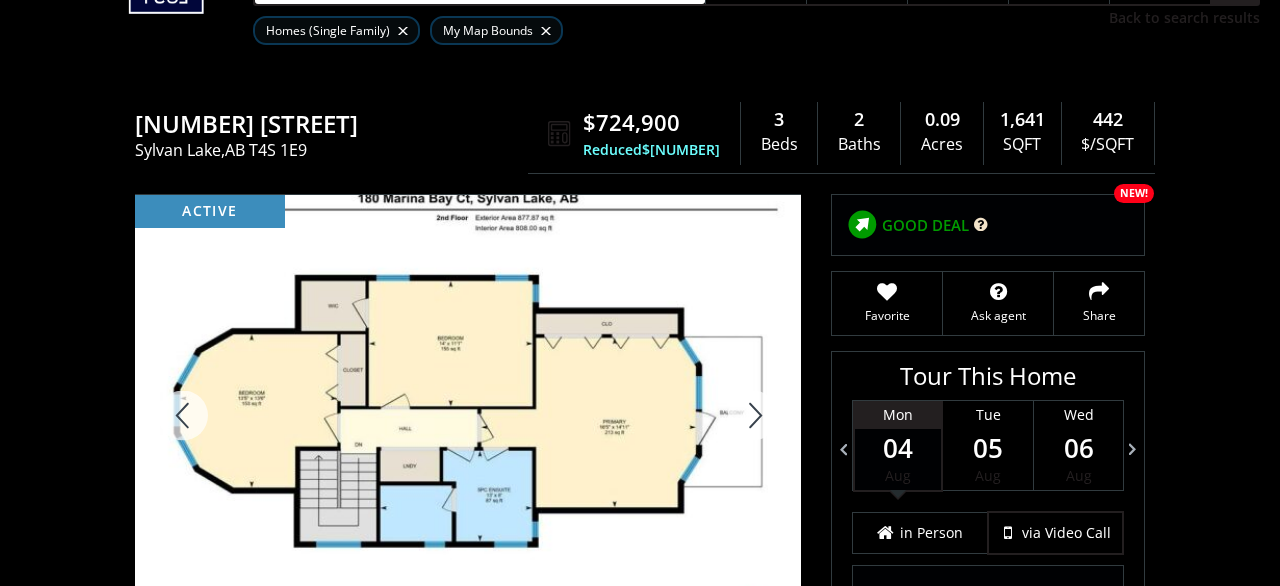 click at bounding box center (753, 415) 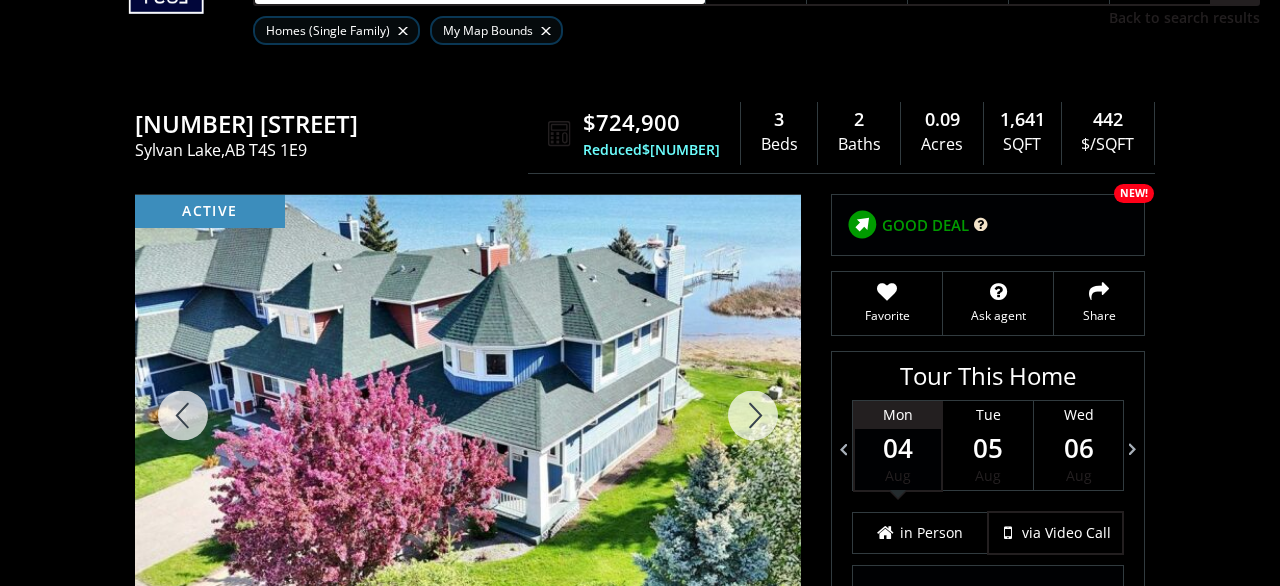 click at bounding box center (753, 415) 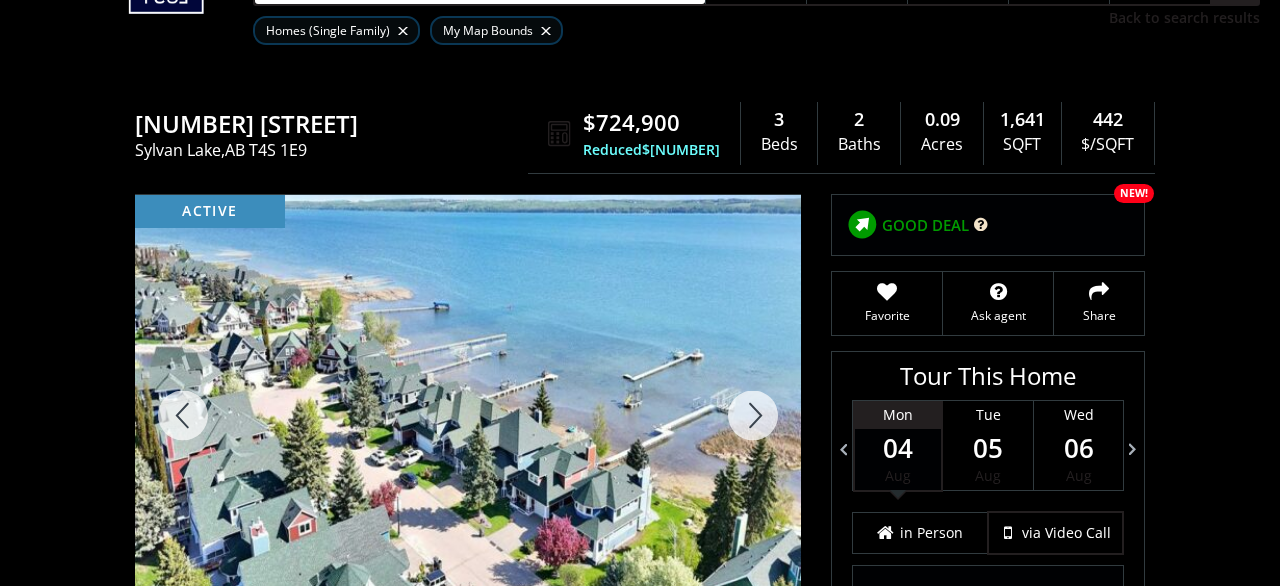 click at bounding box center (753, 415) 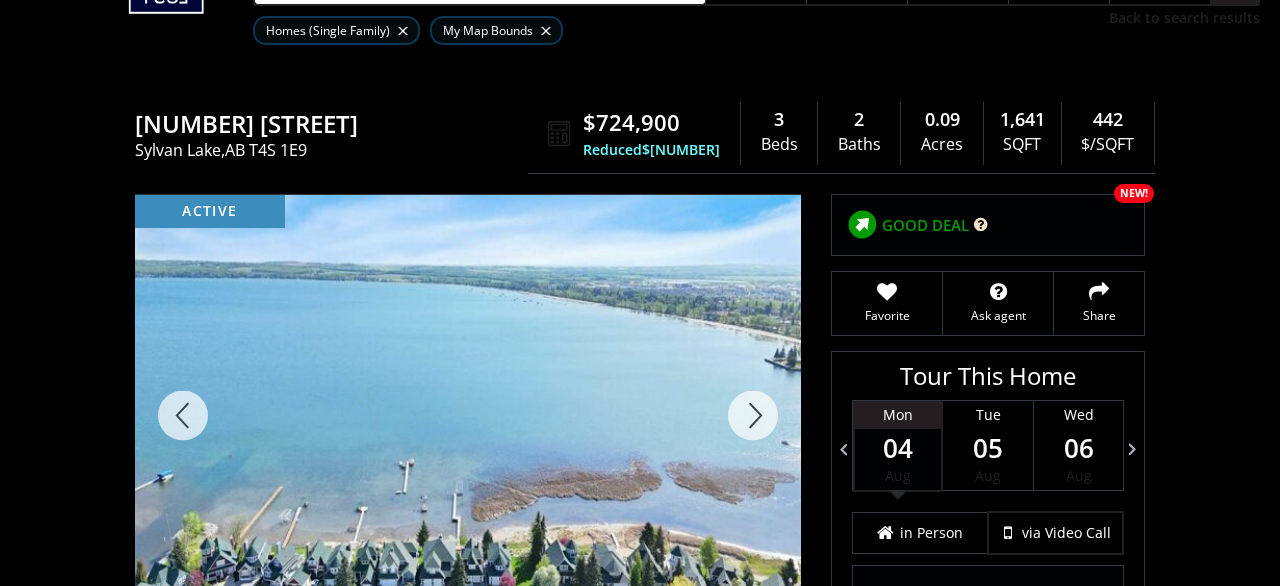 click at bounding box center [753, 415] 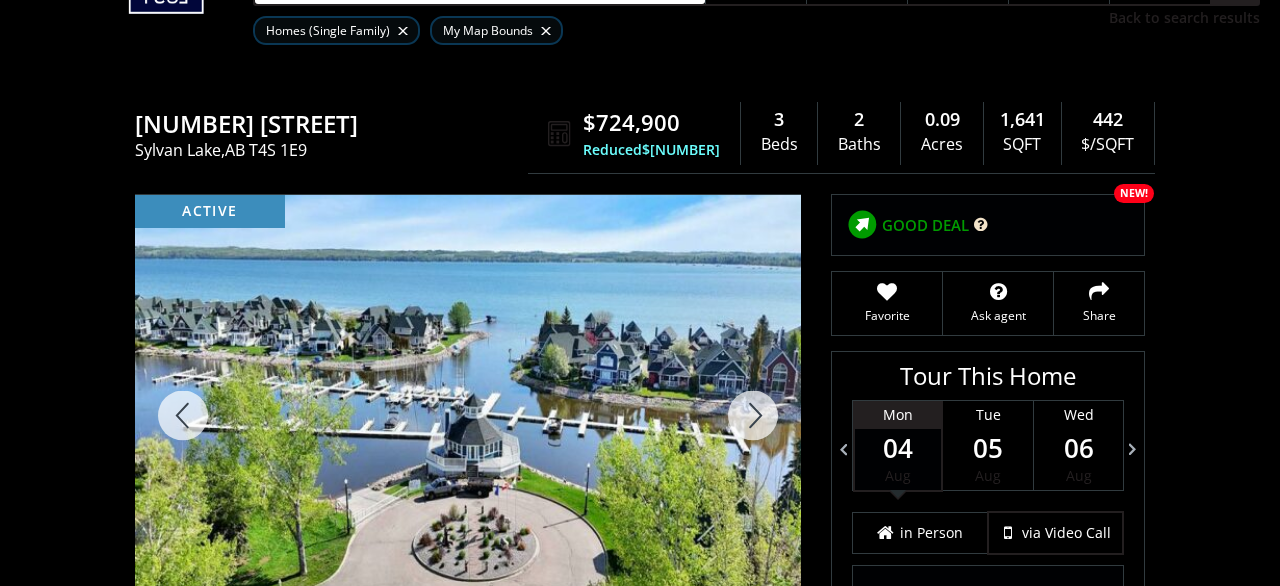 click at bounding box center [753, 415] 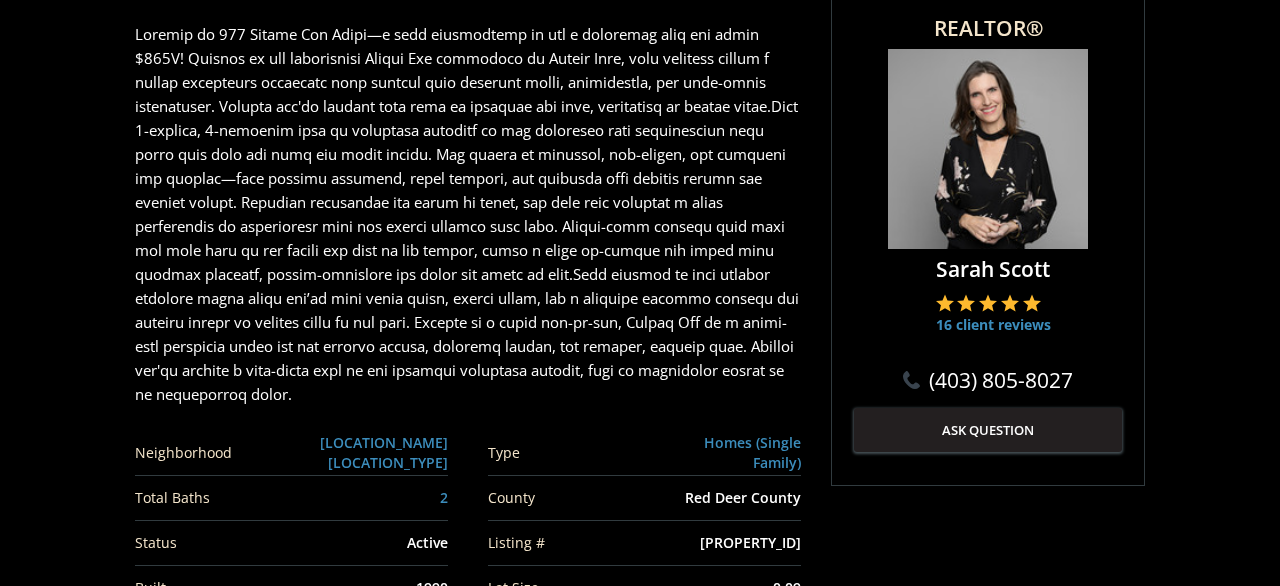 scroll, scrollTop: 1352, scrollLeft: 0, axis: vertical 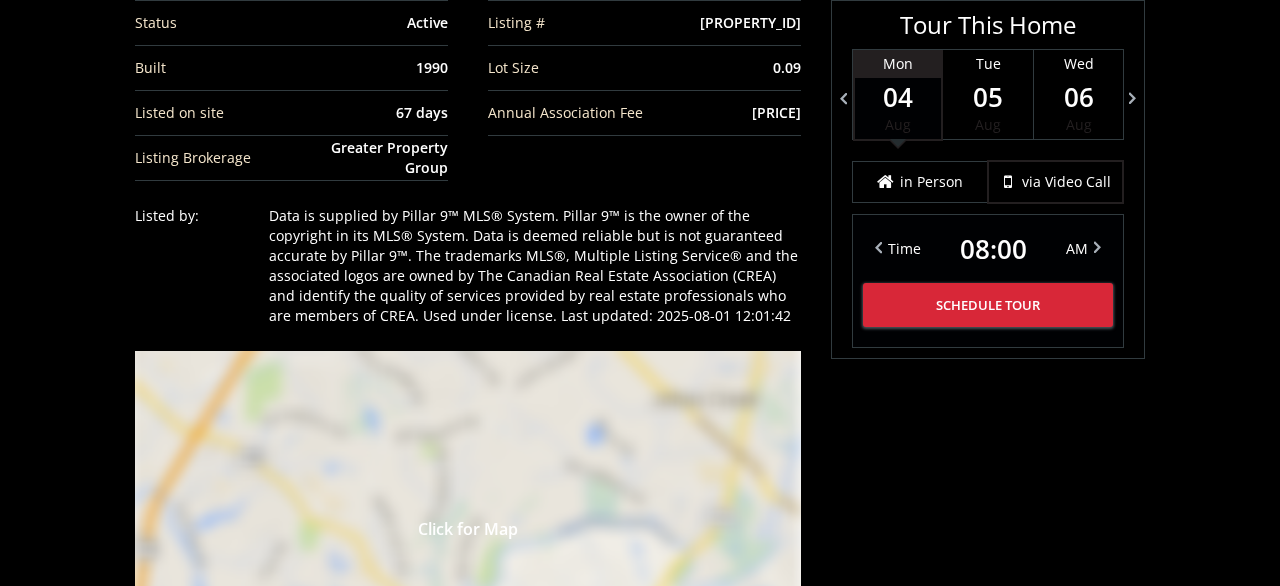 click on "Click for Map" at bounding box center (468, 526) 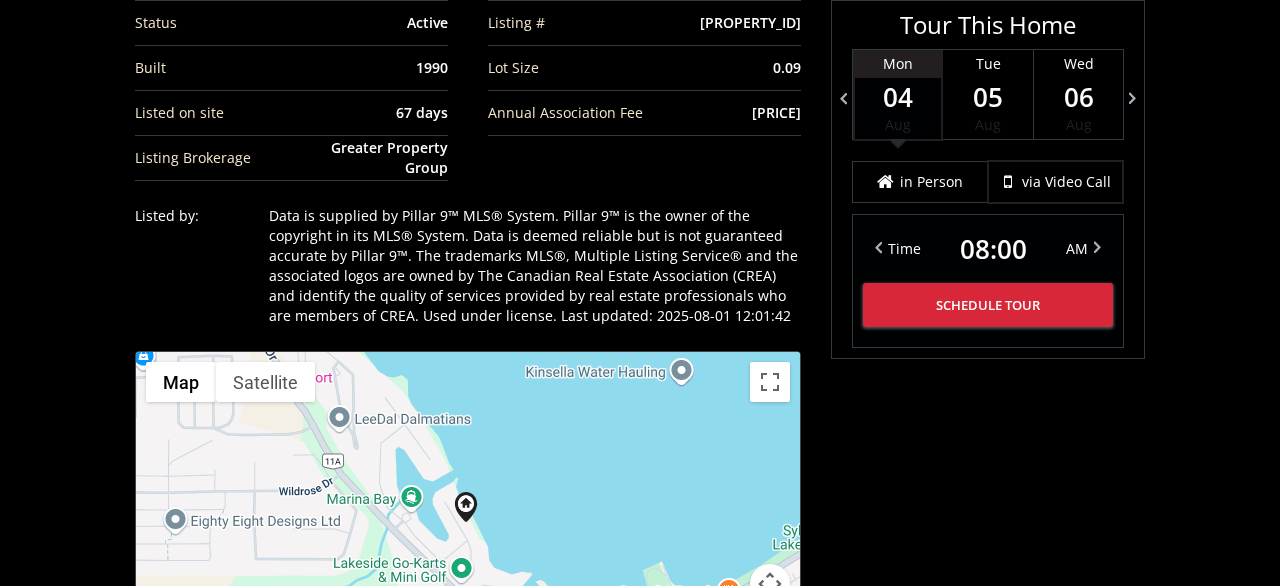 scroll, scrollTop: 1664, scrollLeft: 0, axis: vertical 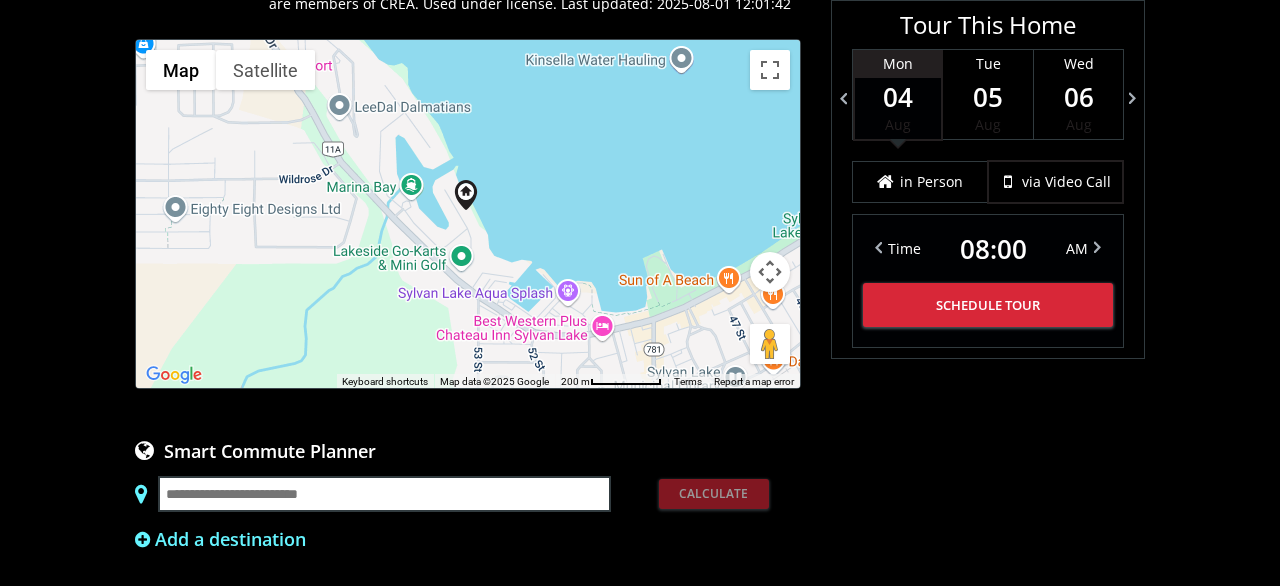 click at bounding box center (770, 272) 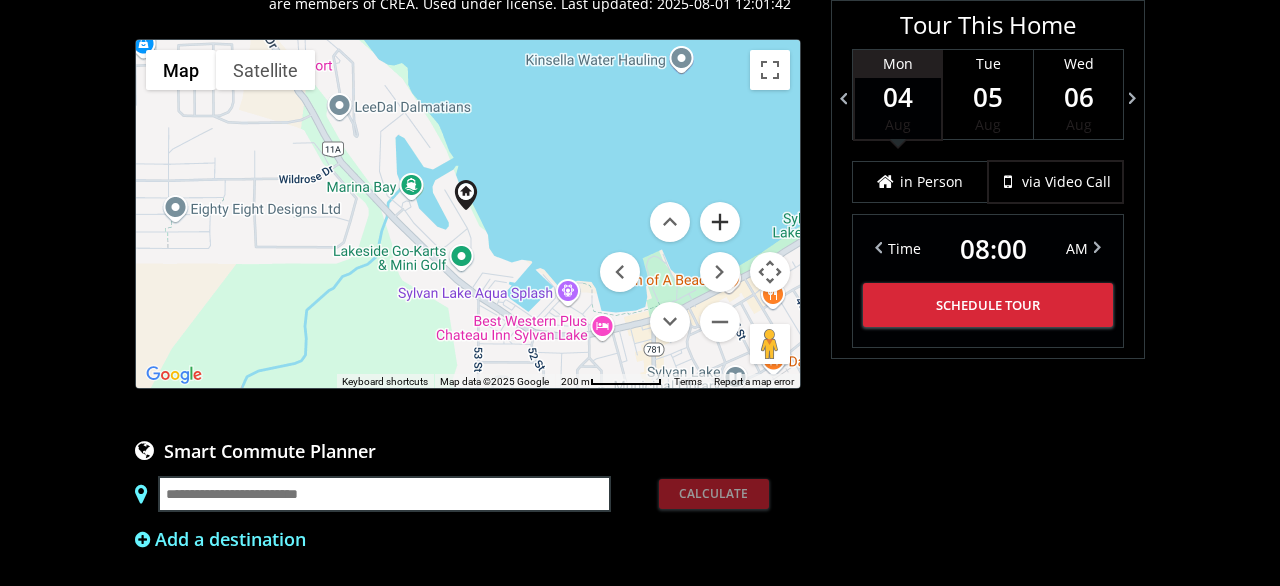 click at bounding box center (720, 222) 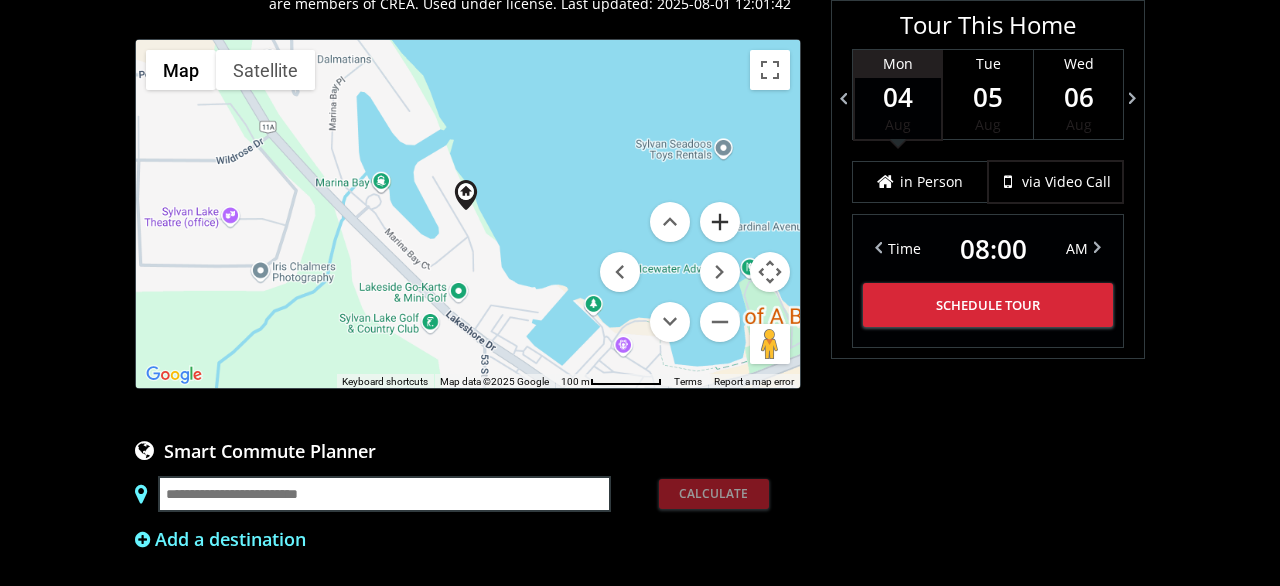 click at bounding box center [720, 222] 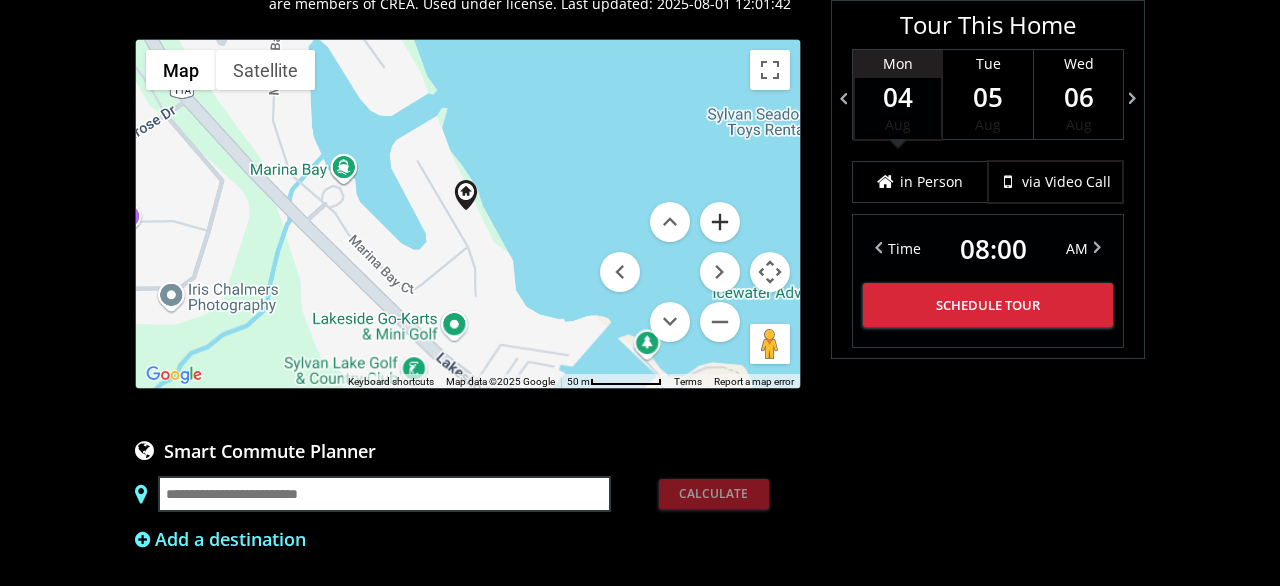 click at bounding box center [720, 222] 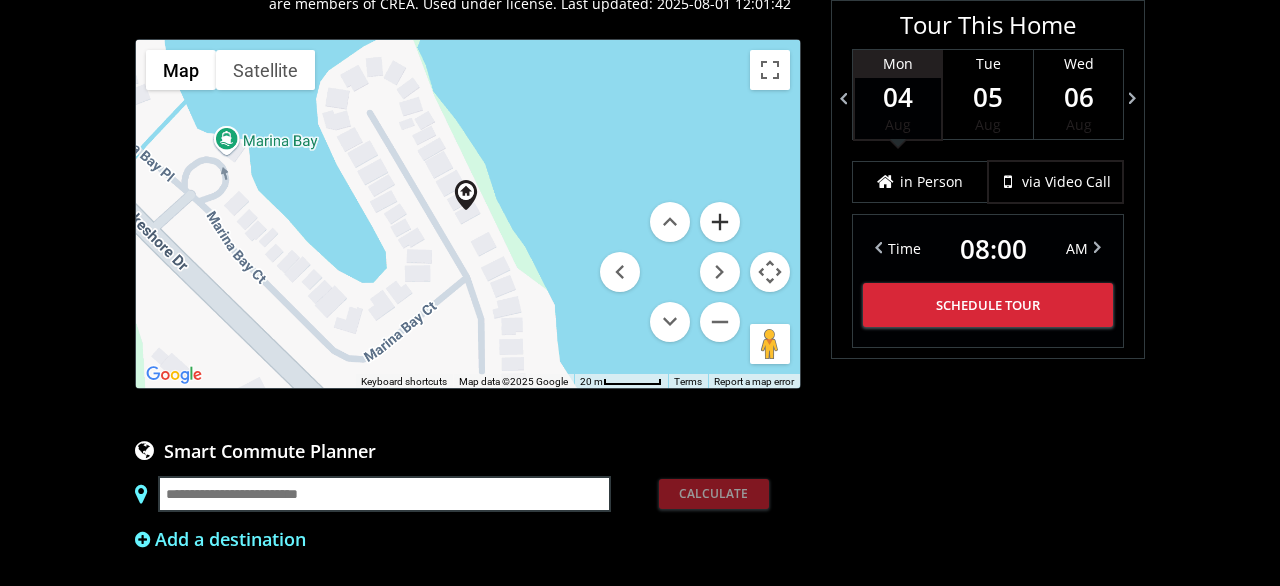 click at bounding box center (720, 222) 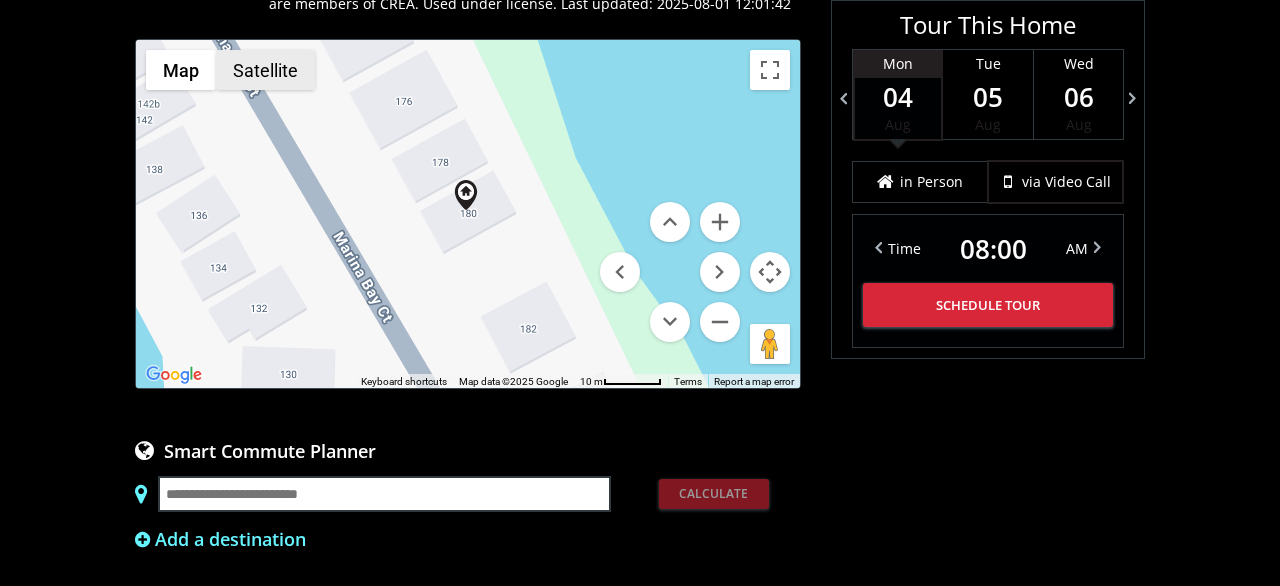 click on "Satellite" at bounding box center [265, 70] 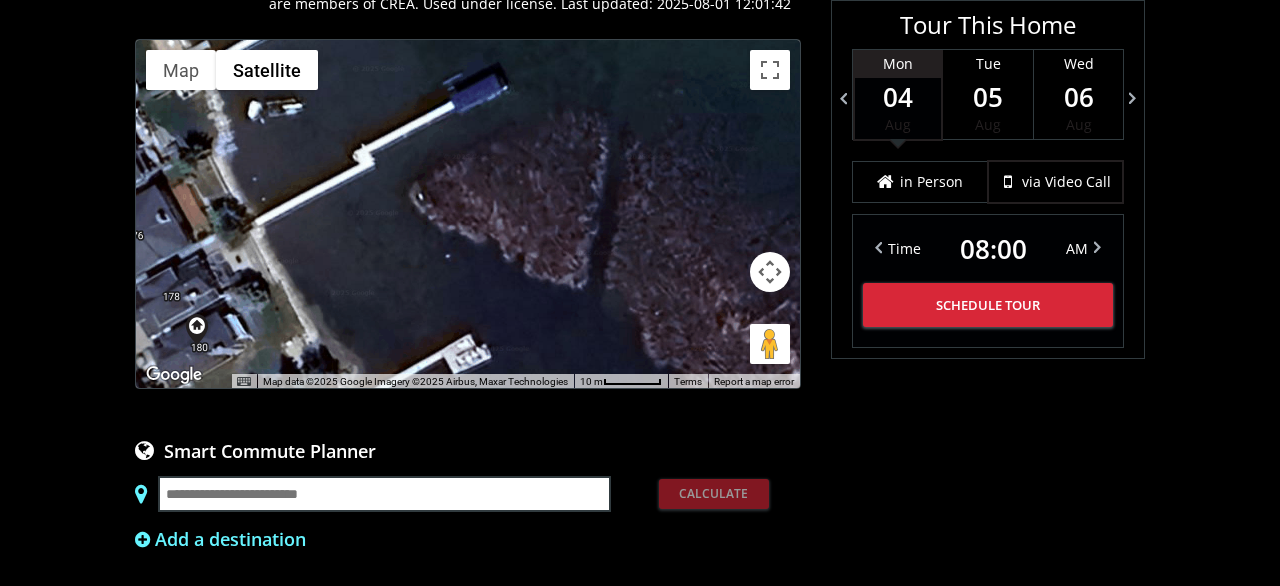 drag, startPoint x: 610, startPoint y: 183, endPoint x: 324, endPoint y: 319, distance: 316.68912 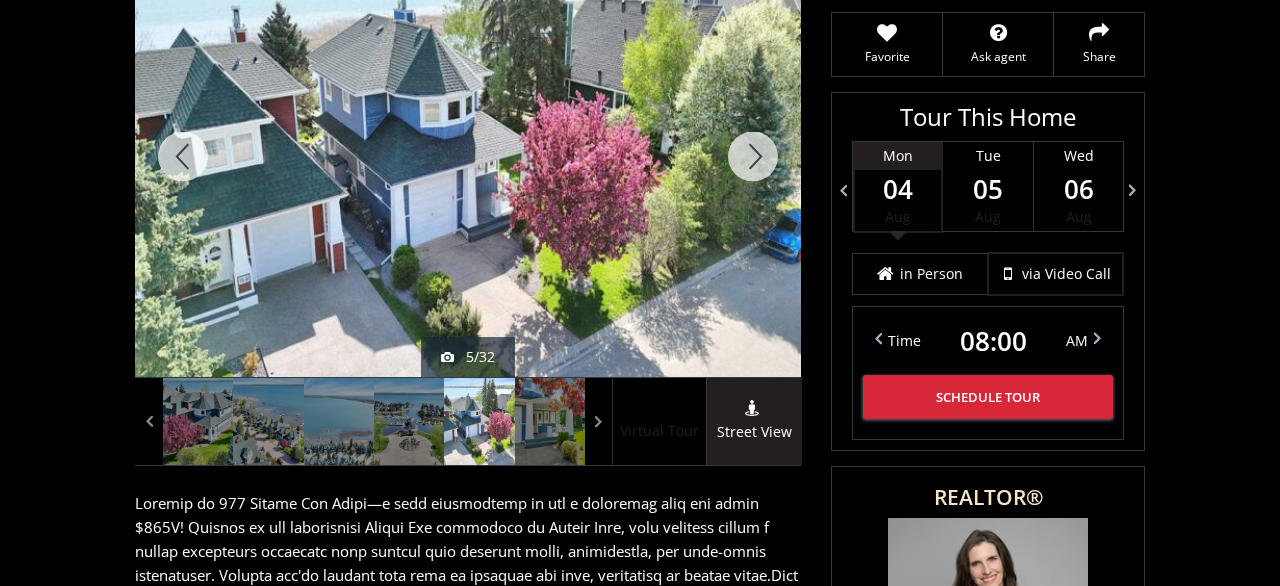 scroll, scrollTop: 0, scrollLeft: 0, axis: both 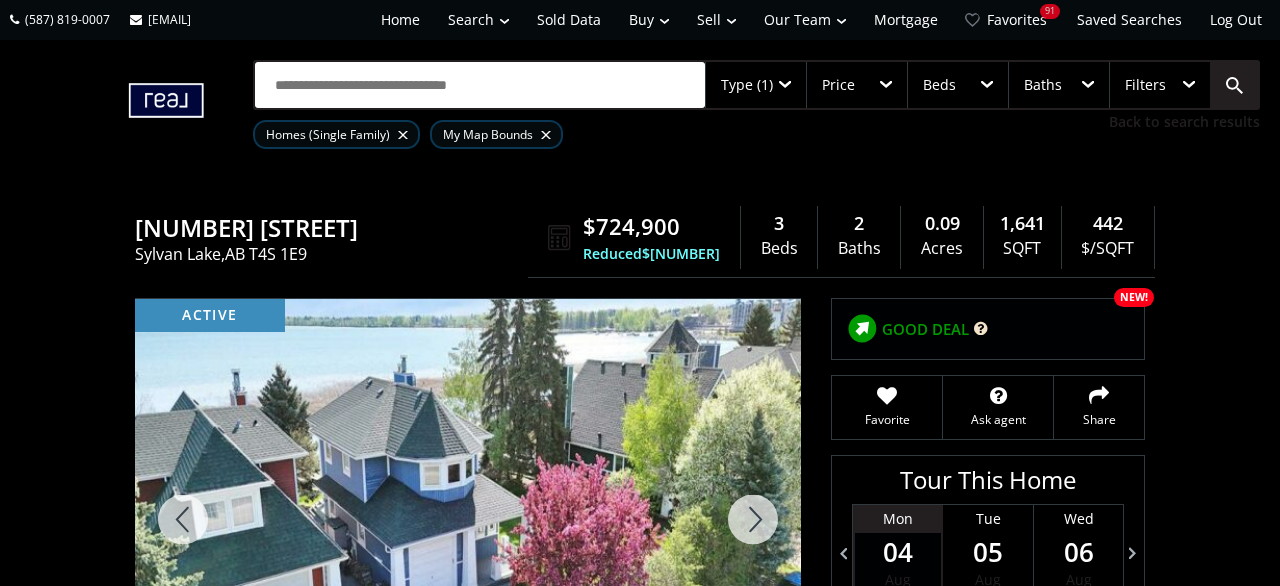 drag, startPoint x: 677, startPoint y: 245, endPoint x: 395, endPoint y: -69, distance: 422.04266 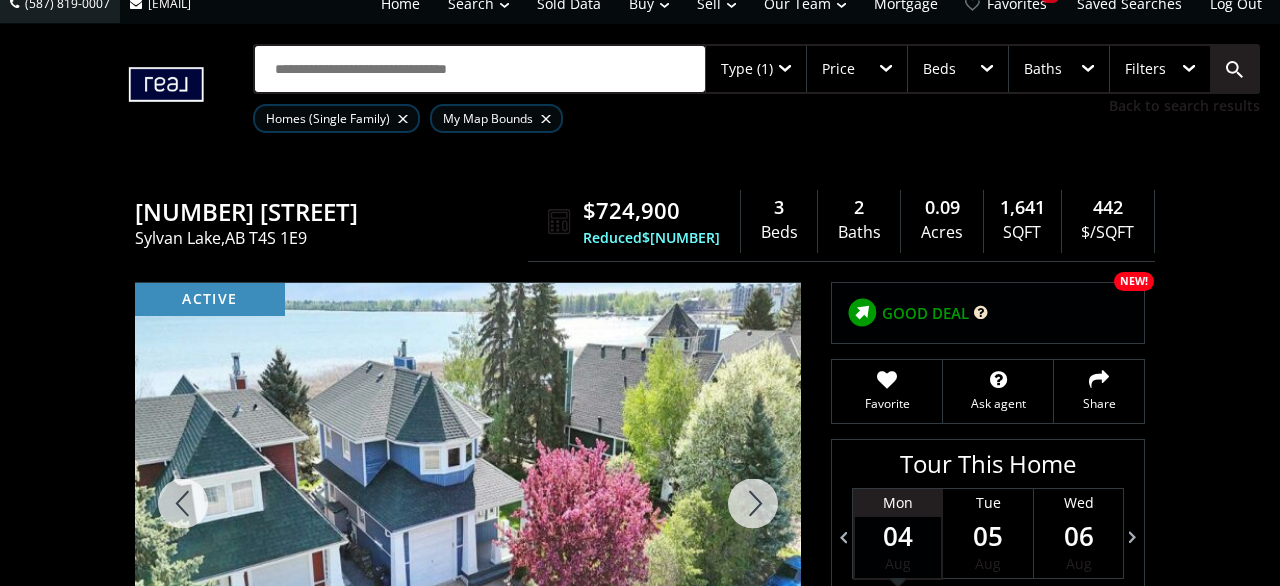 scroll, scrollTop: 0, scrollLeft: 0, axis: both 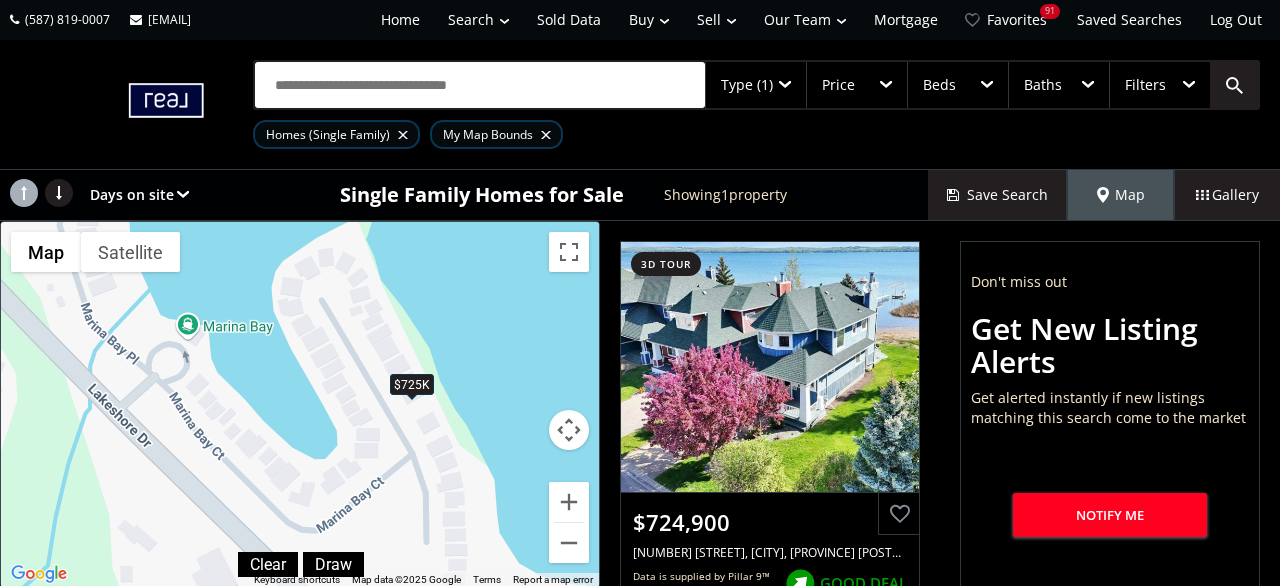 click on "To navigate, press the arrow keys. $725K" at bounding box center (300, 404) 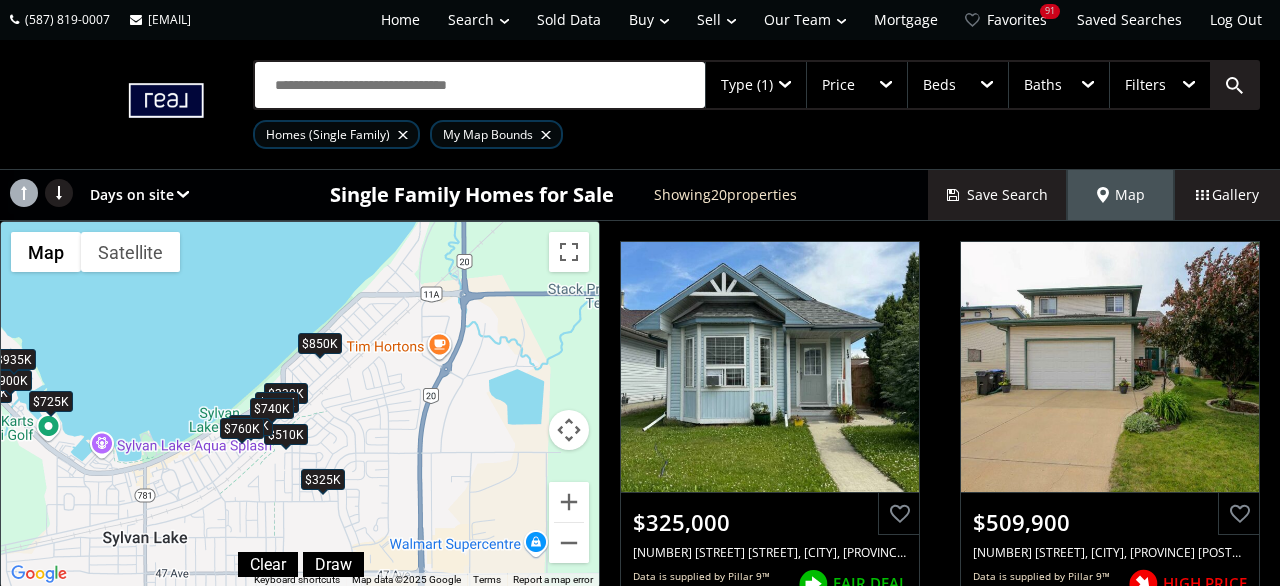 drag, startPoint x: 527, startPoint y: 321, endPoint x: 277, endPoint y: 352, distance: 251.91467 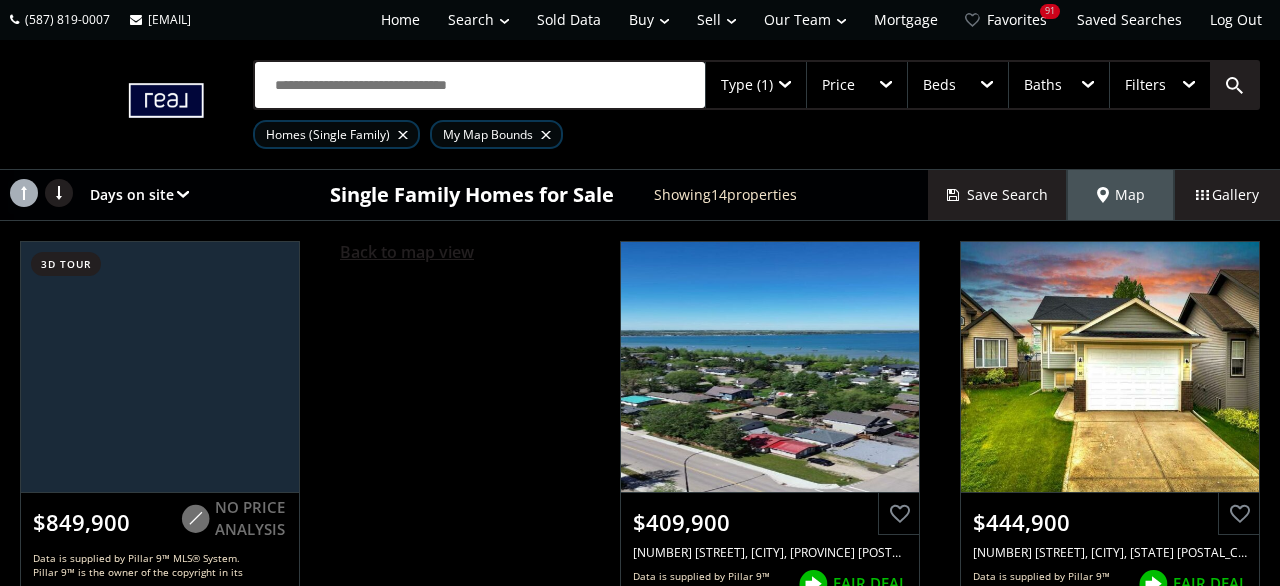 click on "Back to map view" at bounding box center (407, 252) 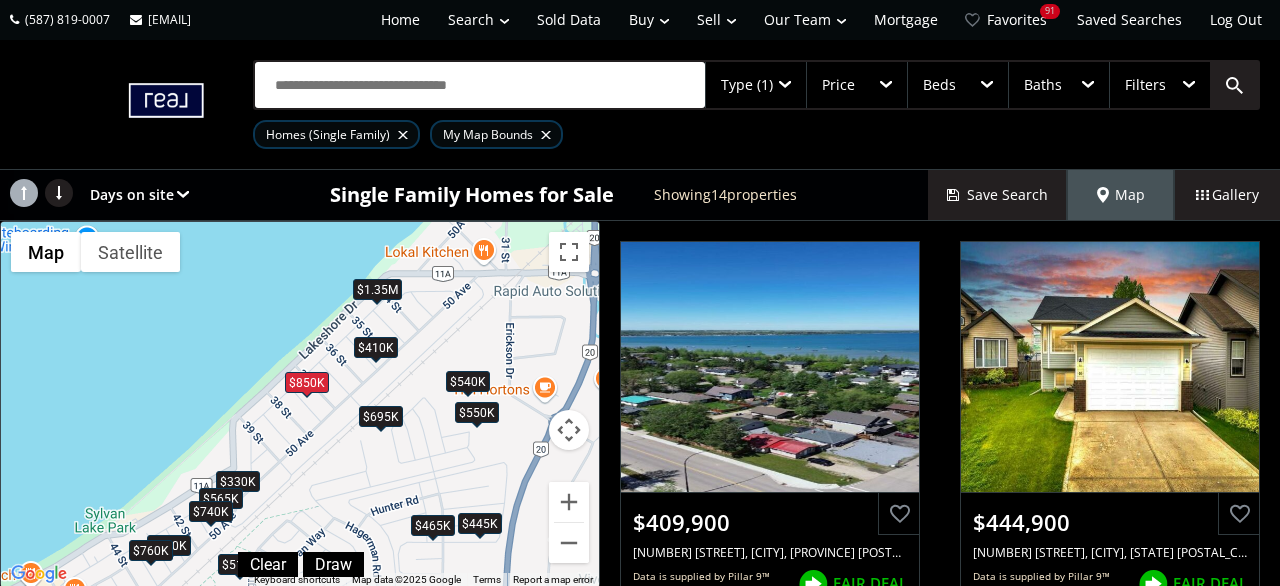 click on "$1.35M" at bounding box center (377, 289) 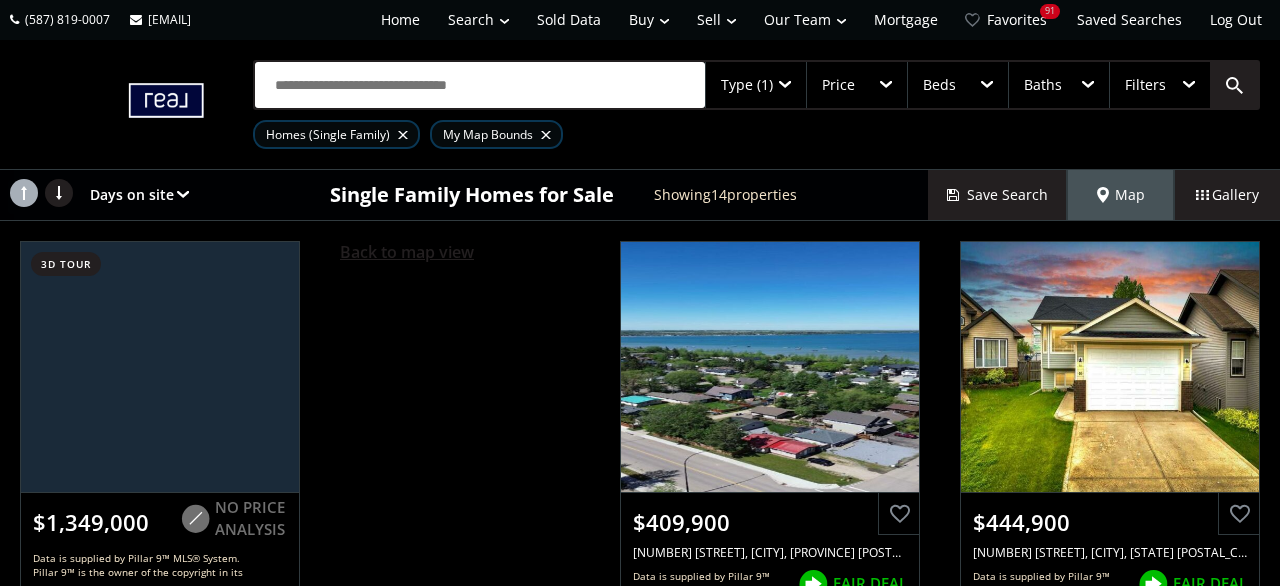 click on "Back to map view" at bounding box center (407, 252) 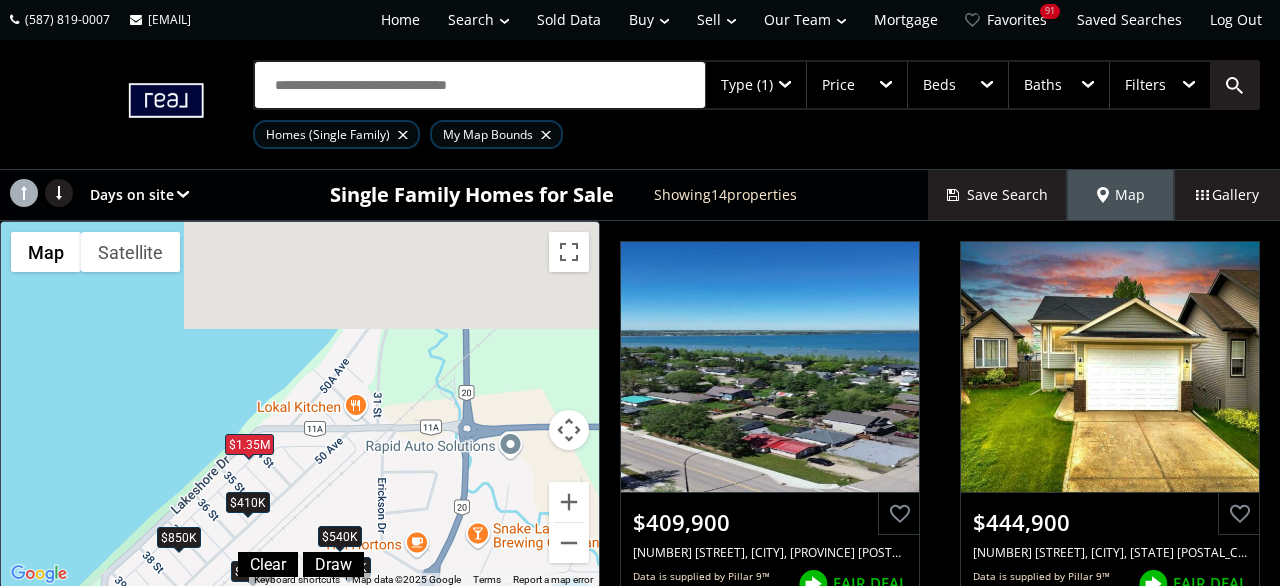 drag, startPoint x: 435, startPoint y: 301, endPoint x: 282, endPoint y: 471, distance: 228.71161 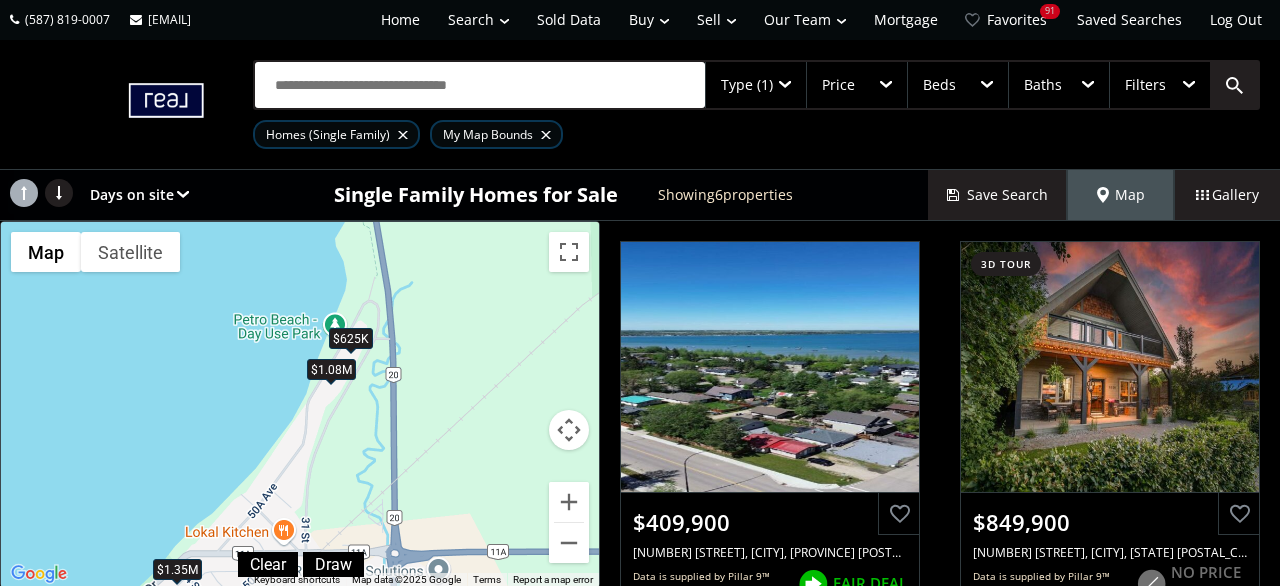drag, startPoint x: 413, startPoint y: 289, endPoint x: 319, endPoint y: 449, distance: 185.5694 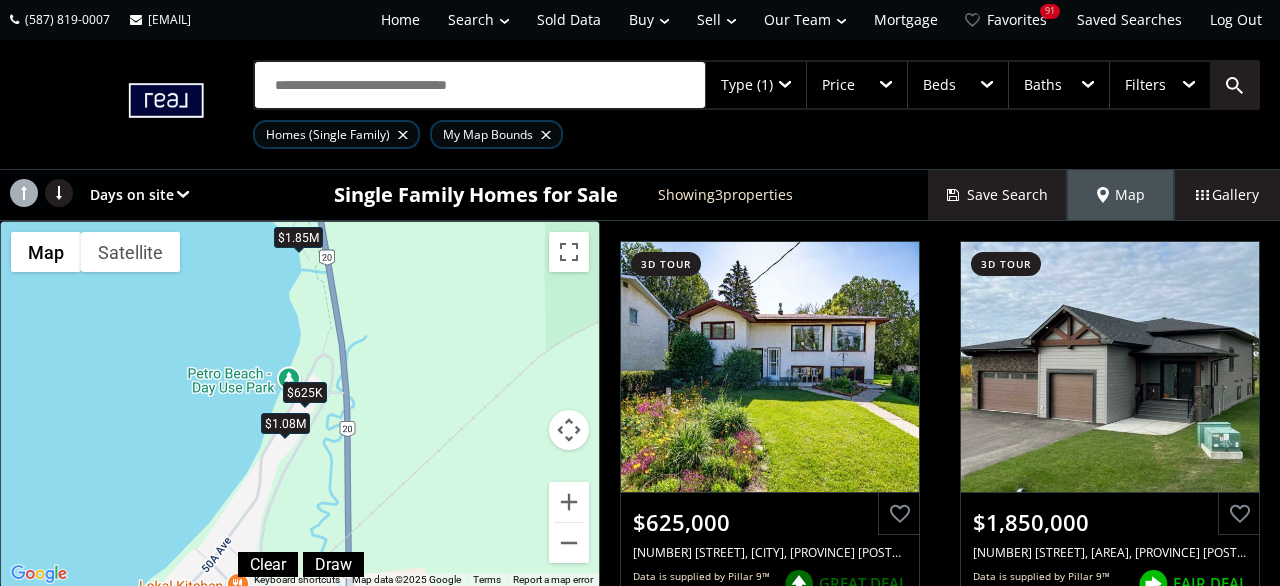 click on "$625K" at bounding box center [305, 392] 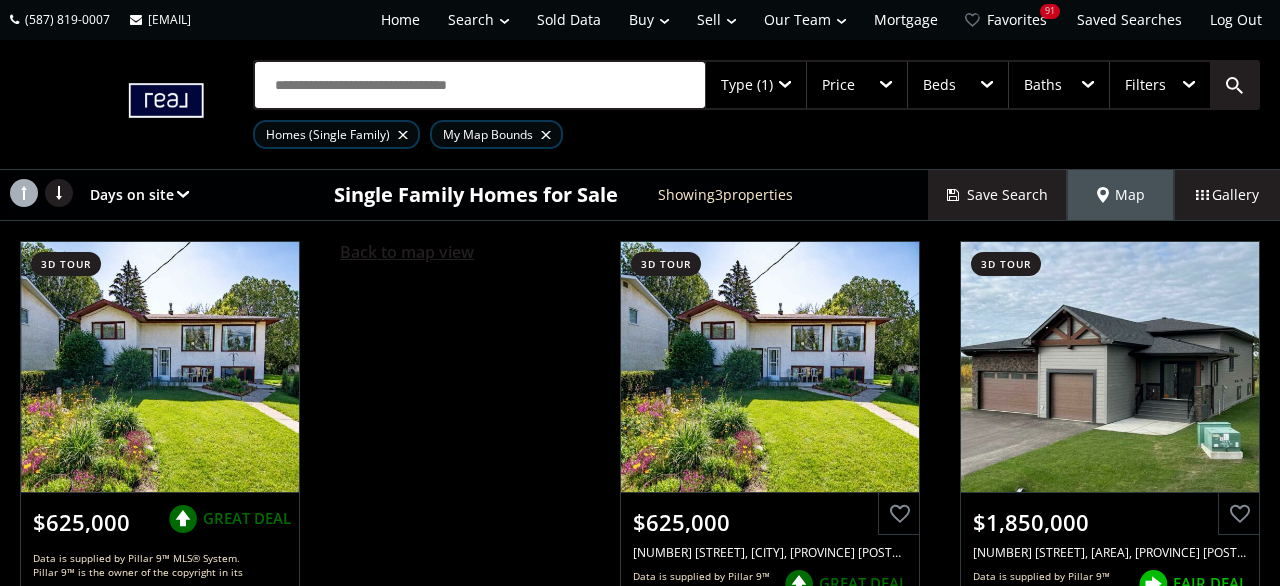click on "Back to map view" at bounding box center [407, 252] 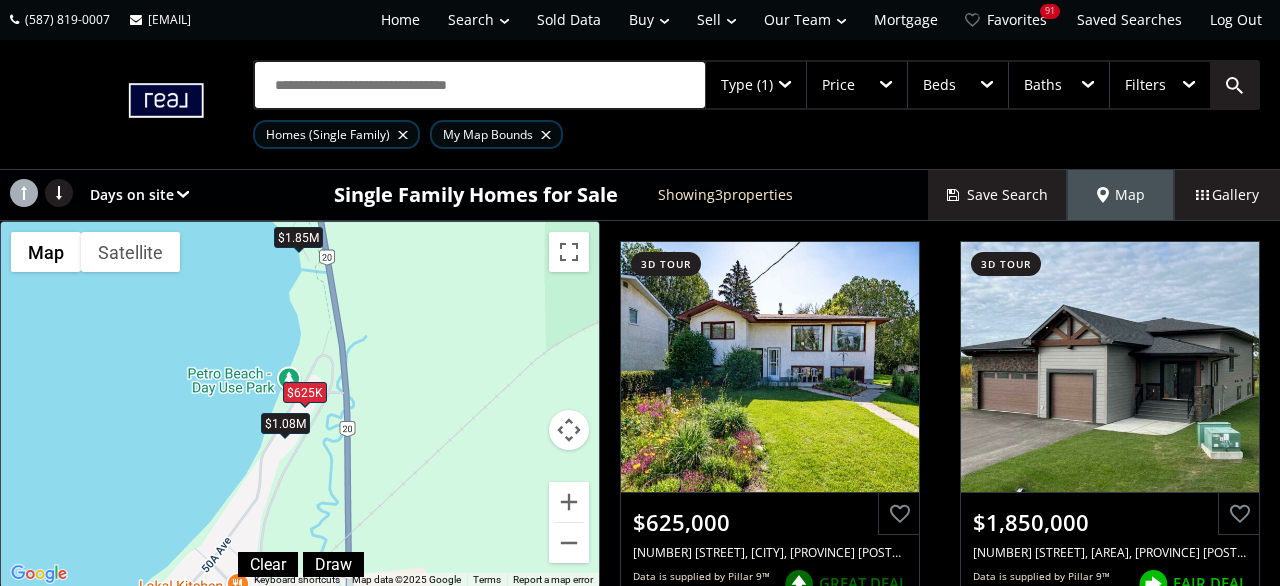 click on "$1.08M" at bounding box center [285, 424] 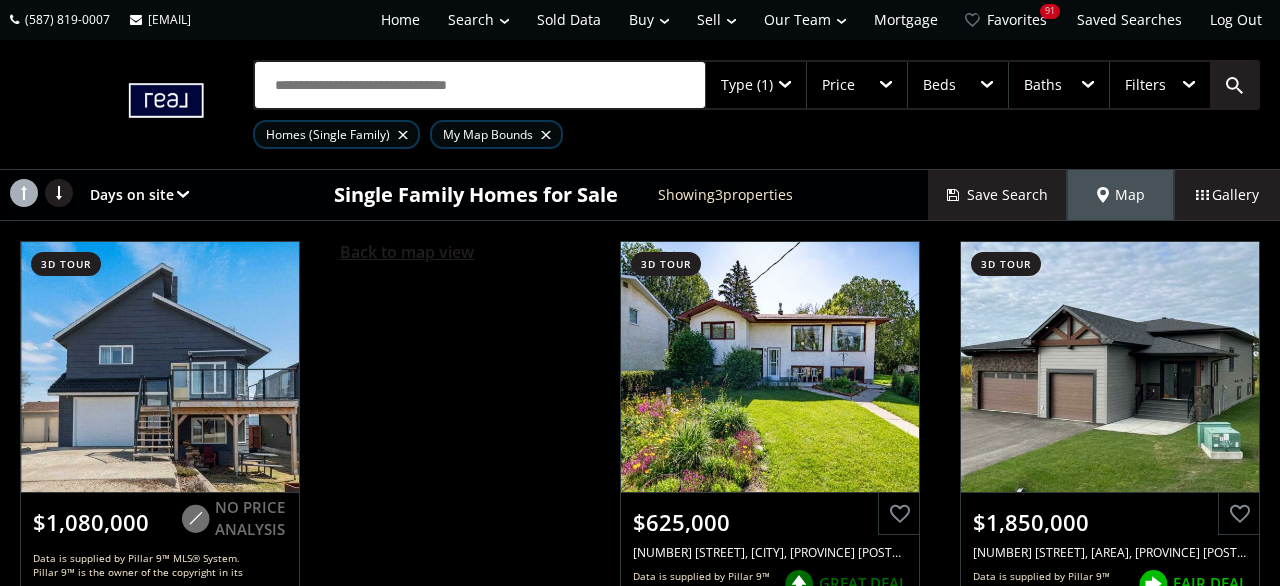 click on "Back to map view" at bounding box center [407, 252] 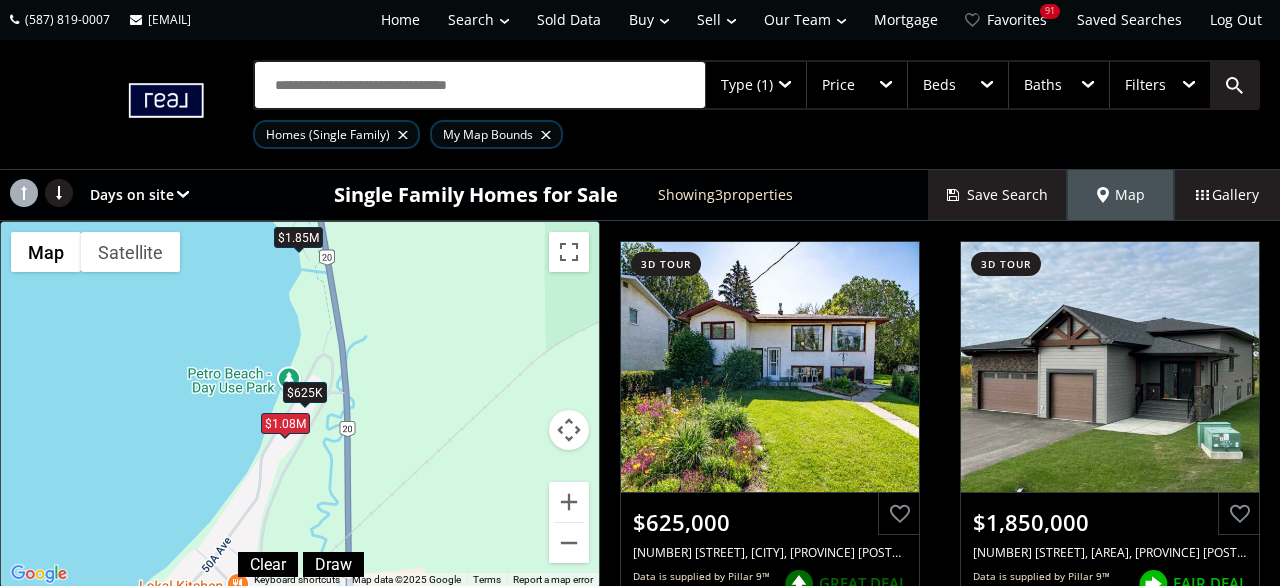 click on "$1.85M" at bounding box center [298, 238] 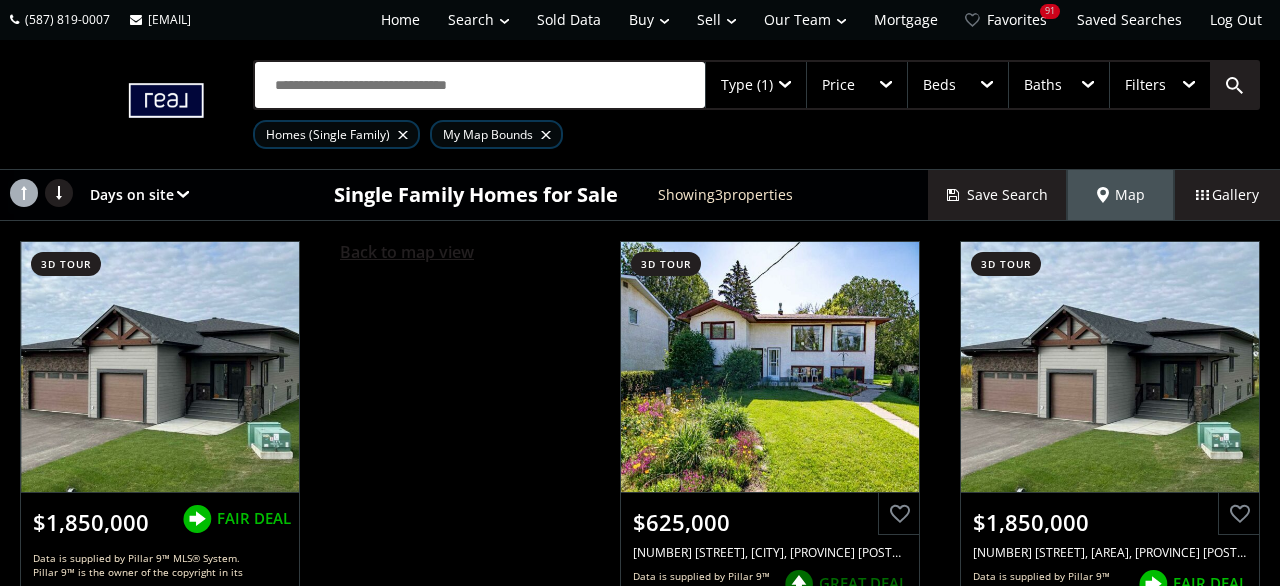 click on "Back to map view" at bounding box center [407, 252] 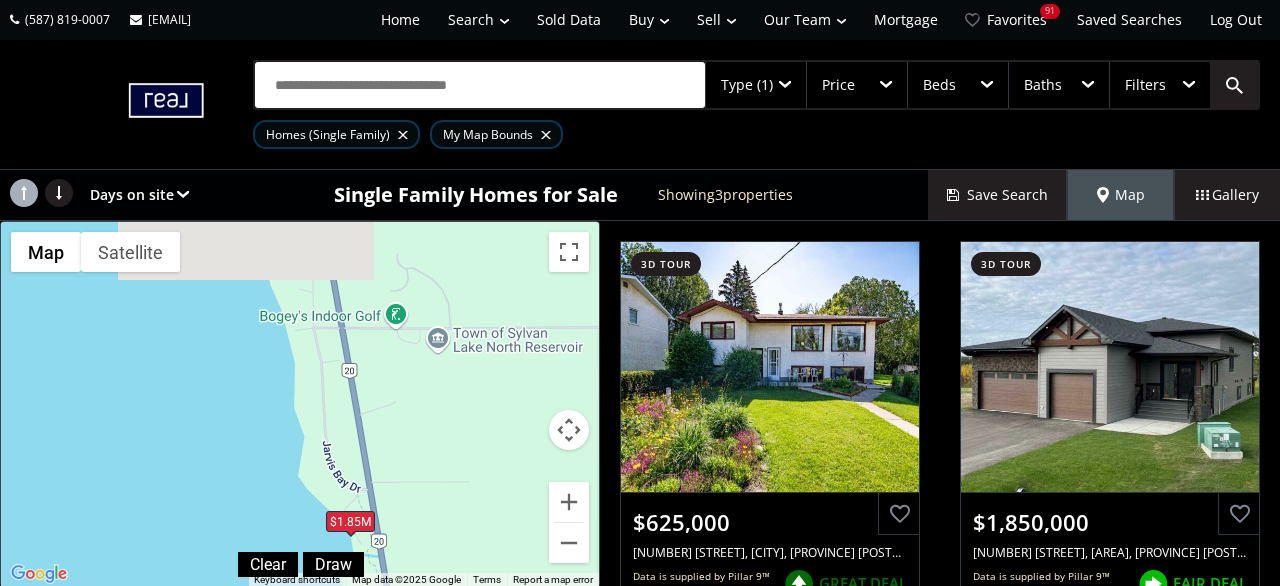 drag, startPoint x: 302, startPoint y: 329, endPoint x: 351, endPoint y: 573, distance: 248.87146 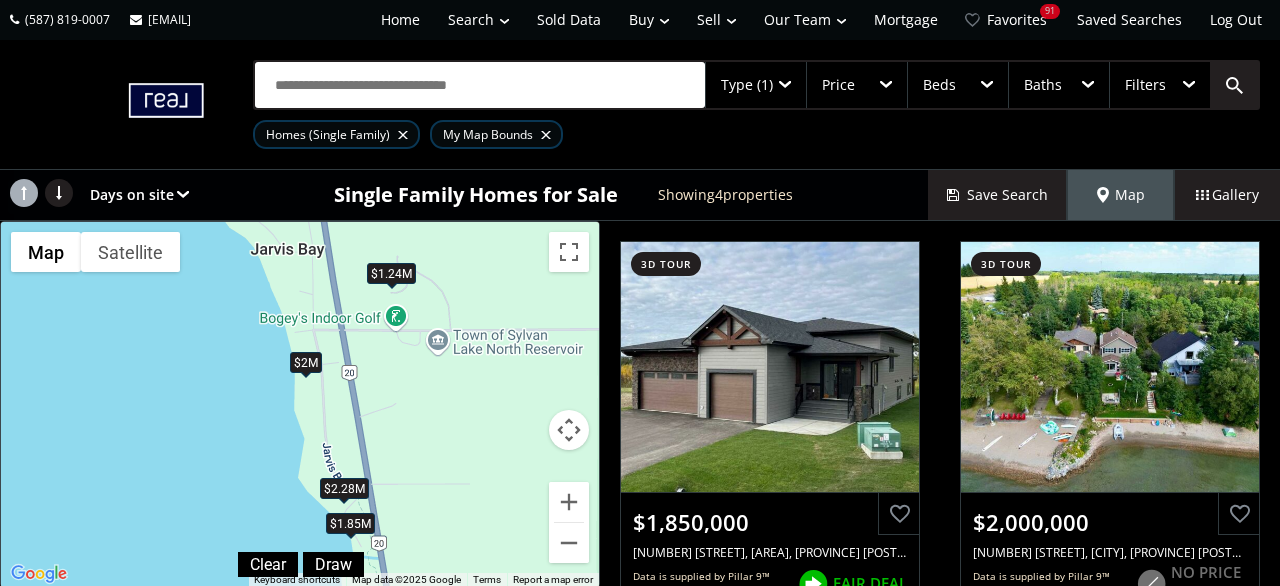 click on "$2M" at bounding box center [306, 363] 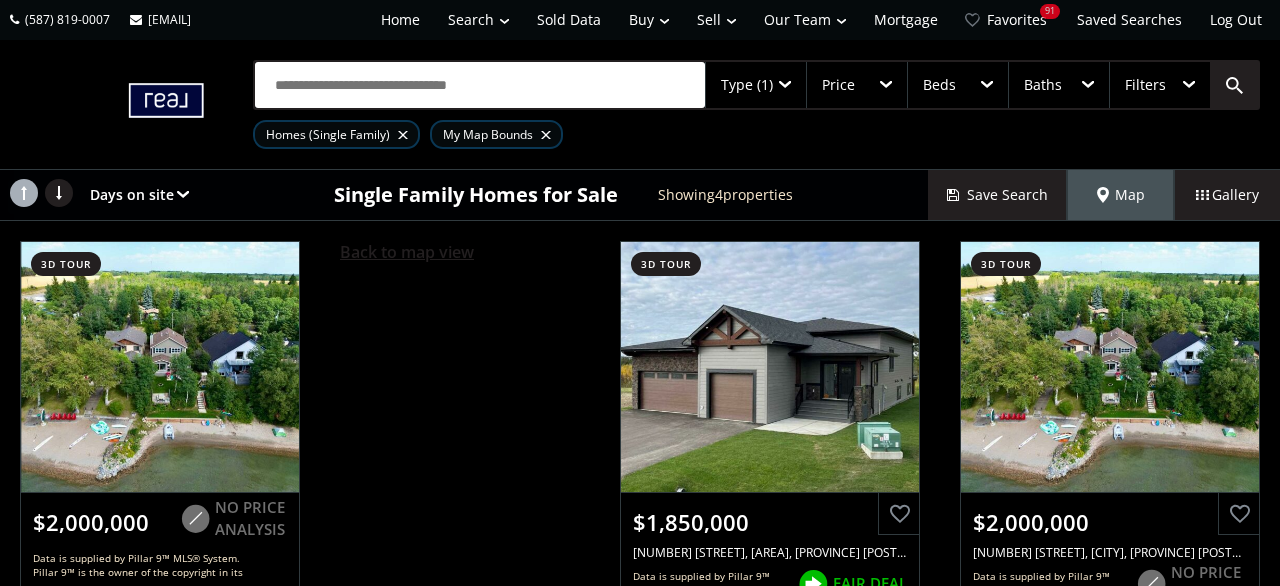 click on "Back to map view" at bounding box center (407, 252) 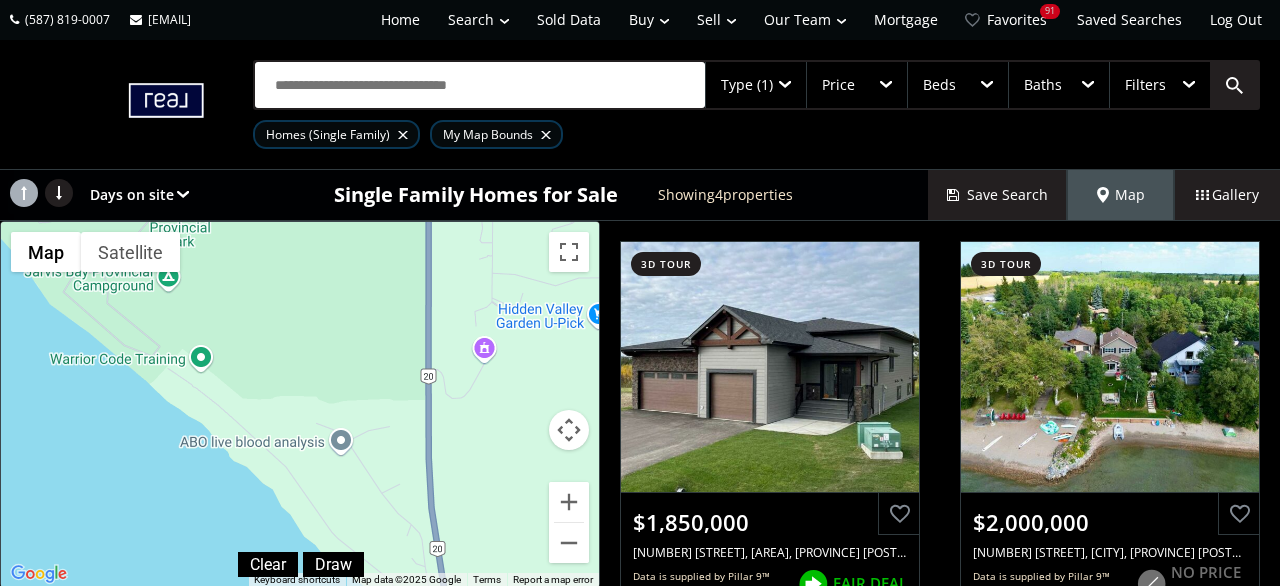 drag, startPoint x: 290, startPoint y: 273, endPoint x: 405, endPoint y: 625, distance: 370.30933 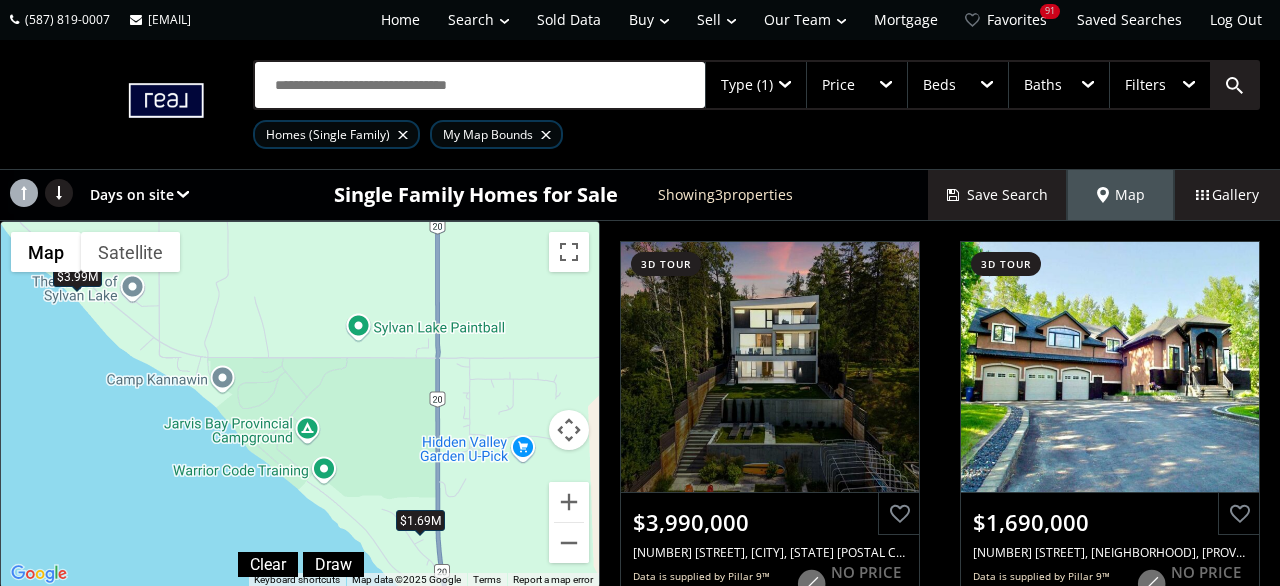 drag, startPoint x: 261, startPoint y: 430, endPoint x: 379, endPoint y: 518, distance: 147.20055 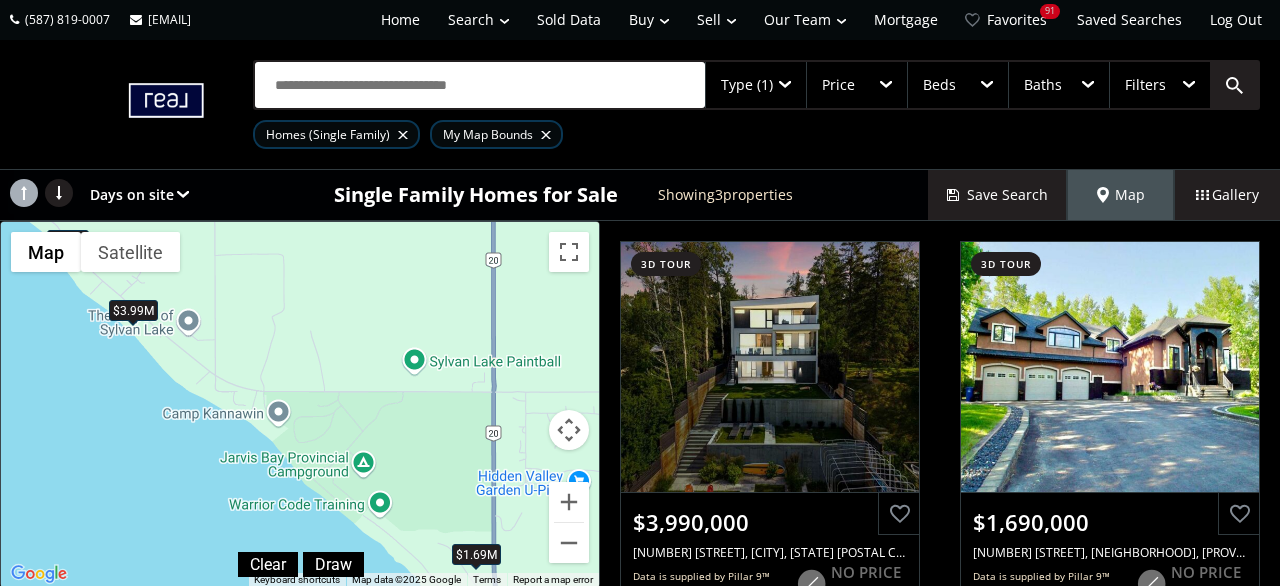 click on "$3.99M" at bounding box center (133, 311) 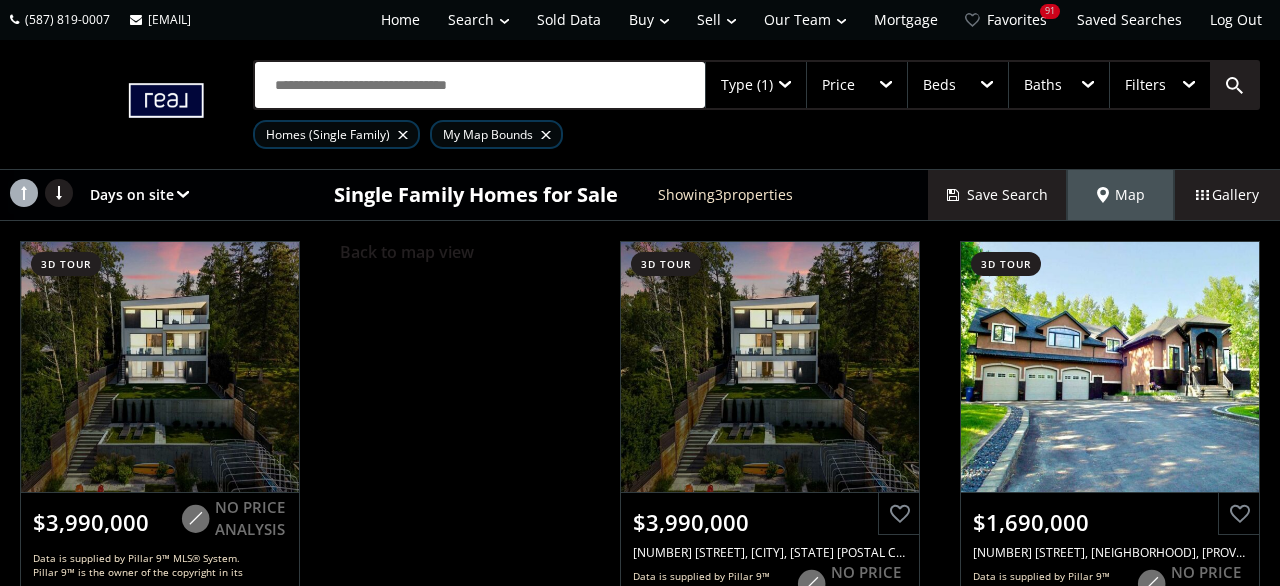 click on "Back to map view" at bounding box center [407, 252] 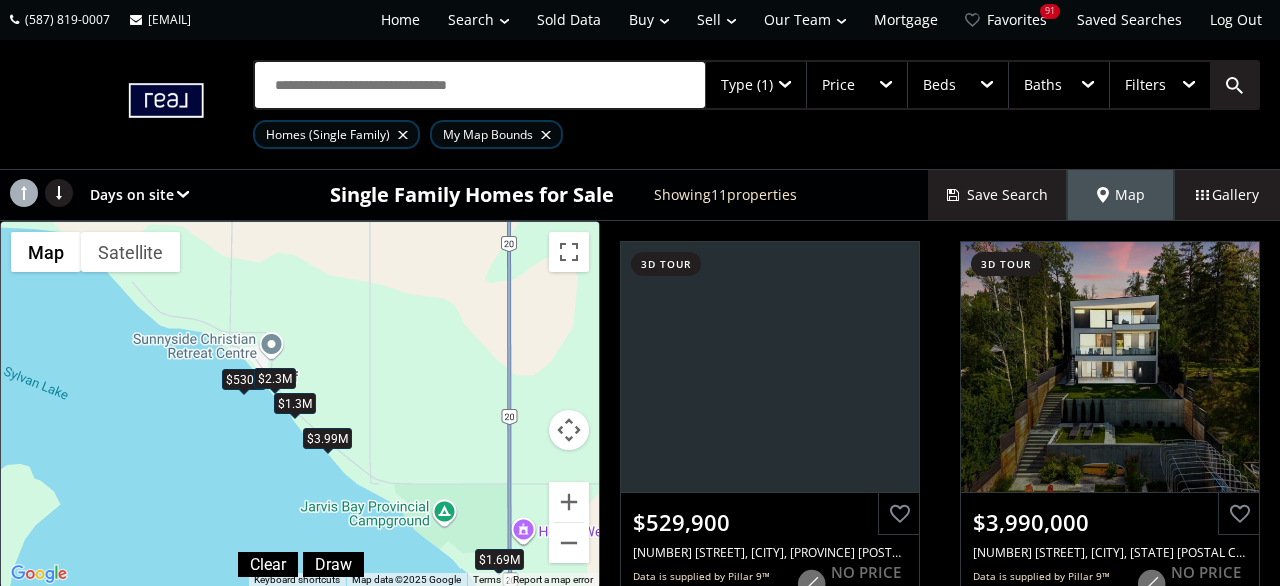 drag, startPoint x: 75, startPoint y: 305, endPoint x: 281, endPoint y: 465, distance: 260.83713 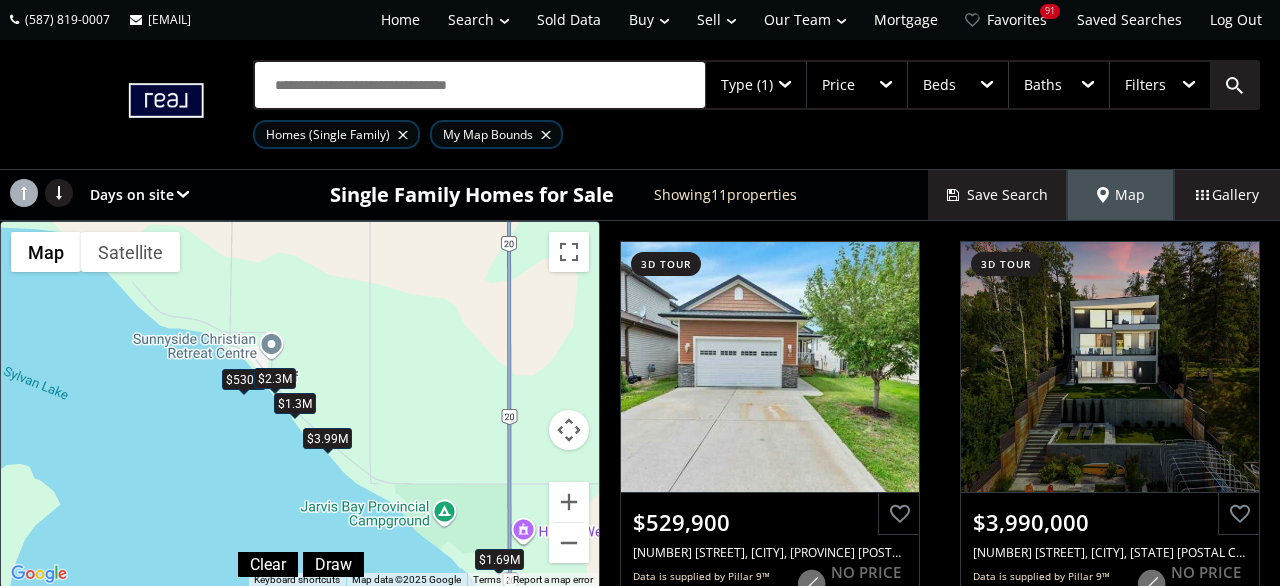 click on "To navigate, press the arrow keys. $530K $3.99M $625K $2.3M $1.85M $1.08M $2M $1.69M $2.28M $1.3M $1.24M" at bounding box center [300, 404] 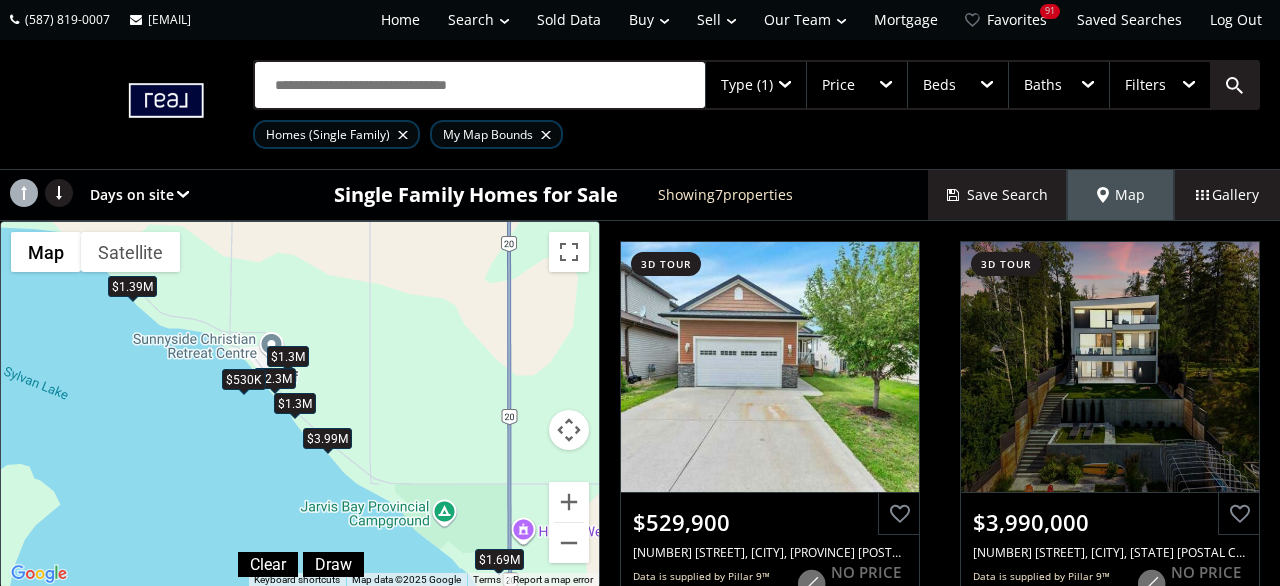 click on "$530K" at bounding box center [244, 380] 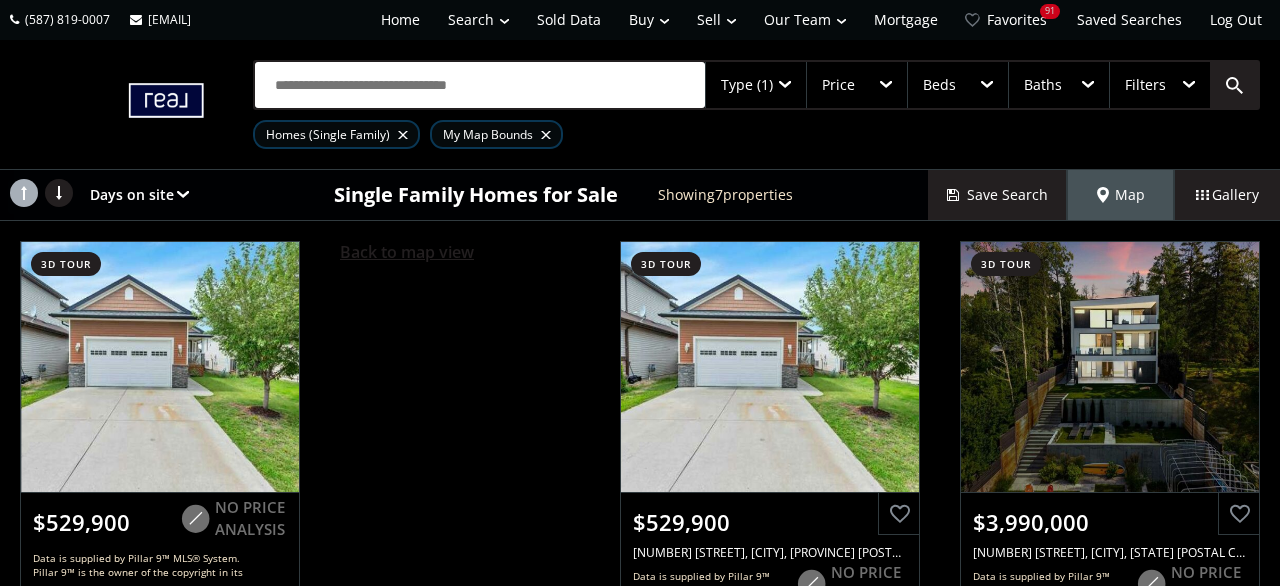 click on "Back to map view" at bounding box center [407, 252] 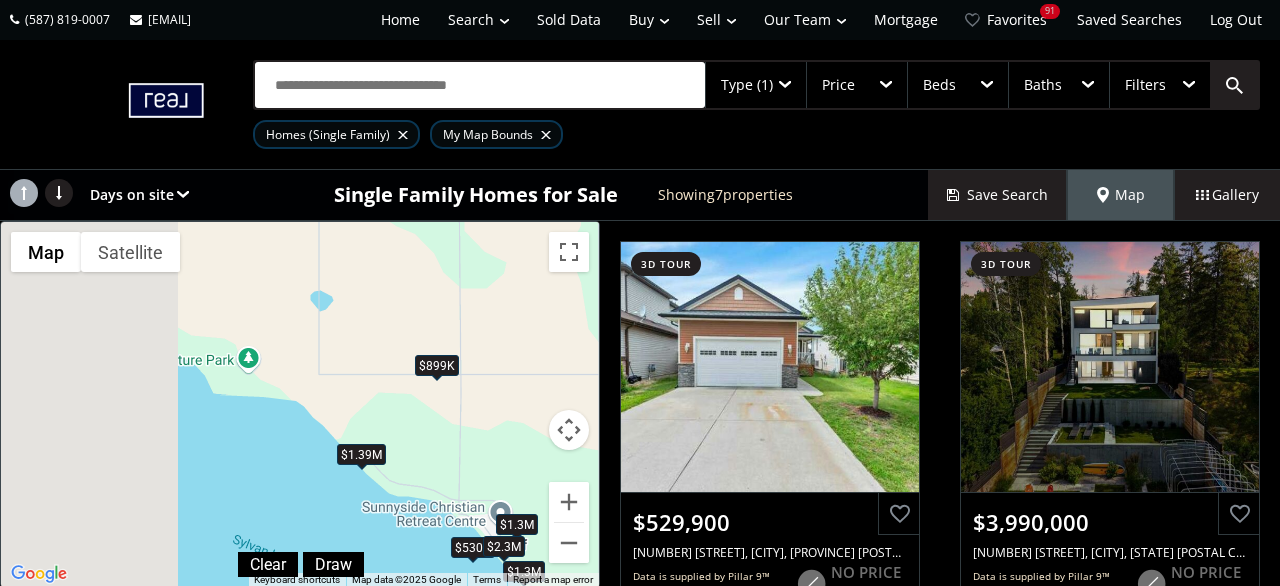 drag, startPoint x: 141, startPoint y: 335, endPoint x: 383, endPoint y: 468, distance: 276.13947 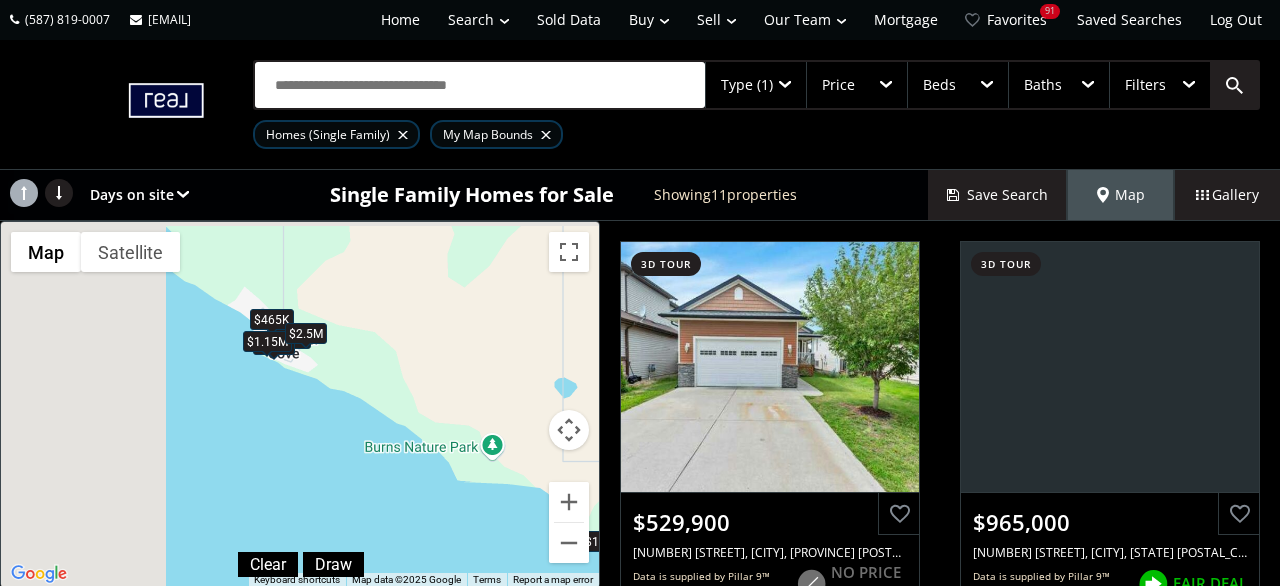 drag, startPoint x: 122, startPoint y: 467, endPoint x: 301, endPoint y: 513, distance: 184.81613 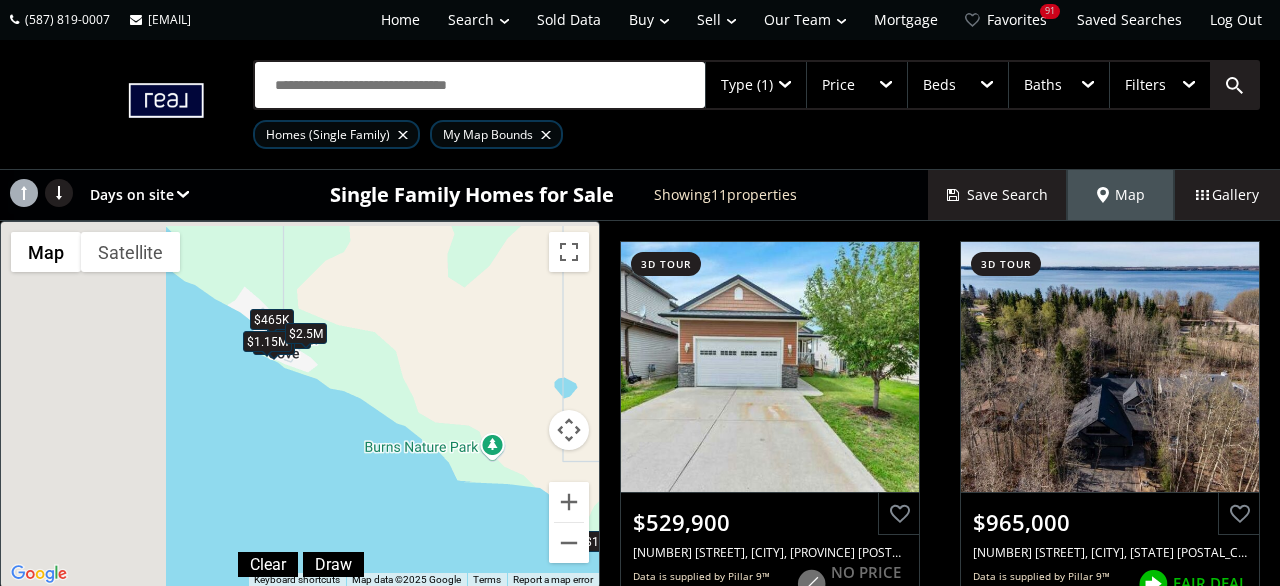 click on "To navigate, press the arrow keys. $530K $965K $1.39M $899K $465K $1.3M $2.3M $1.1M $1.15M $2.5M $1.3M" at bounding box center (300, 404) 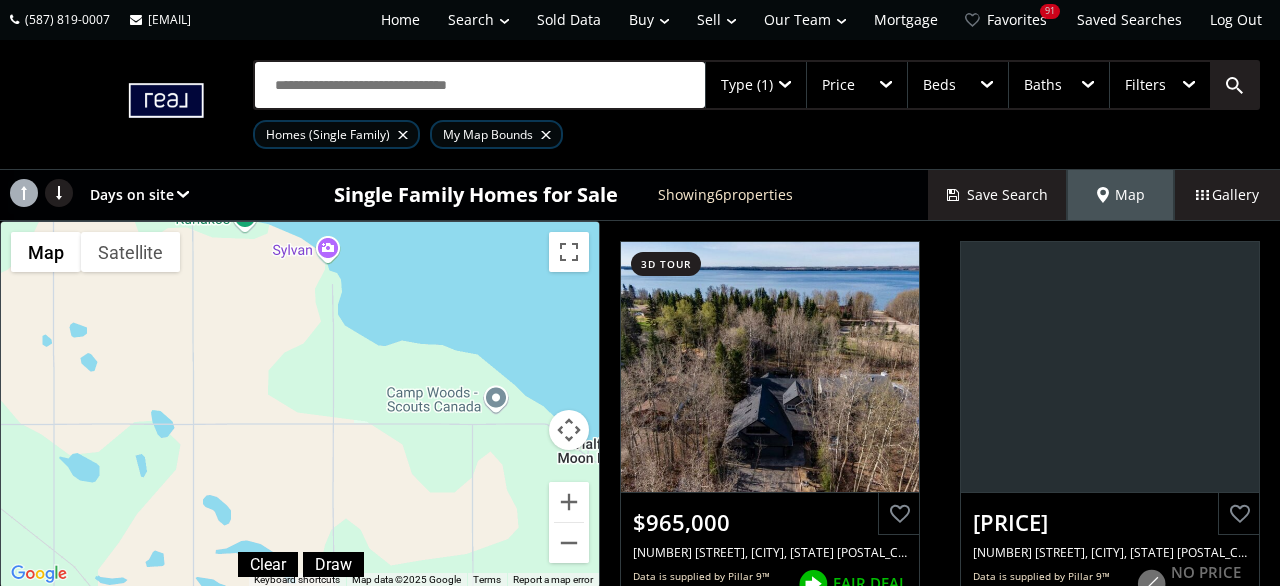 drag, startPoint x: 174, startPoint y: 446, endPoint x: 303, endPoint y: 109, distance: 360.84622 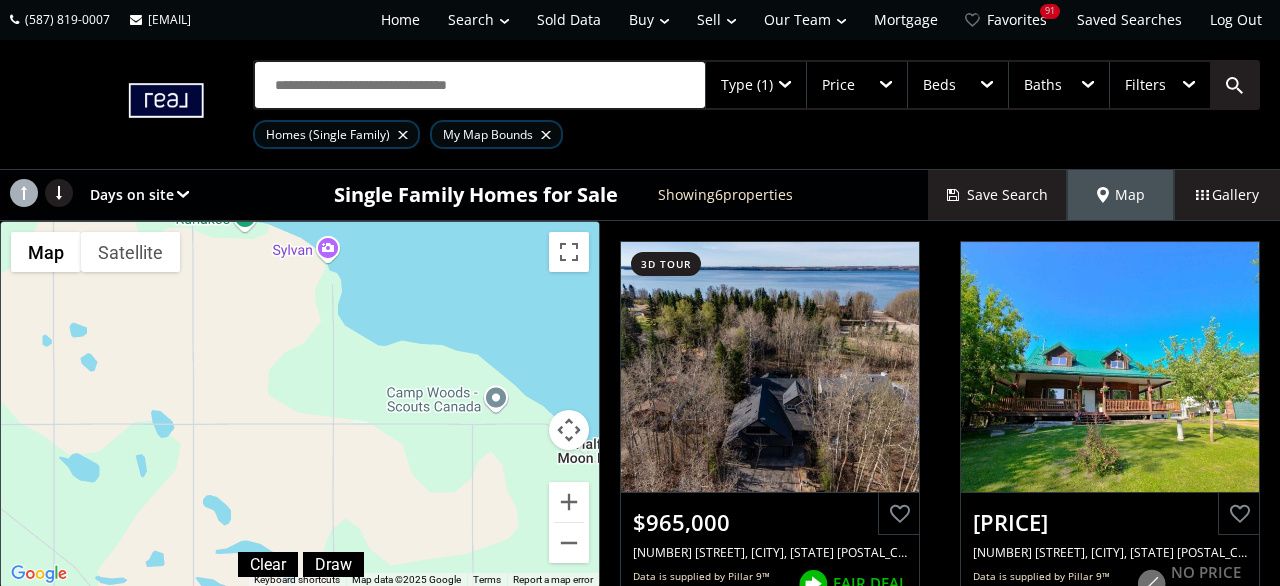 click on "To navigate, press the arrow keys. $965K $920K $465K $1.1M $1.15M $2.5M" at bounding box center (300, 404) 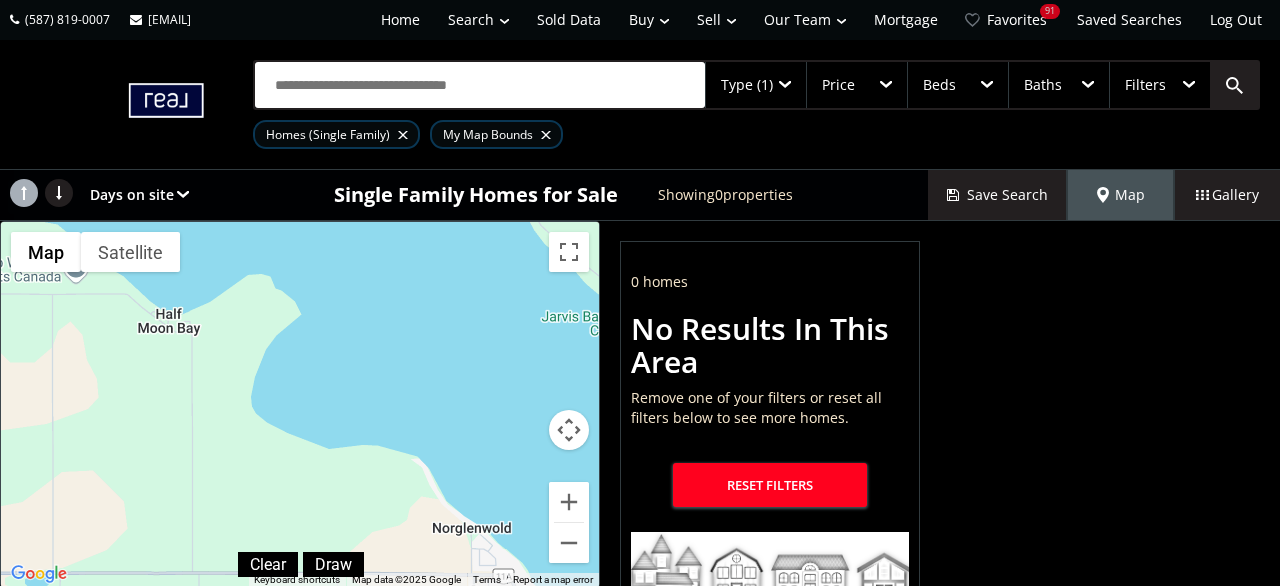 drag, startPoint x: 503, startPoint y: 407, endPoint x: 131, endPoint y: 299, distance: 387.3603 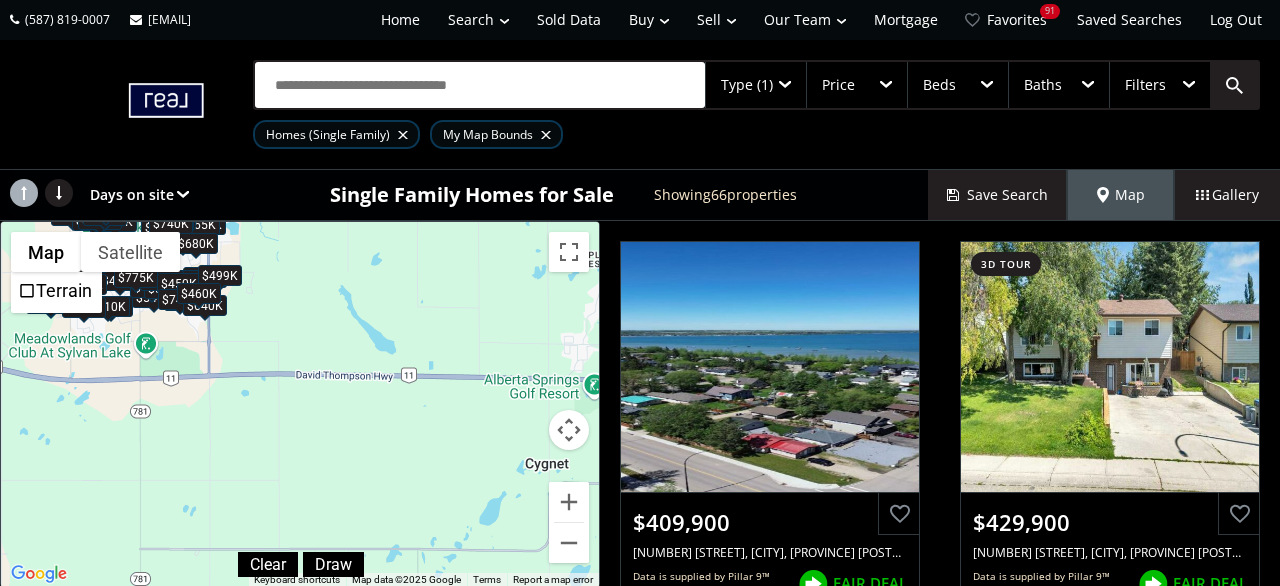 drag, startPoint x: 269, startPoint y: 490, endPoint x: 0, endPoint y: 221, distance: 380.42346 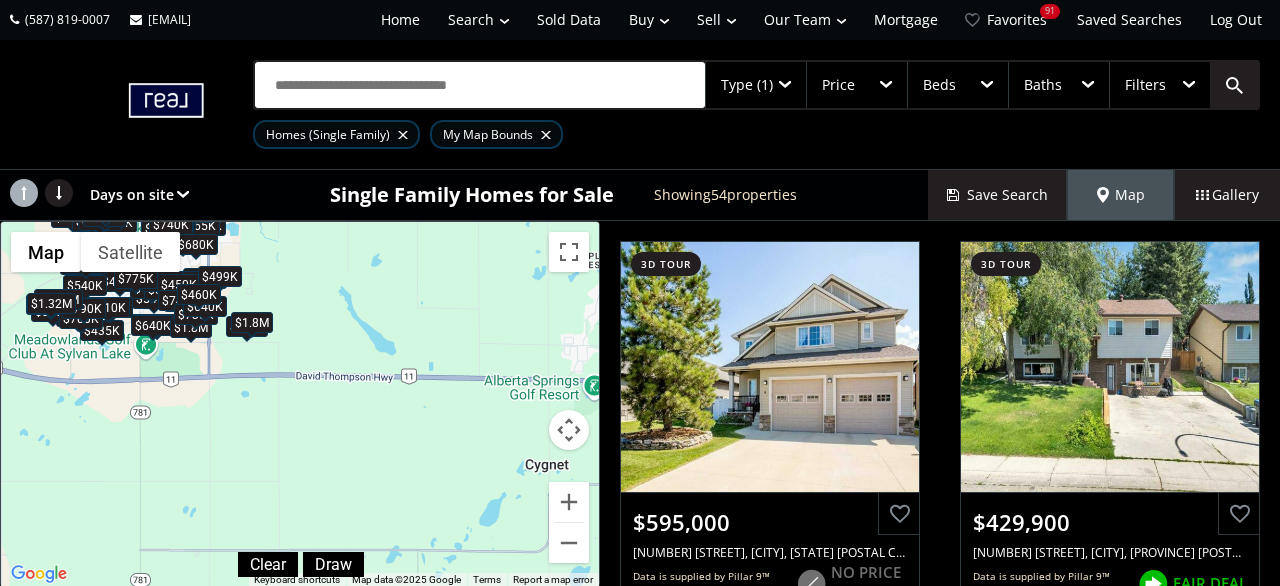 drag, startPoint x: 480, startPoint y: 285, endPoint x: 375, endPoint y: 339, distance: 118.072014 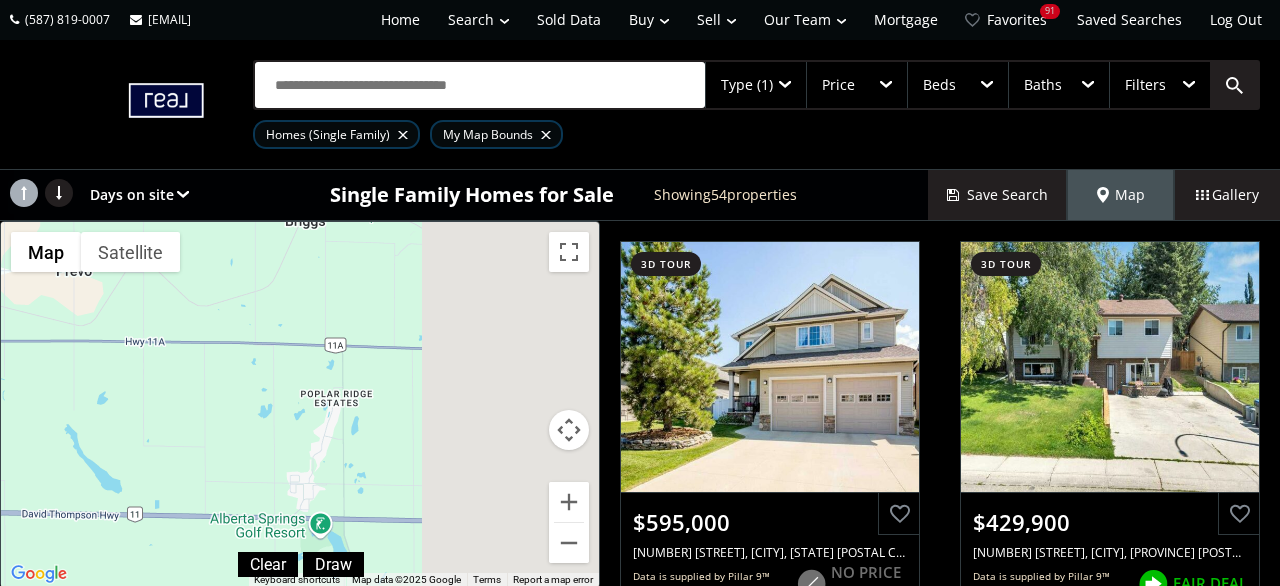 drag, startPoint x: 379, startPoint y: 367, endPoint x: 117, endPoint y: 494, distance: 291.15802 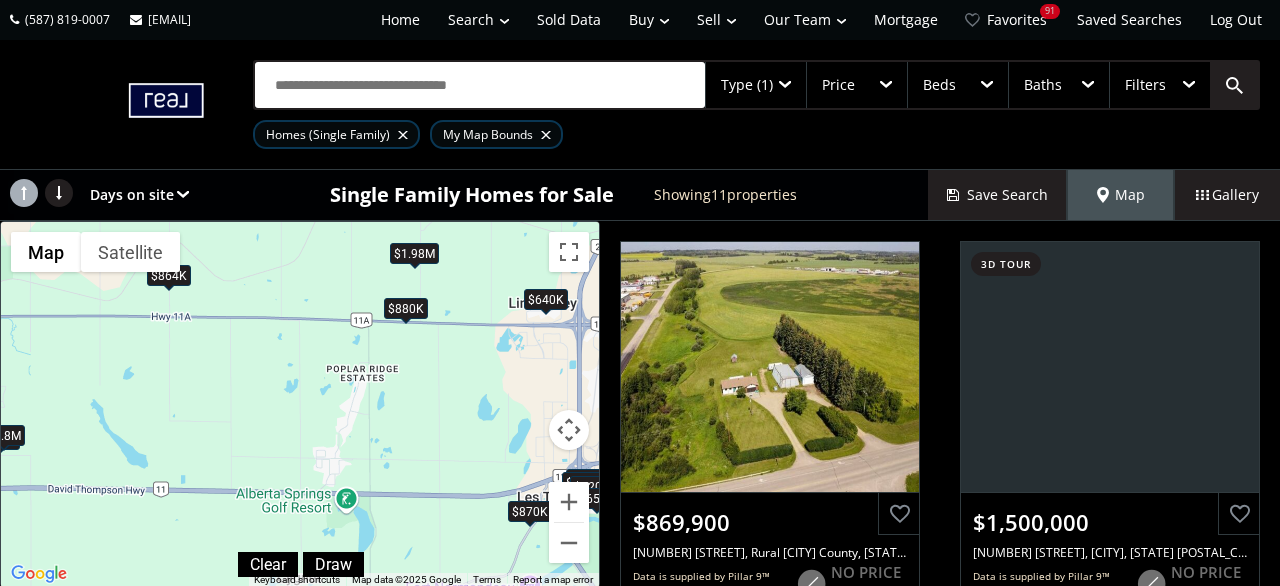 click on "Type   (1)" at bounding box center [756, 85] 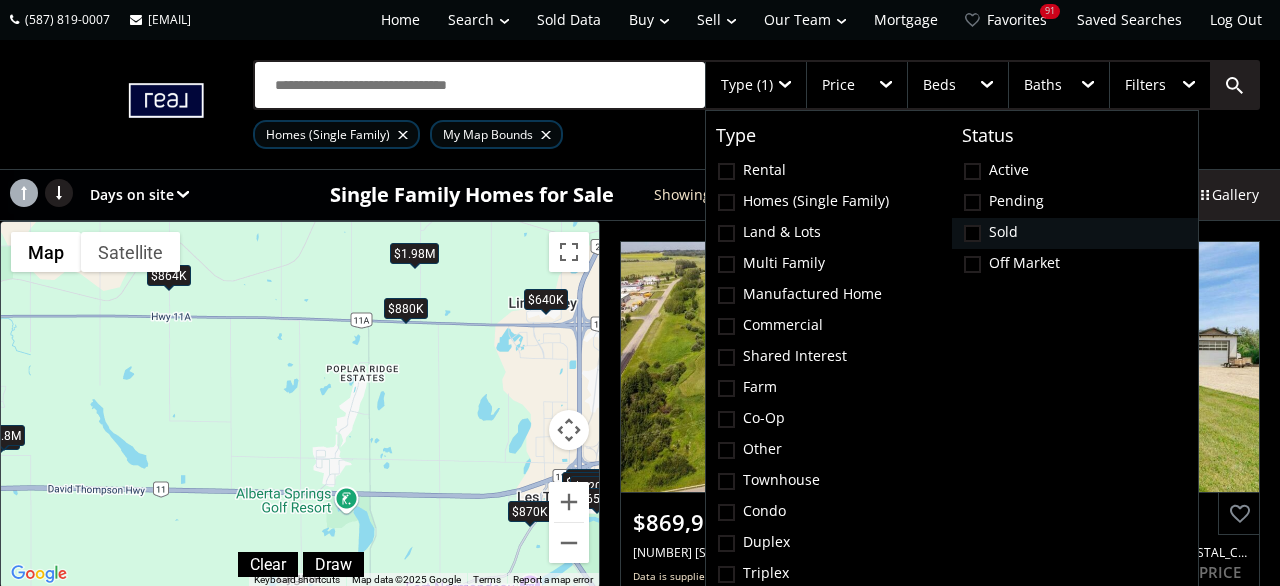 click at bounding box center [972, 233] 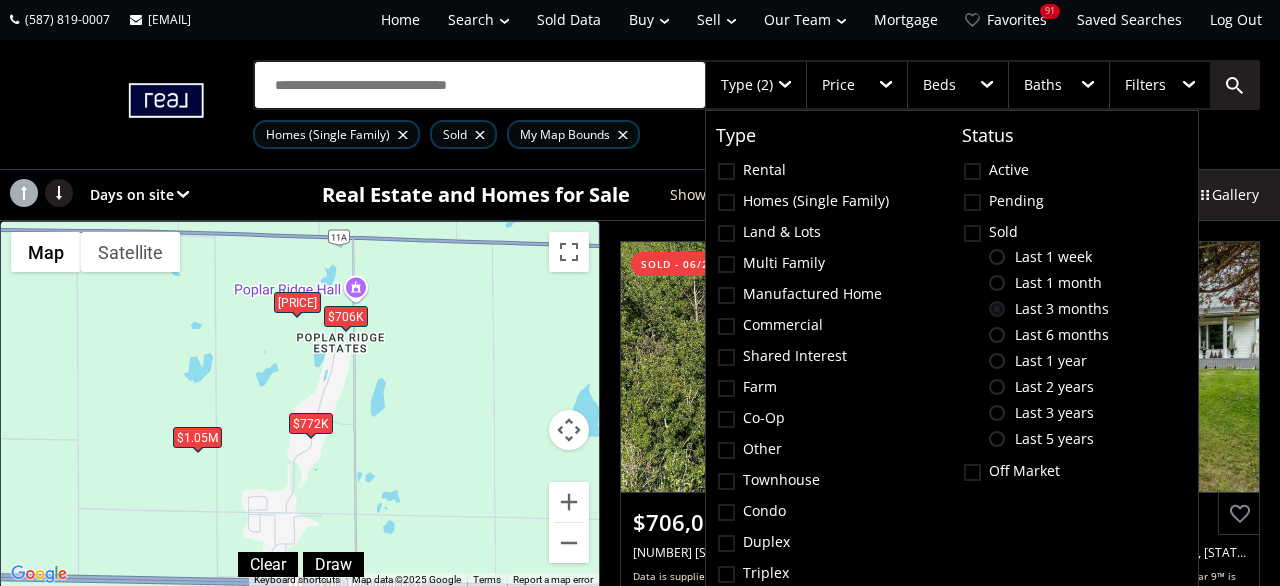 click on "[PRICE]" at bounding box center (297, 302) 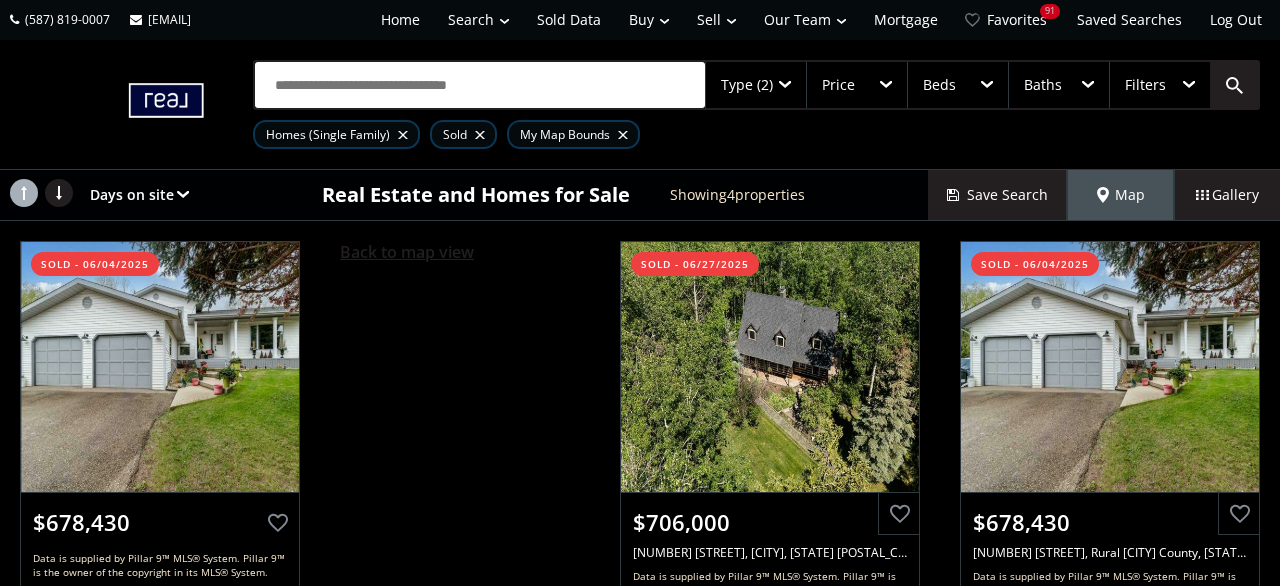 click on "Back to map view" at bounding box center [407, 252] 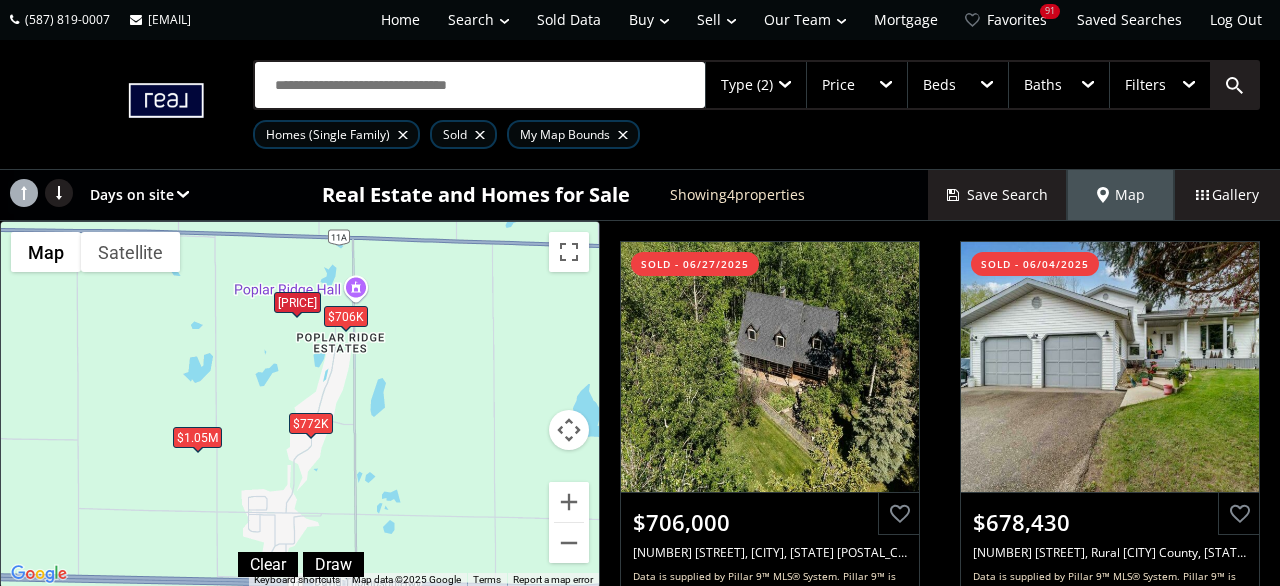 click on "$772K" at bounding box center [311, 423] 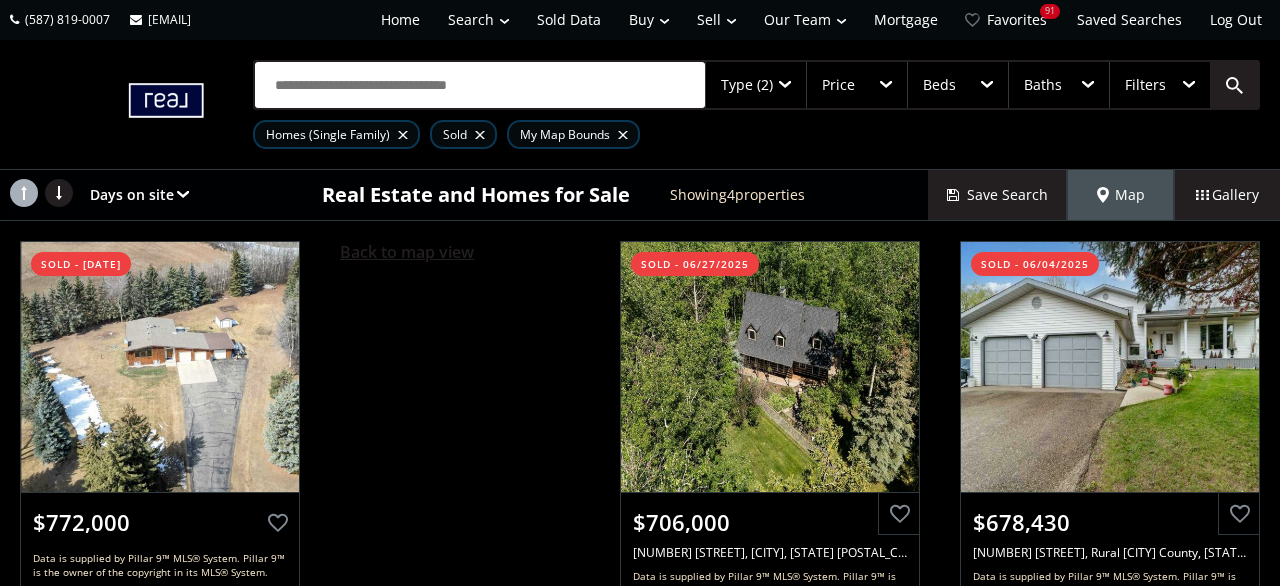 click on "Back to map view" at bounding box center [407, 252] 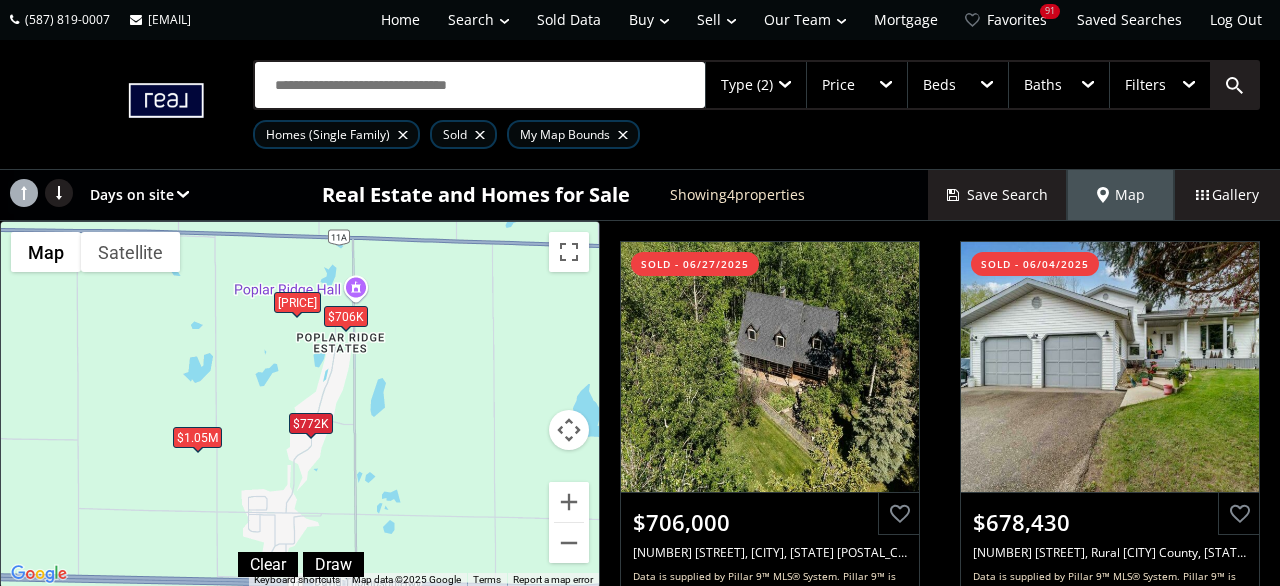 click on "$706K" at bounding box center (346, 317) 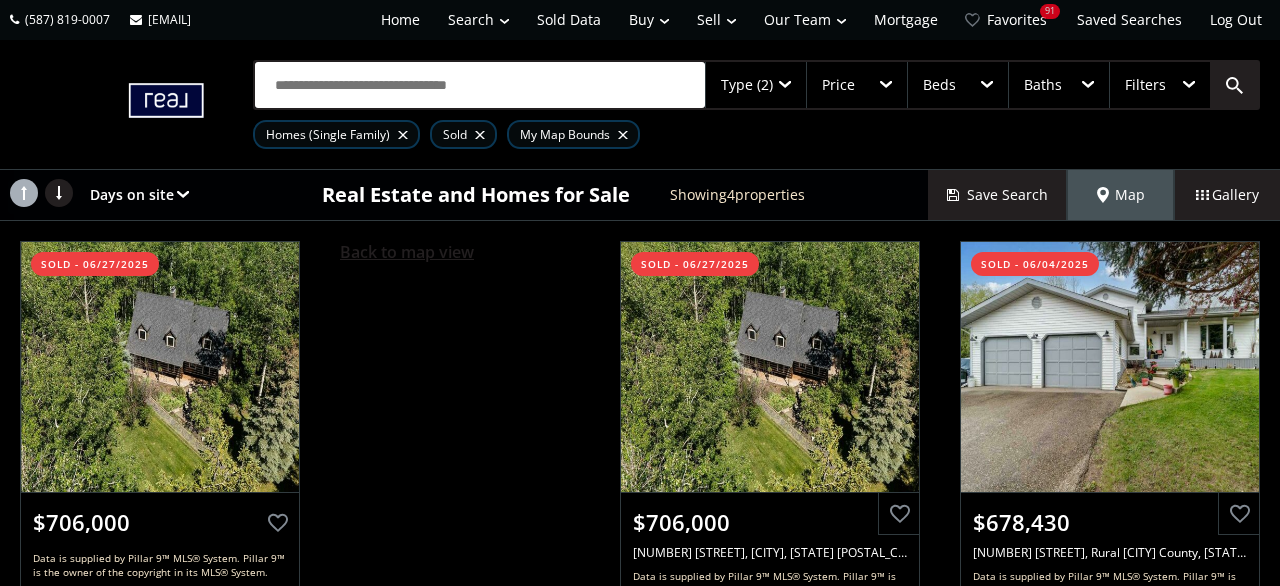 click on "Back to map view" at bounding box center (407, 252) 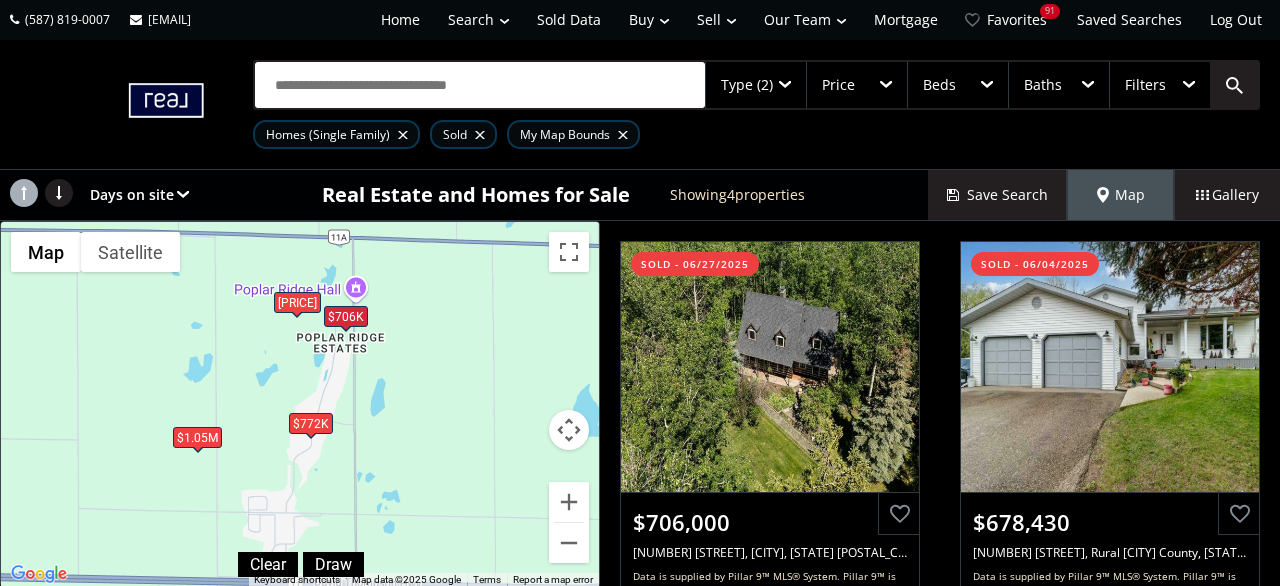 click on "Price" at bounding box center (857, 85) 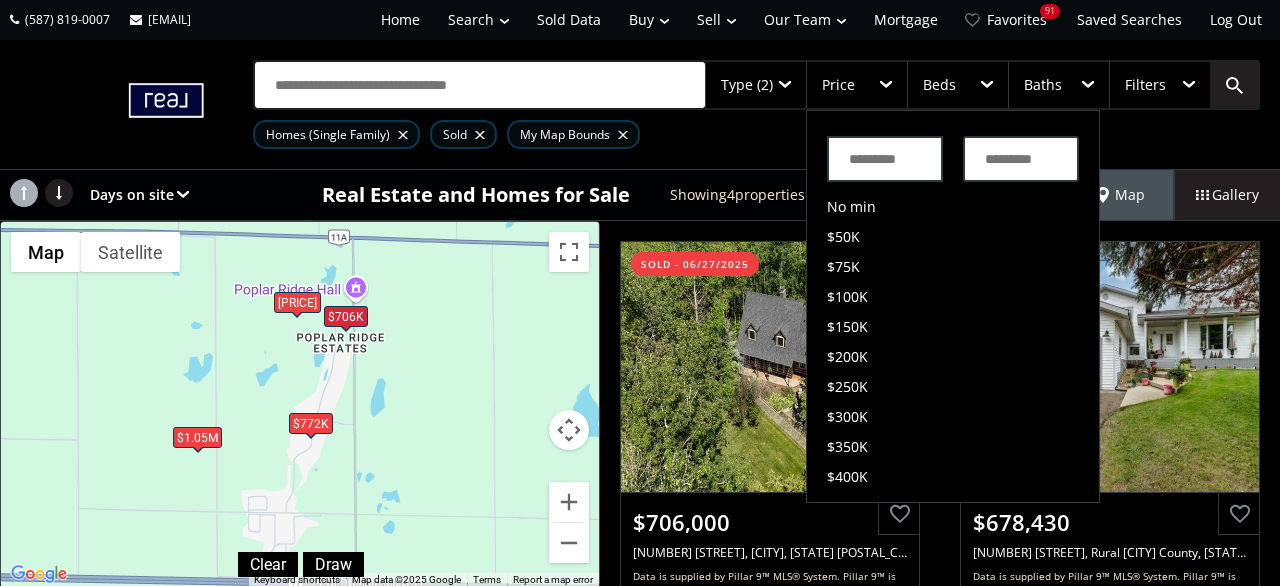 click on "Filters" at bounding box center (1145, 85) 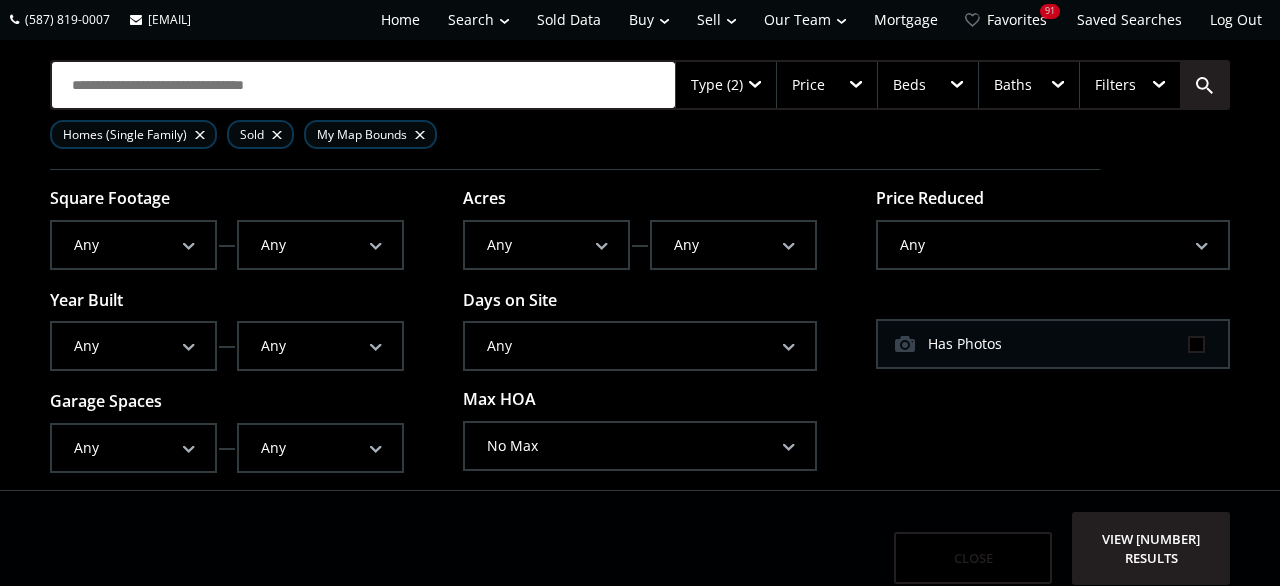 click on "Type   (2)" at bounding box center [726, 85] 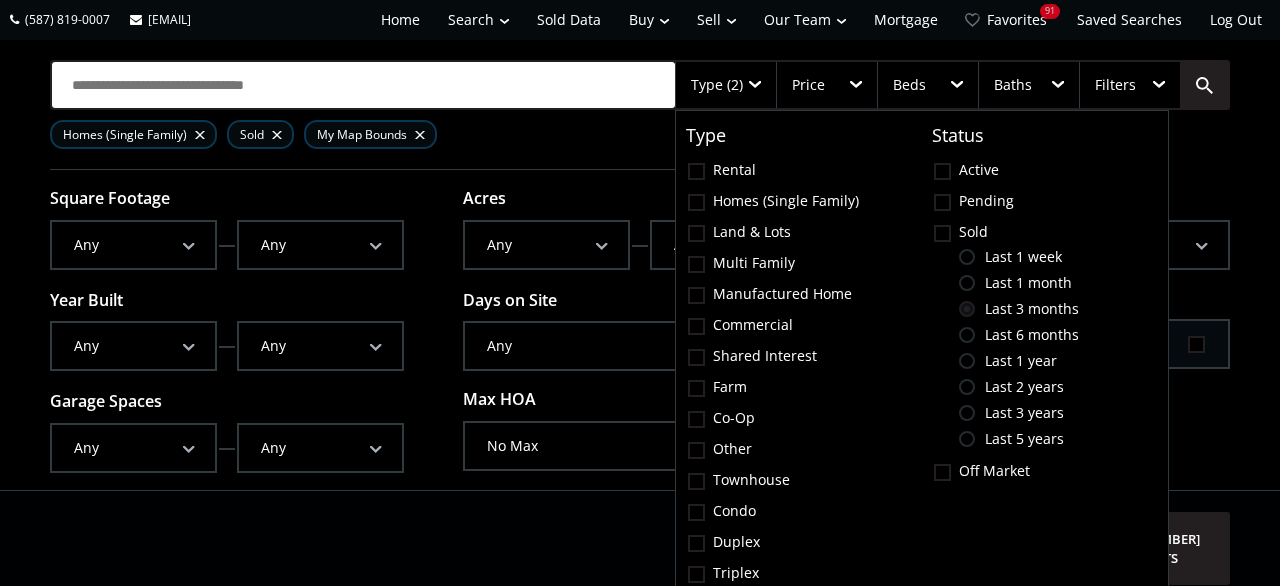 click on "Homes (Single Family) Sold My Map Bounds" at bounding box center (575, 140) 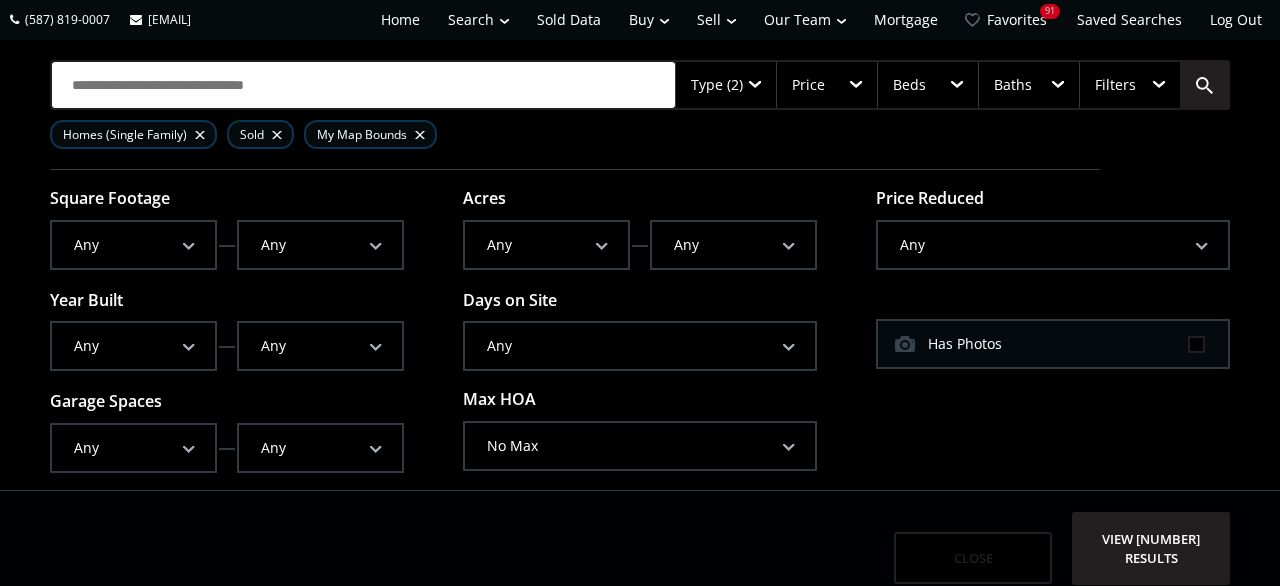 click on "Type   (2)" at bounding box center (717, 85) 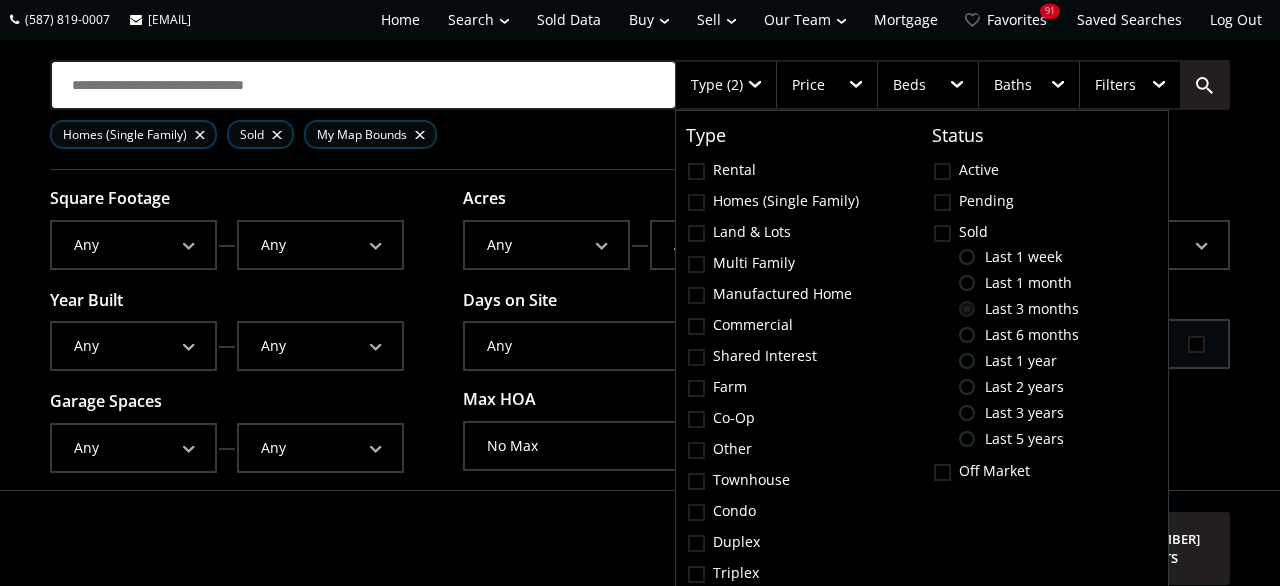 click at bounding box center (967, 387) 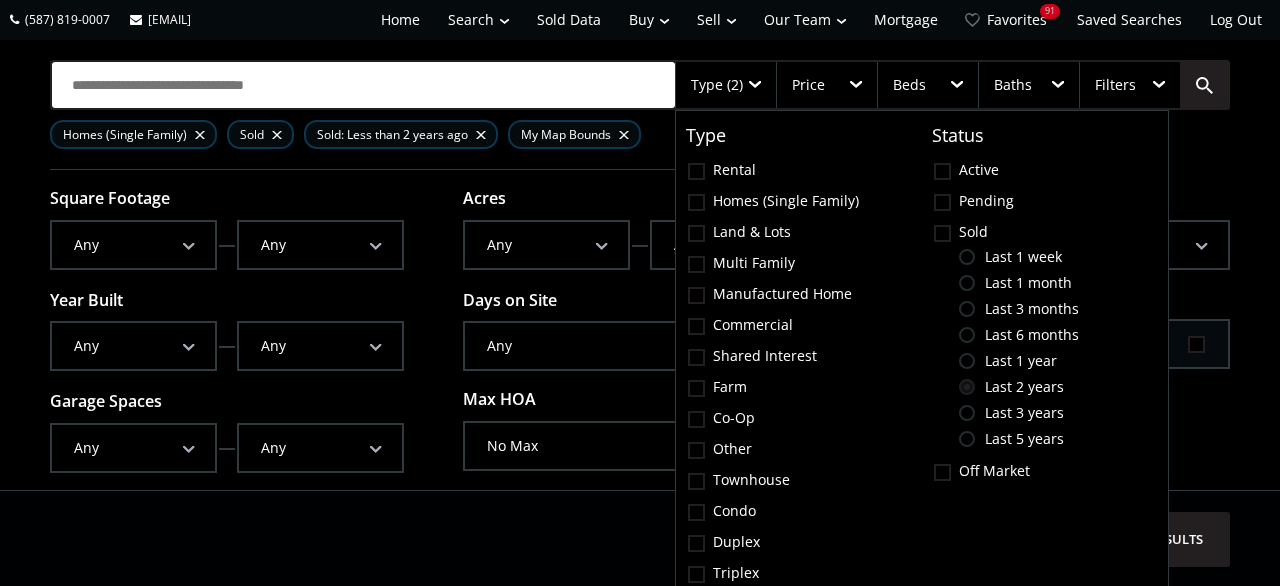 click on "[PROPERTY_TYPE] Sold Sold: [TIME_FRAME] [MAP_FILTER]" at bounding box center [575, 140] 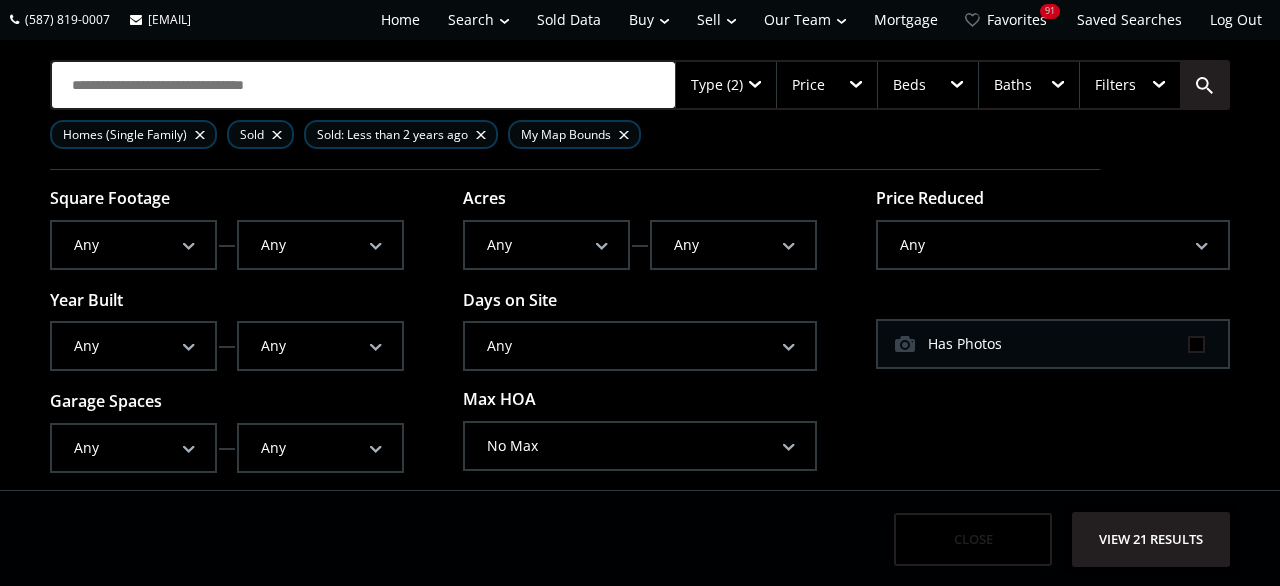 click on "View 21 results" at bounding box center [1151, 539] 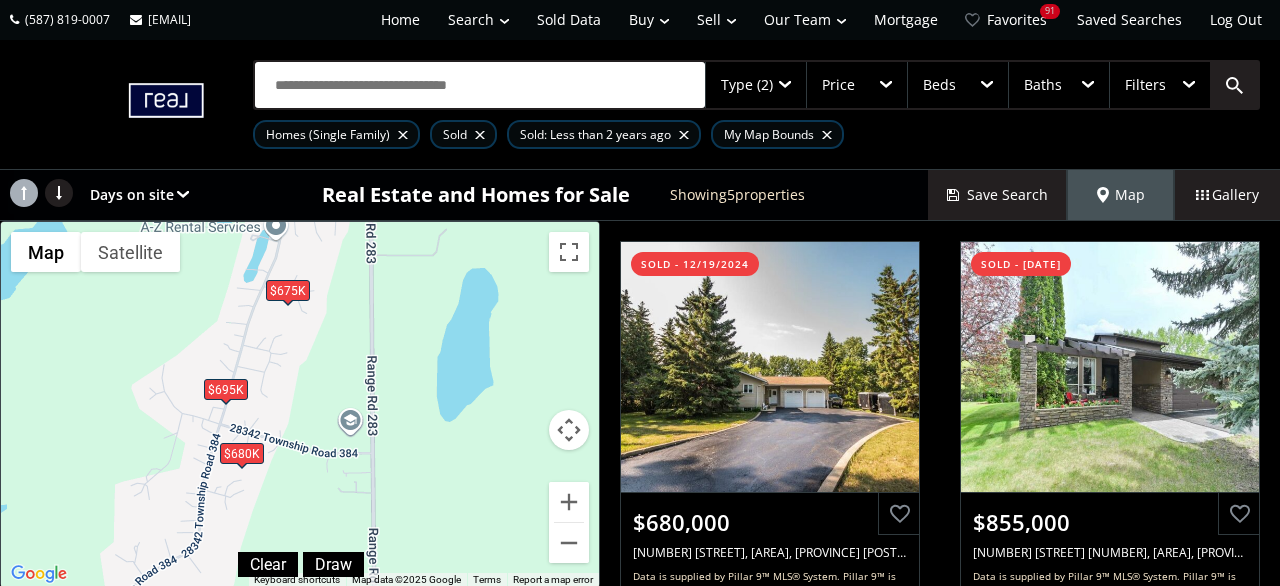 drag, startPoint x: 321, startPoint y: 501, endPoint x: 343, endPoint y: 385, distance: 118.06778 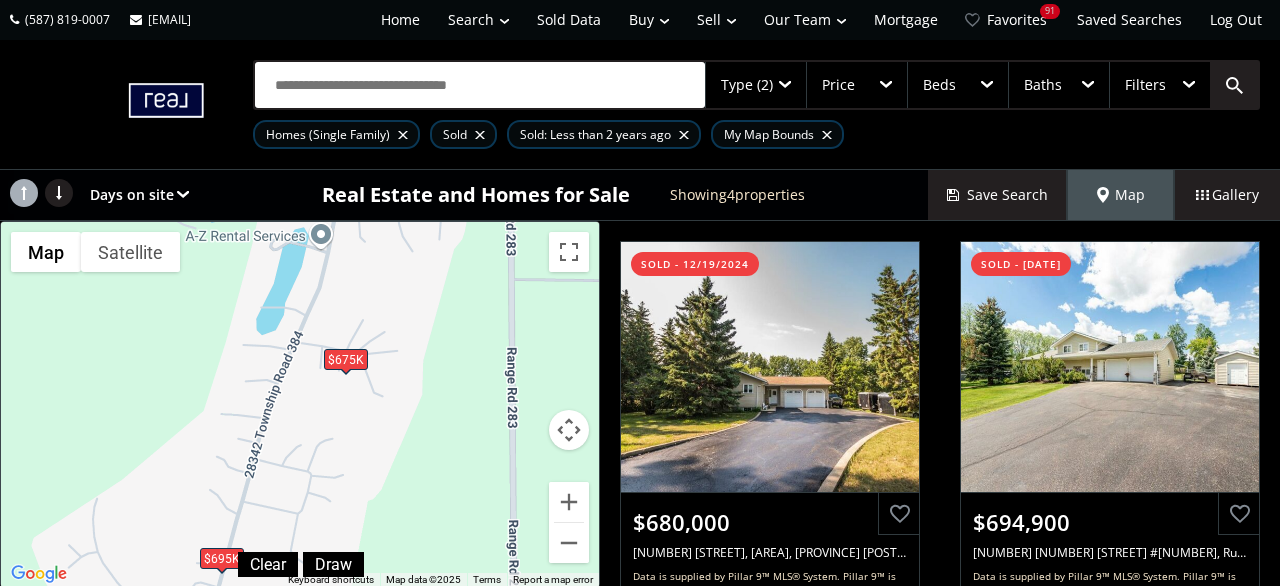 drag, startPoint x: 227, startPoint y: 283, endPoint x: 346, endPoint y: 420, distance: 181.46625 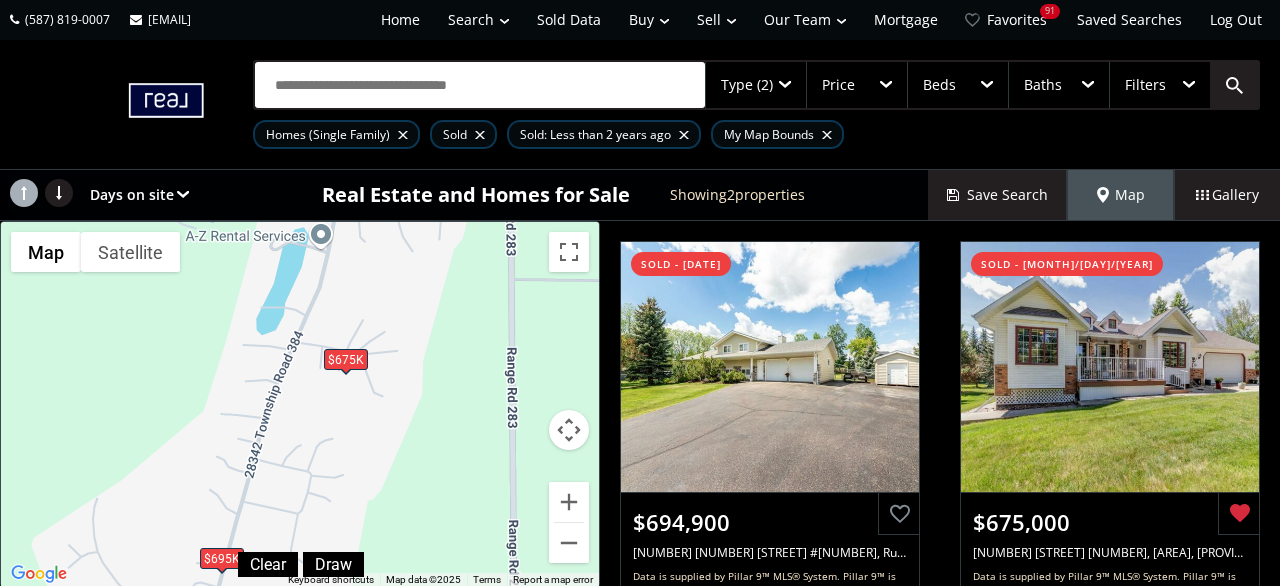 click on "$675K" at bounding box center (346, 360) 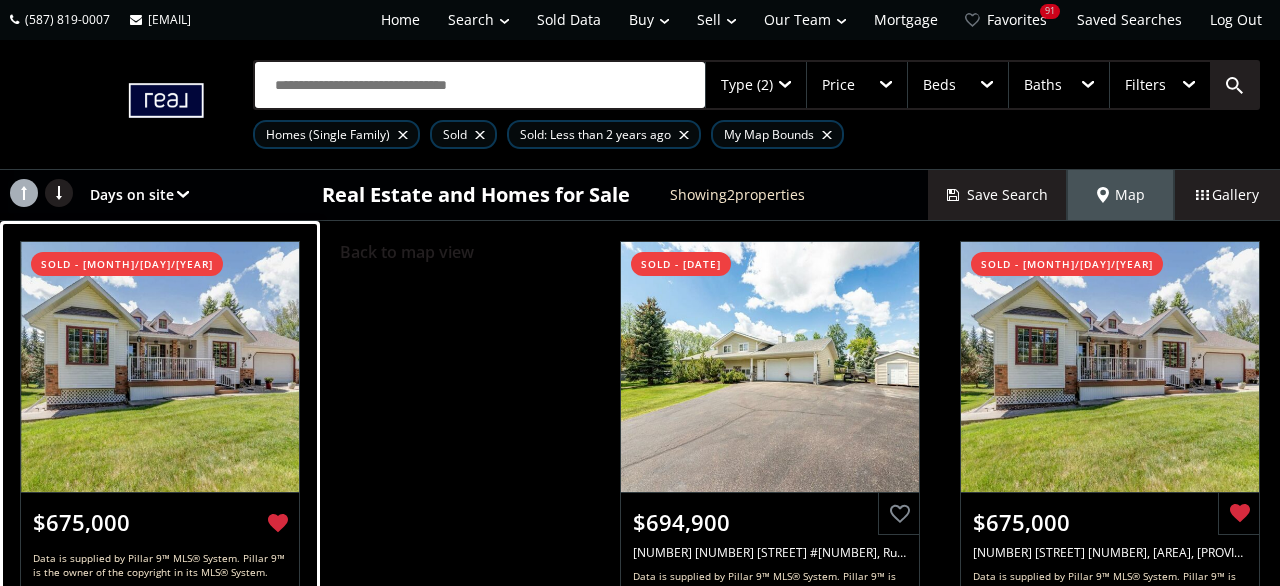 click at bounding box center (160, 367) 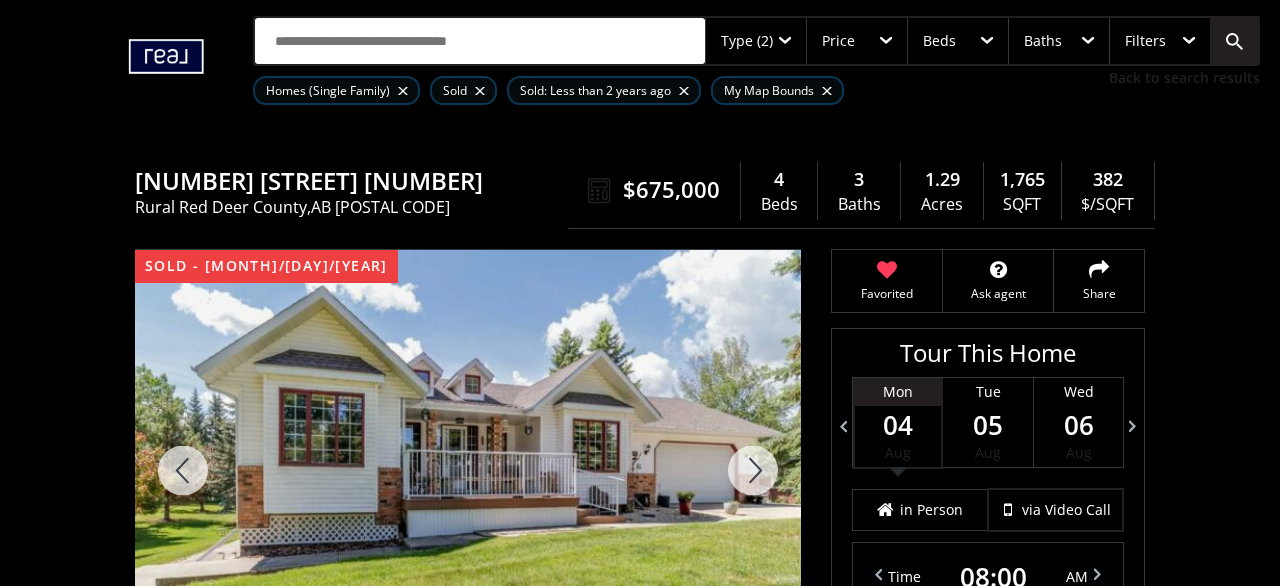 scroll, scrollTop: 104, scrollLeft: 0, axis: vertical 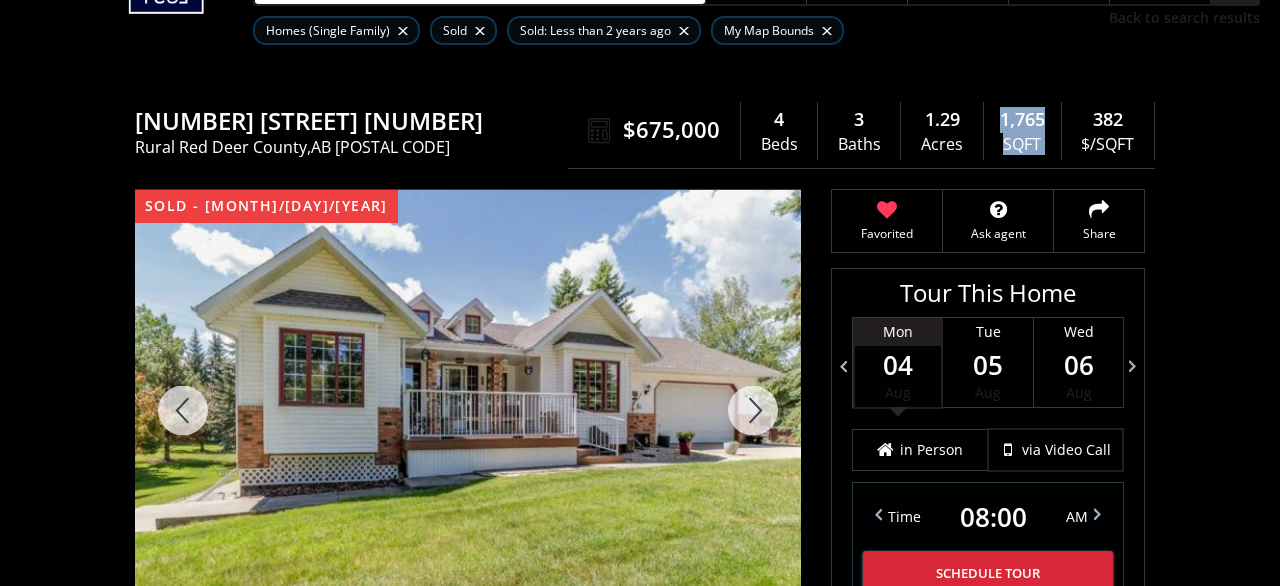 drag, startPoint x: 1062, startPoint y: 121, endPoint x: 999, endPoint y: 117, distance: 63.126858 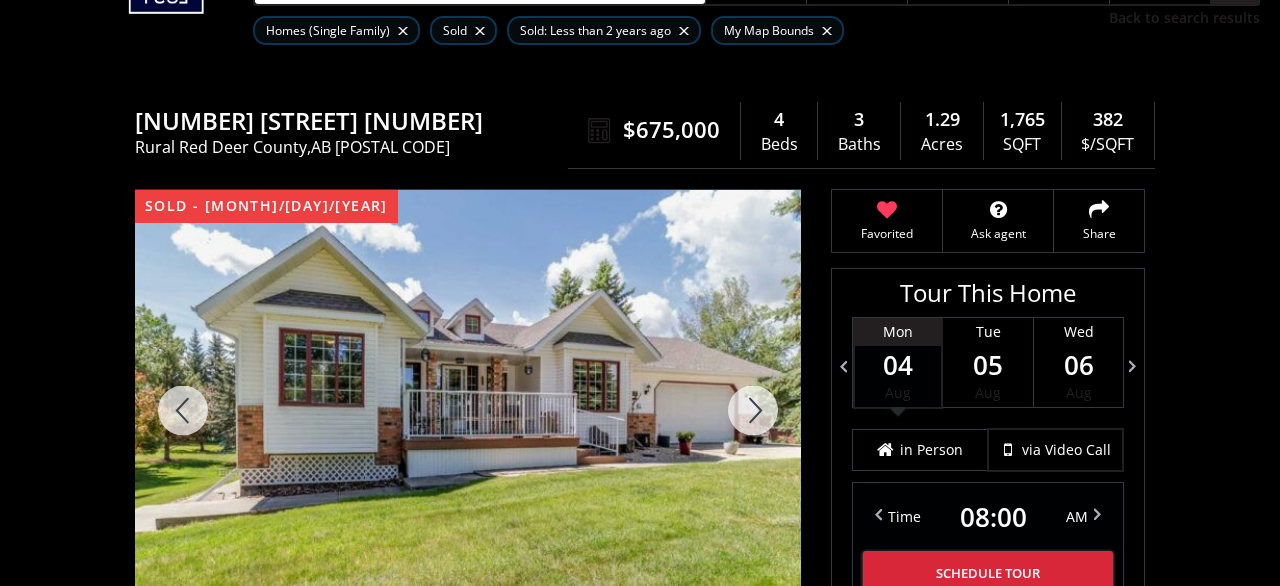 click on "1,765" at bounding box center (1022, 120) 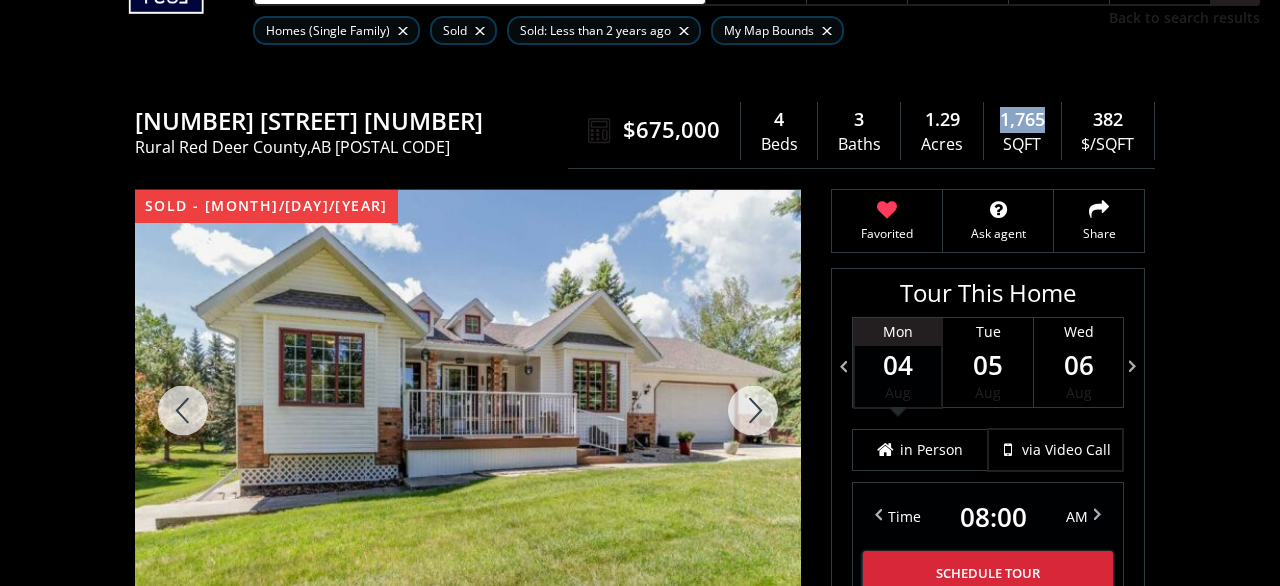 drag, startPoint x: 999, startPoint y: 117, endPoint x: 1045, endPoint y: 123, distance: 46.389652 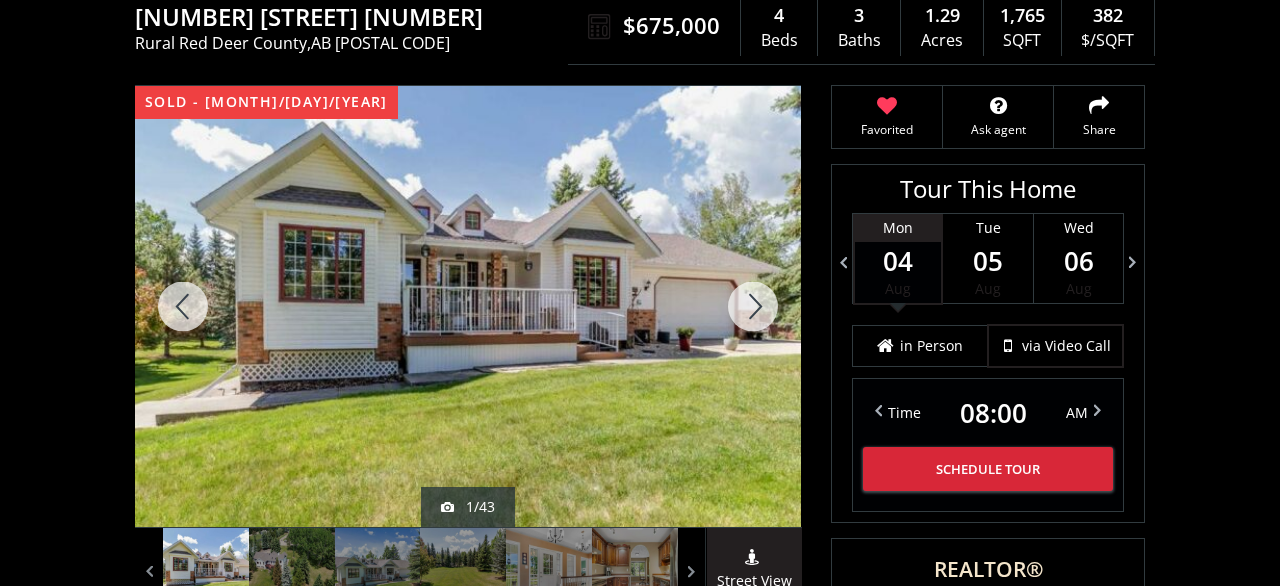 scroll, scrollTop: 104, scrollLeft: 0, axis: vertical 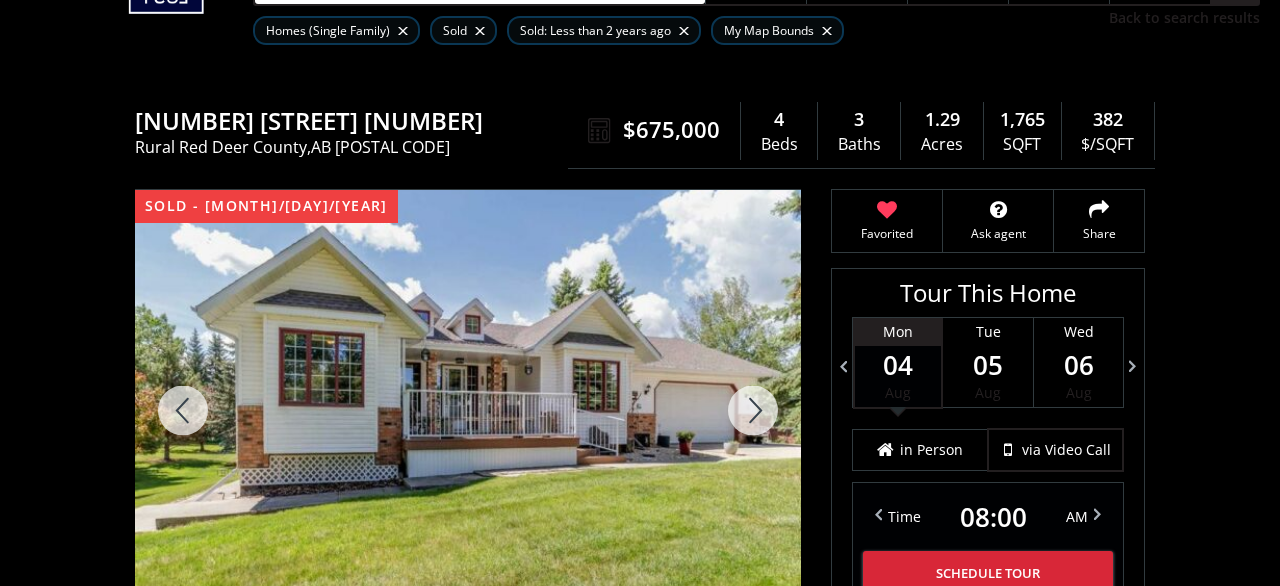 click at bounding box center [753, 410] 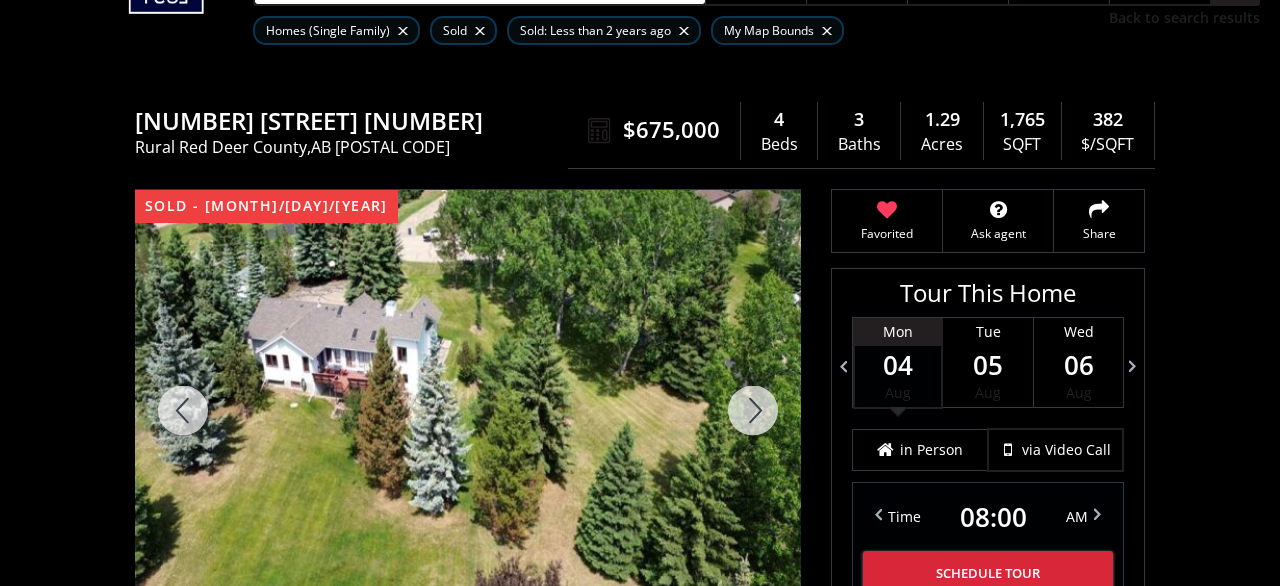 click at bounding box center [753, 410] 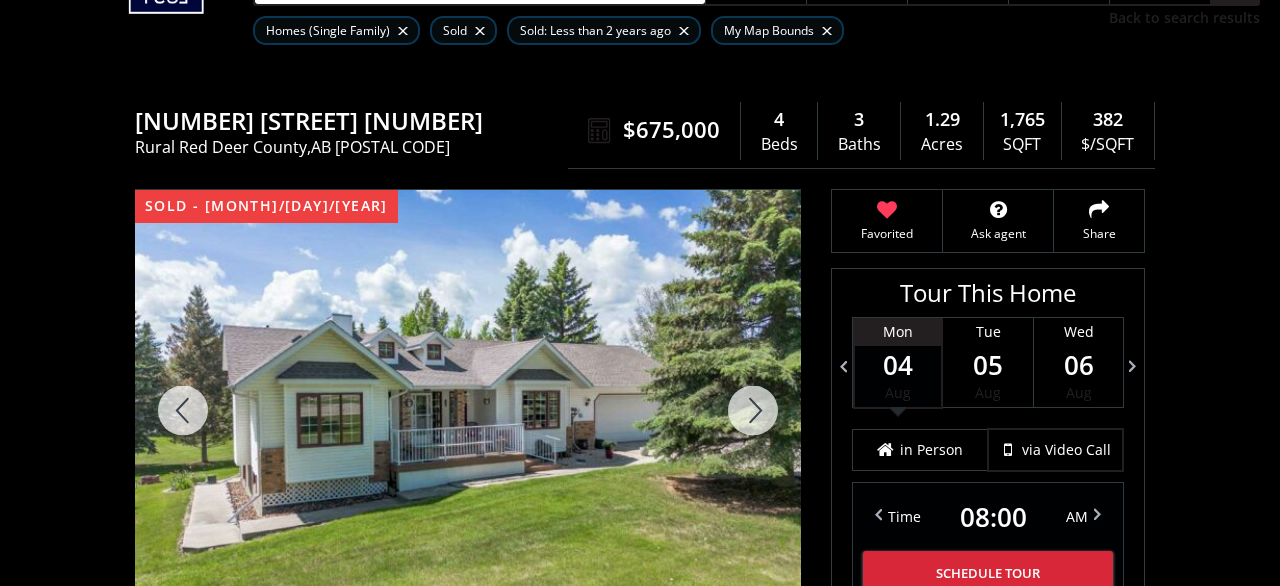 click at bounding box center [753, 410] 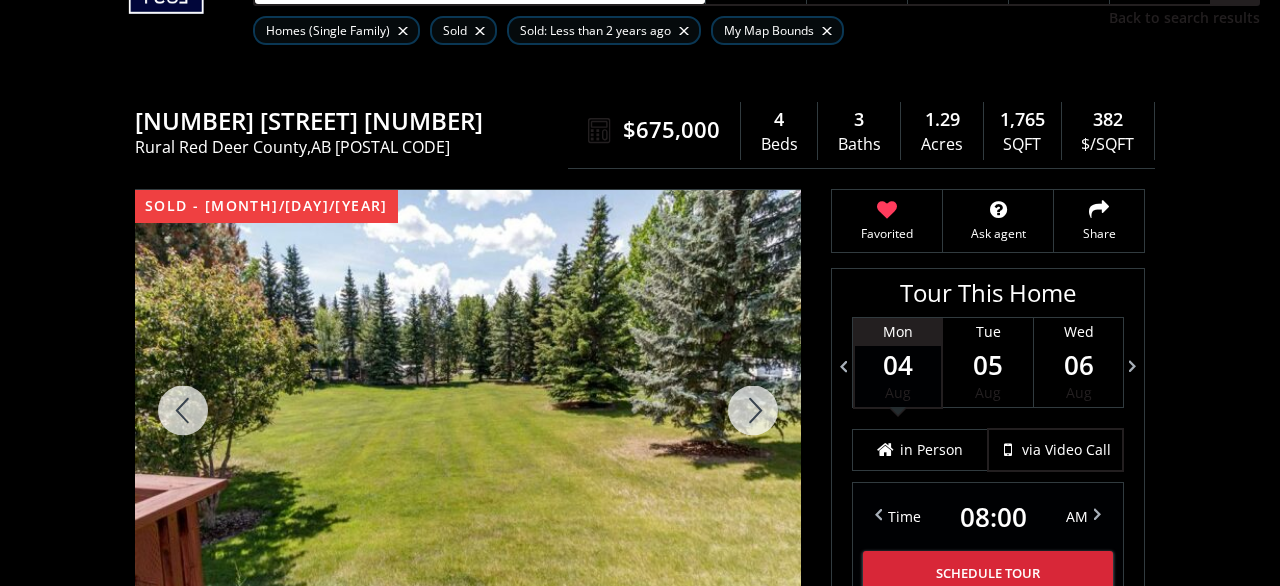 click at bounding box center [753, 410] 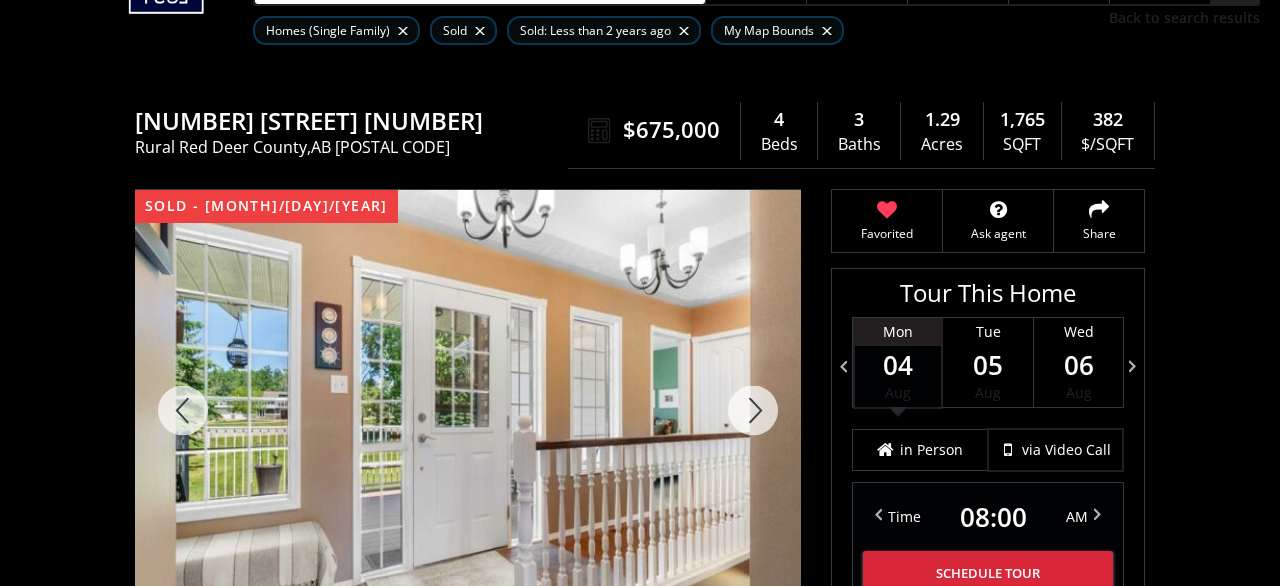 click at bounding box center [753, 410] 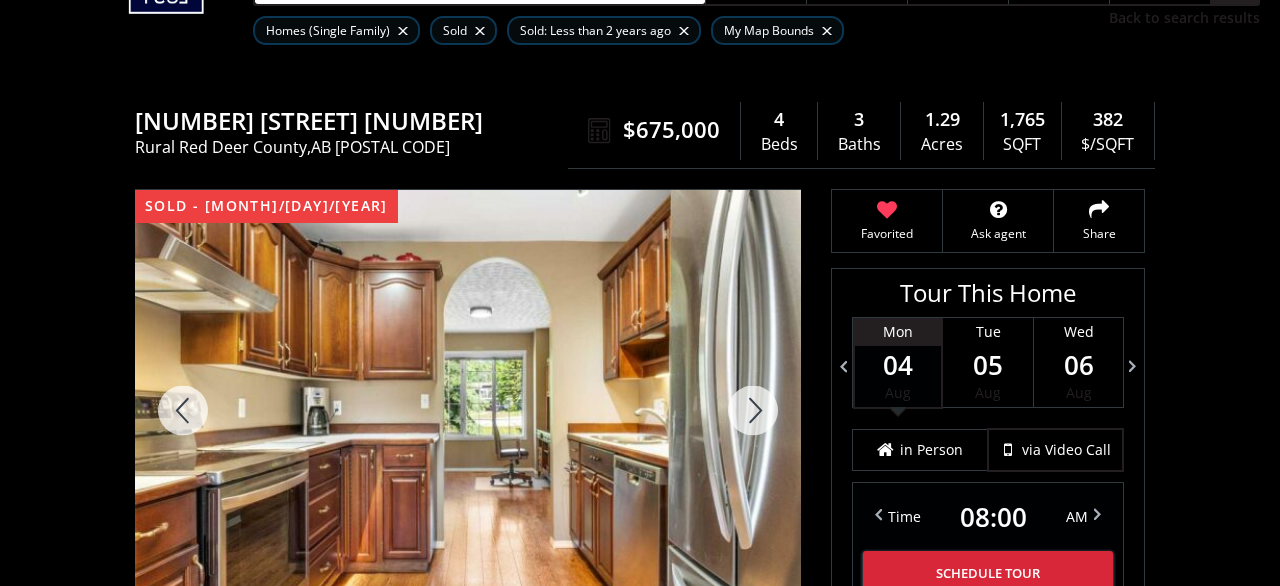 click at bounding box center [753, 410] 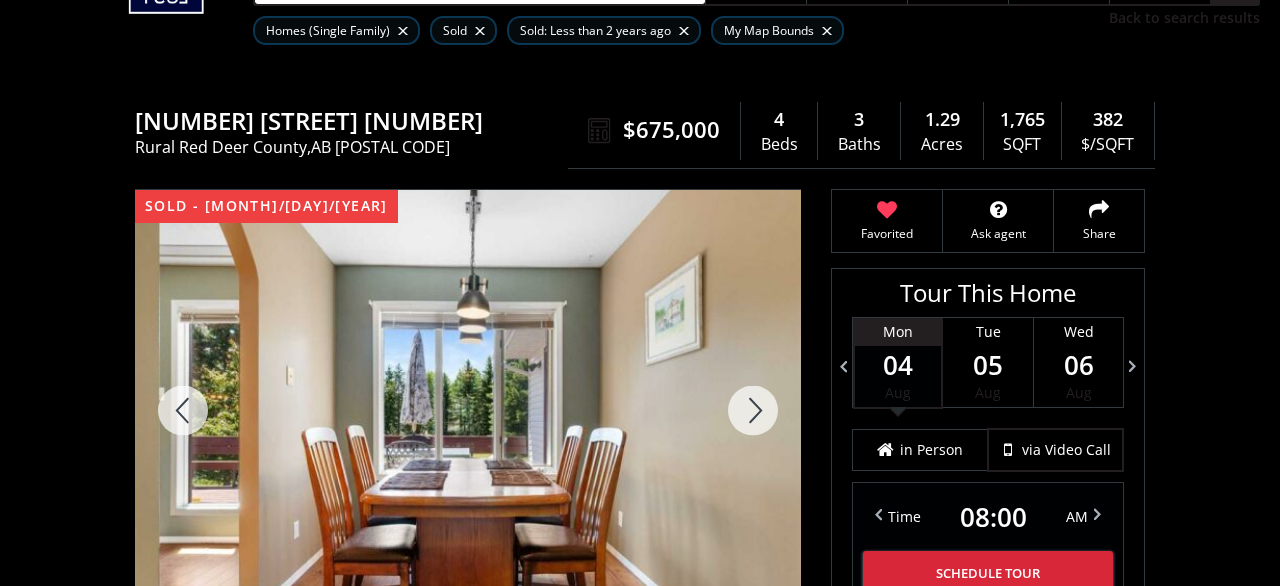 click at bounding box center [753, 410] 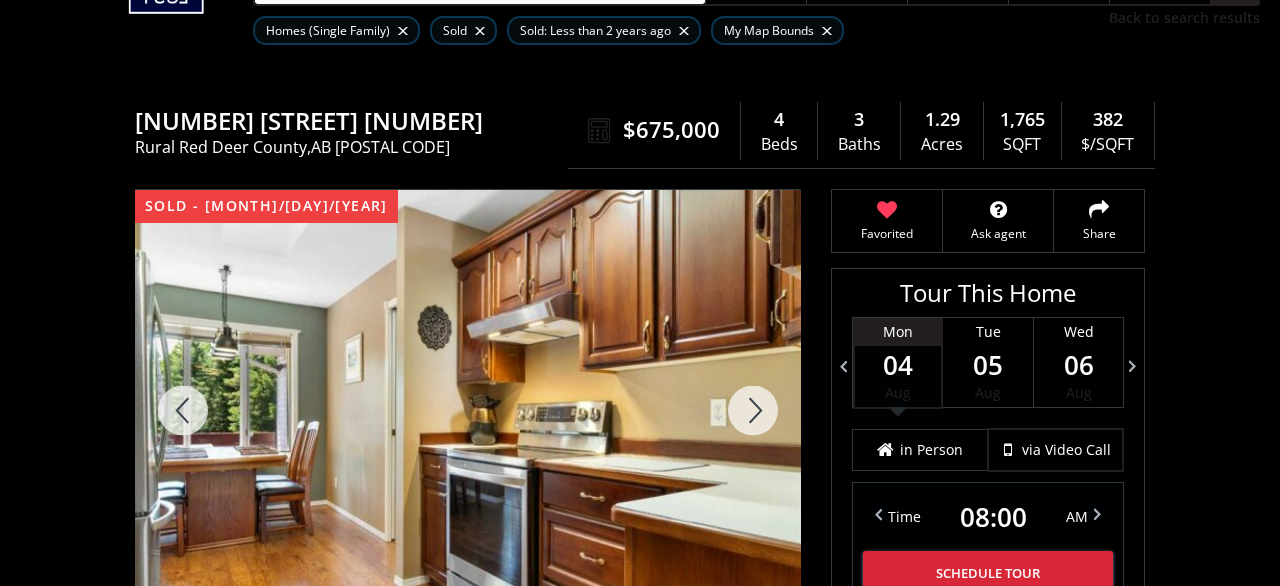 click at bounding box center (753, 410) 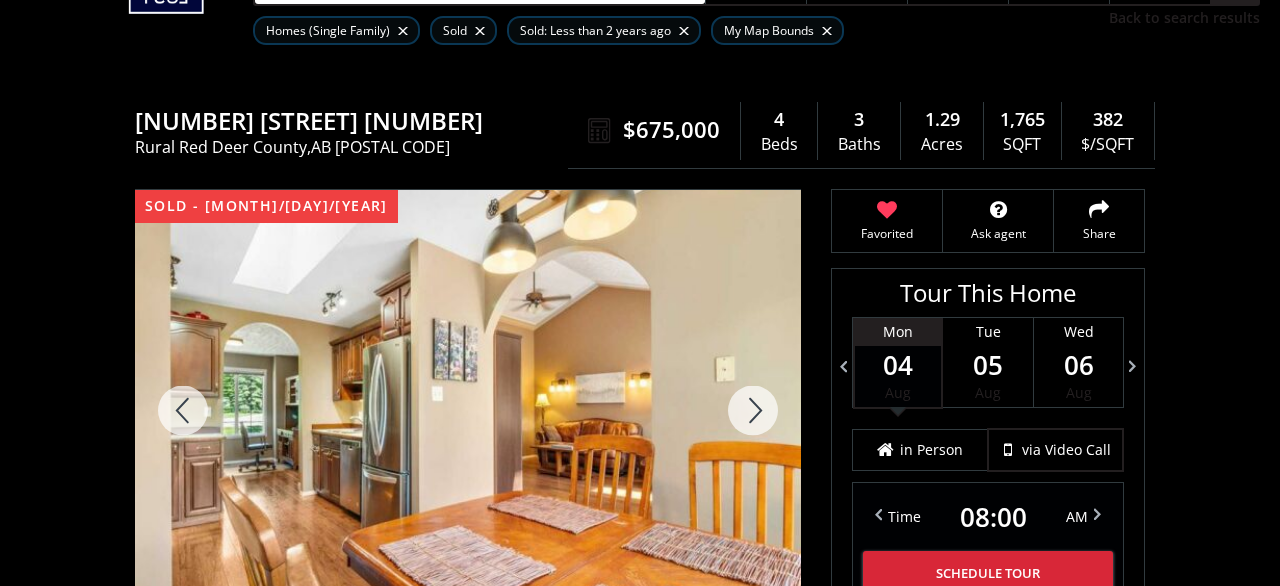 click at bounding box center [753, 410] 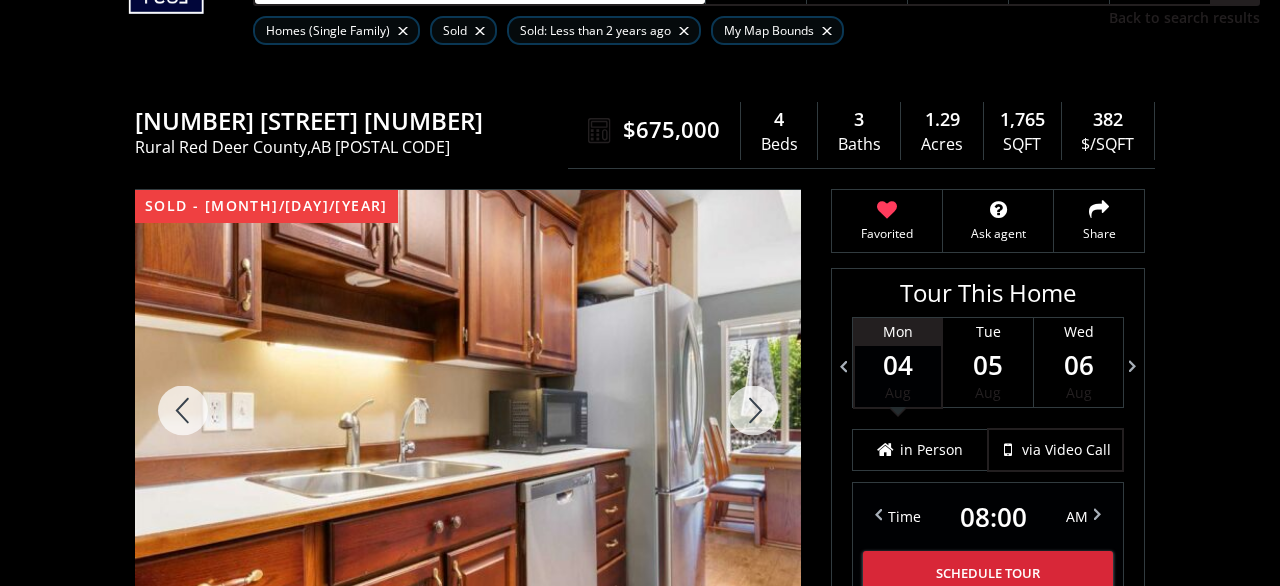 click at bounding box center [753, 410] 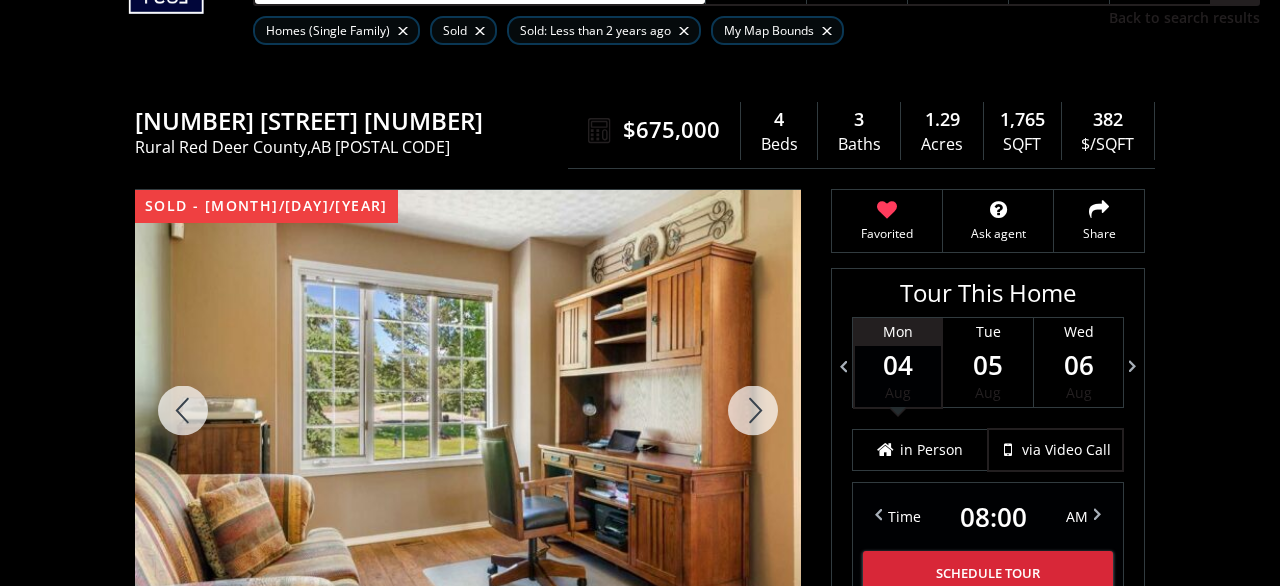 click at bounding box center [753, 410] 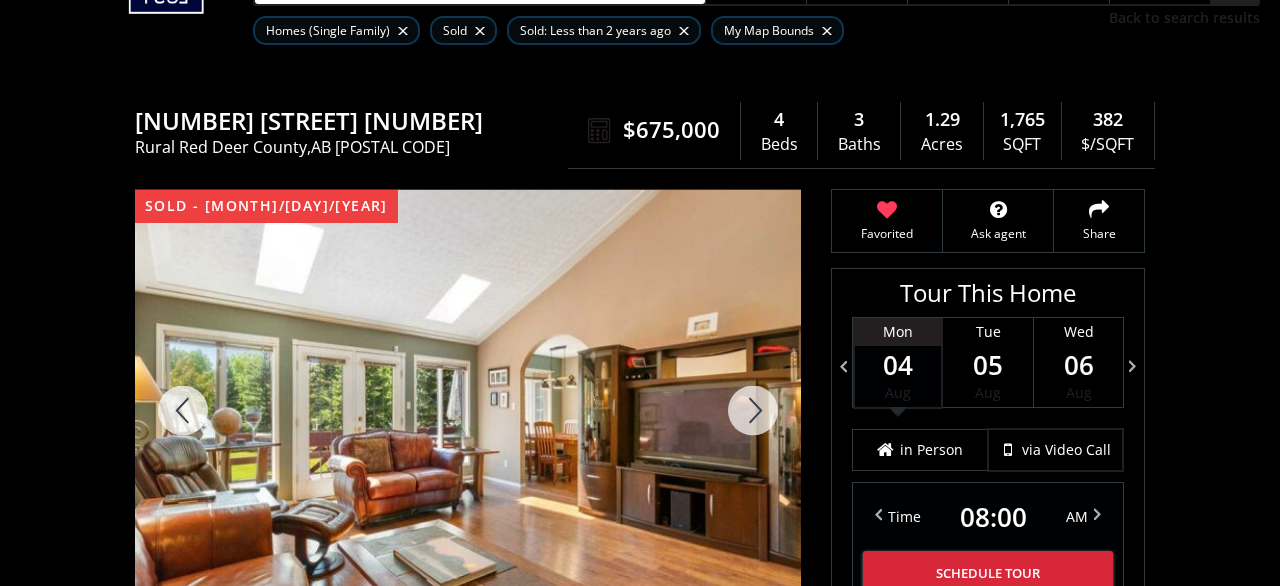 click at bounding box center [753, 410] 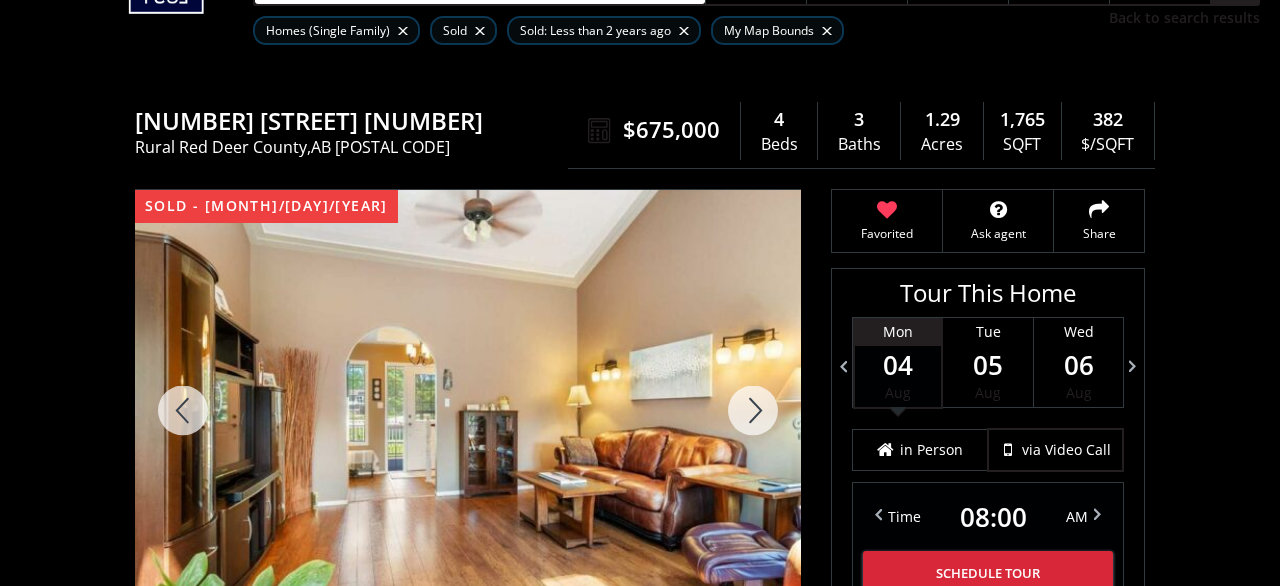 click at bounding box center (753, 410) 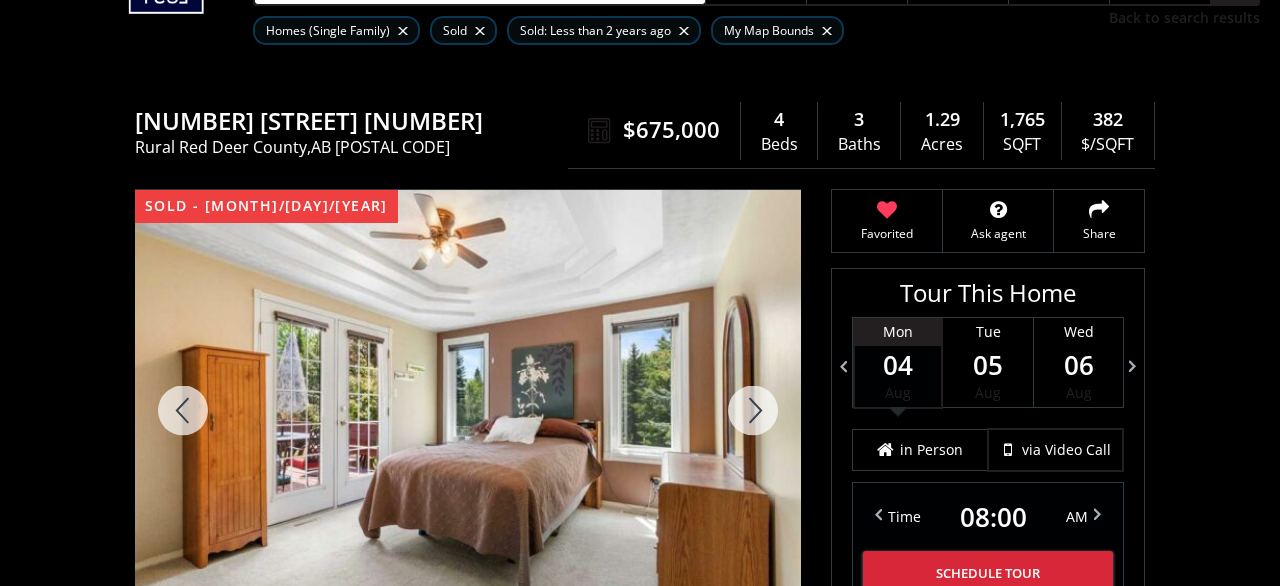 click at bounding box center (753, 410) 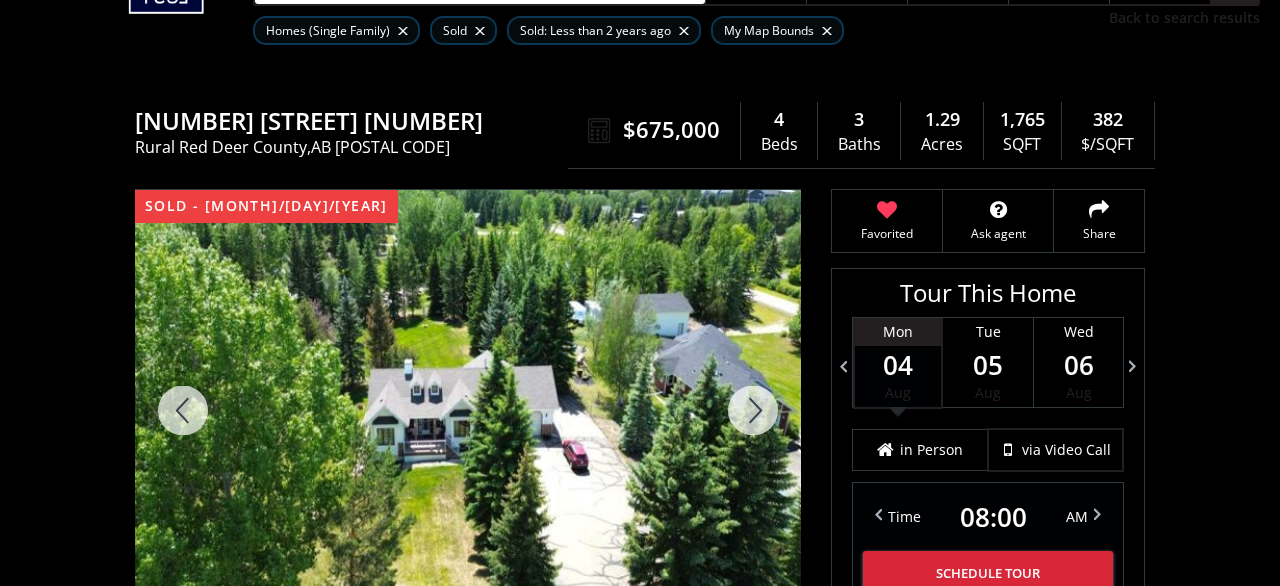 click at bounding box center [753, 410] 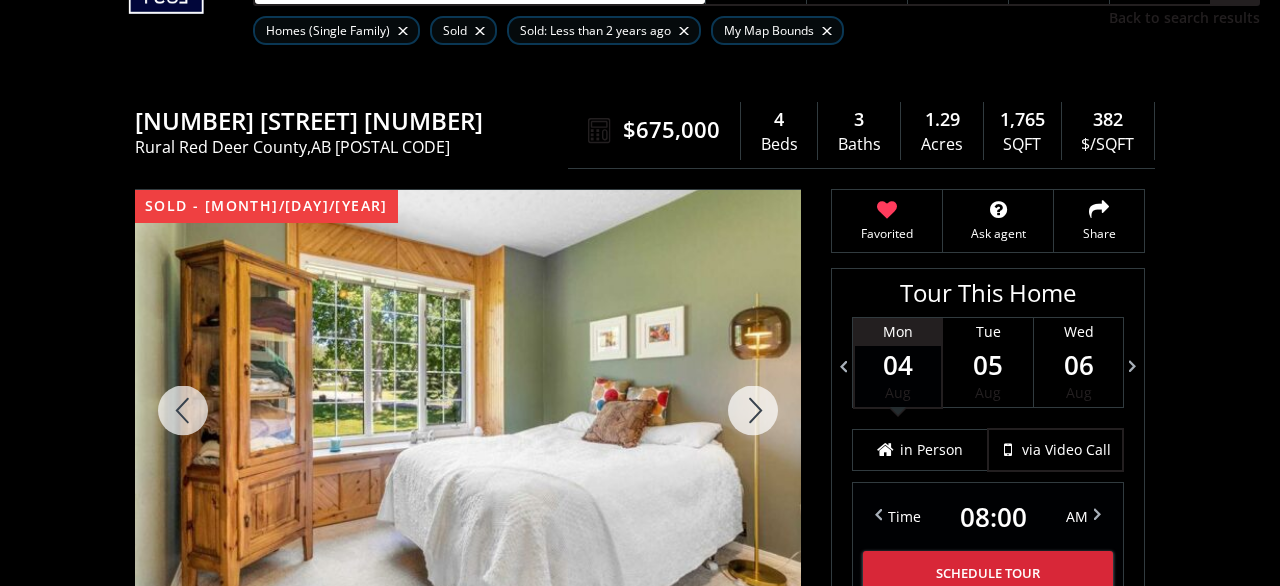 click at bounding box center (753, 410) 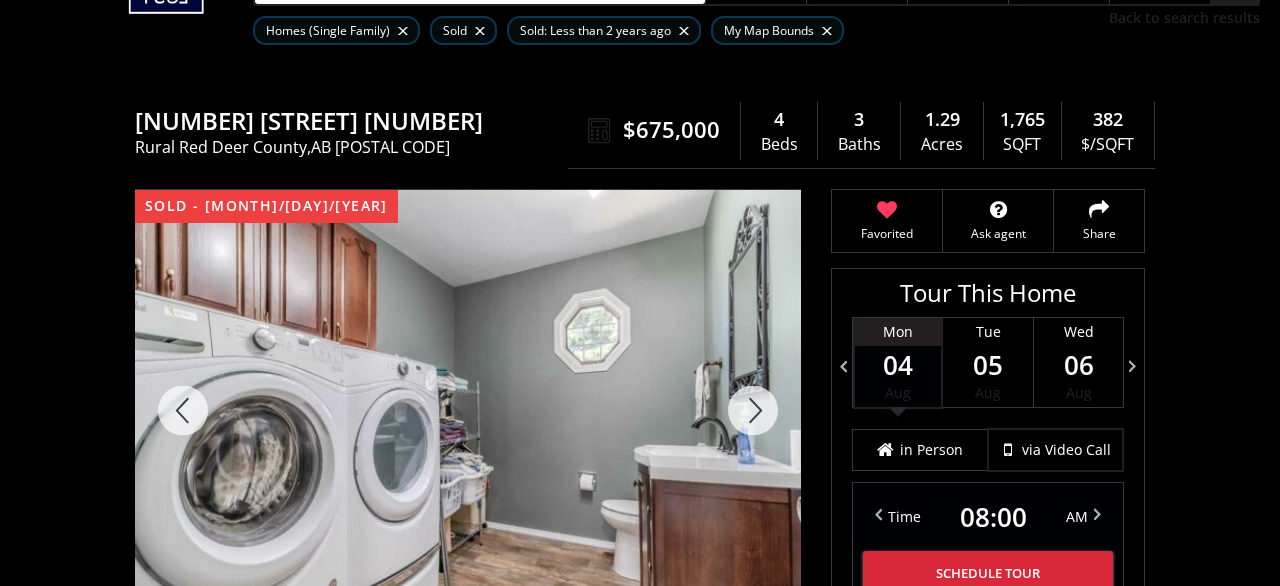click at bounding box center (753, 410) 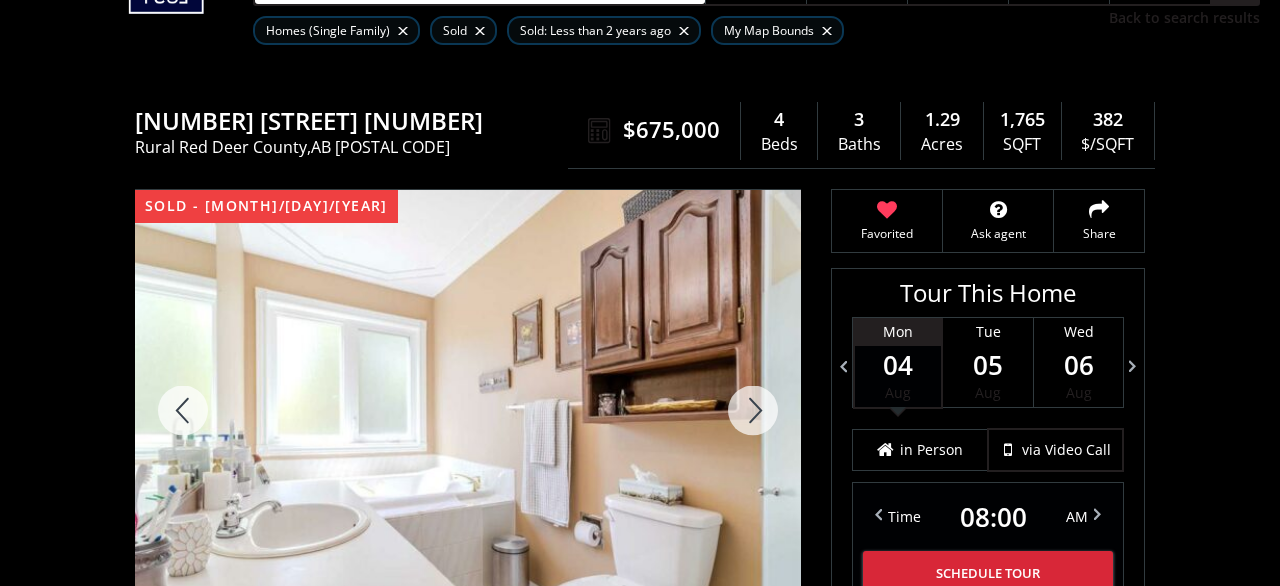 click at bounding box center (753, 410) 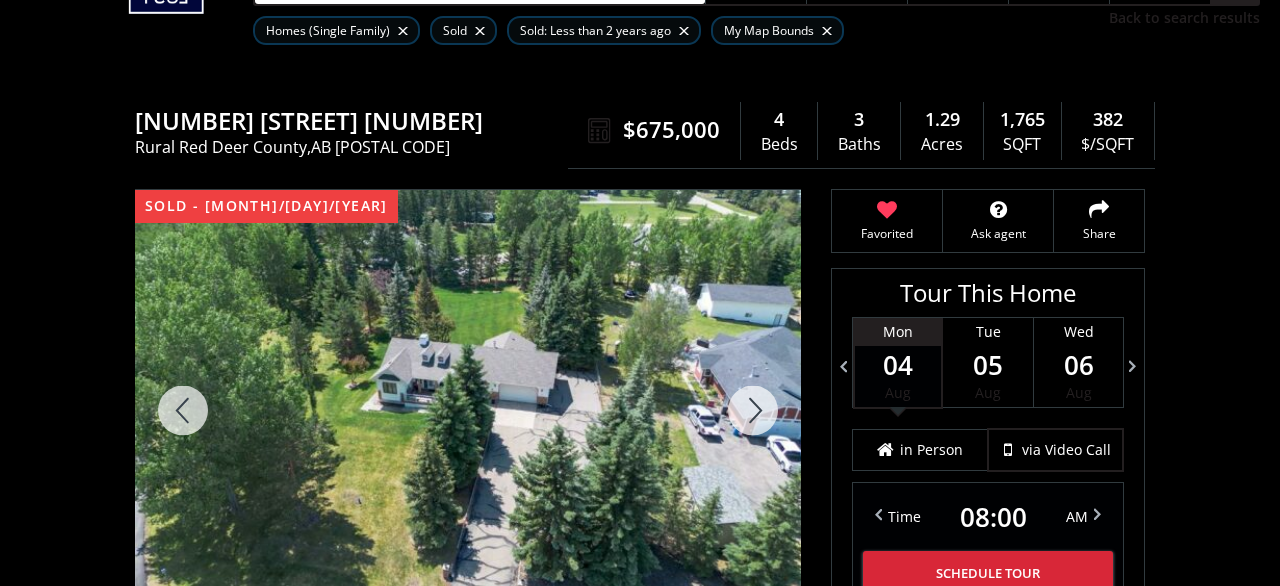 click at bounding box center (753, 410) 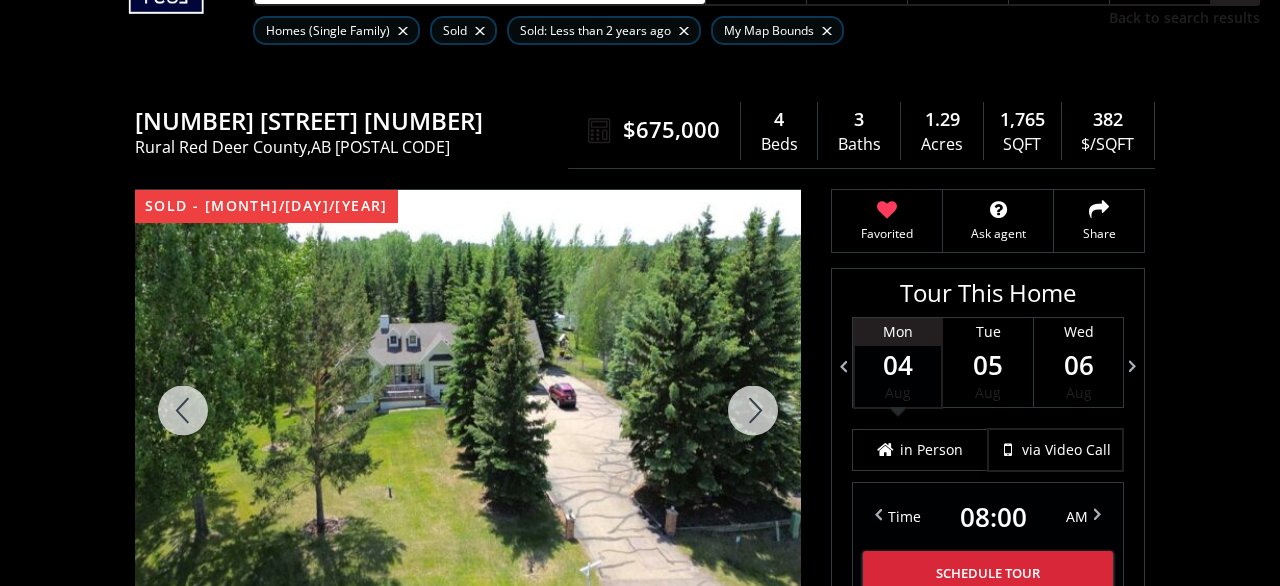 click at bounding box center (753, 410) 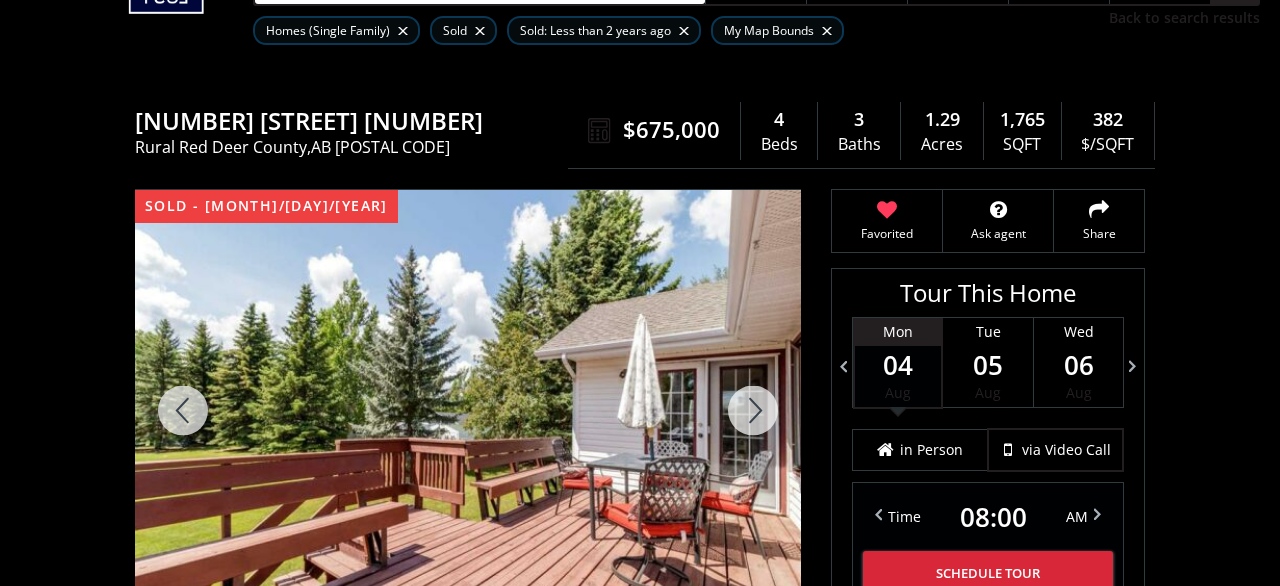 click at bounding box center [753, 410] 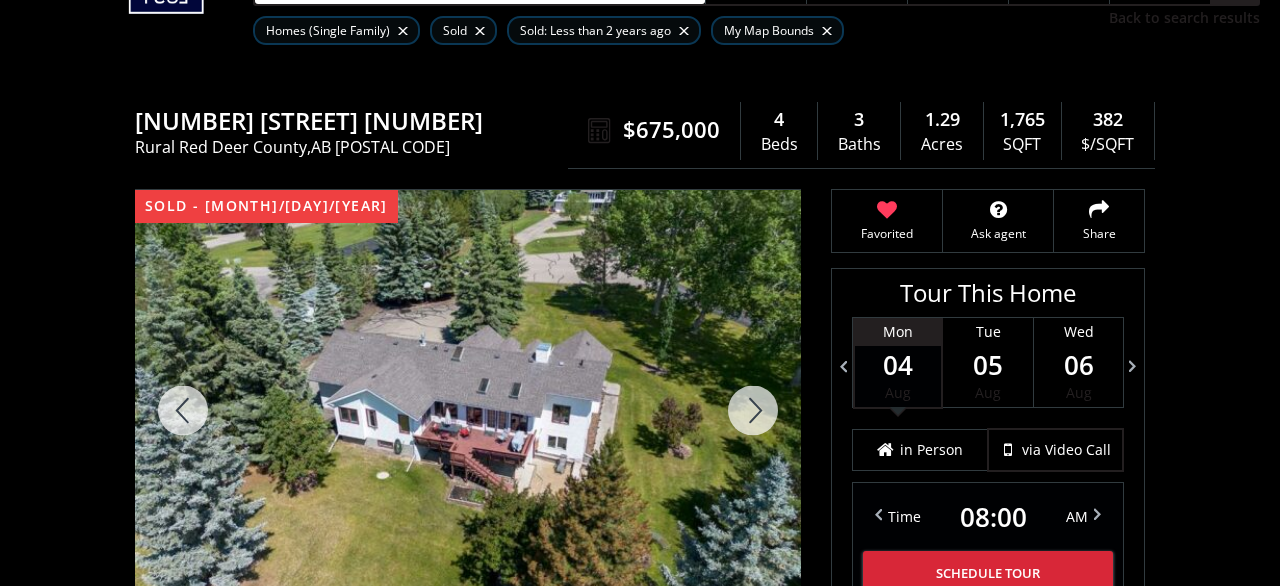 click at bounding box center [753, 410] 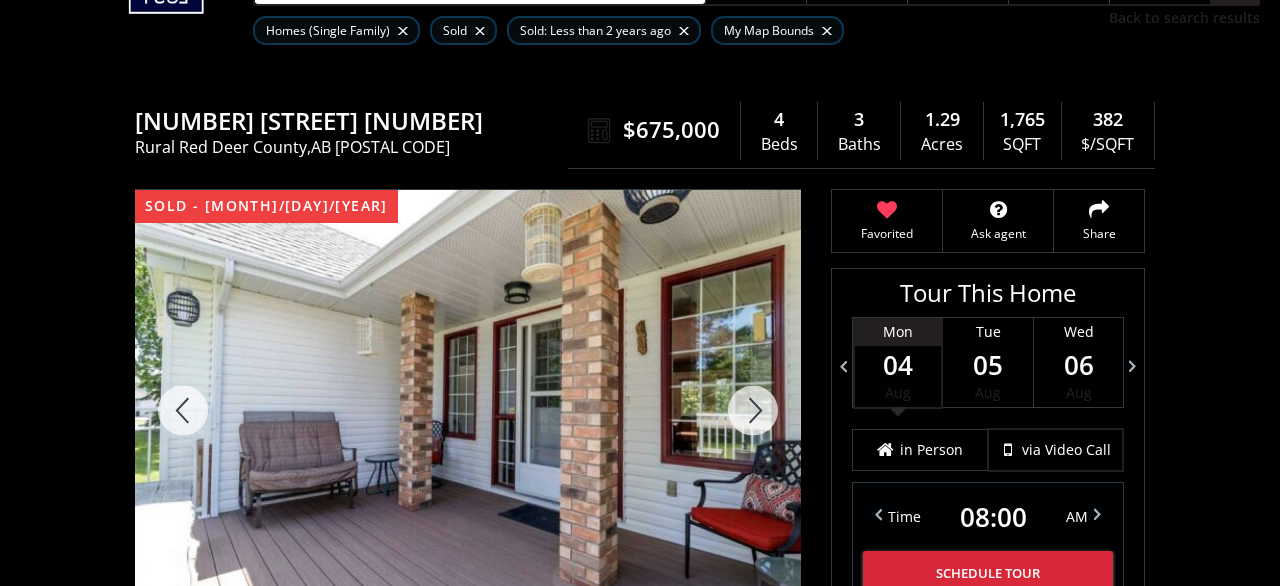 click at bounding box center (753, 410) 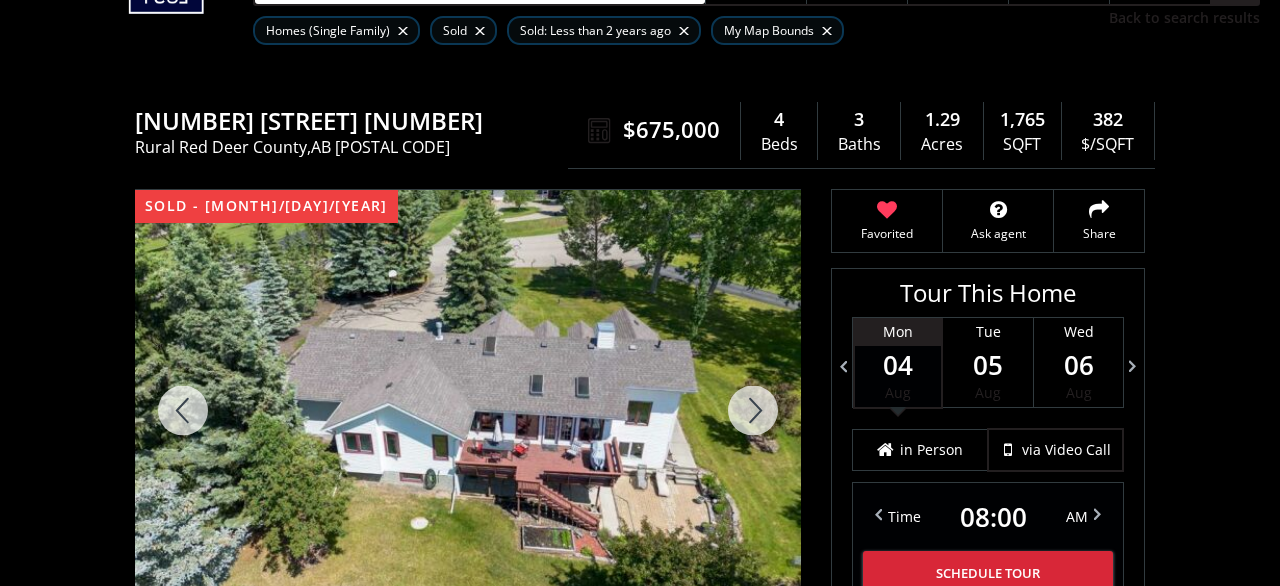 click at bounding box center (753, 410) 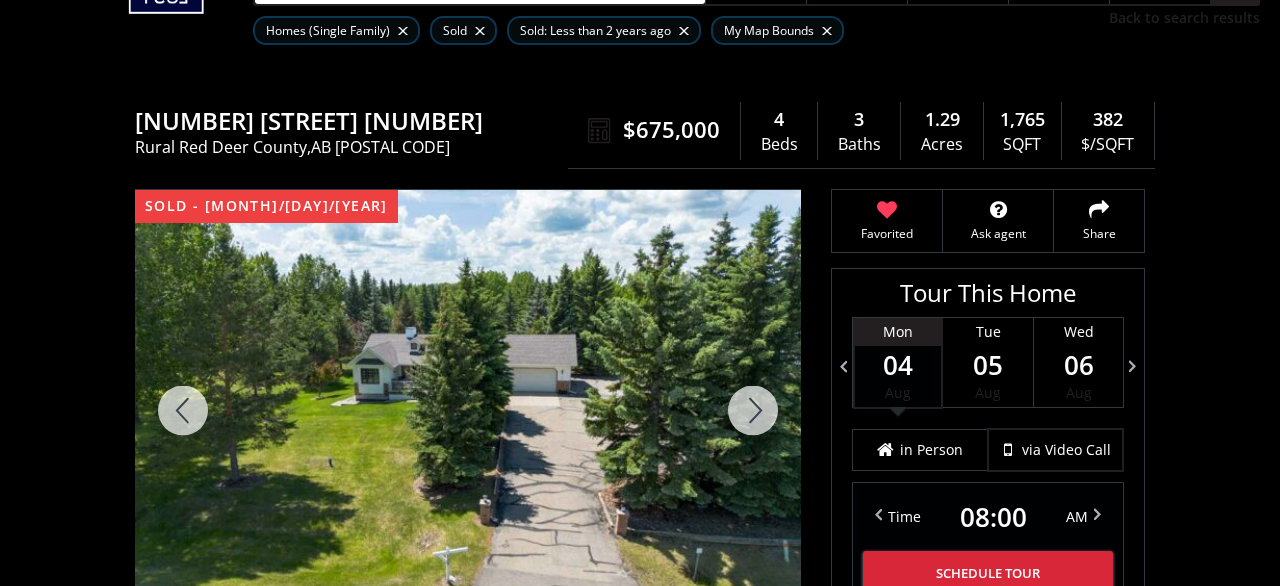 click at bounding box center (753, 410) 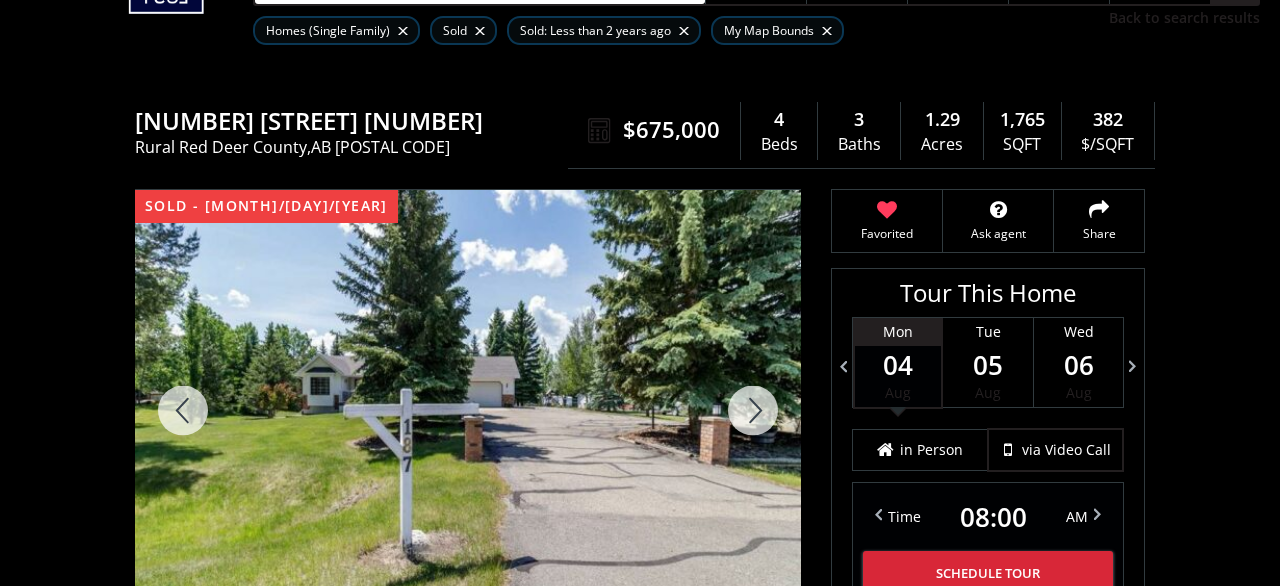click at bounding box center (753, 410) 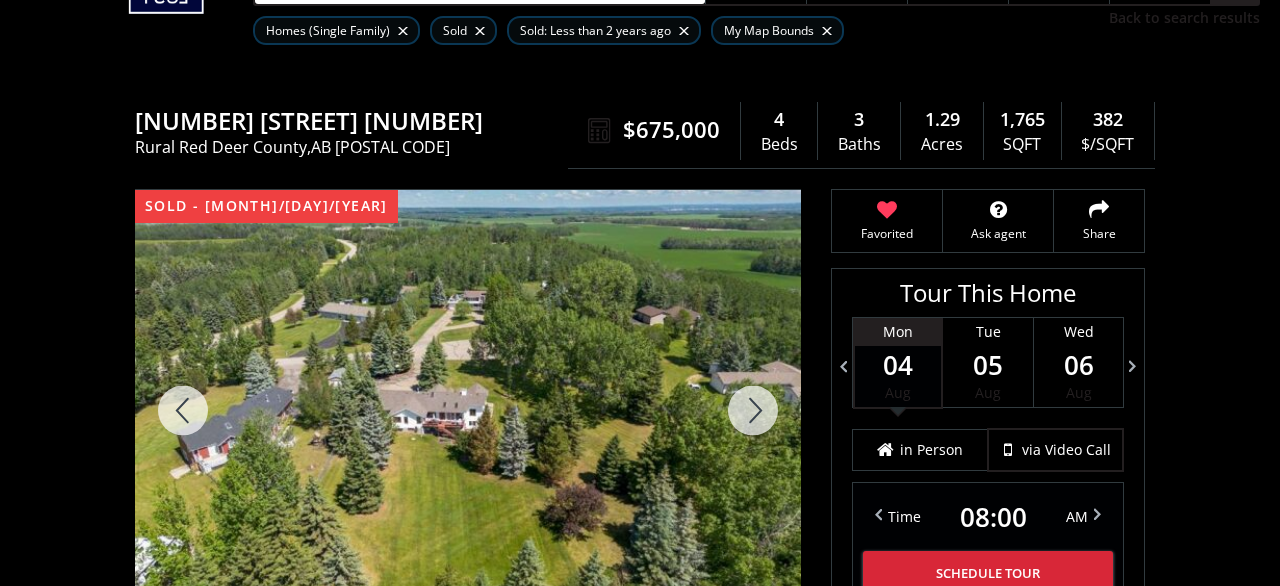 click at bounding box center [753, 410] 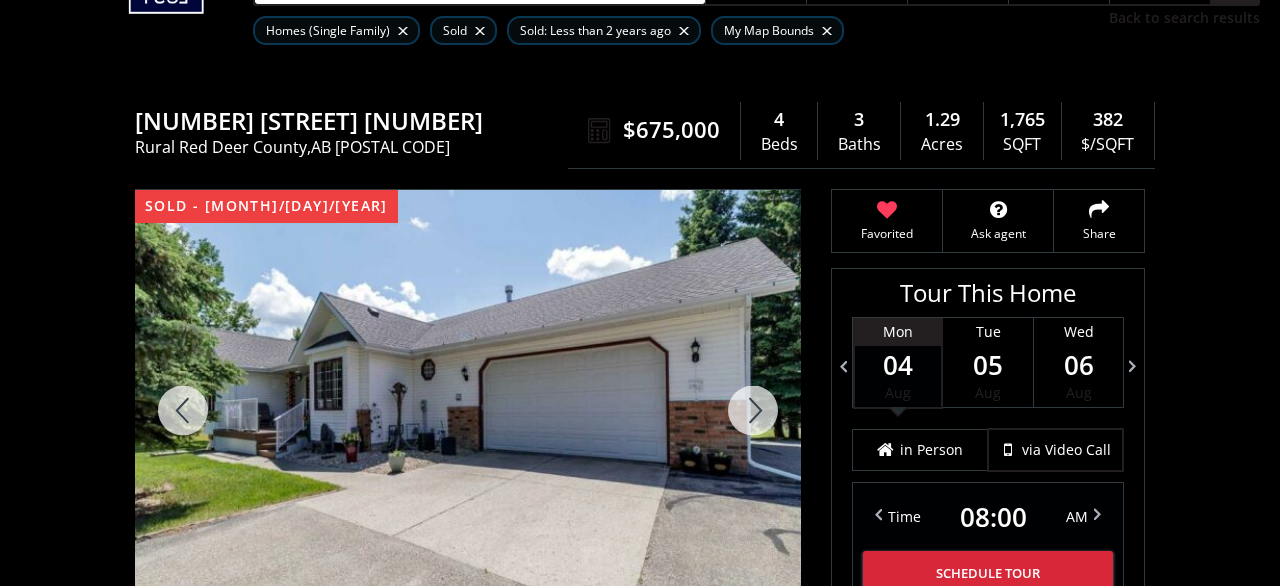click at bounding box center (753, 410) 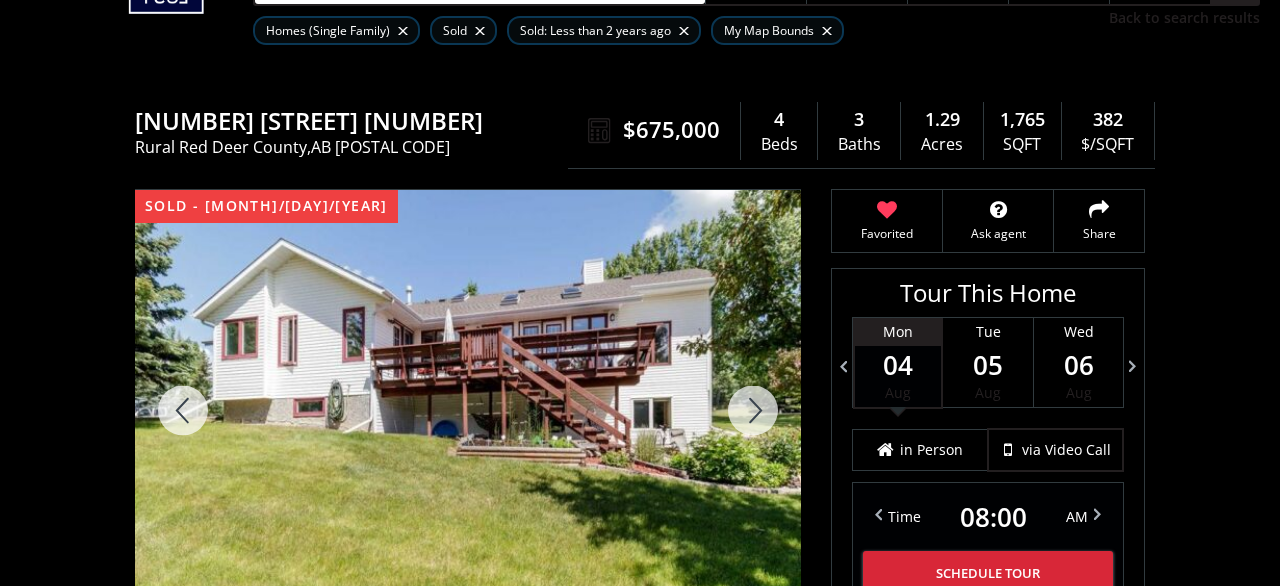 click at bounding box center [753, 410] 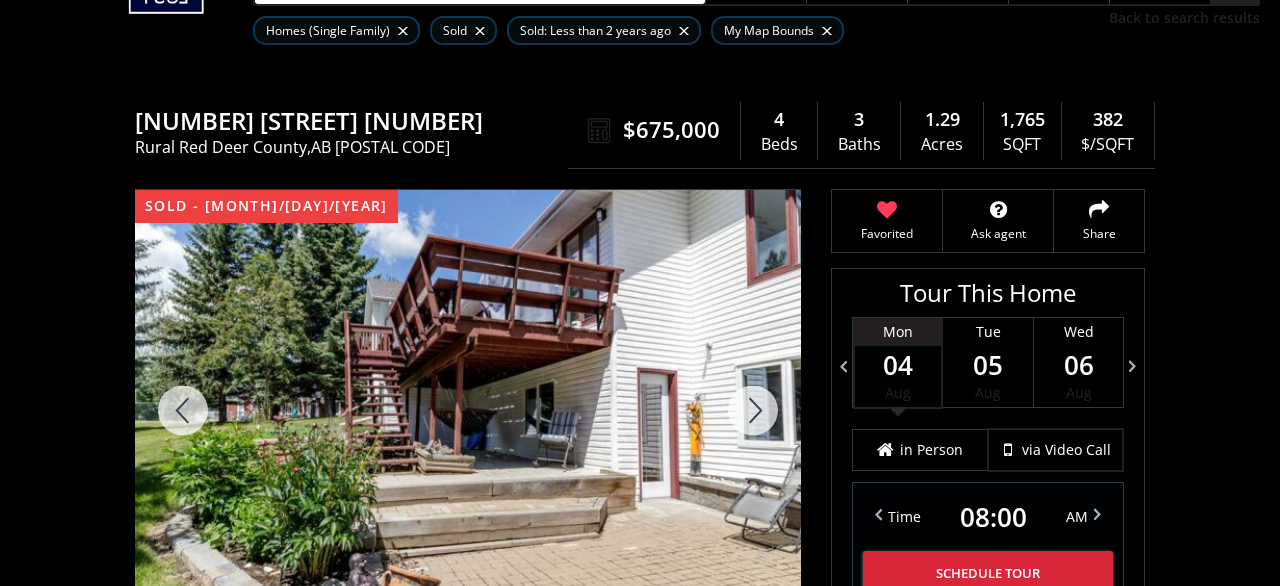 click at bounding box center [753, 410] 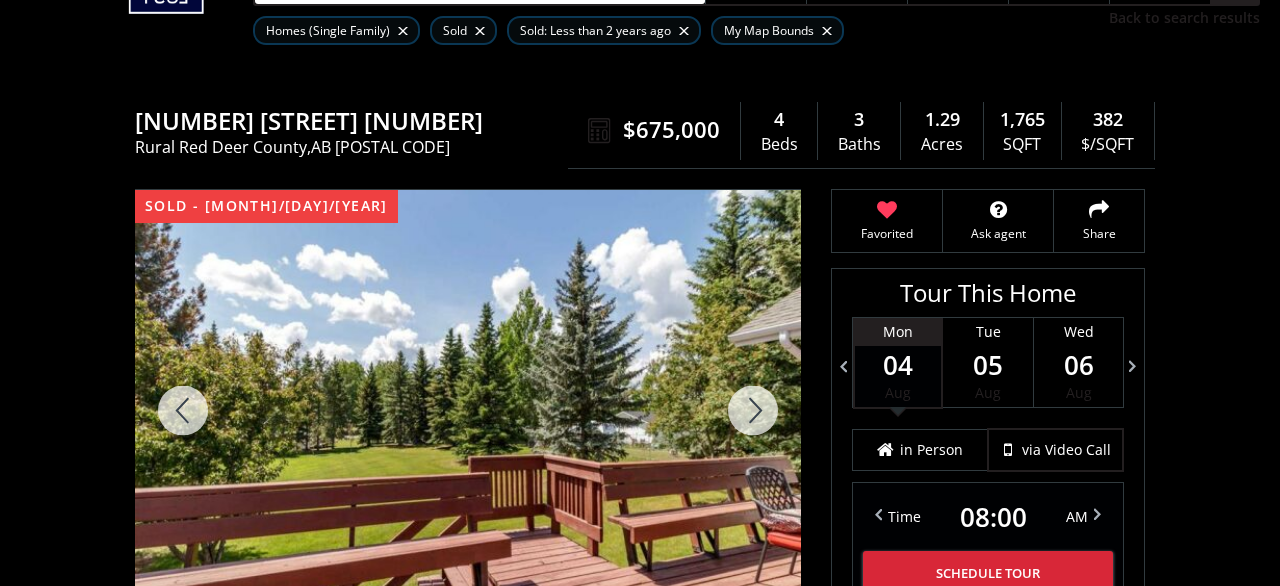 click at bounding box center (753, 410) 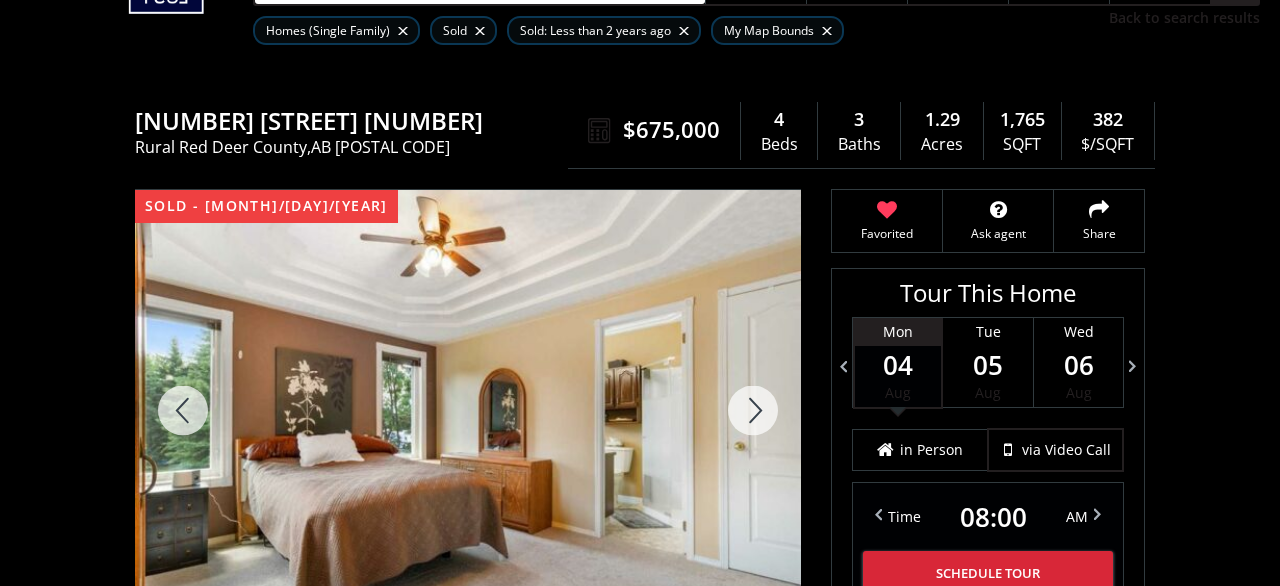 click at bounding box center [753, 410] 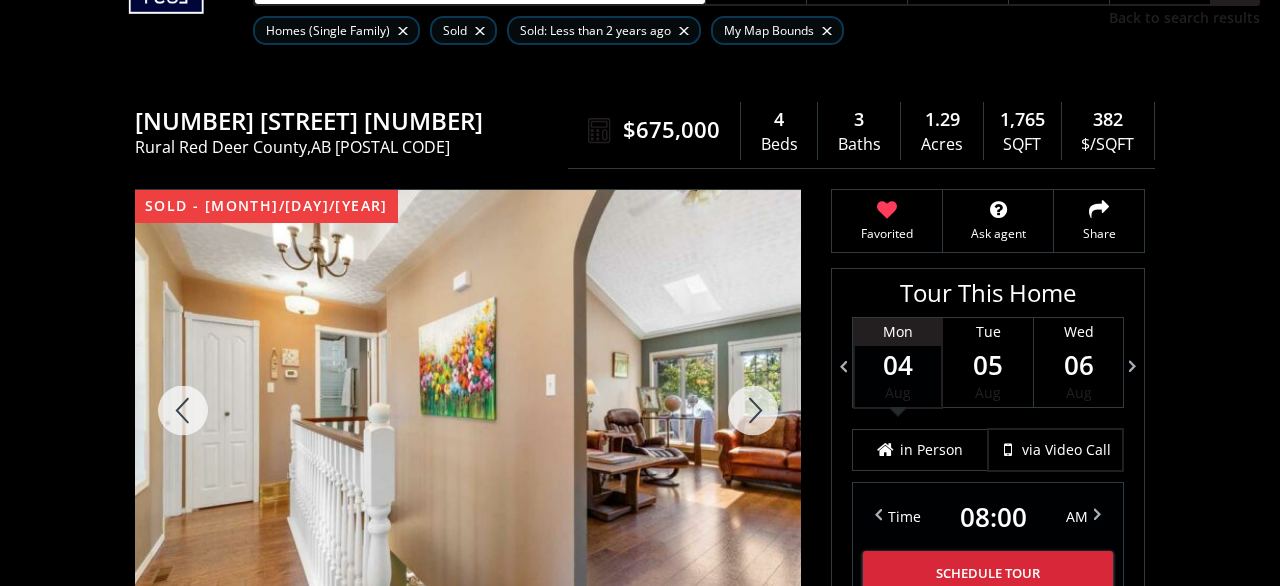 click at bounding box center [753, 410] 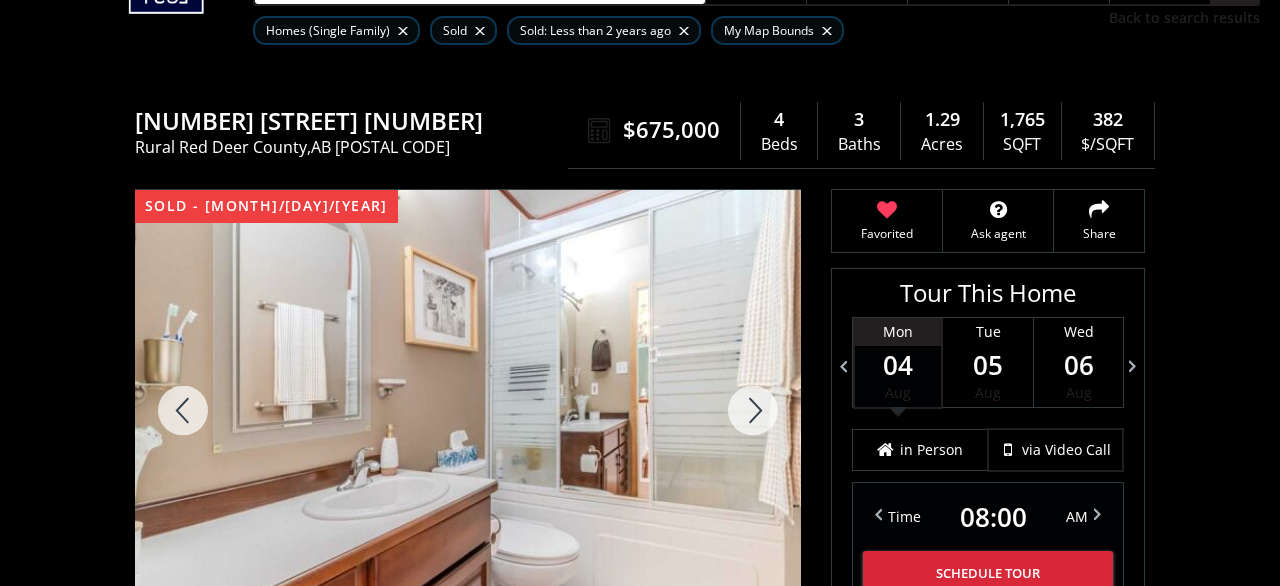 click at bounding box center [753, 410] 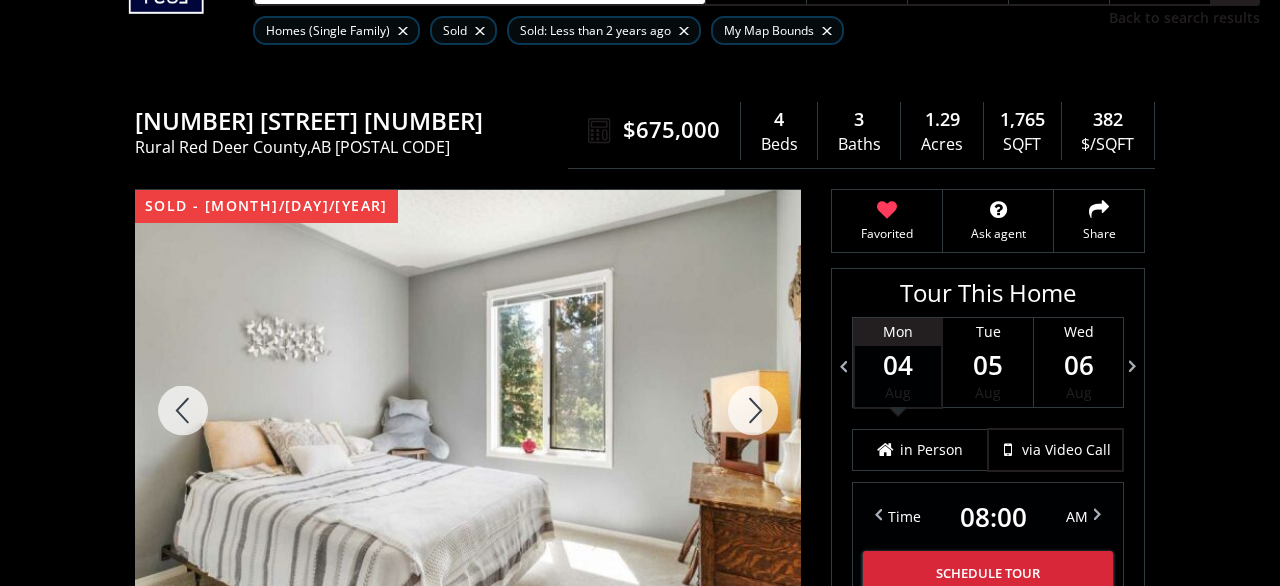 click at bounding box center [753, 410] 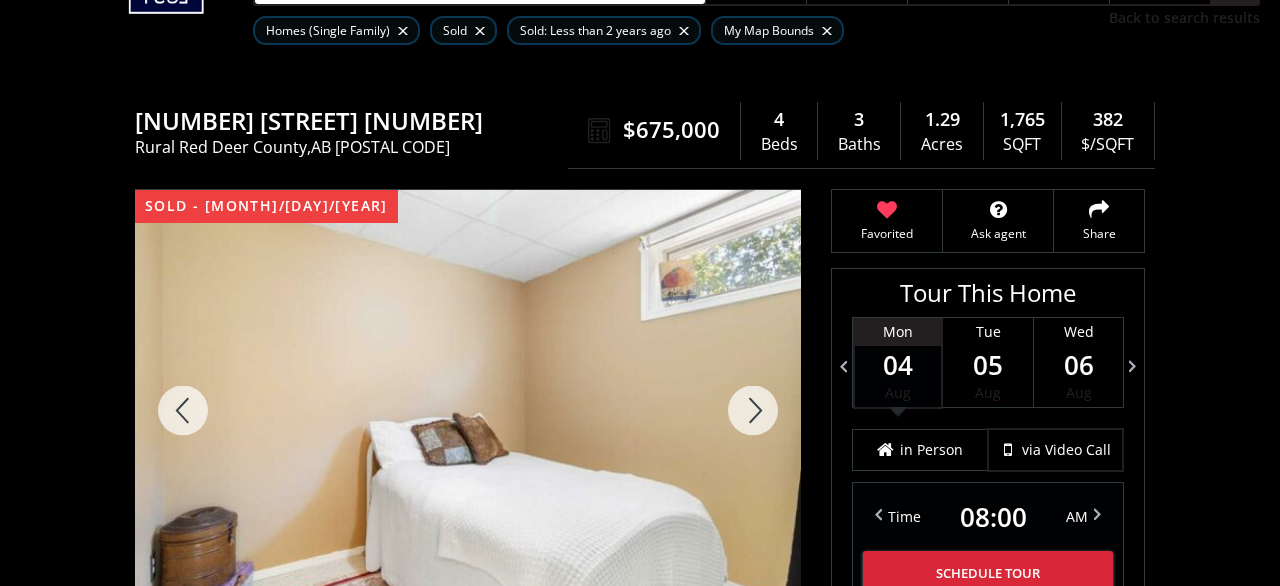 click at bounding box center (753, 410) 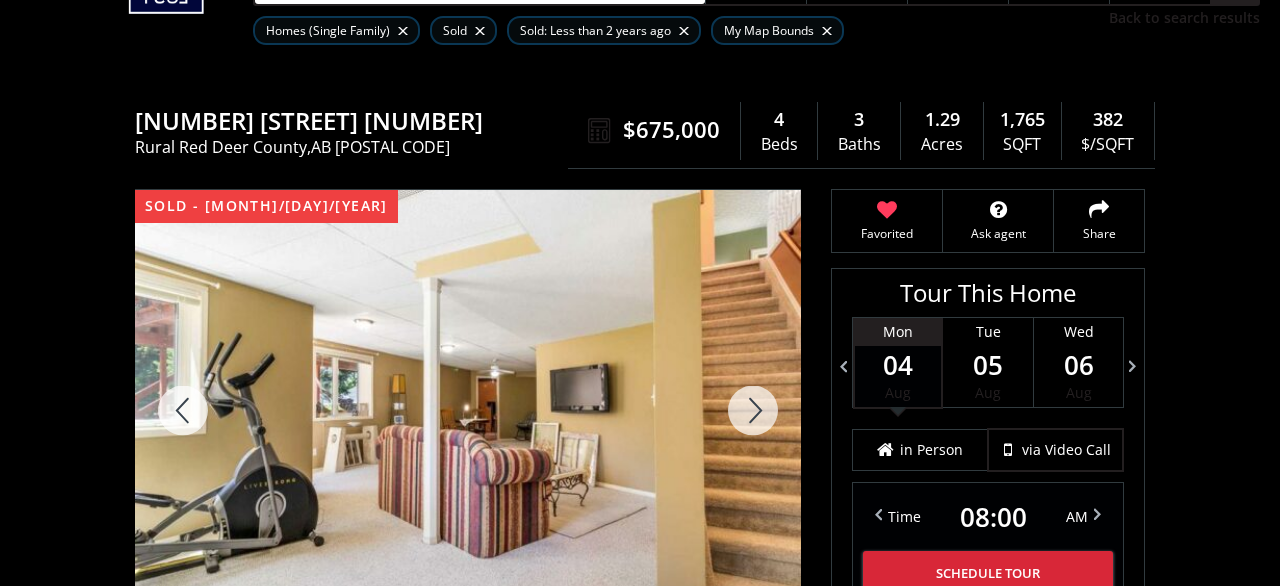 click at bounding box center [753, 410] 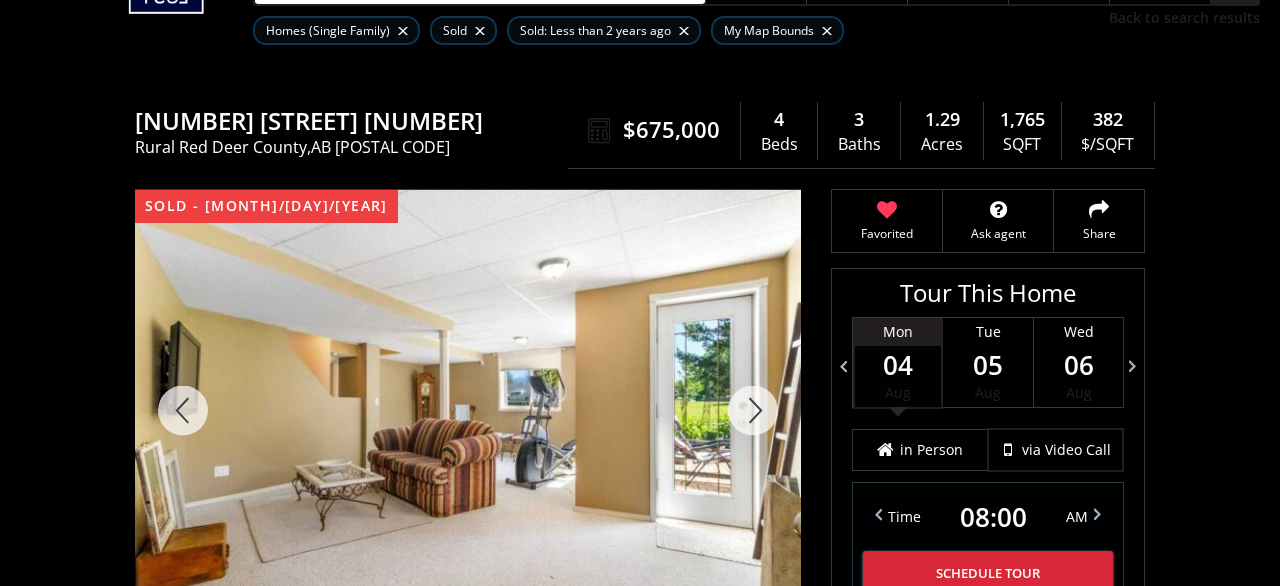 click at bounding box center [753, 410] 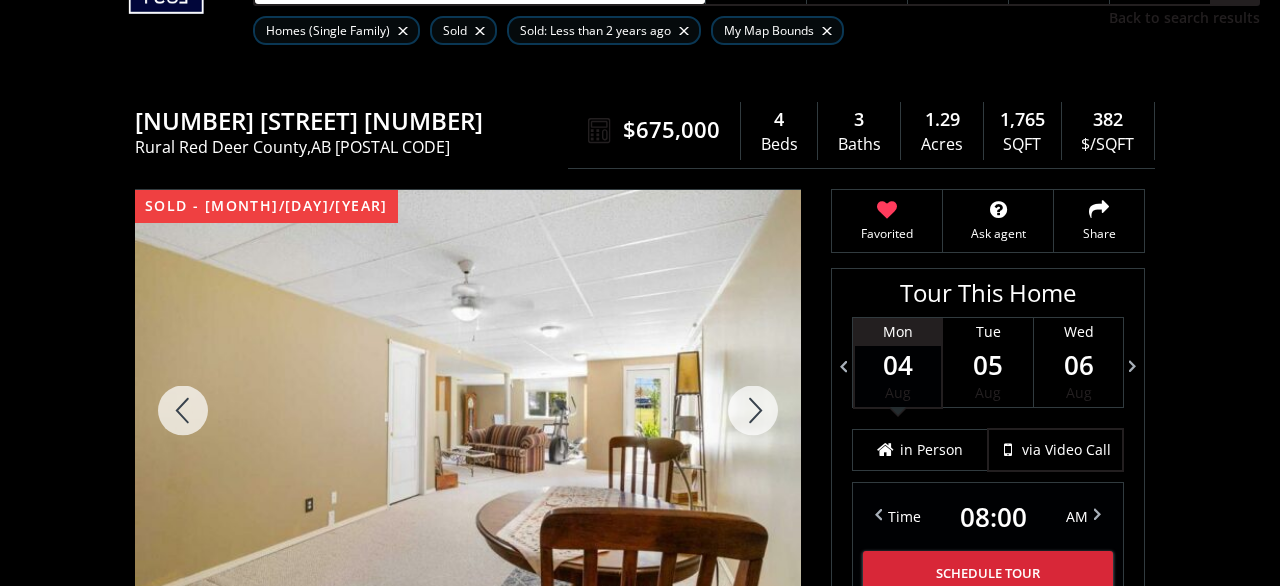 click at bounding box center (753, 410) 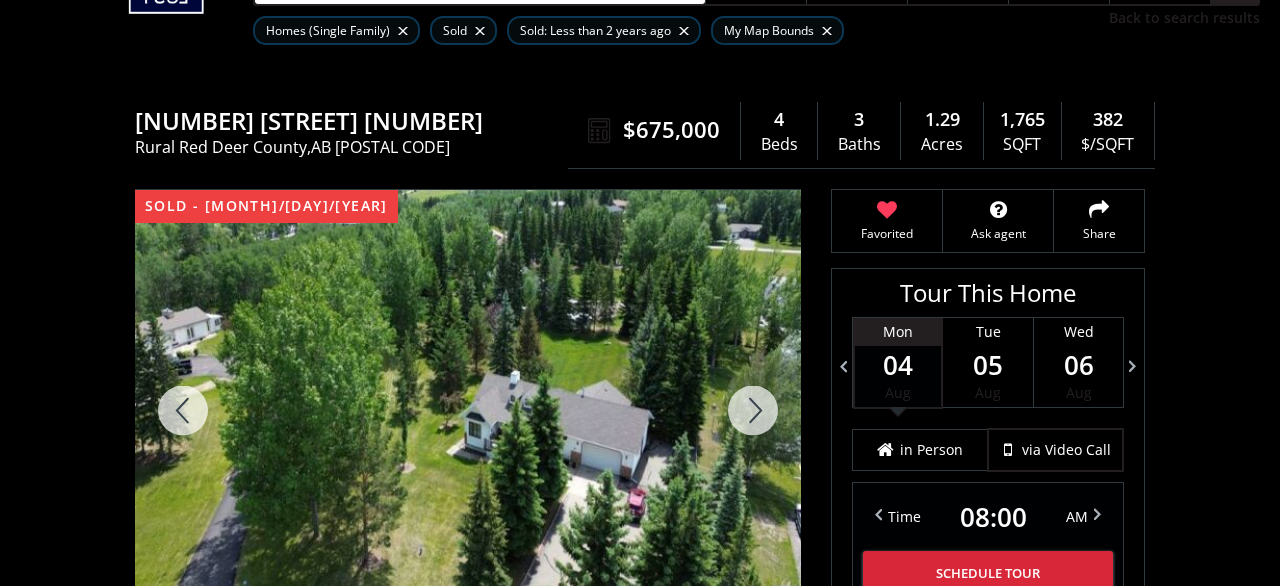 click at bounding box center [753, 410] 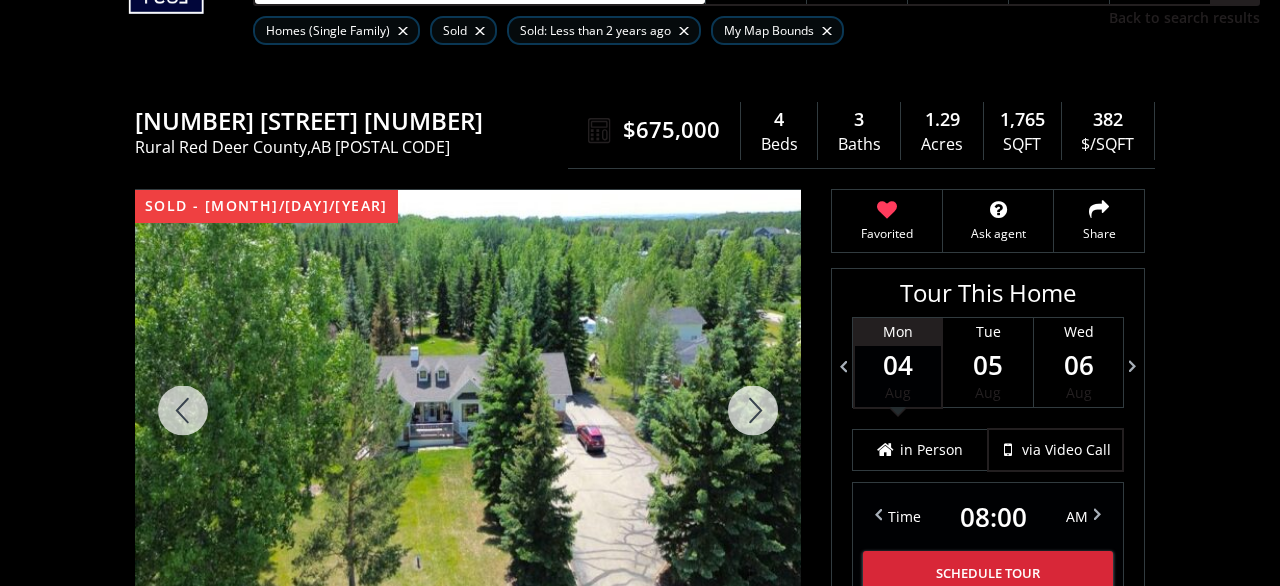 click at bounding box center (753, 410) 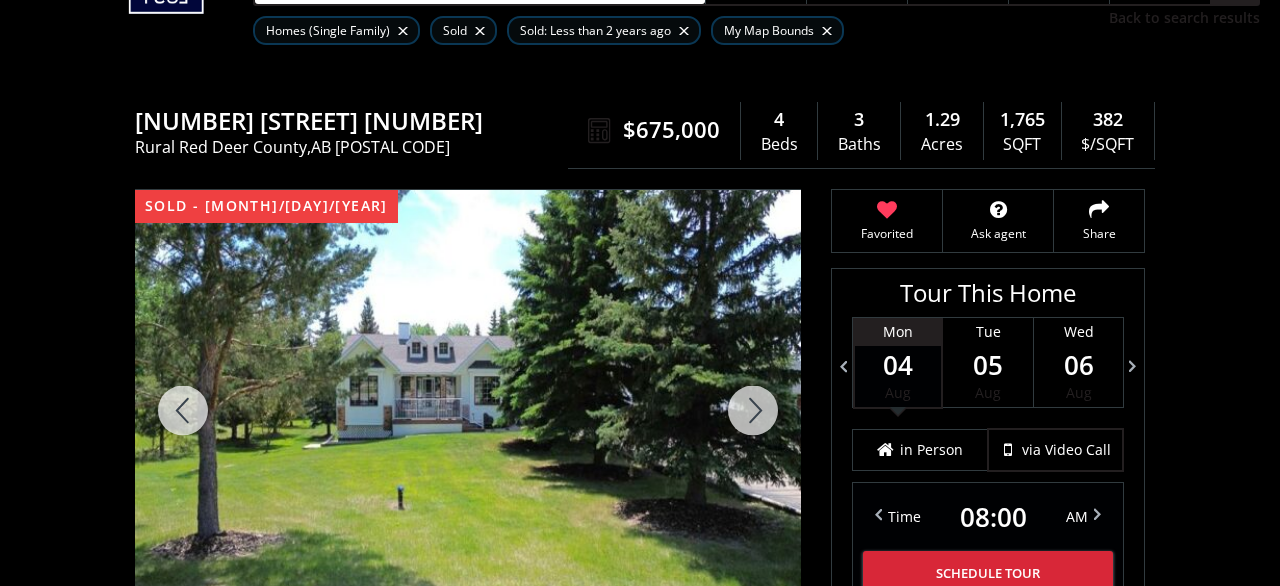 click at bounding box center (753, 410) 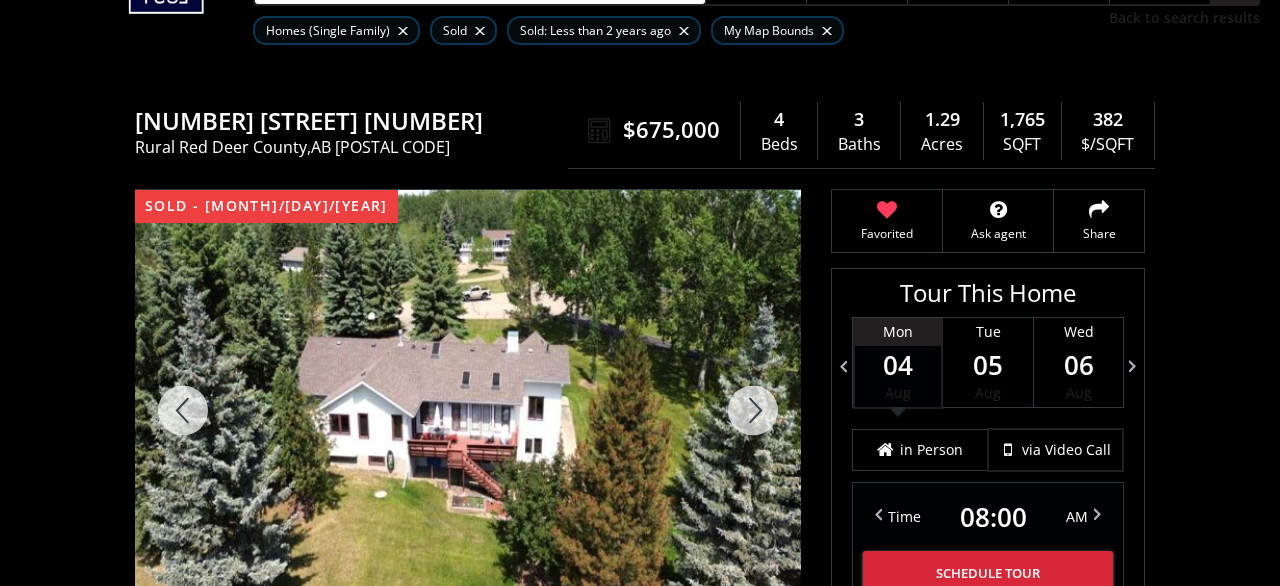 click at bounding box center [753, 410] 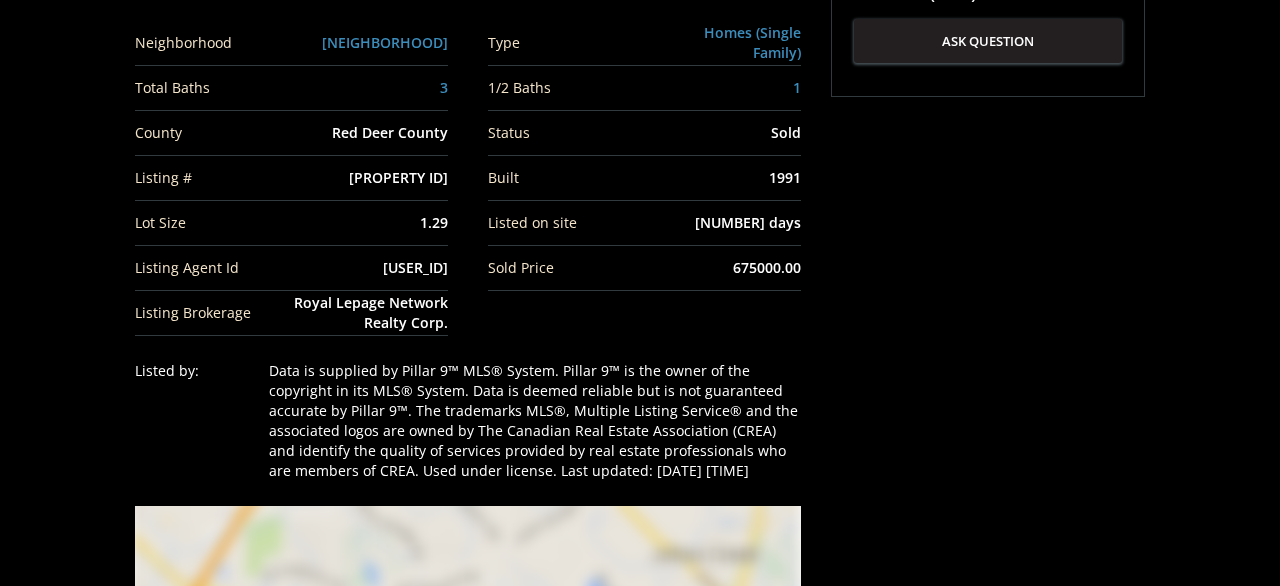 scroll, scrollTop: 1248, scrollLeft: 0, axis: vertical 